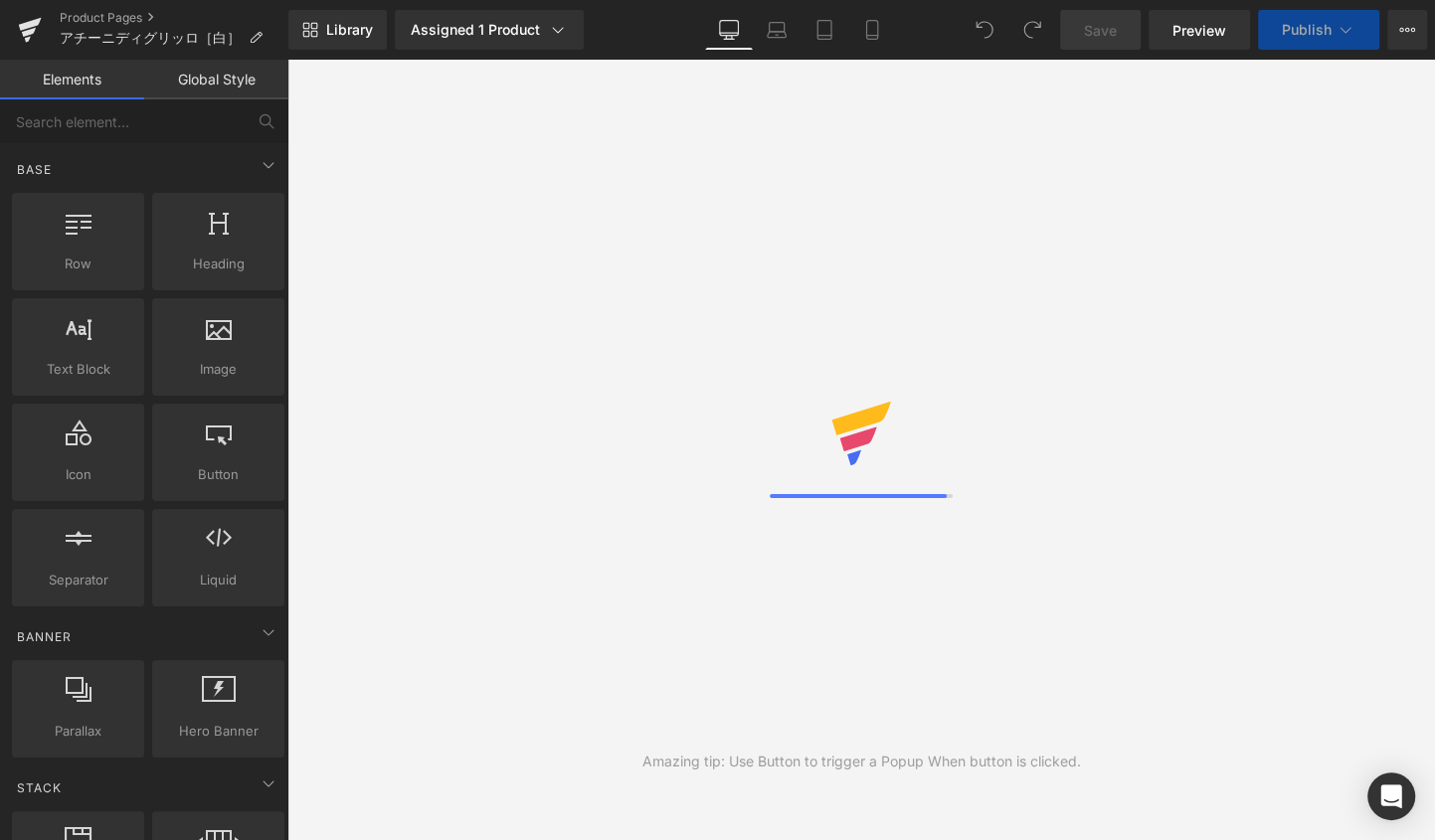 scroll, scrollTop: 0, scrollLeft: 0, axis: both 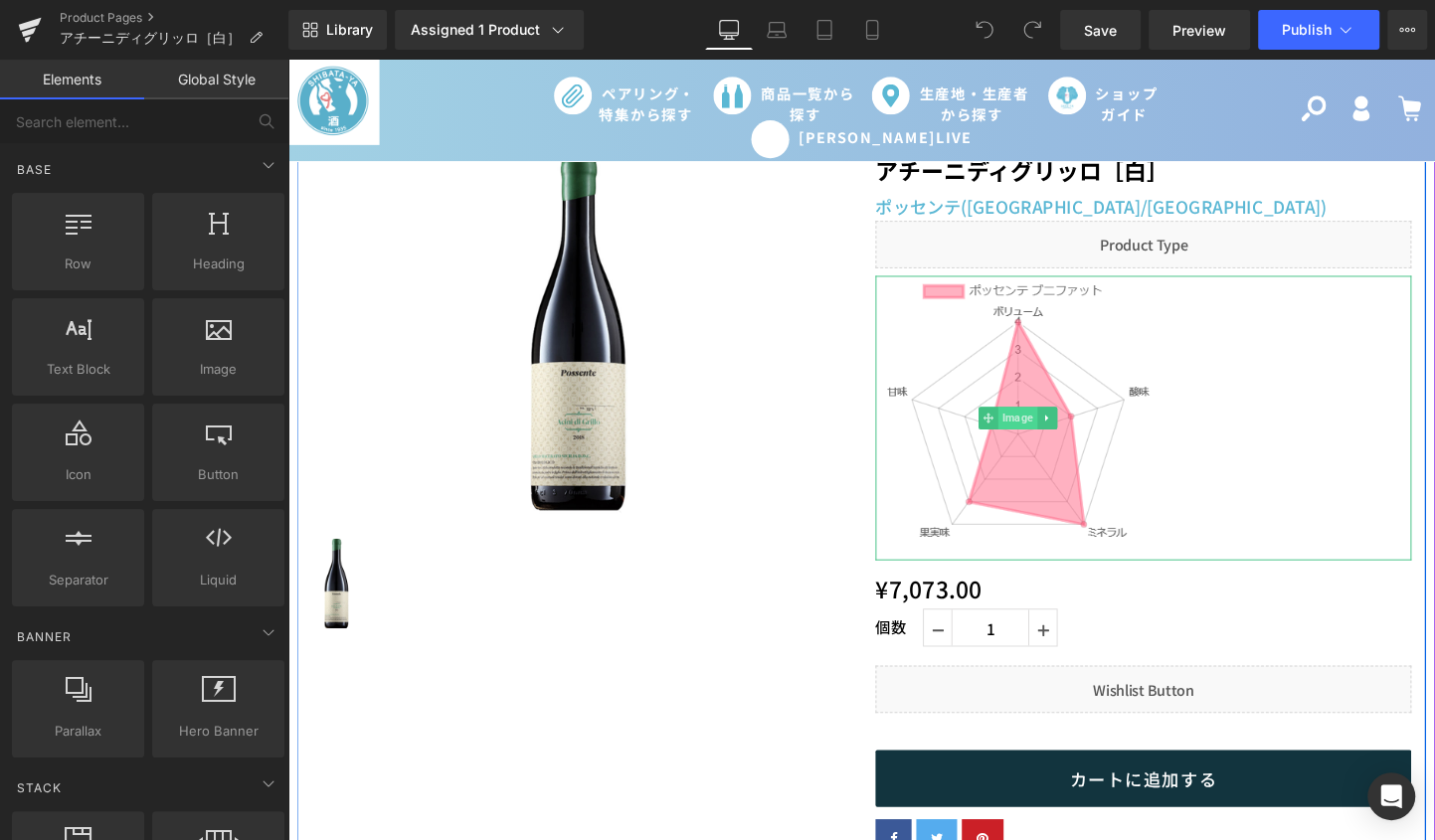 click on "Image" at bounding box center [1052, 435] 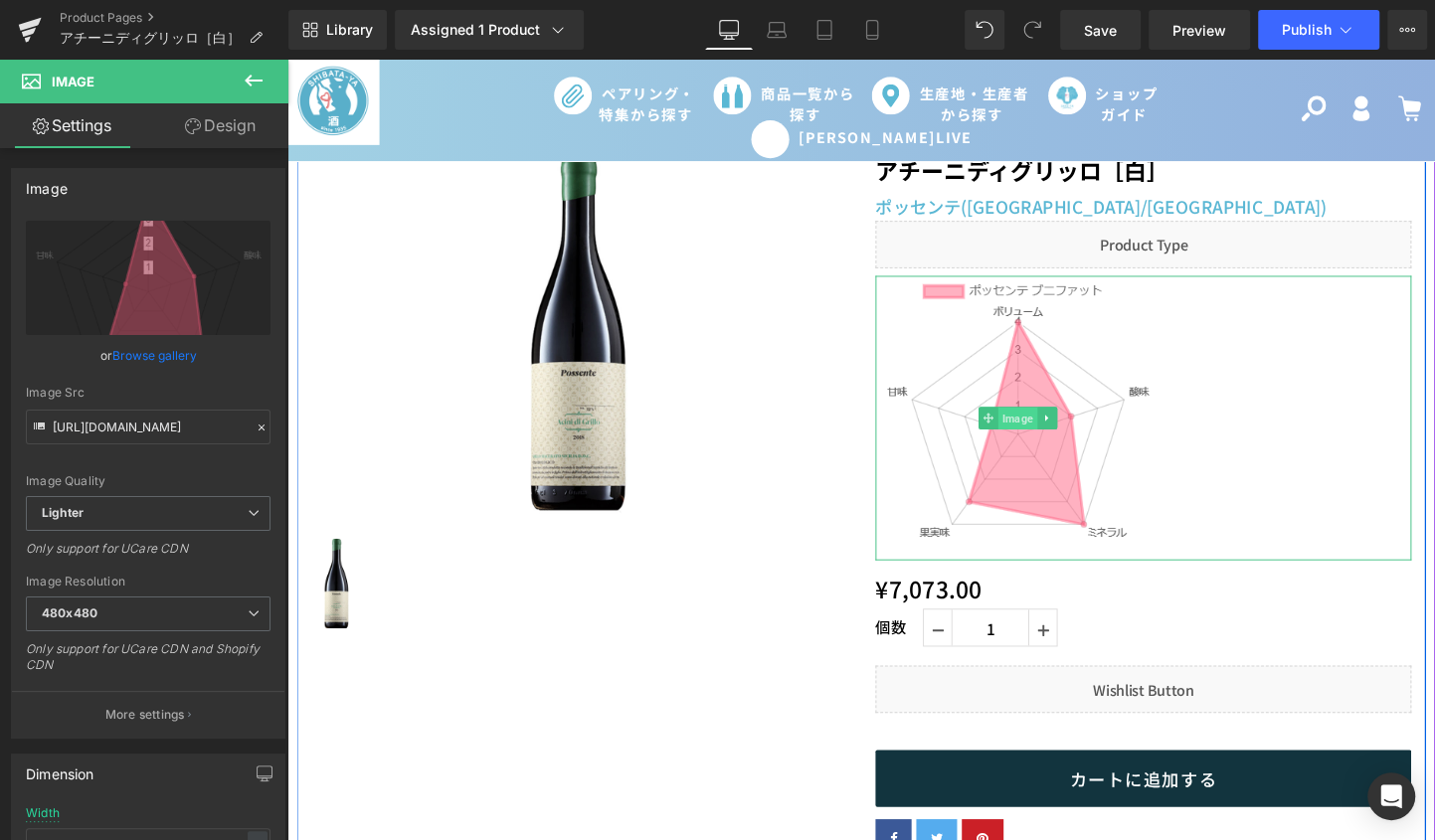 click on "Image" at bounding box center [1052, 435] 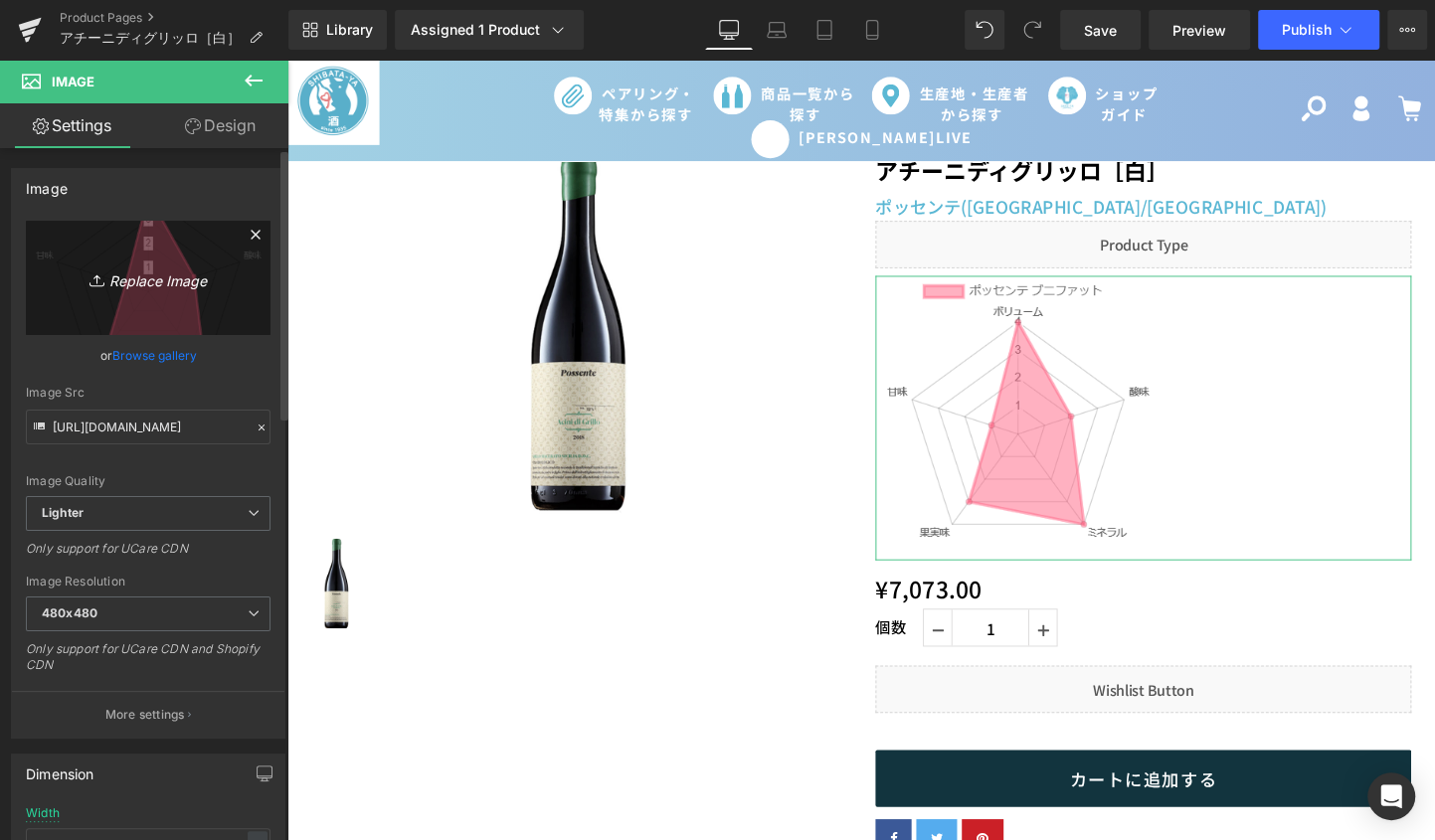 click on "Replace Image" at bounding box center [148, 277] 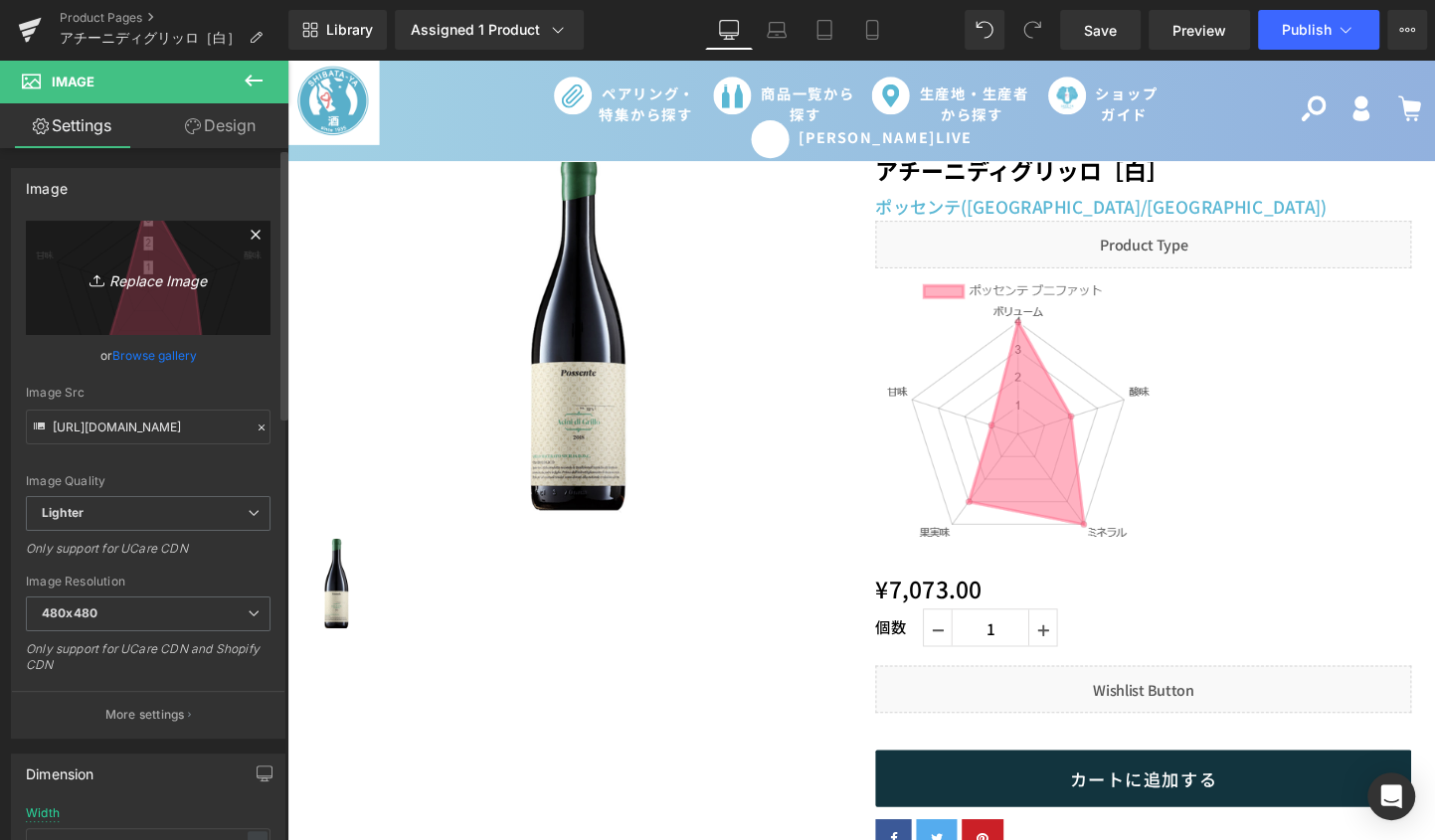 type on "C:\fakepath\ｱﾁｰﾆ-ﾃﾞｨ-ｸﾞﾘｯﾛ.jpg" 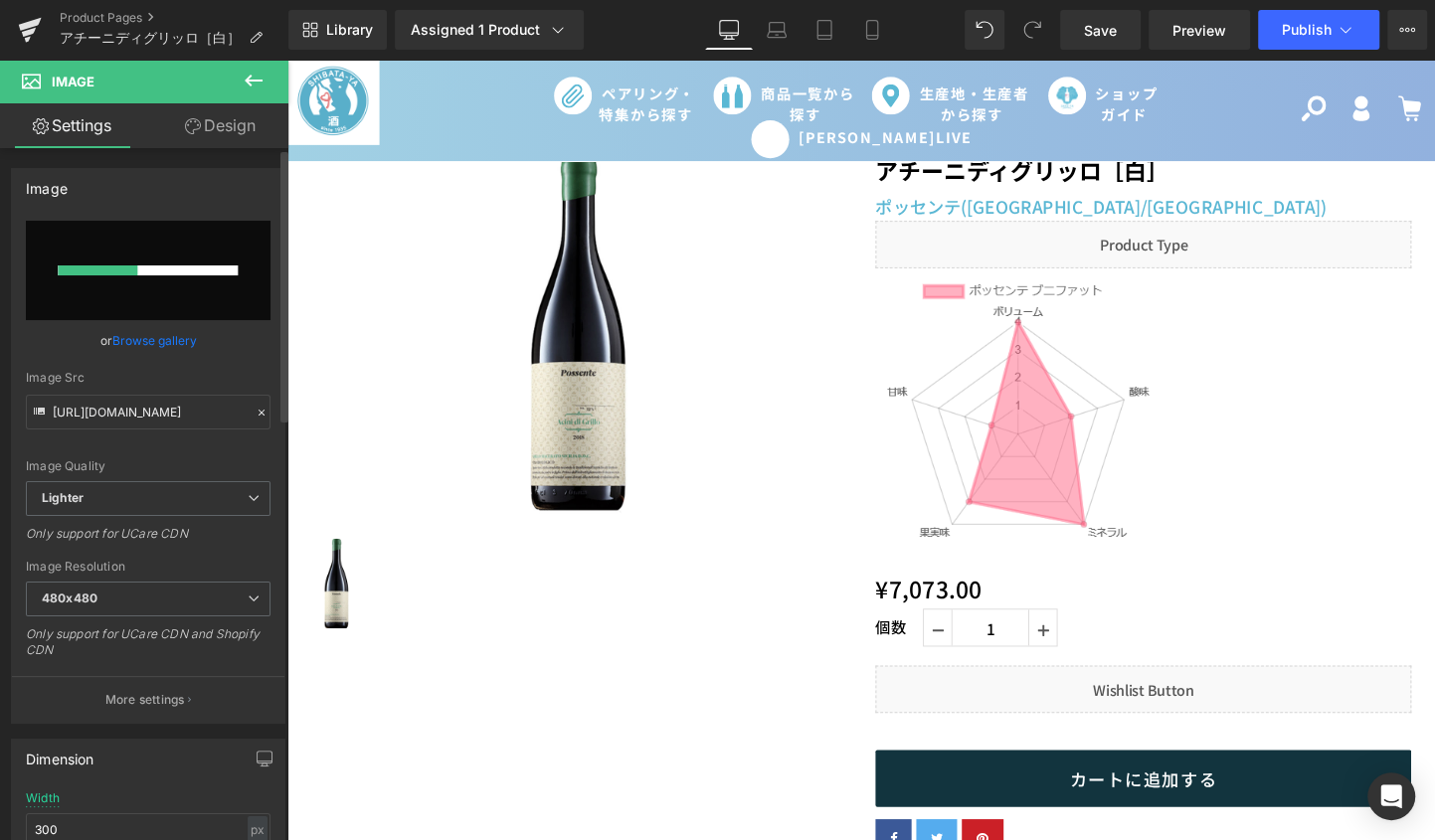 type 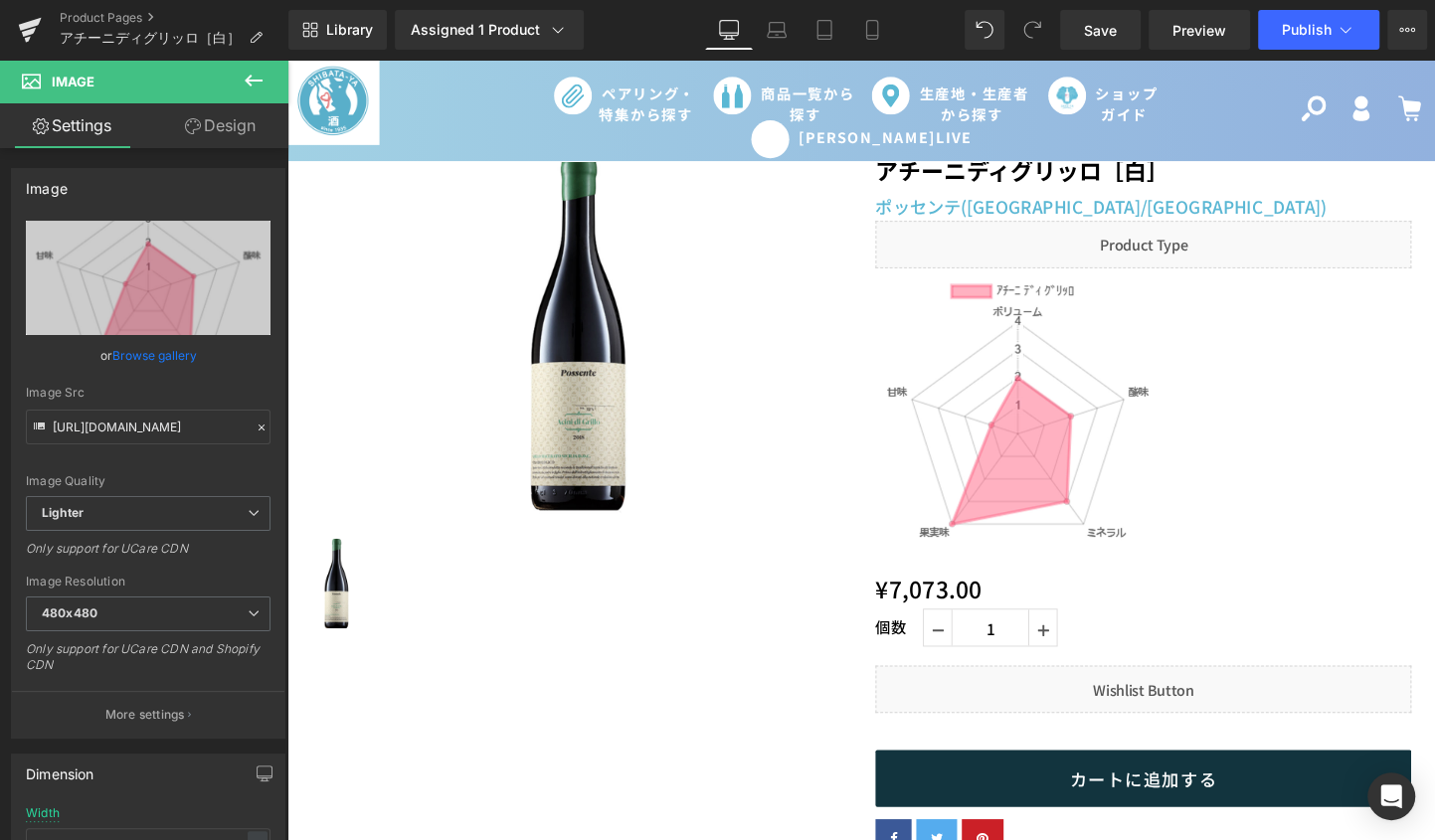 type on "https://ucarecdn.com/baabf968-e44a-4842-a6b4-4ca82b09c397/-/format/auto/-/preview/480x480/-/quality/lighter/%EF%BD%B1%EF%BE%81%EF%BD%B0%EF%BE%86-%EF%BE%83%EF%BE%9E%EF%BD%A8-%EF%BD%B8%EF%BE%9E%EF%BE%98%EF%BD%AF%EF%BE%9B.jpg" 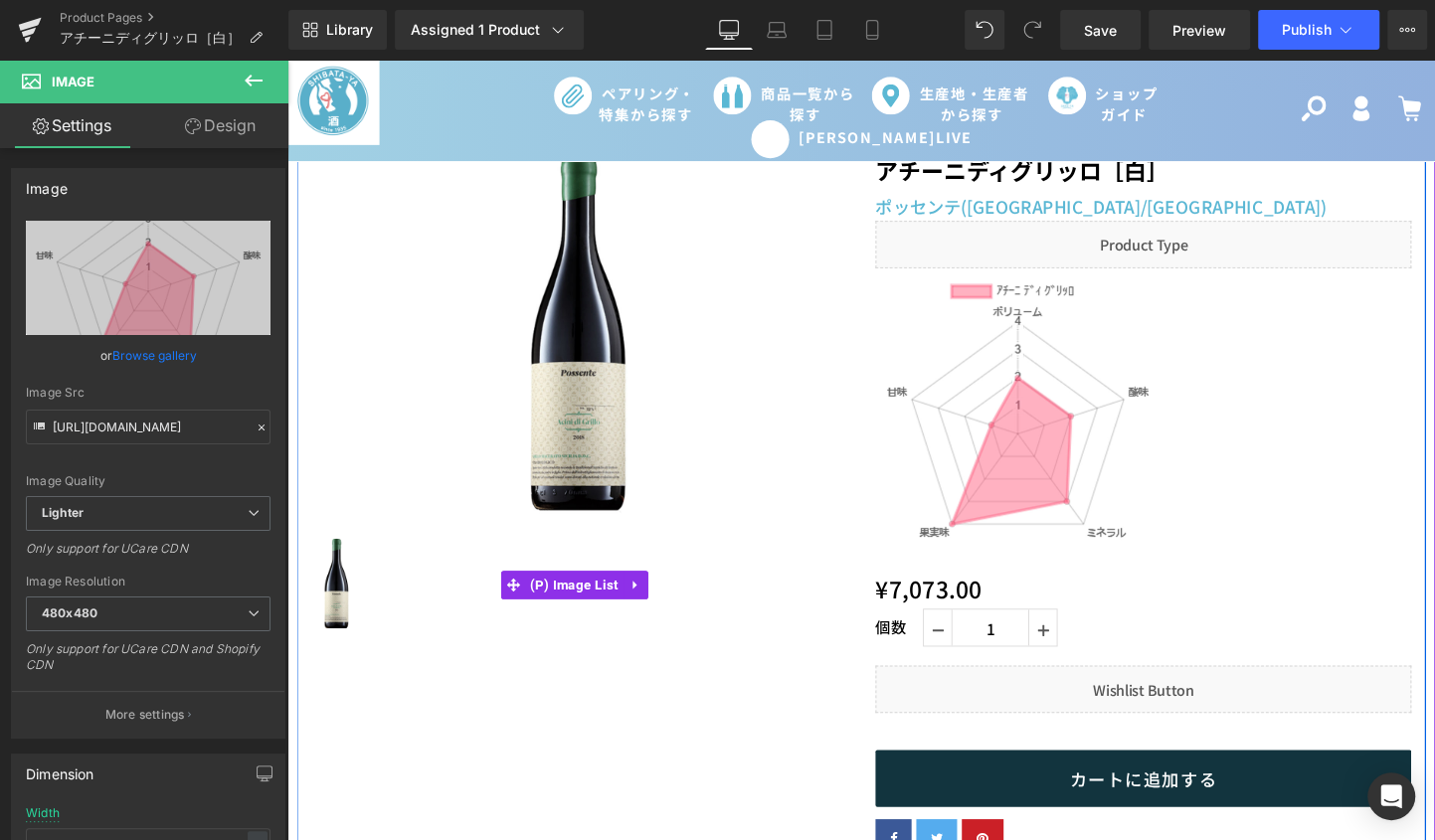click at bounding box center (593, 610) 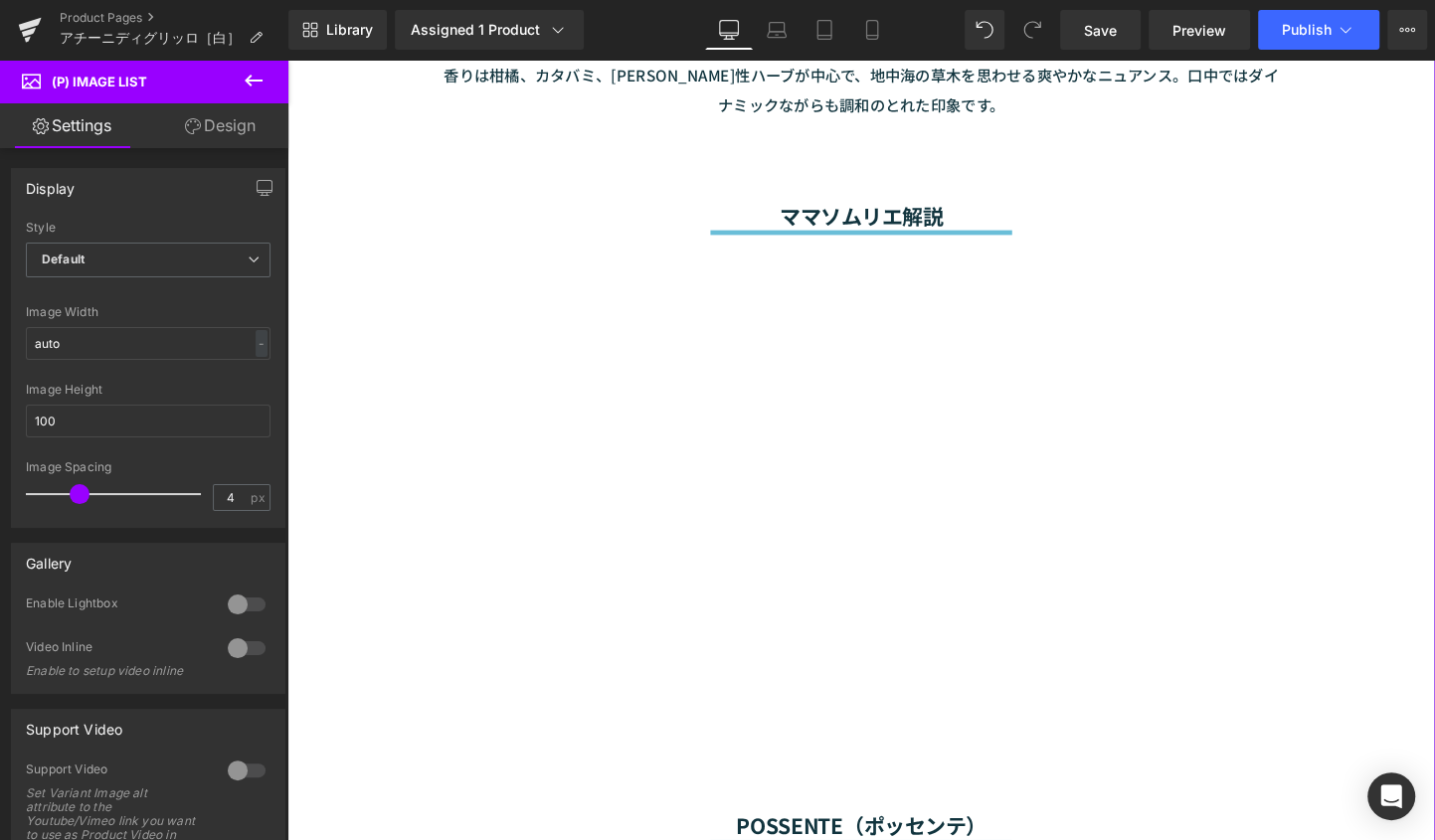 scroll, scrollTop: 978, scrollLeft: 0, axis: vertical 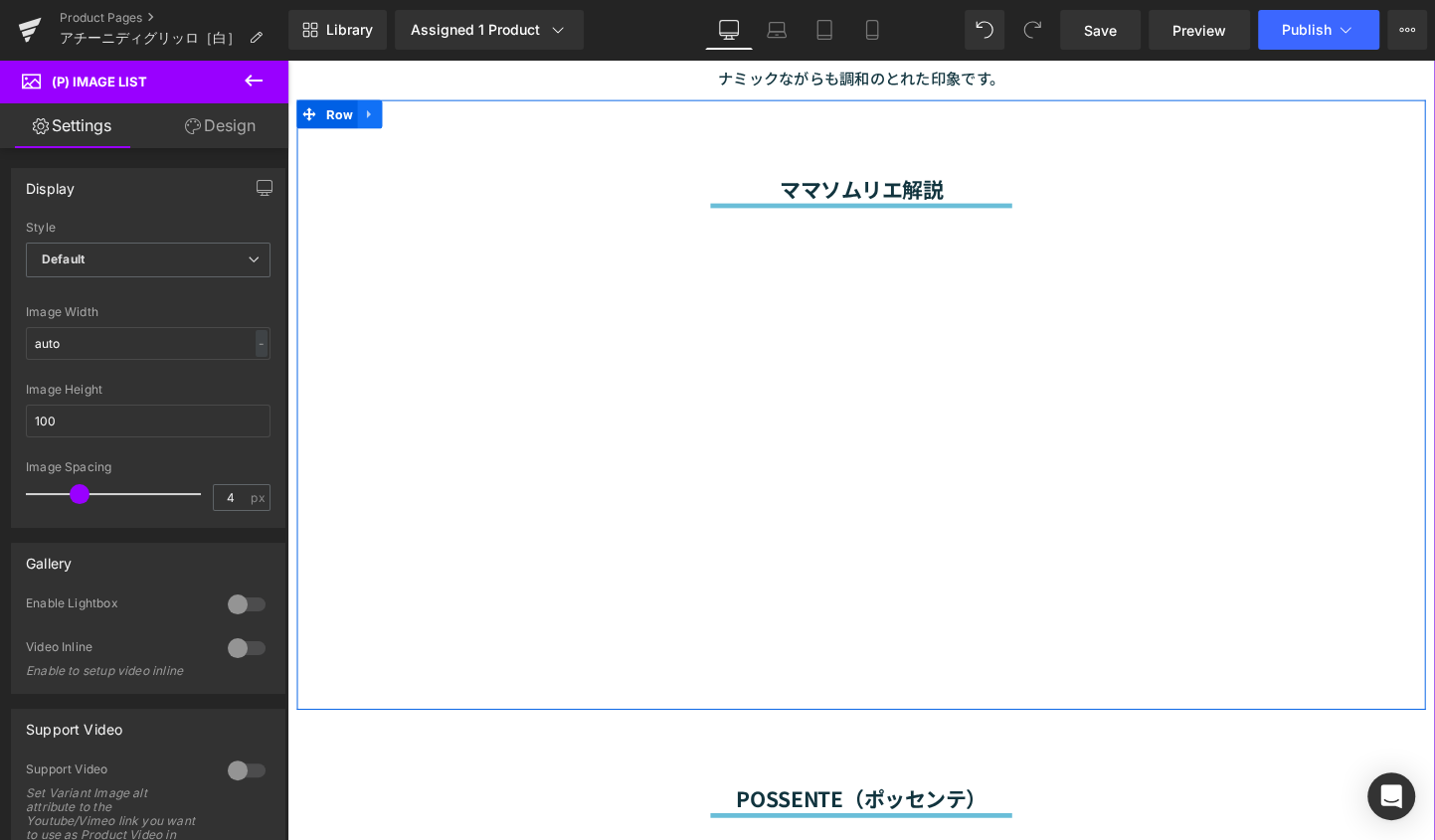 click 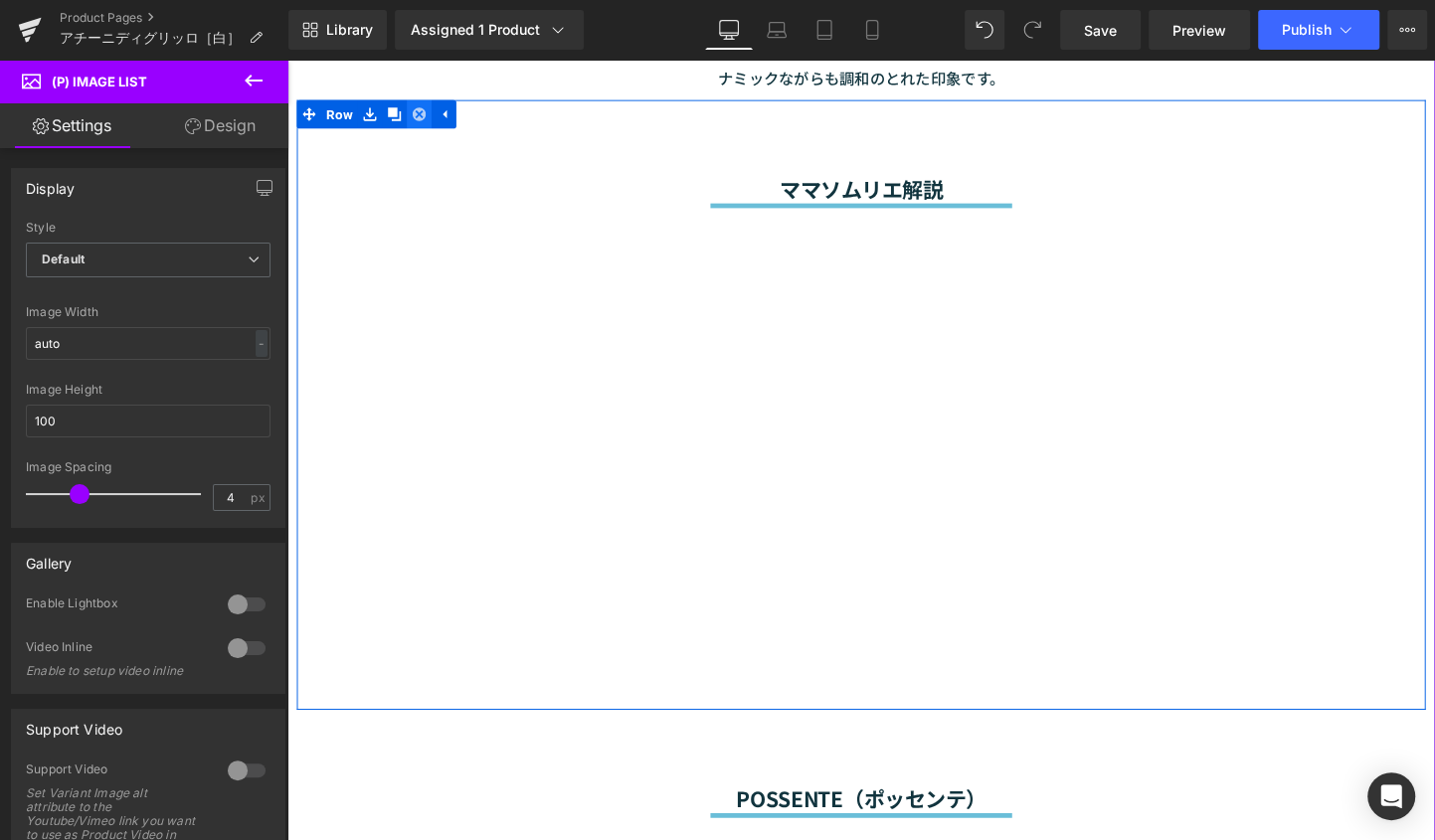 click at bounding box center (426, 117) 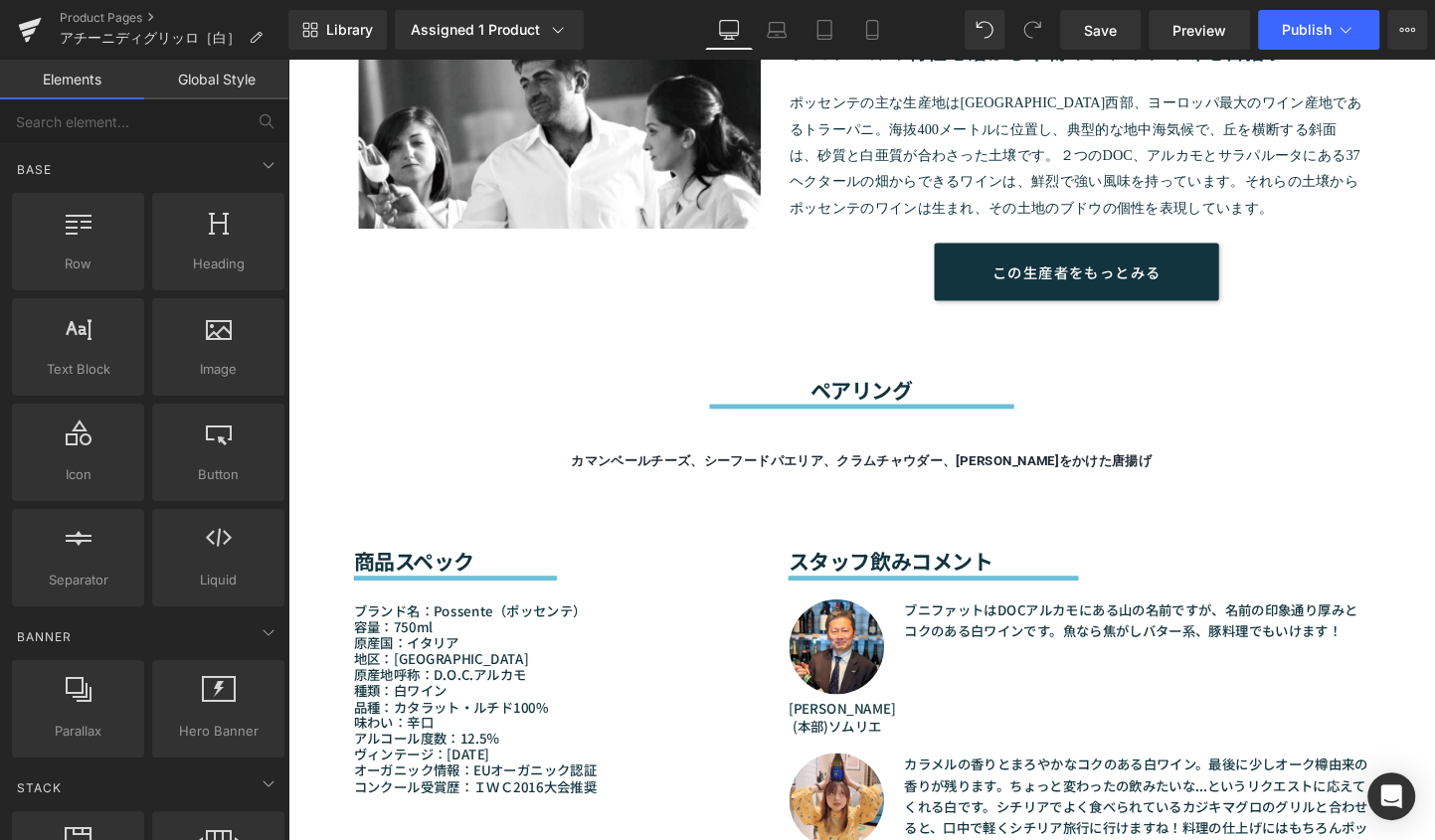 scroll, scrollTop: 1399, scrollLeft: 0, axis: vertical 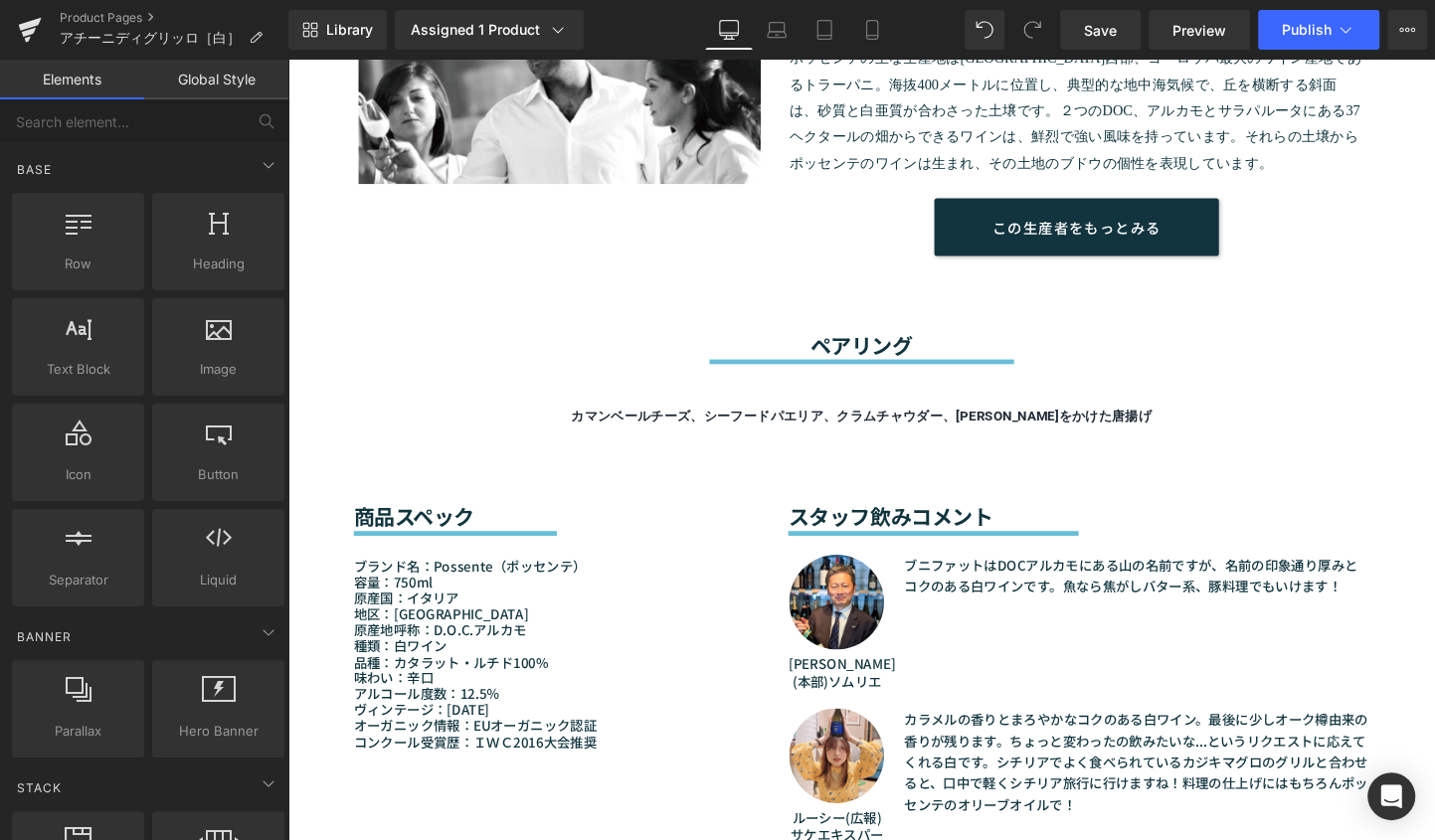 click on "ペアリング Heading         Separator         カマンベールチーズ、シーフードパエリア、クラムチャウダー、レモンをかけた唐揚げ Text Block         Row" at bounding box center [889, 355] 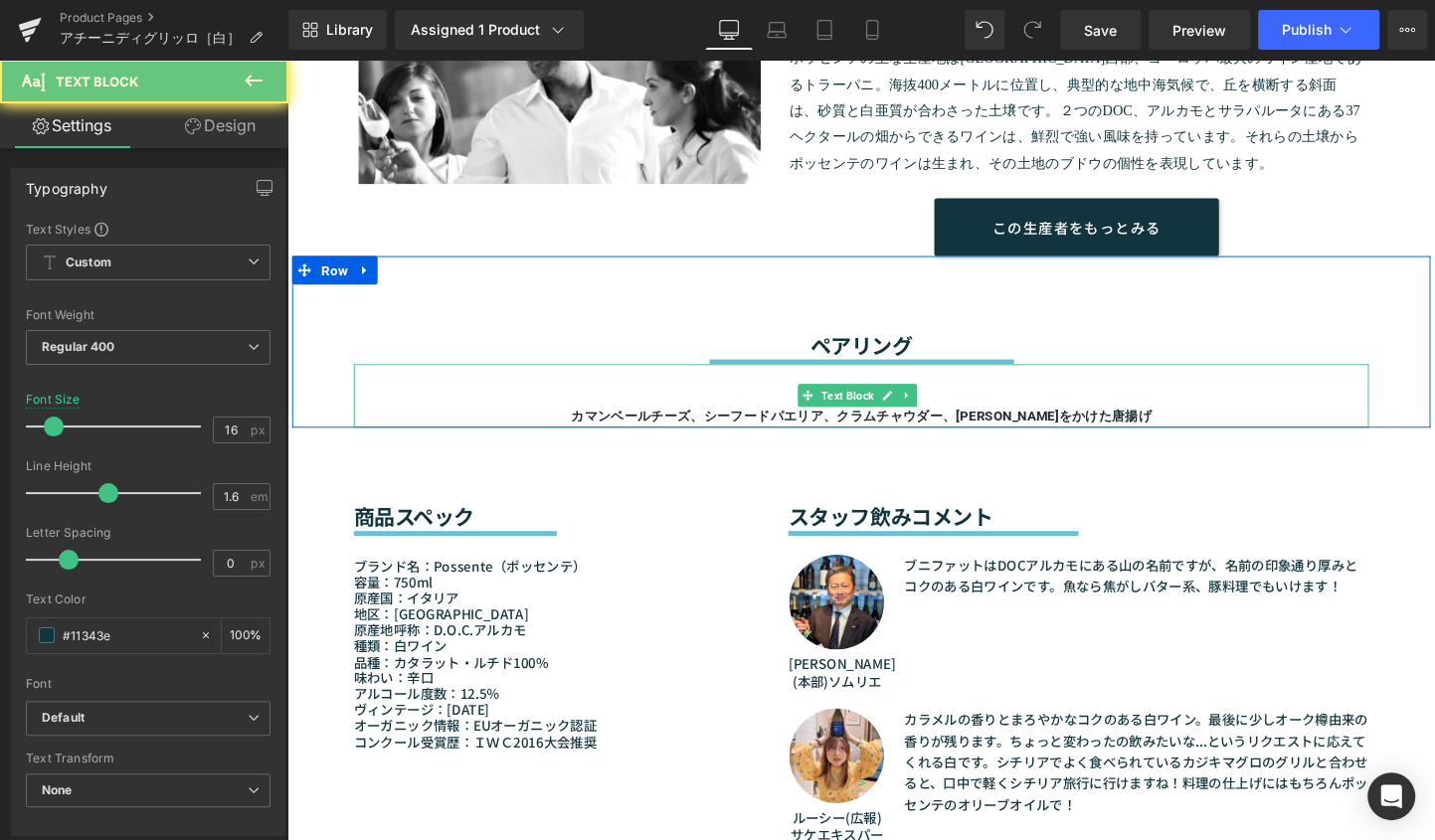 click on "カマンベールチーズ、シーフードパエリア、クラムチャウダー、レモンをかけた唐揚げ" at bounding box center (889, 432) 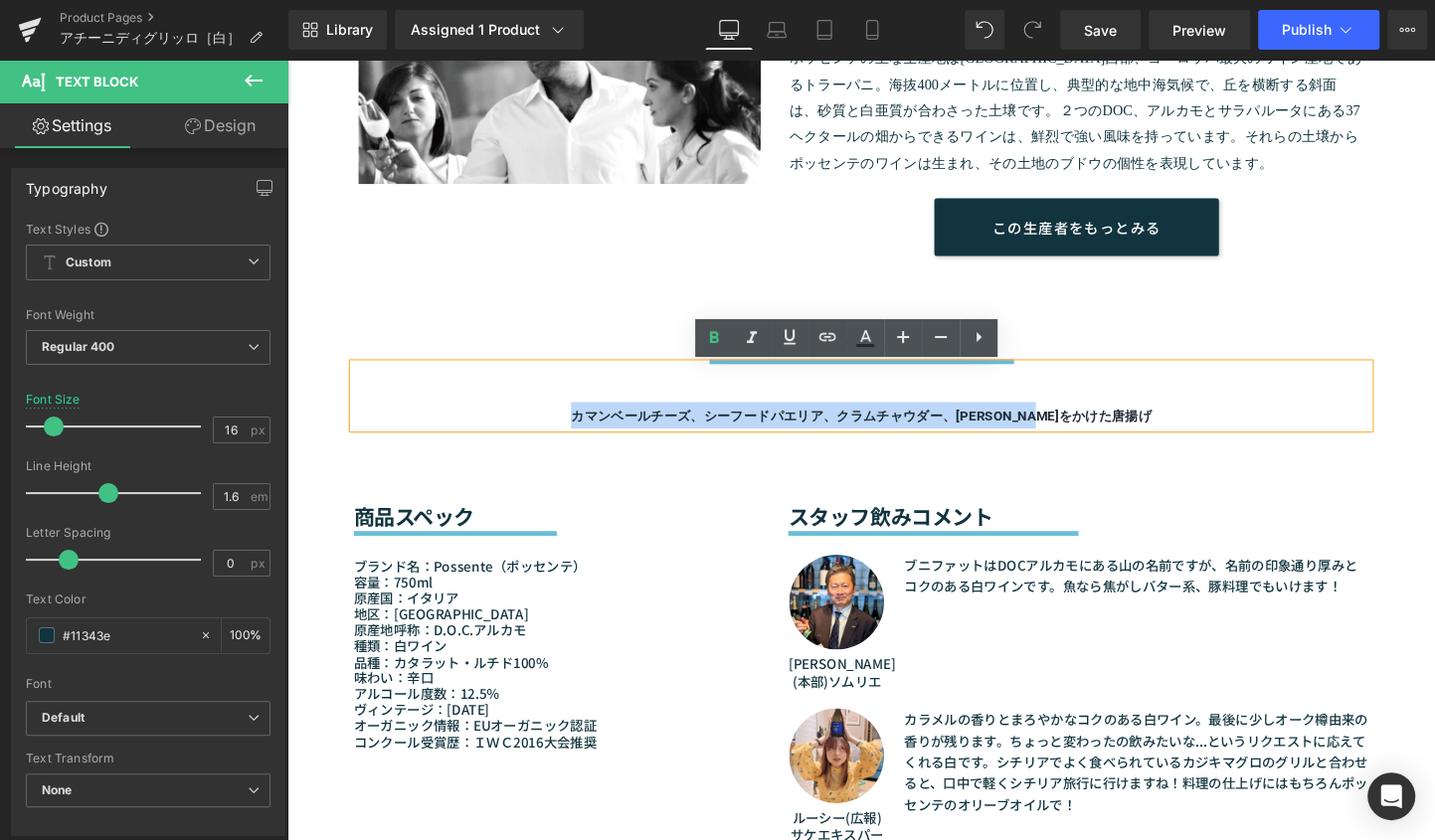 drag, startPoint x: 1162, startPoint y: 436, endPoint x: 493, endPoint y: 438, distance: 669.003 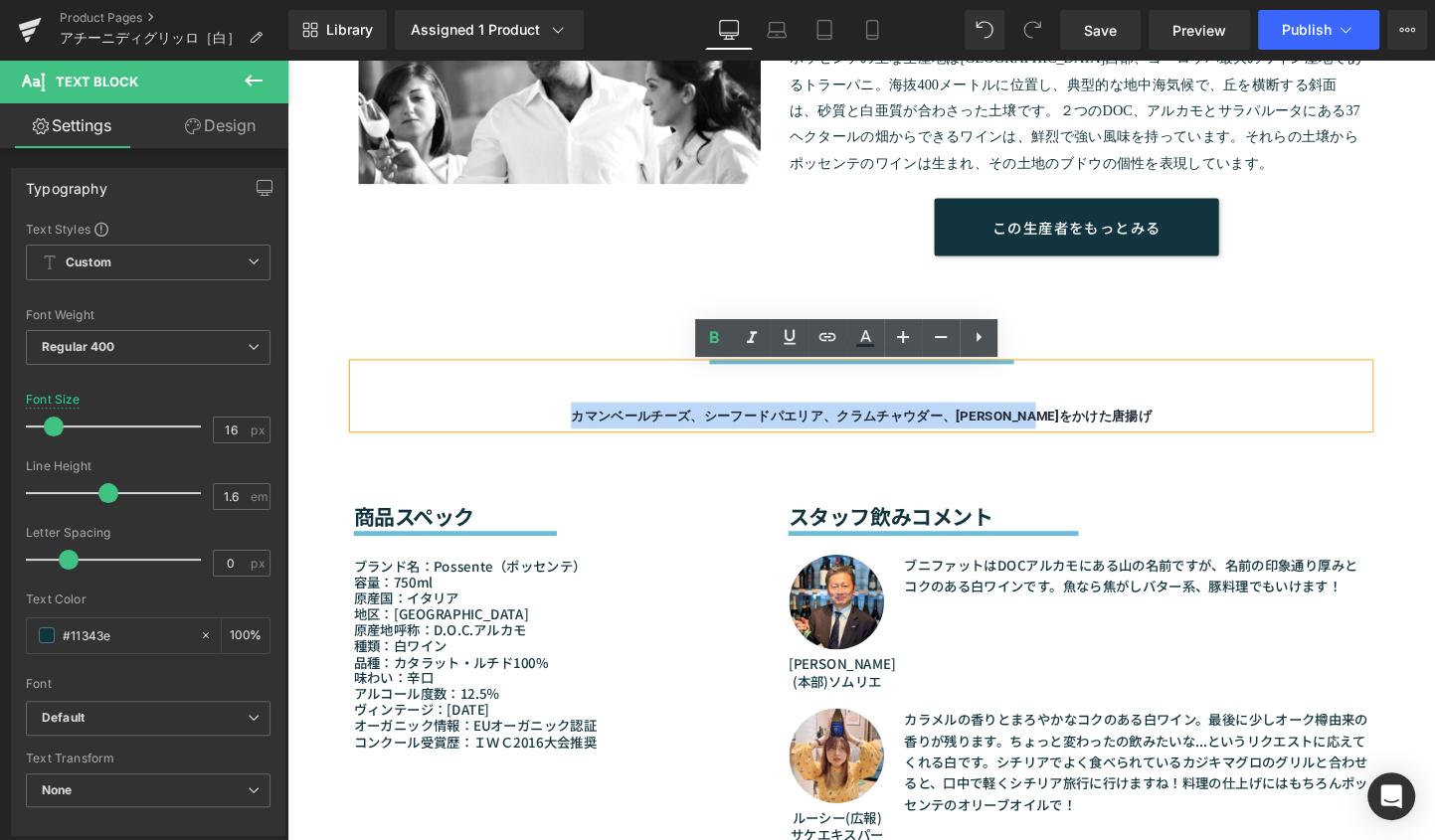 click on "カマンベールチーズ、シーフードパエリア、クラムチャウダー、レモンをかけた唐揚げ" at bounding box center (889, 432) 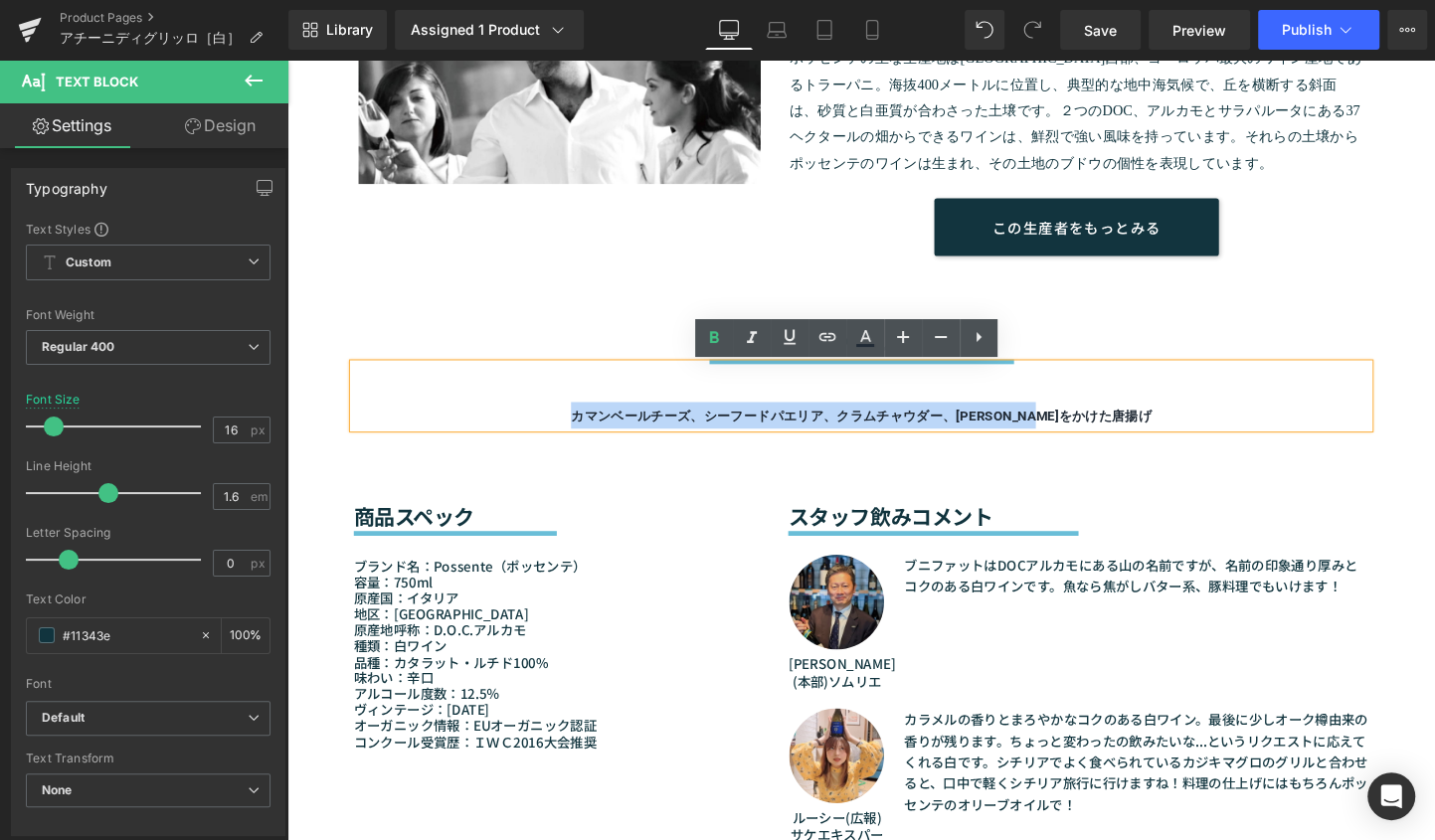 type 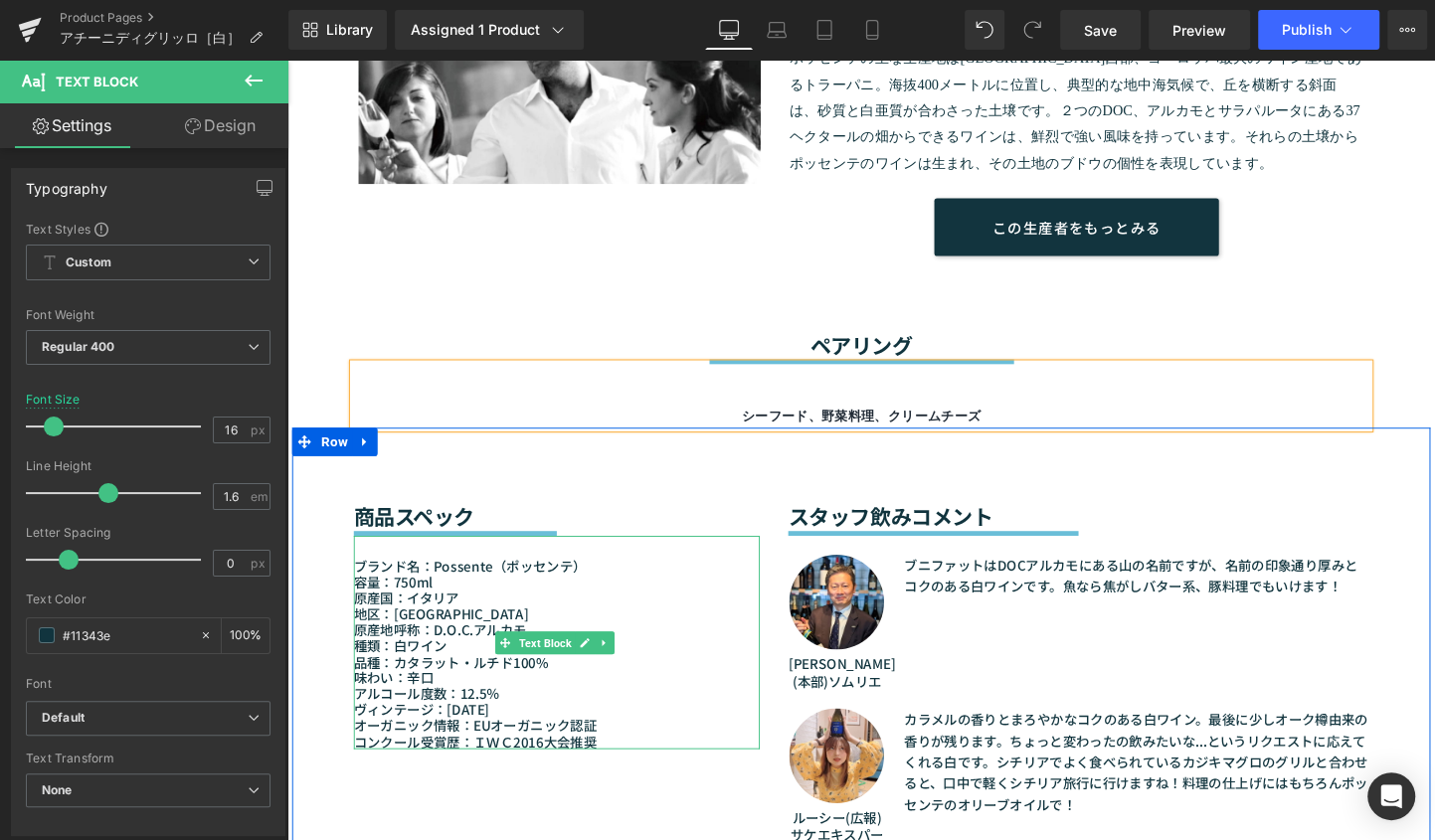 click on "ブランド名：Possente（ポッセンテ） 容量：750ml 原産国：イタリア 地区：シチリア州 原産地呼称：D.O.C.アルカモ 種類：白ワイン 品種：カタラット・ルチド100% 味わい：辛口 アルコール度数：12.5％ ヴィンテージ：2015 オーガニック情報：EUオーガニック認証 コンクール受賞歴：ＩＷＣ2016大会推奨" at bounding box center (570, 671) 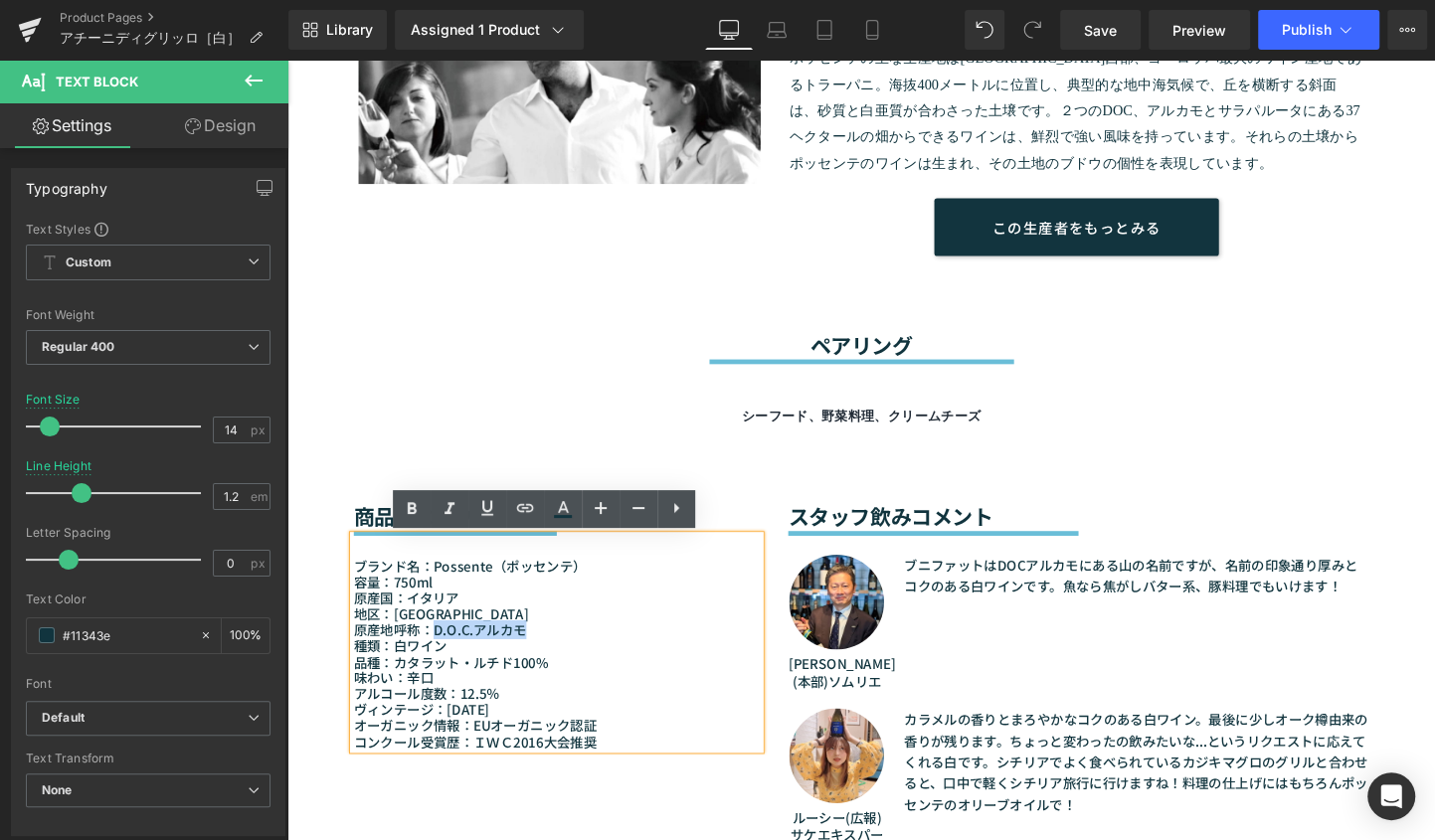 drag, startPoint x: 442, startPoint y: 660, endPoint x: 553, endPoint y: 663, distance: 111.04053 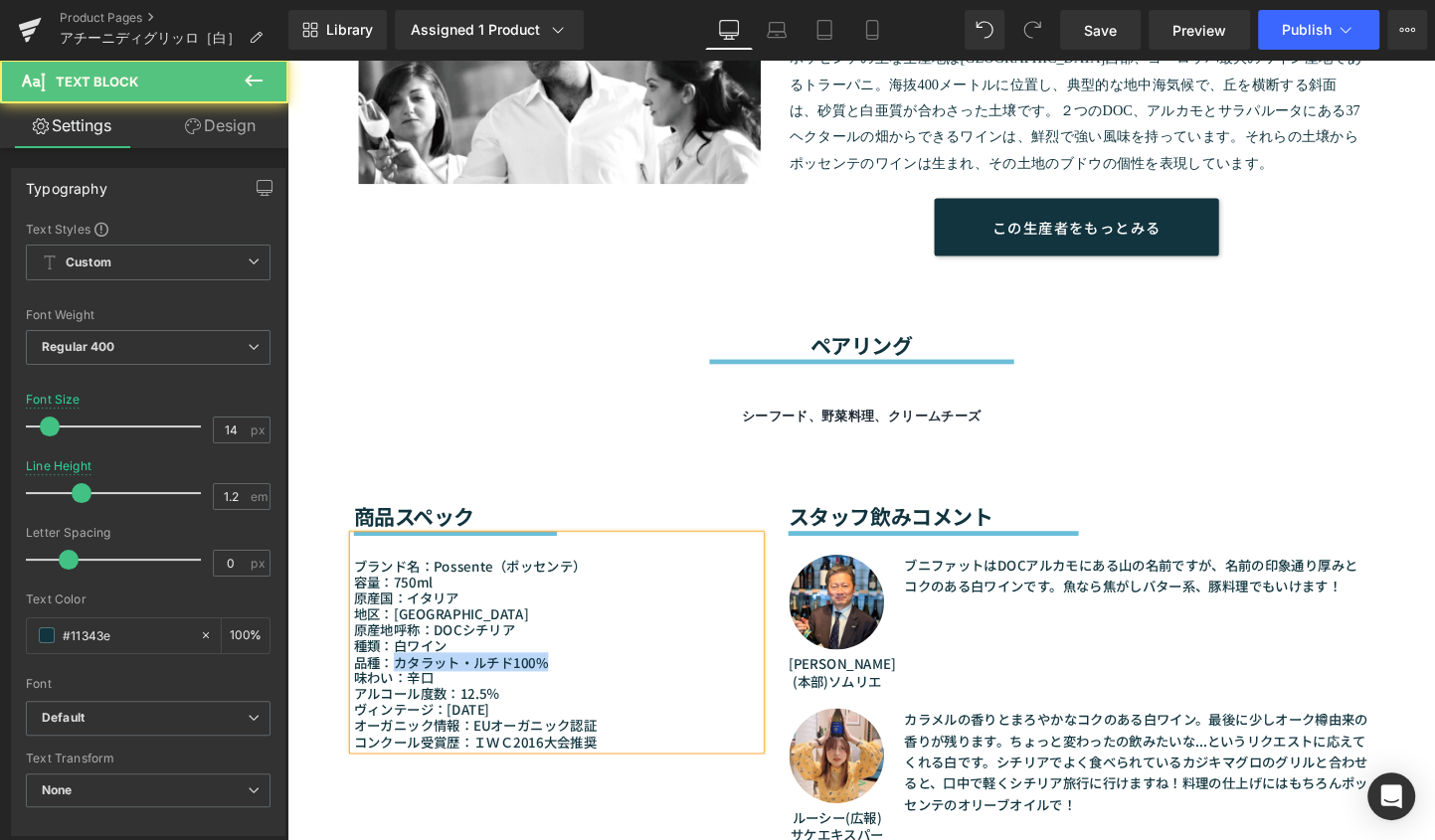 drag, startPoint x: 398, startPoint y: 693, endPoint x: 628, endPoint y: 696, distance: 230.01956 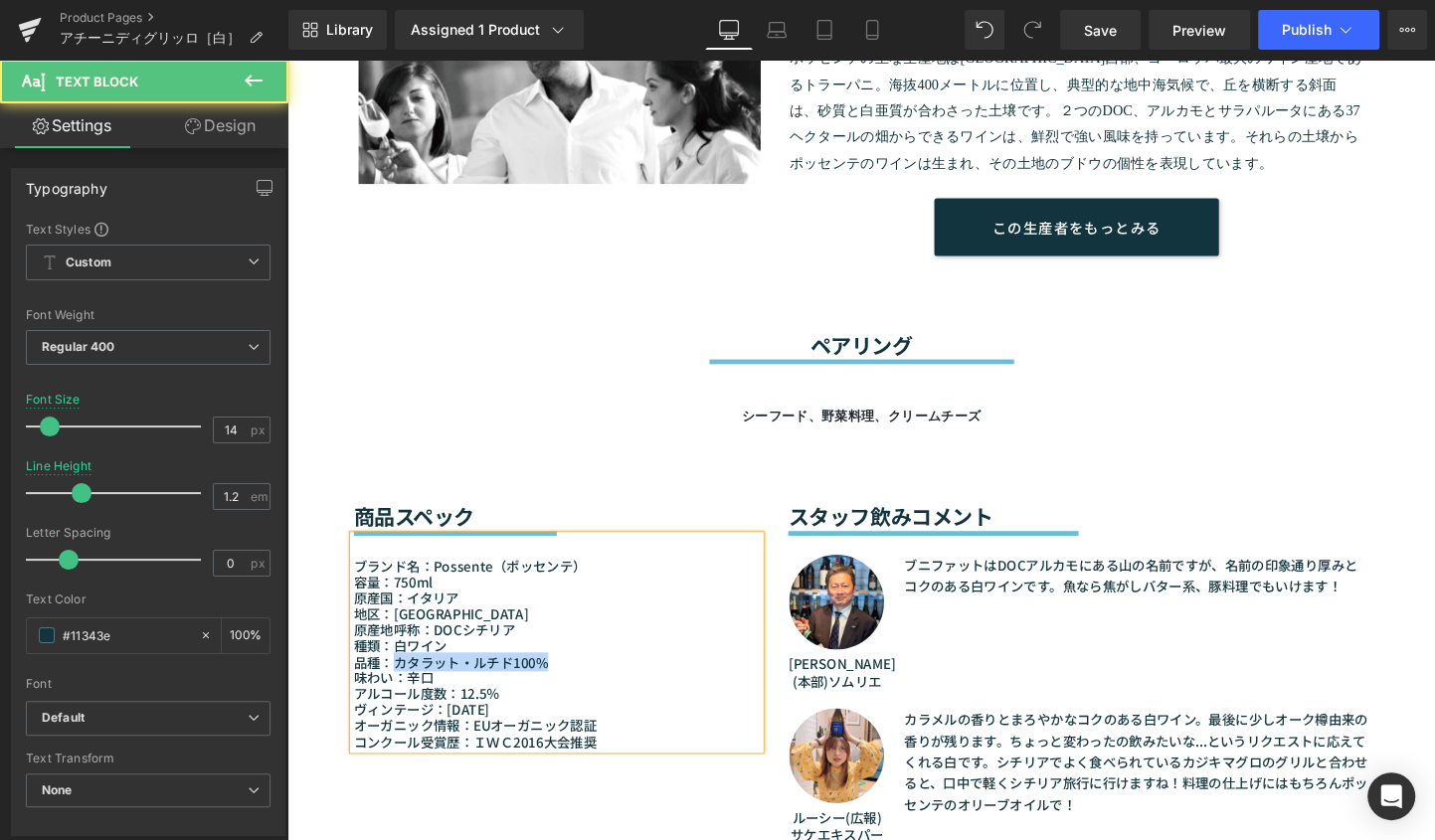 click on "品種：カタラット・ルチド100%" at bounding box center (570, 691) 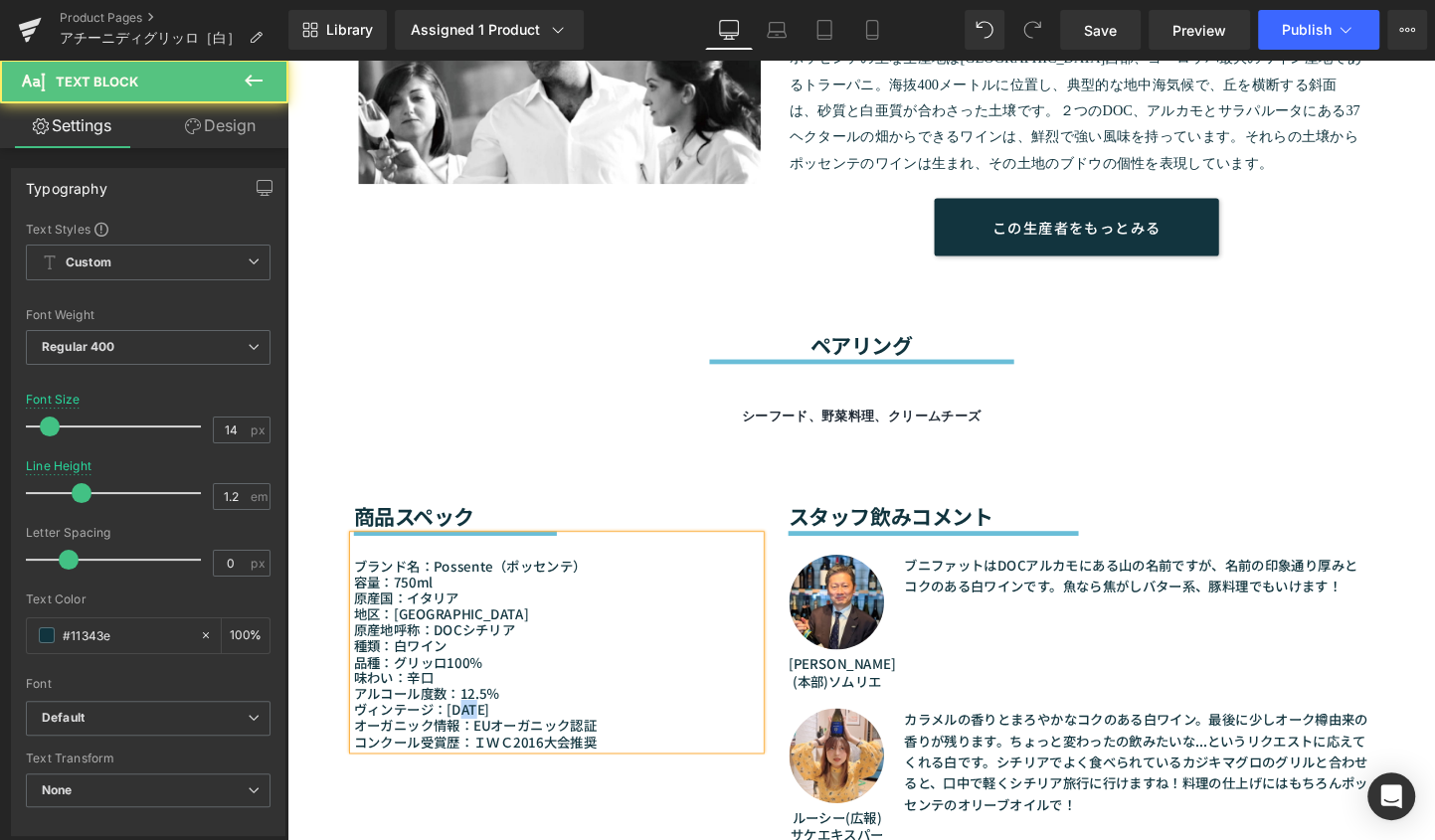 drag, startPoint x: 467, startPoint y: 739, endPoint x: 479, endPoint y: 741, distance: 12.165525 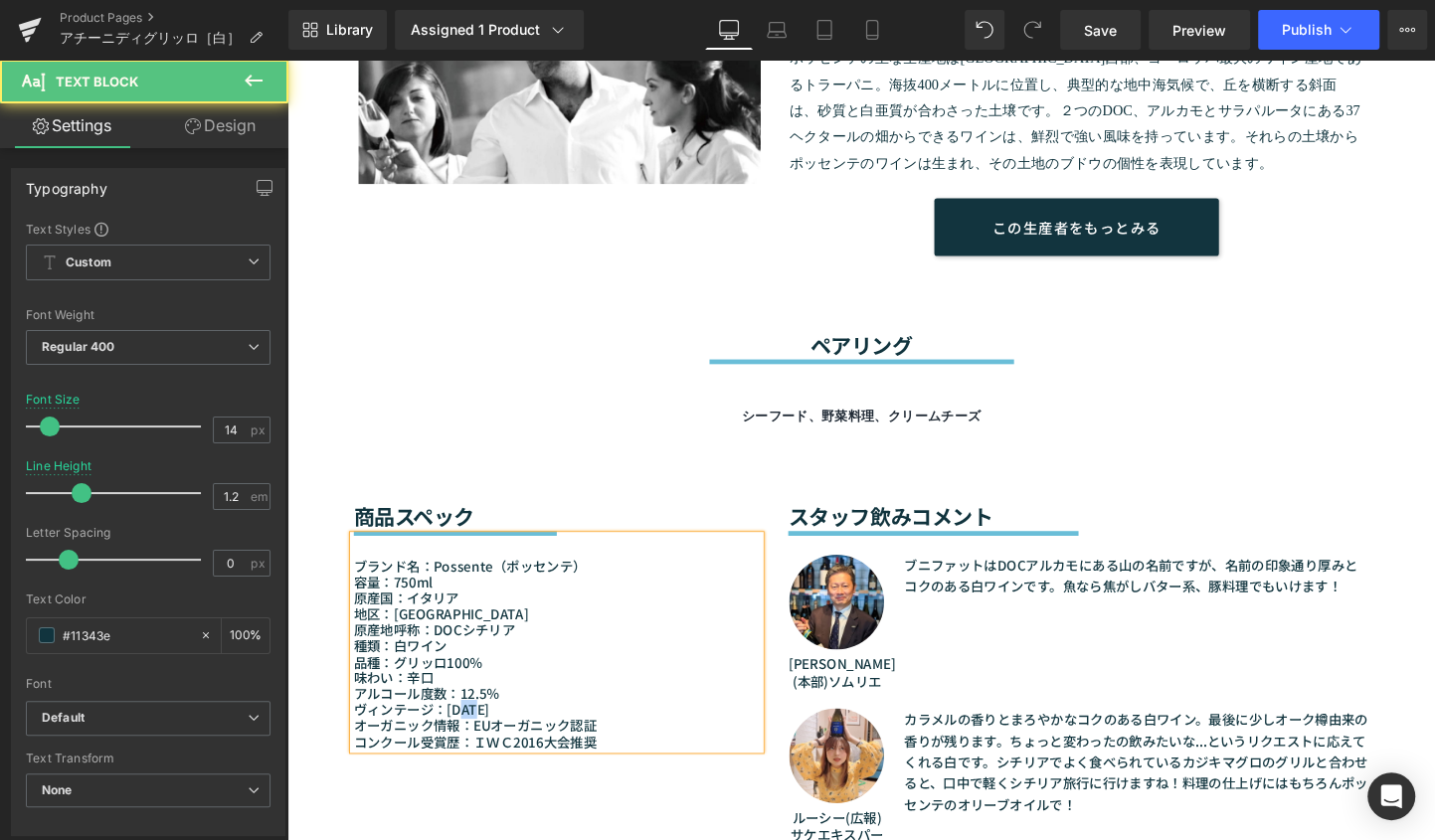 click on "ヴィンテージ：2015" at bounding box center [570, 741] 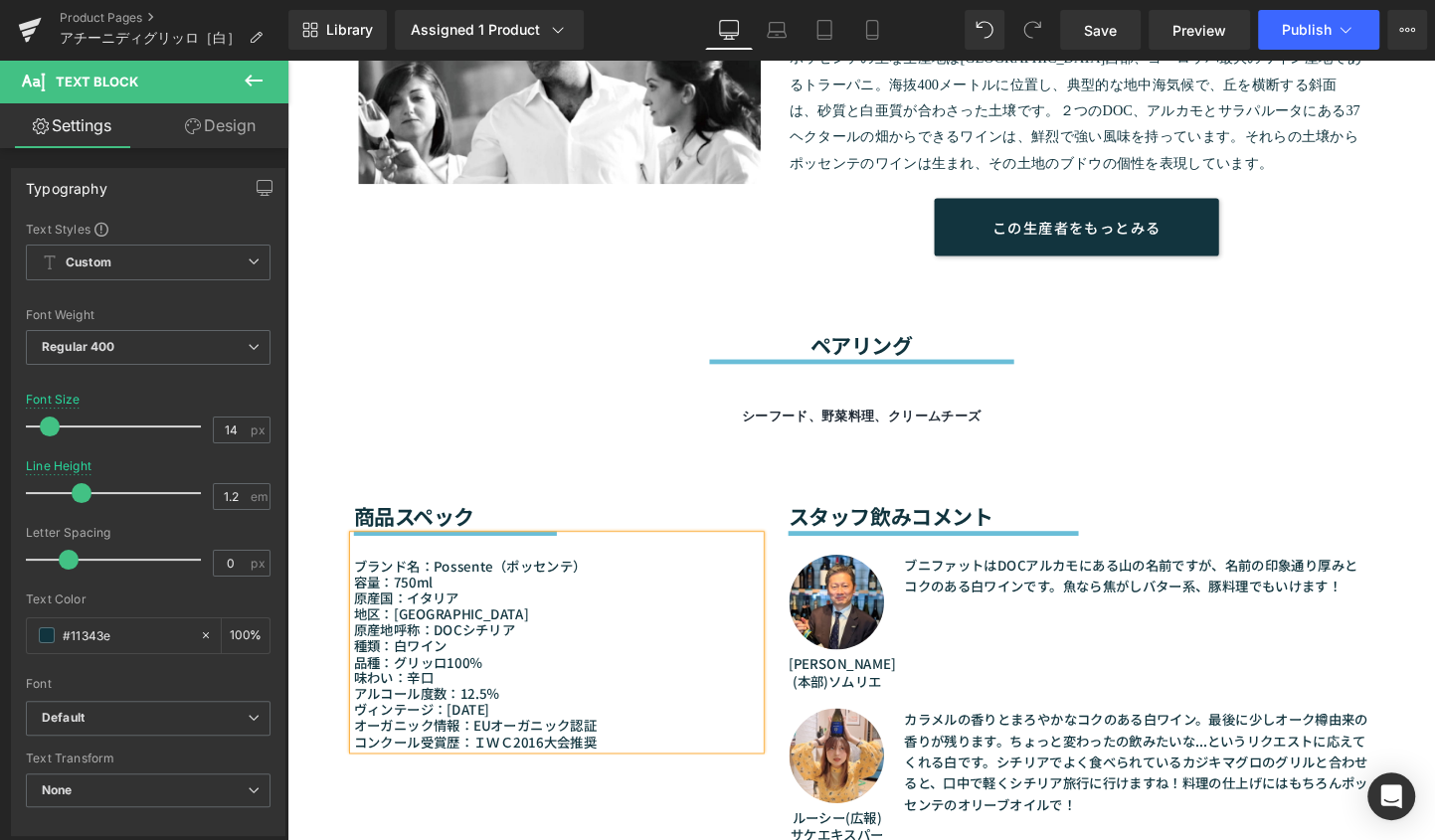 click on "オーガニック情報：EUオーガニック認証" at bounding box center (570, 757) 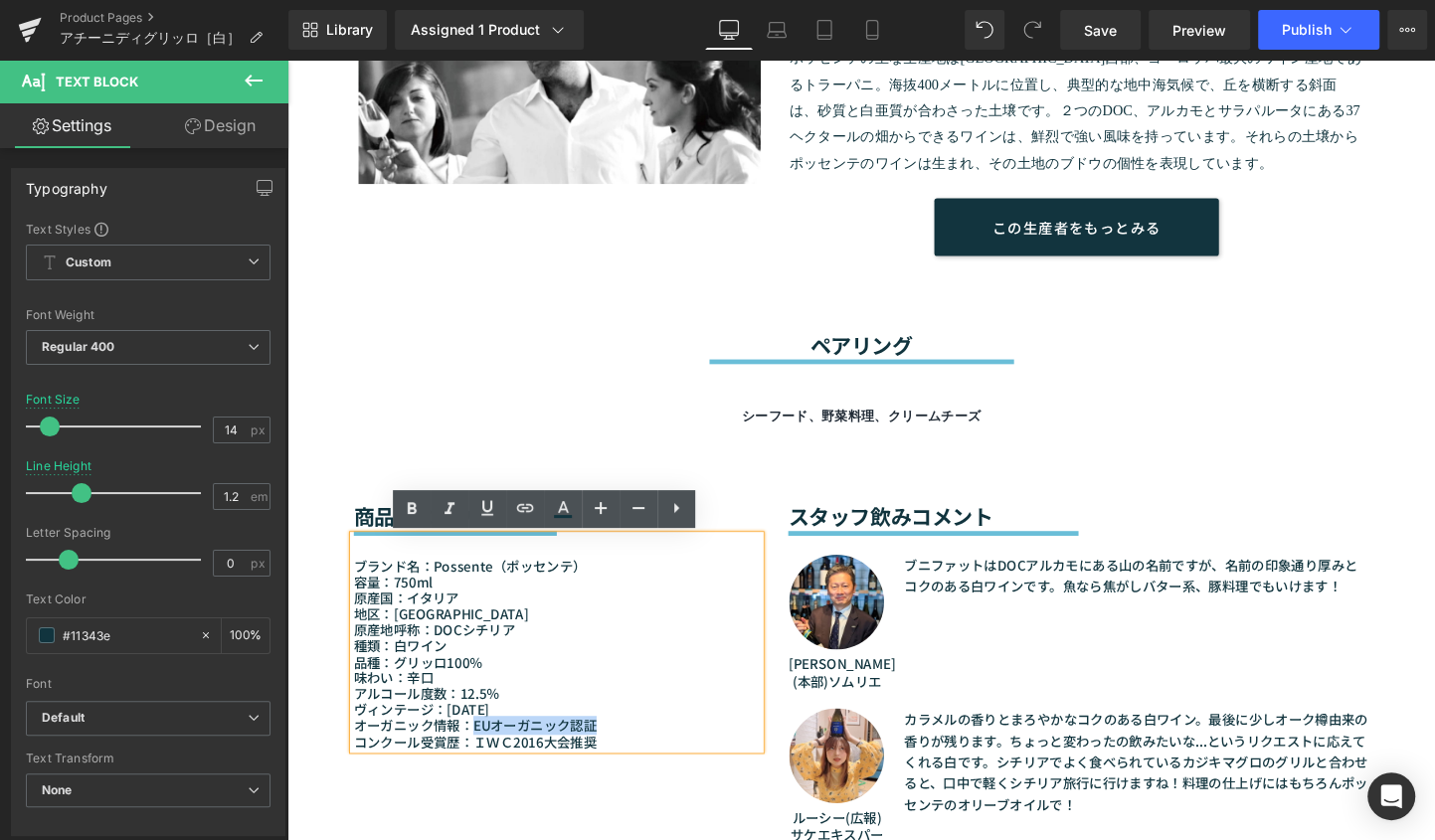 drag, startPoint x: 481, startPoint y: 756, endPoint x: 624, endPoint y: 756, distance: 143 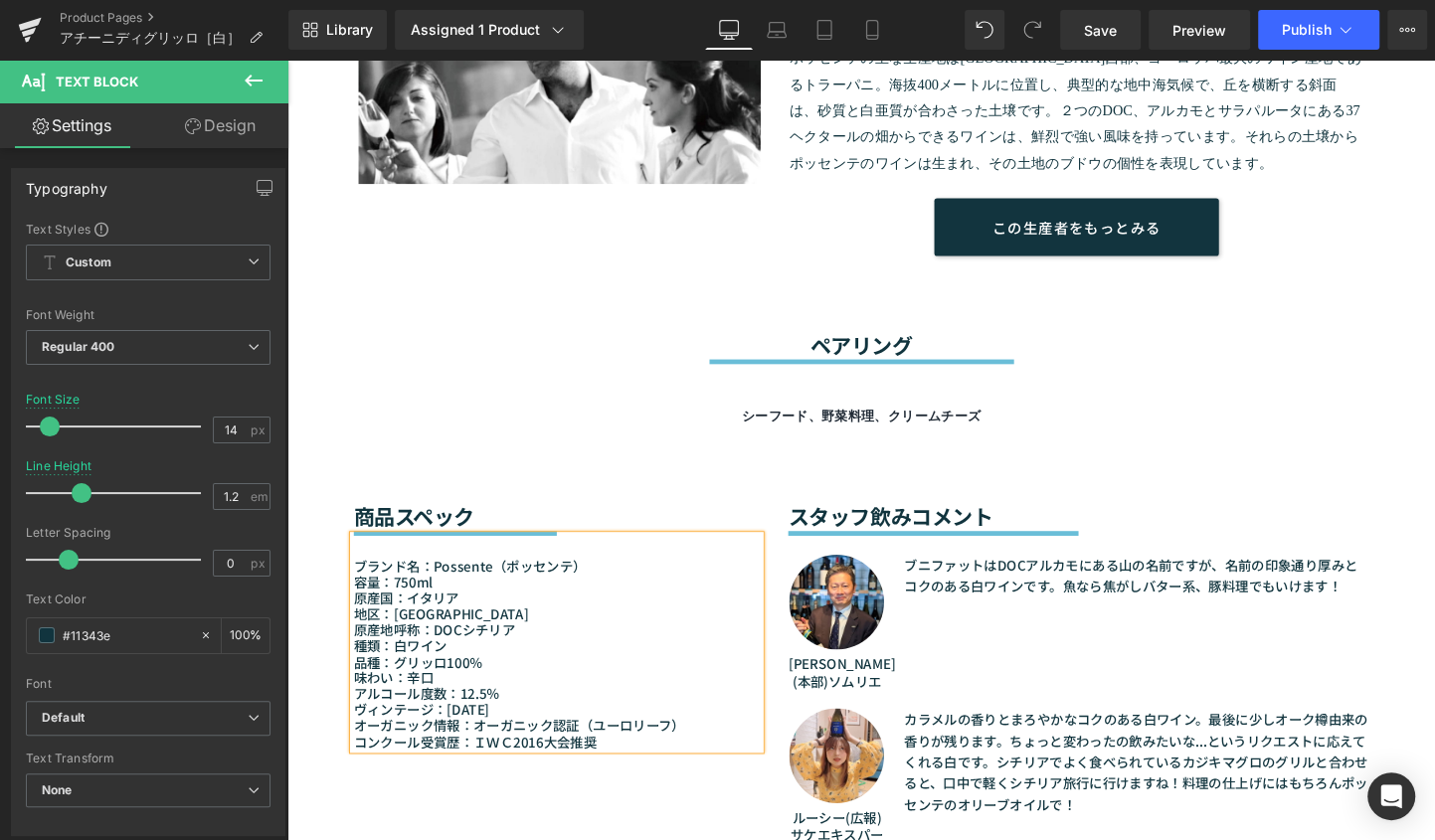 click on "コンクール受賞歴：ＩＷＣ2016大会推奨" at bounding box center [570, 774] 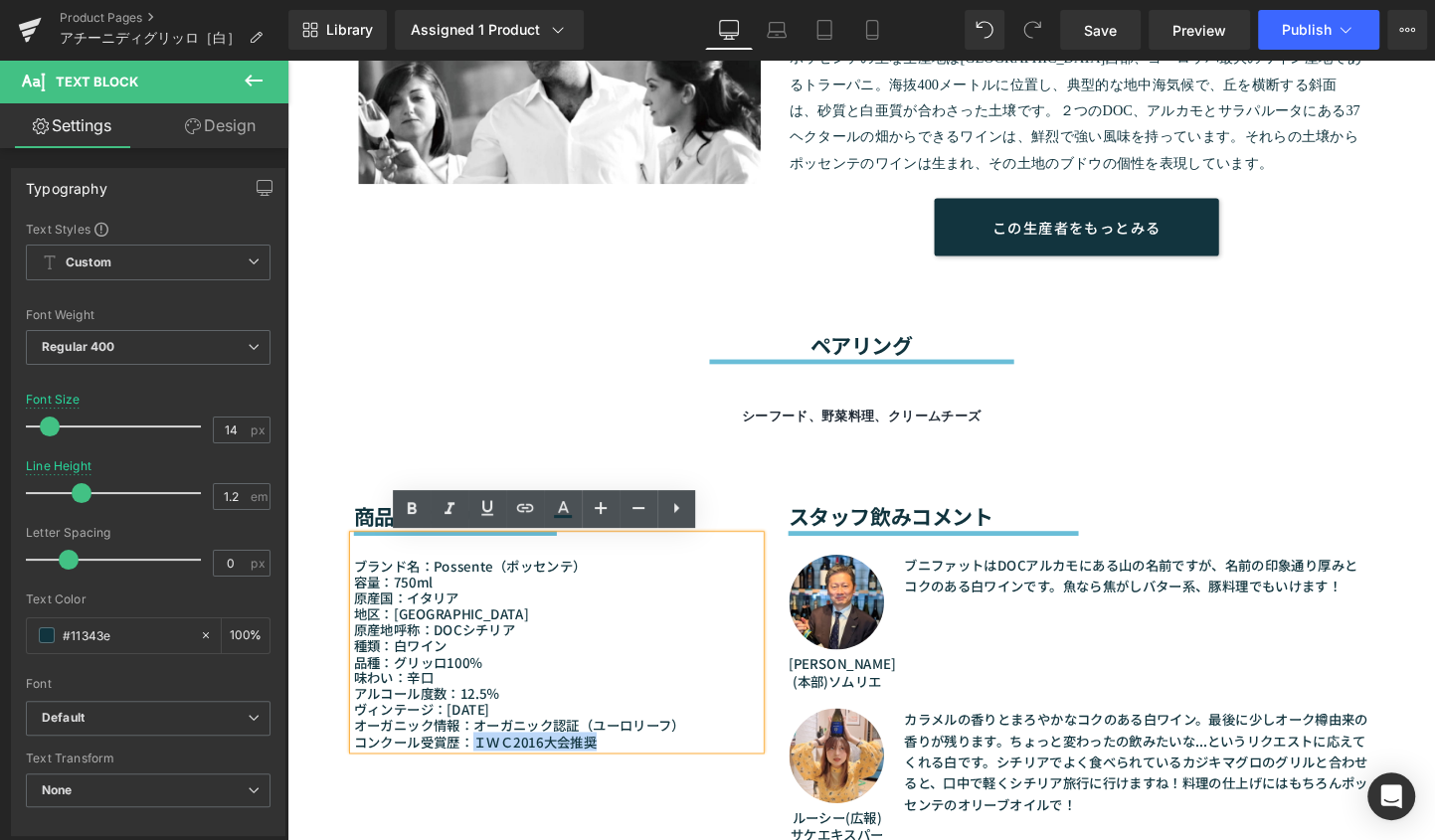 drag, startPoint x: 484, startPoint y: 774, endPoint x: 663, endPoint y: 774, distance: 179 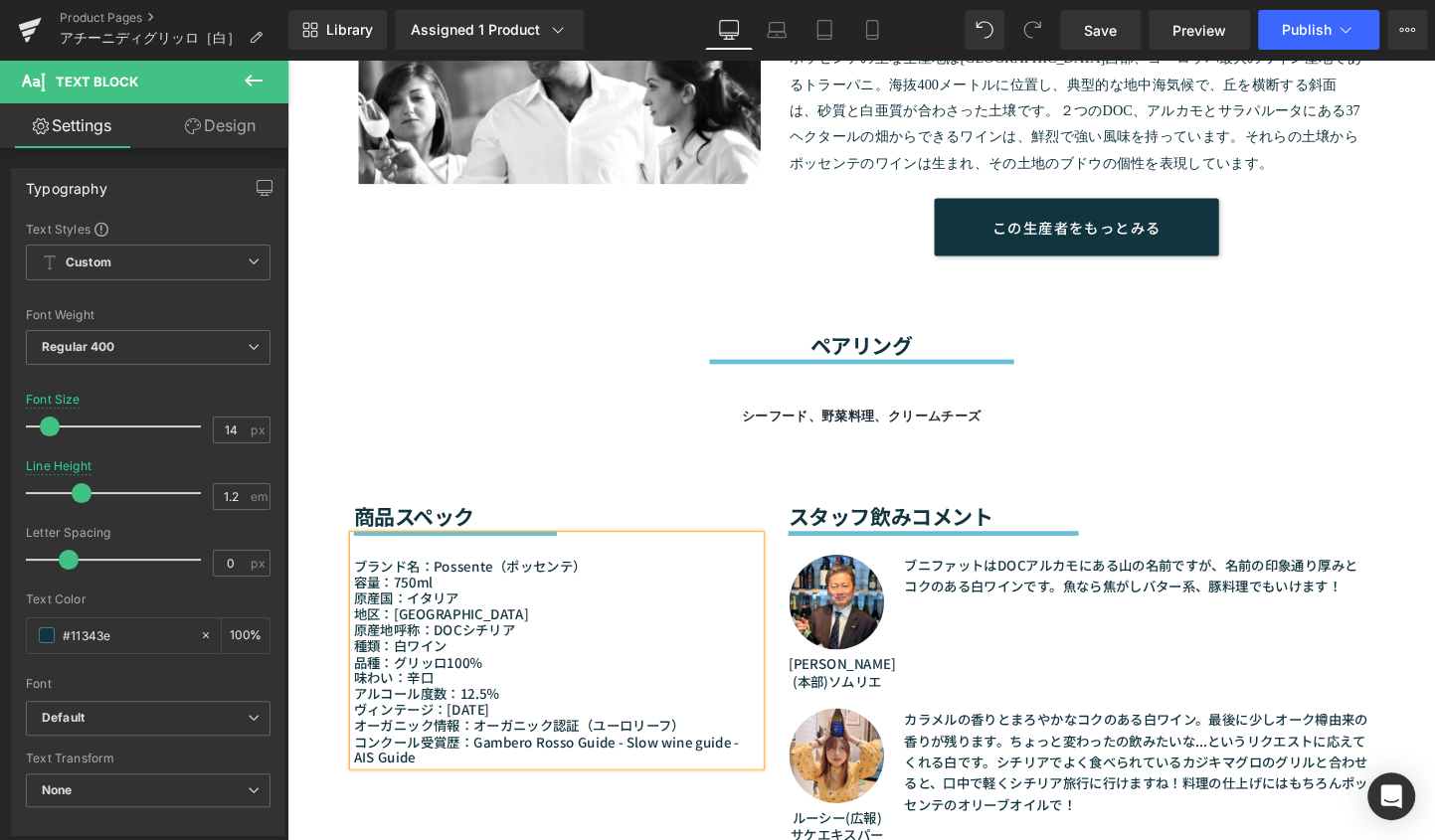 click on "商品スペック Heading         Separator         ブランド名：Possente（ポッセンテ） 容量：750ml 原産国：イタリア 地区：シチリア州 原産地呼称：DOCシチリア 種類：白ワイン 品種：グリッロ100％ 味わい：辛口 アルコール度数：12.5％ ヴィンテージ：2023 オーガニック情報：オーガニック認証（ユーロリーフ） コンクール受賞歴：Gambero Rosso Guide - Slow wine guide - AIS Guide Text Block         スタッフ飲みコメント Heading         Separator         Image         TAKASHI WATANABE(本部)ソムリエ Text Block         ブニファットはDOCアルカモにある山の名前ですが、名前の印象通り厚みとコクのある白ワインです。魚なら焦がしバター系、豚料理でもいけます！ Text Block         Row         Image         ルーシー(広報) サケエキスパート Text Block         Text Block         Row         Row" at bounding box center [889, 672] 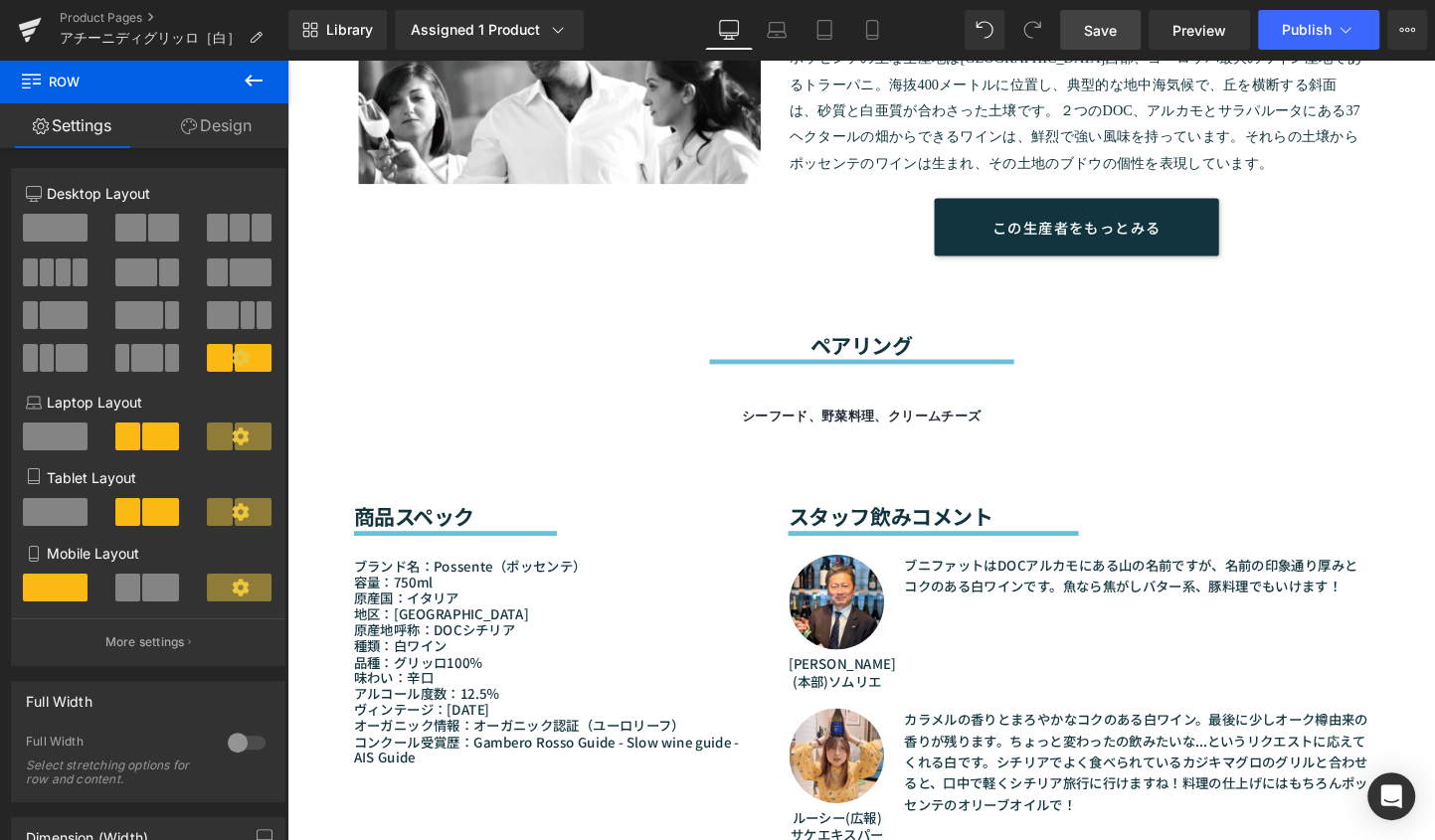 click on "Save" at bounding box center [1100, 30] 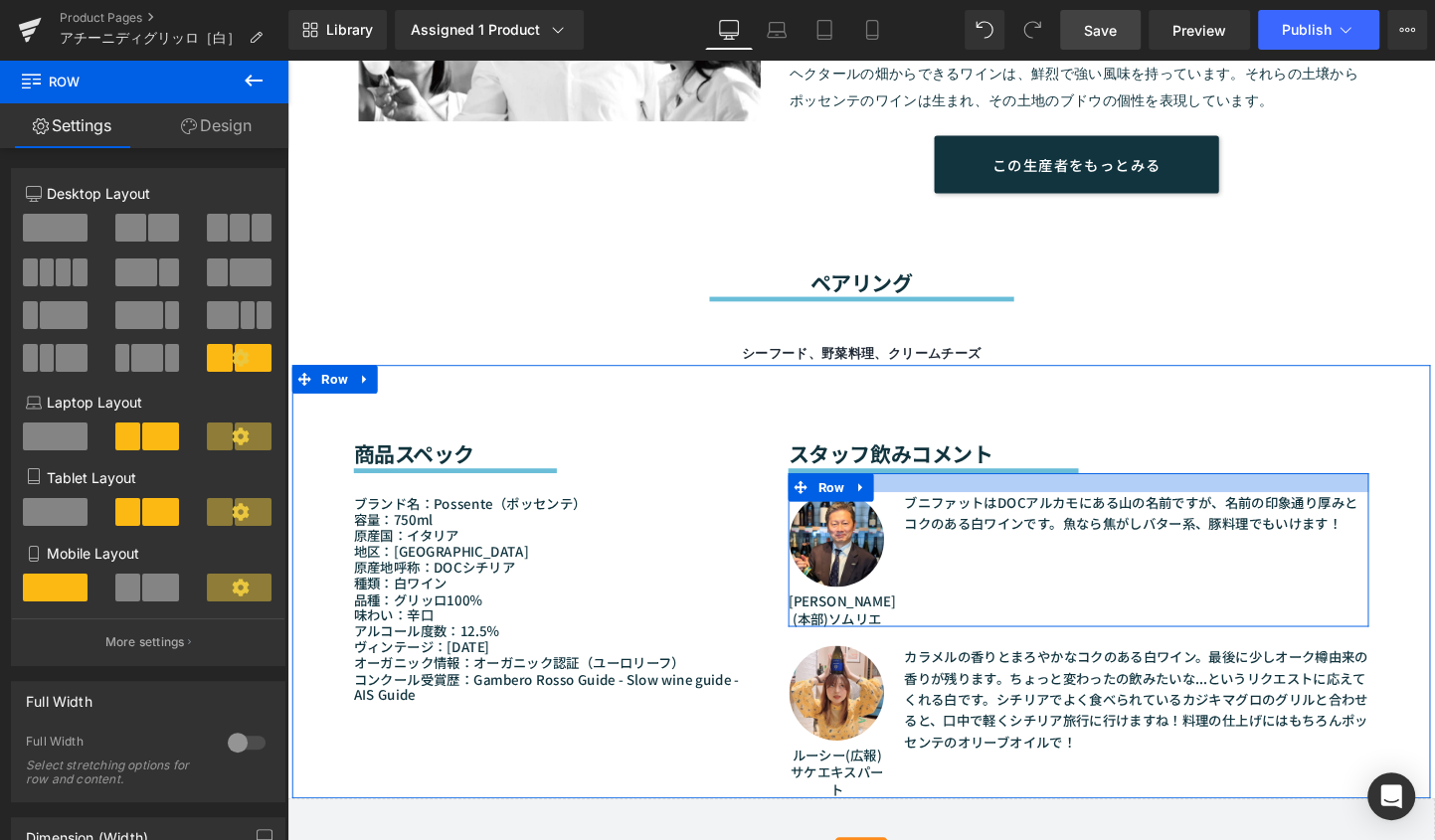 scroll, scrollTop: 1678, scrollLeft: 0, axis: vertical 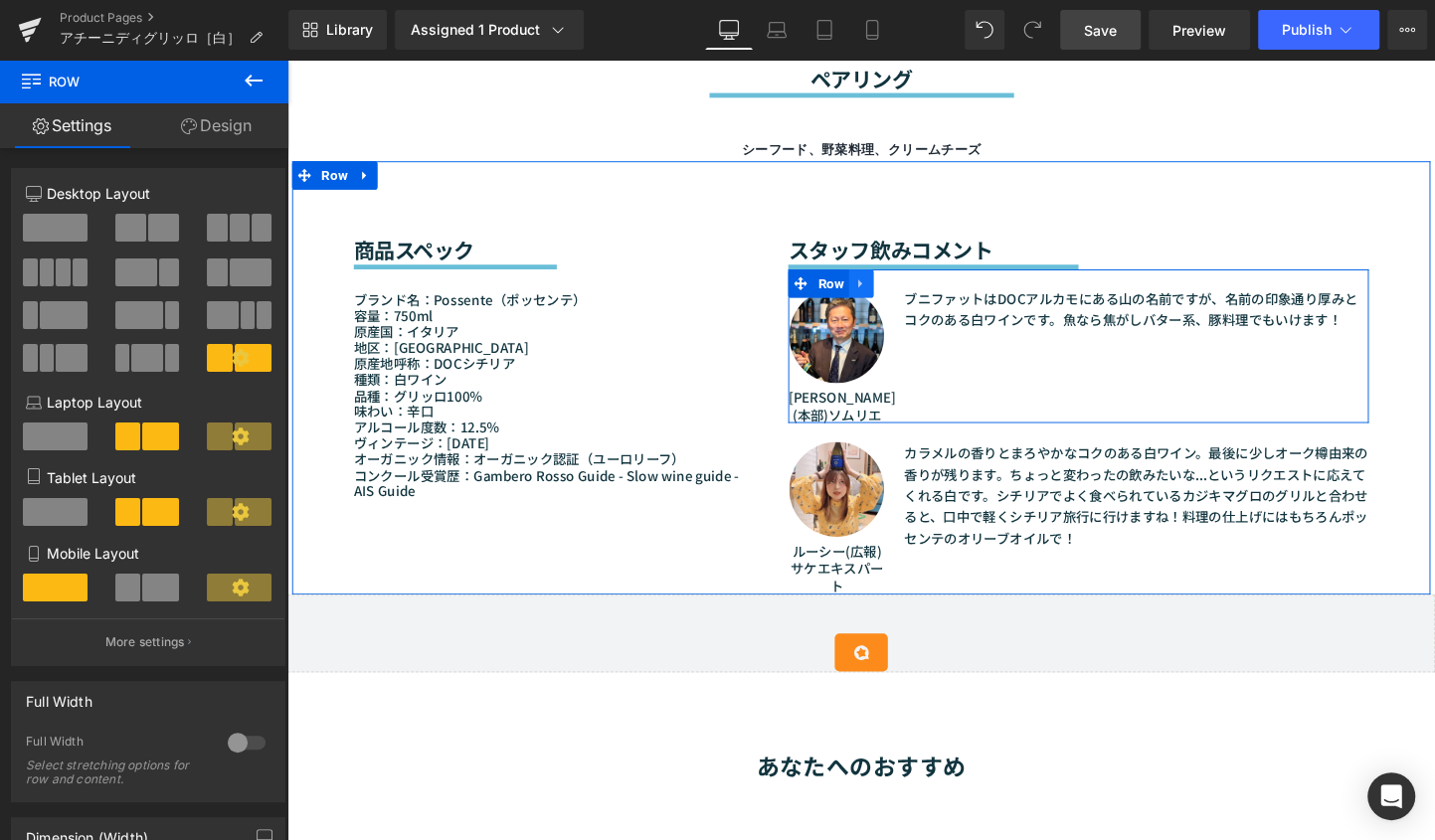 click 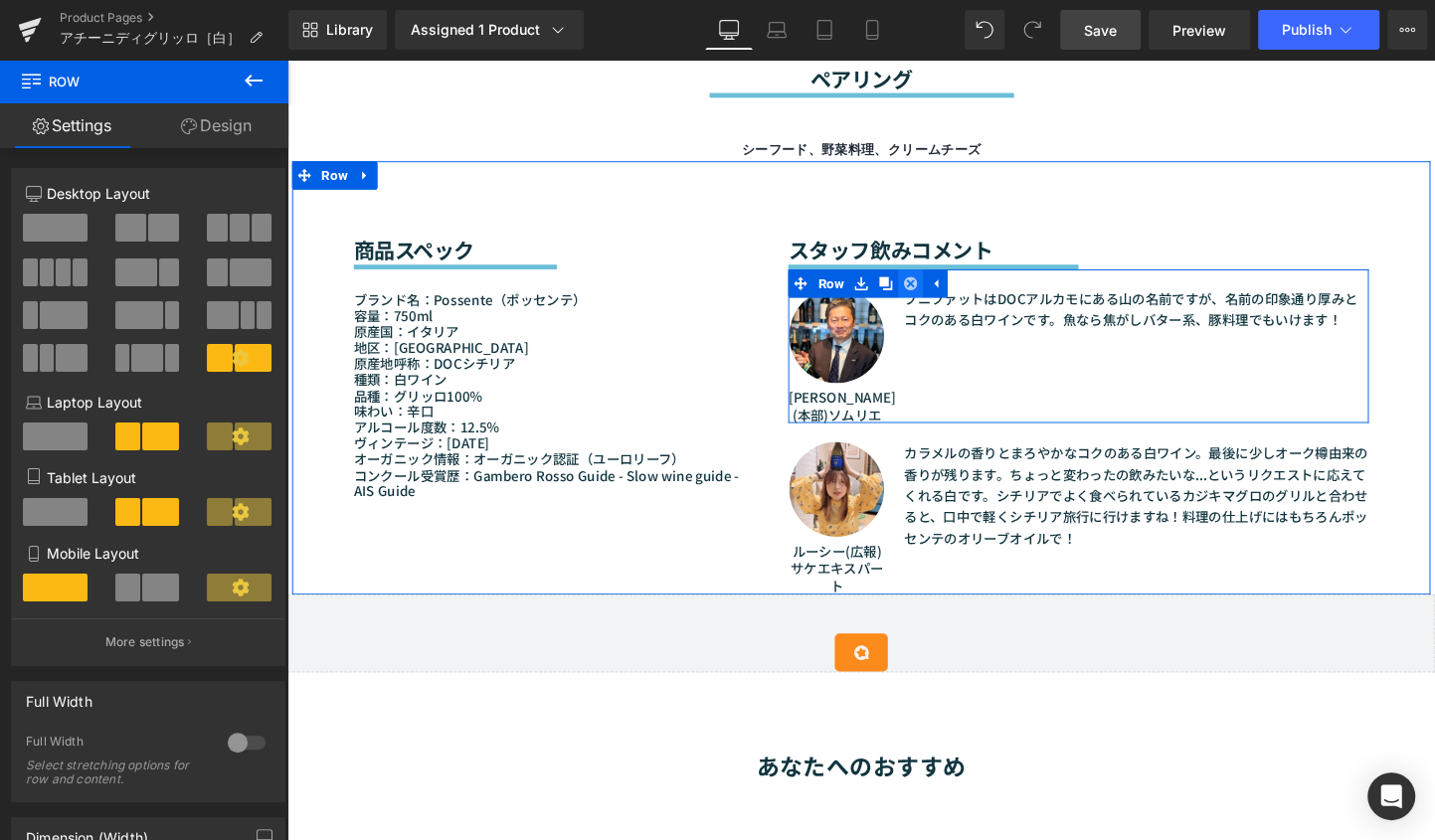 click 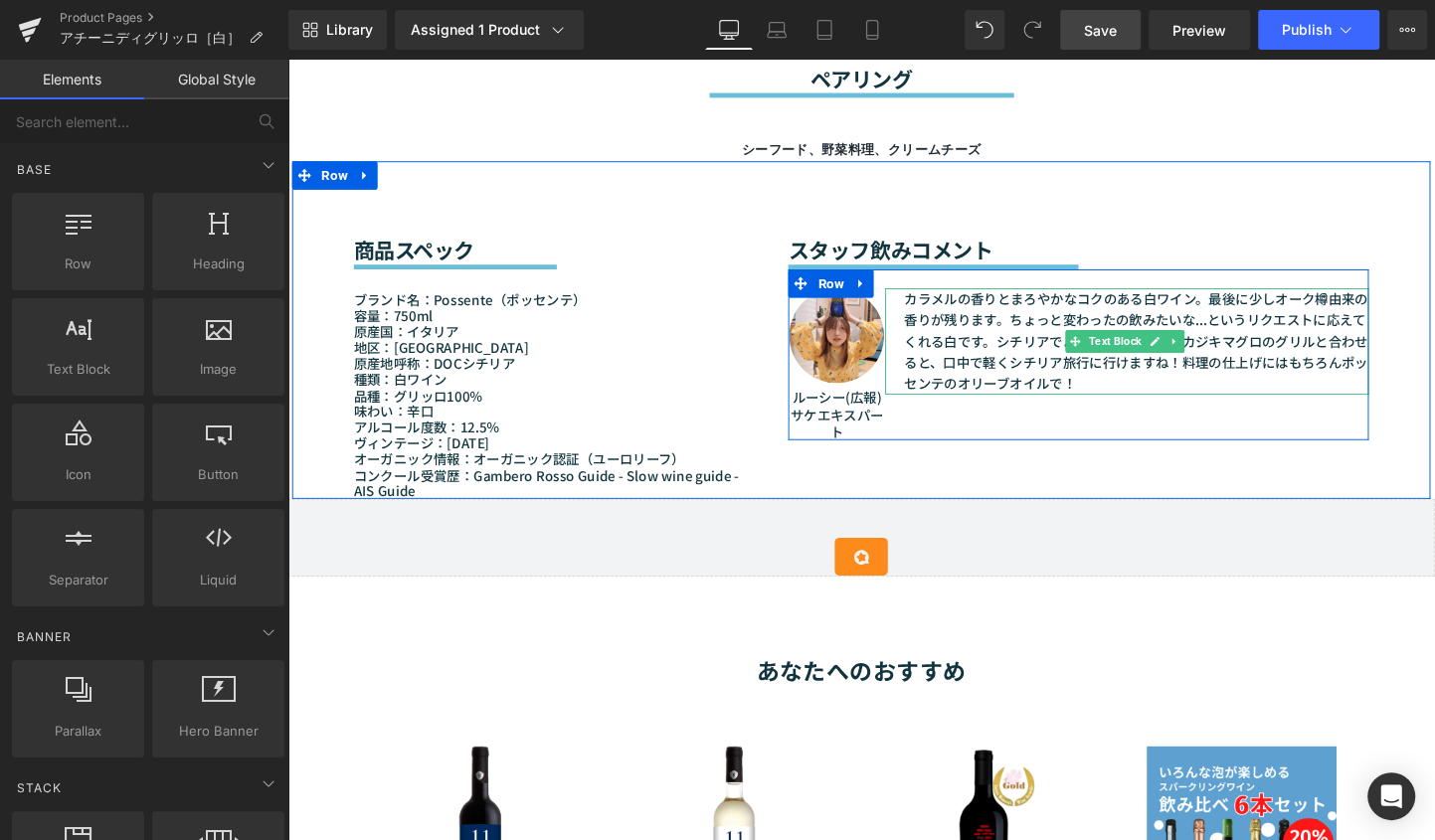 click on "カラメルの香りとまろやかなコクのある白ワイン。最後に少しオーク樽由来の香りが残ります。ちょっと変わったの飲みたいな...というリクエストに応えてくれる白です。シチリアでよく食べられているカジキマグロのグリルと合わせると、口中で軽くシチリア旅行に行けますね！料理の仕上げにはもちろんポッセンテのオリーブオイルで！" at bounding box center [1177, 355] 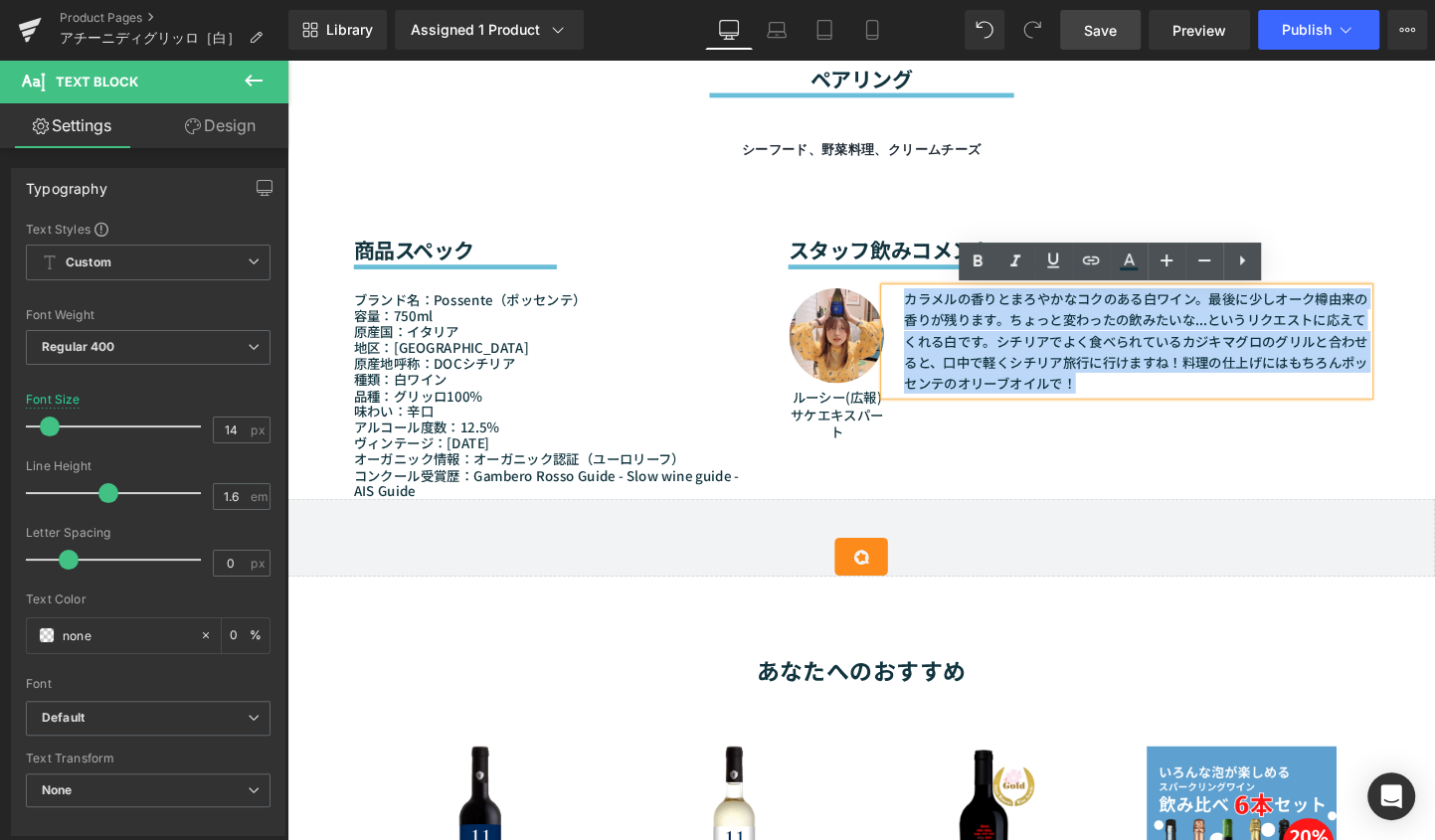 drag, startPoint x: 926, startPoint y: 309, endPoint x: 1188, endPoint y: 396, distance: 276.06702 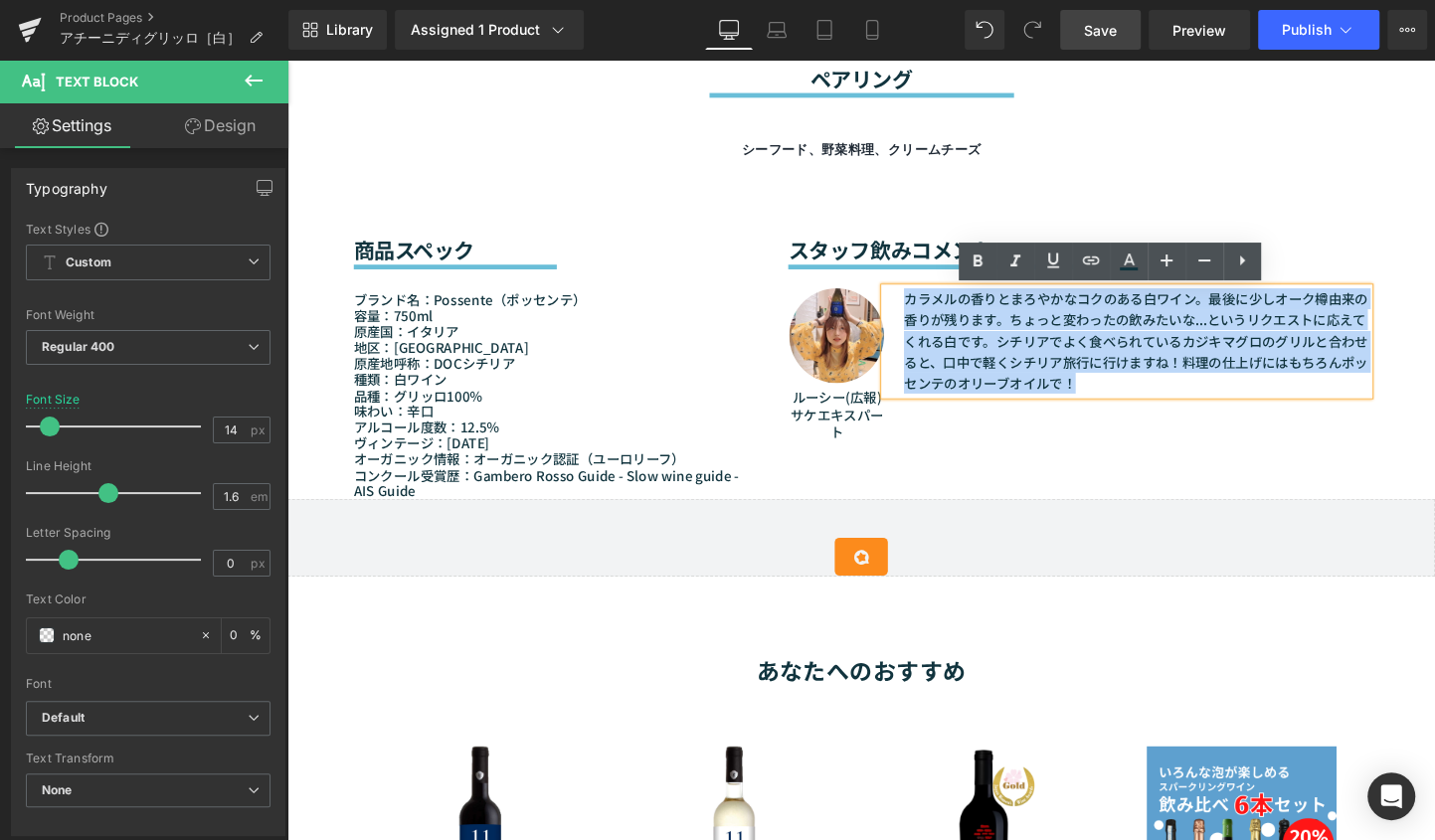 paste 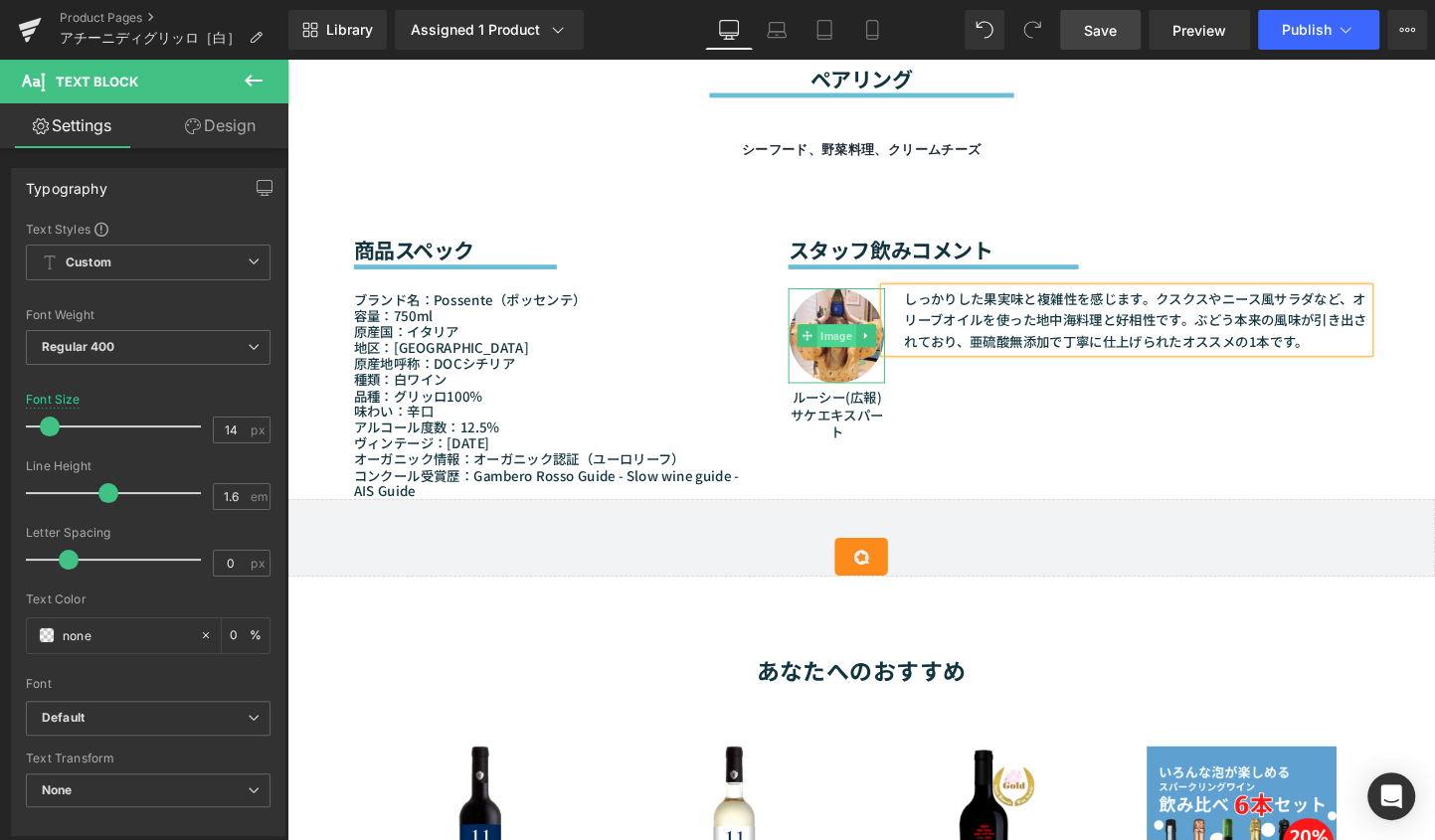 click on "Image" at bounding box center (862, 349) 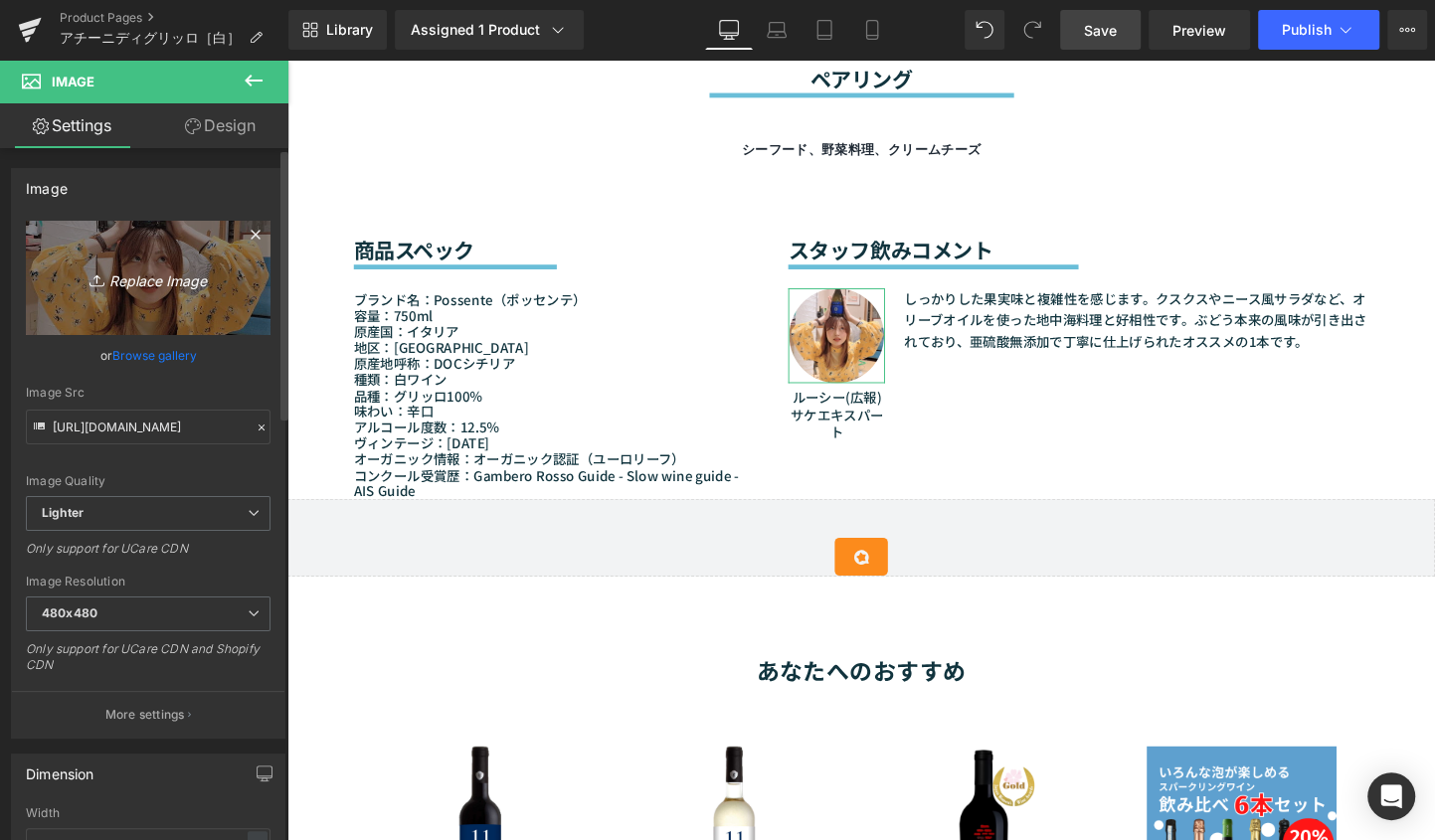 click on "Replace Image" at bounding box center (148, 277) 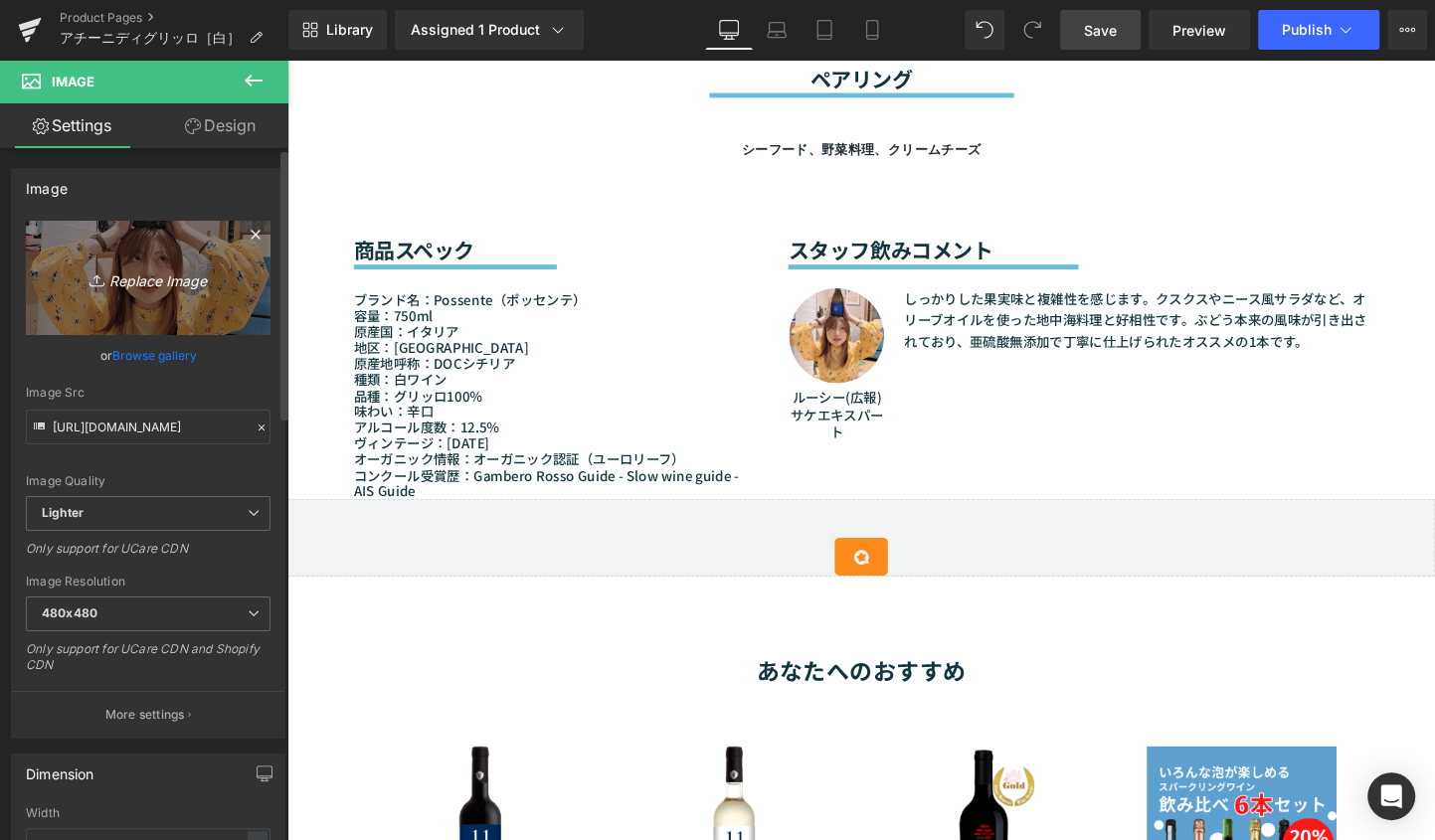 type on "C:\fakepath\[PERSON_NAME].jpg" 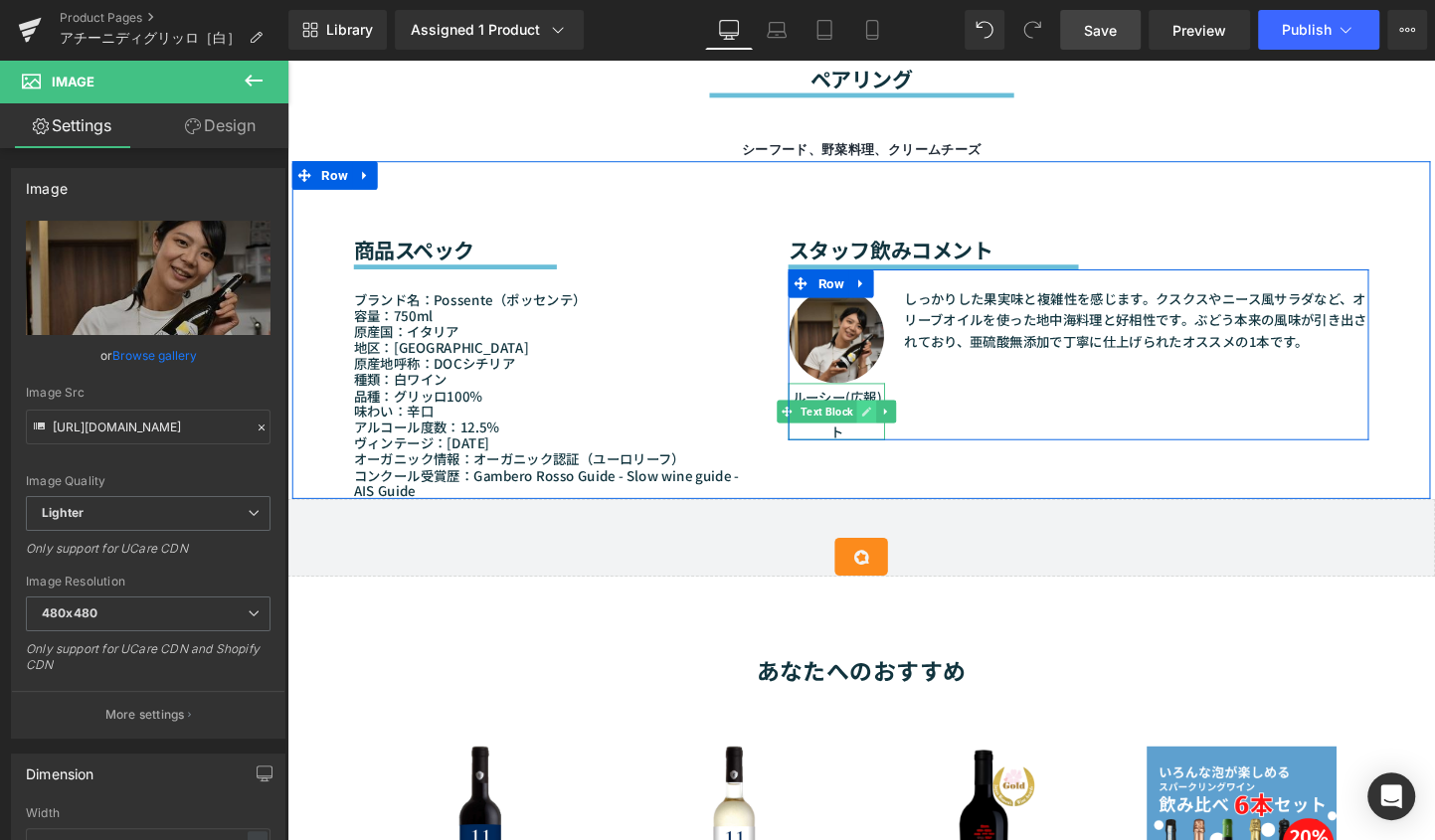 click 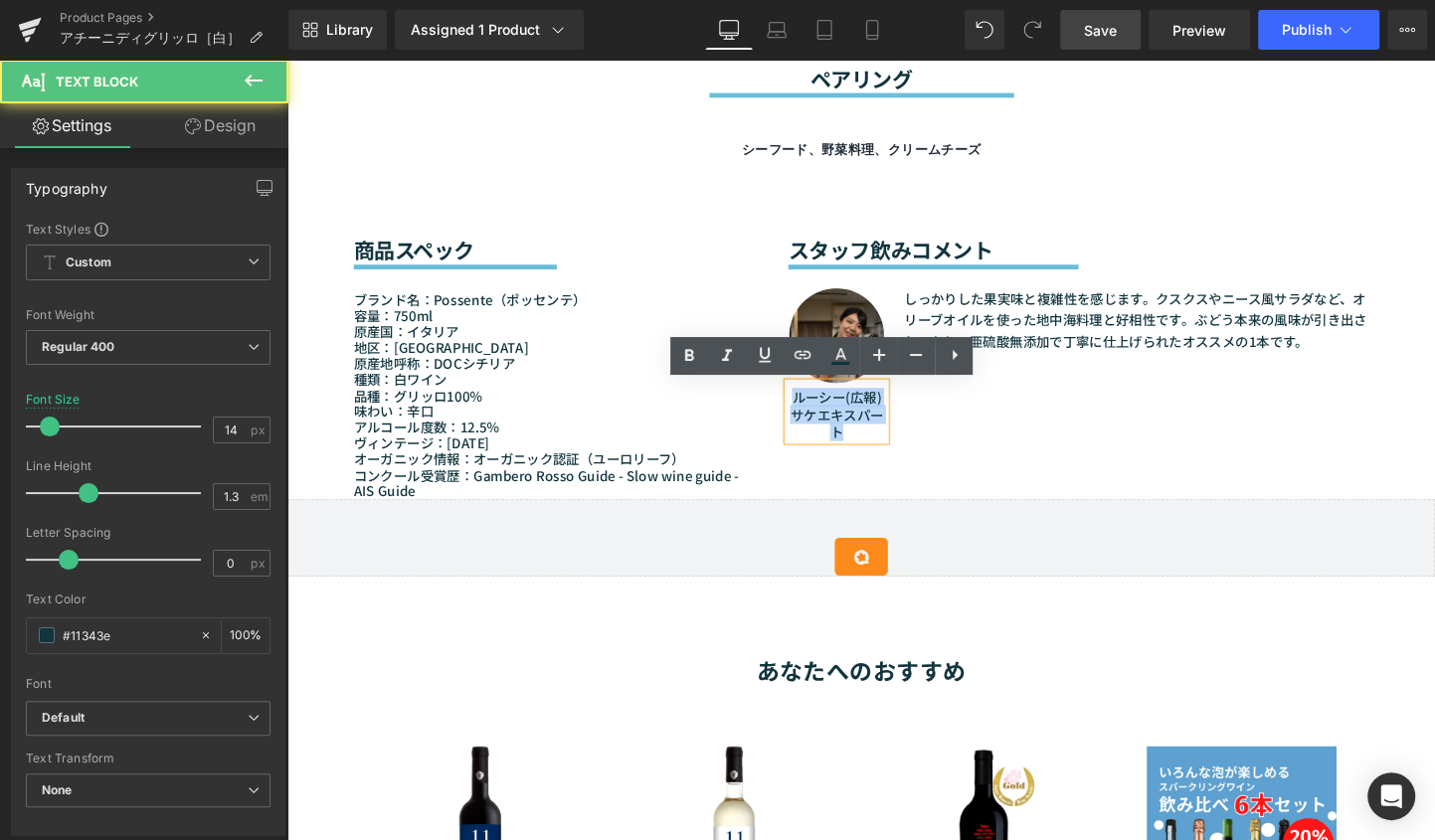 drag, startPoint x: 876, startPoint y: 454, endPoint x: 789, endPoint y: 415, distance: 95.34149 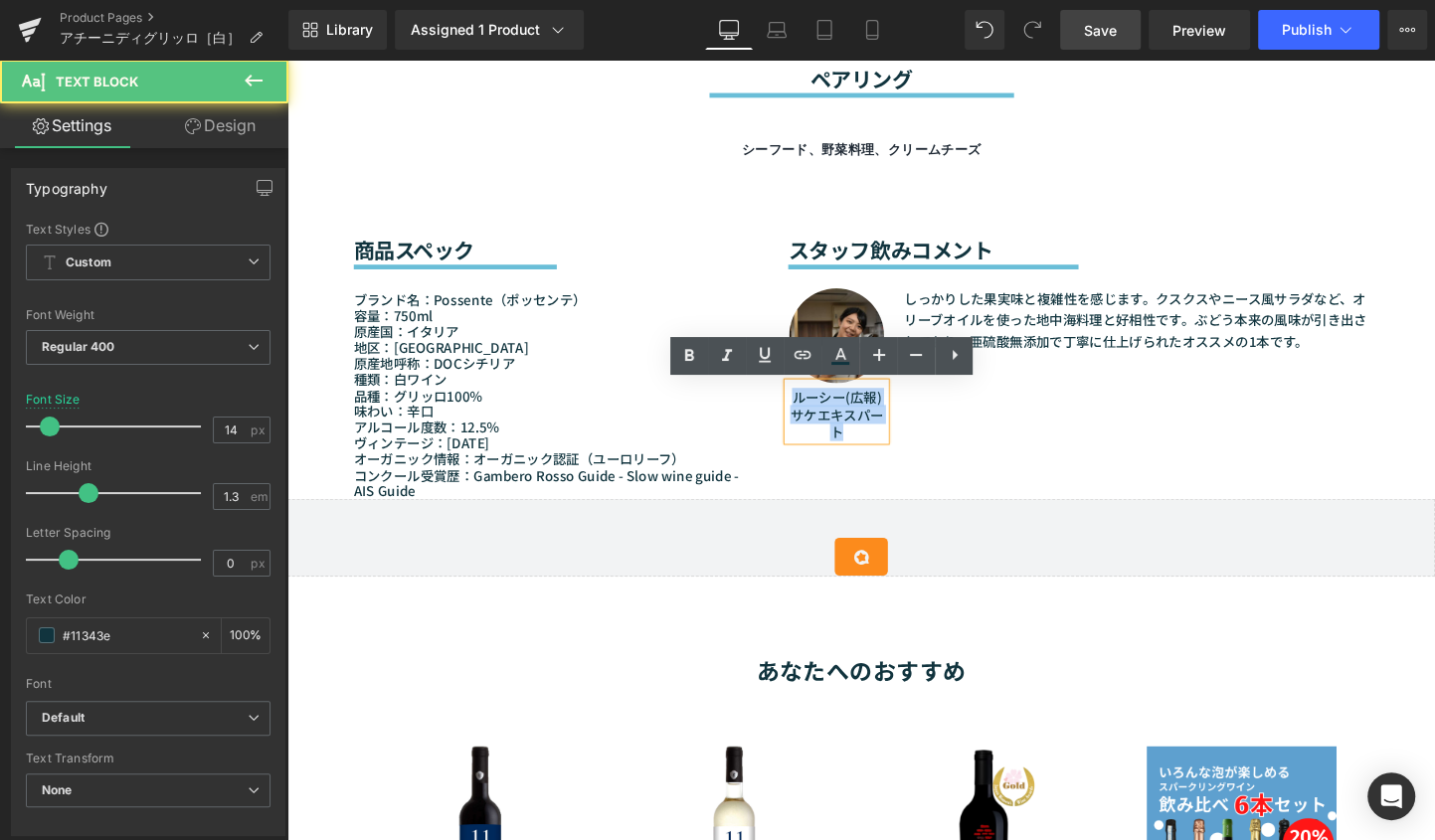 click on "商品スペック Heading         Separator         ブランド名：Possente（ポッセンテ） 容量：750ml 原産国：イタリア 地区：シチリア州 原産地呼称：DOCシチリア 種類：白ワイン 品種：グリッロ100％ 味わい：辛口 アルコール度数：12.5％ ヴィンテージ：2023 オーガニック情報：オーガニック認証（ユーロリーフ） コンクール受賞歴：Gambero Rosso Guide - Slow wine guide - AIS Guide Text Block         スタッフ飲みコメント Heading         Separator         Image         ルーシー(広報) サケエキスパート Text Block         しっかりした果実味と複雑性を感じます。クスクスやニース風サラダなど、オリーブオイルを使った地中海料理と好相性です。ぶどう本来の風味が引き出されており、亜硫酸無添加で丁寧に仕上げられたオススメの1本です。 Text Block         Row         Row" at bounding box center (889, 343) 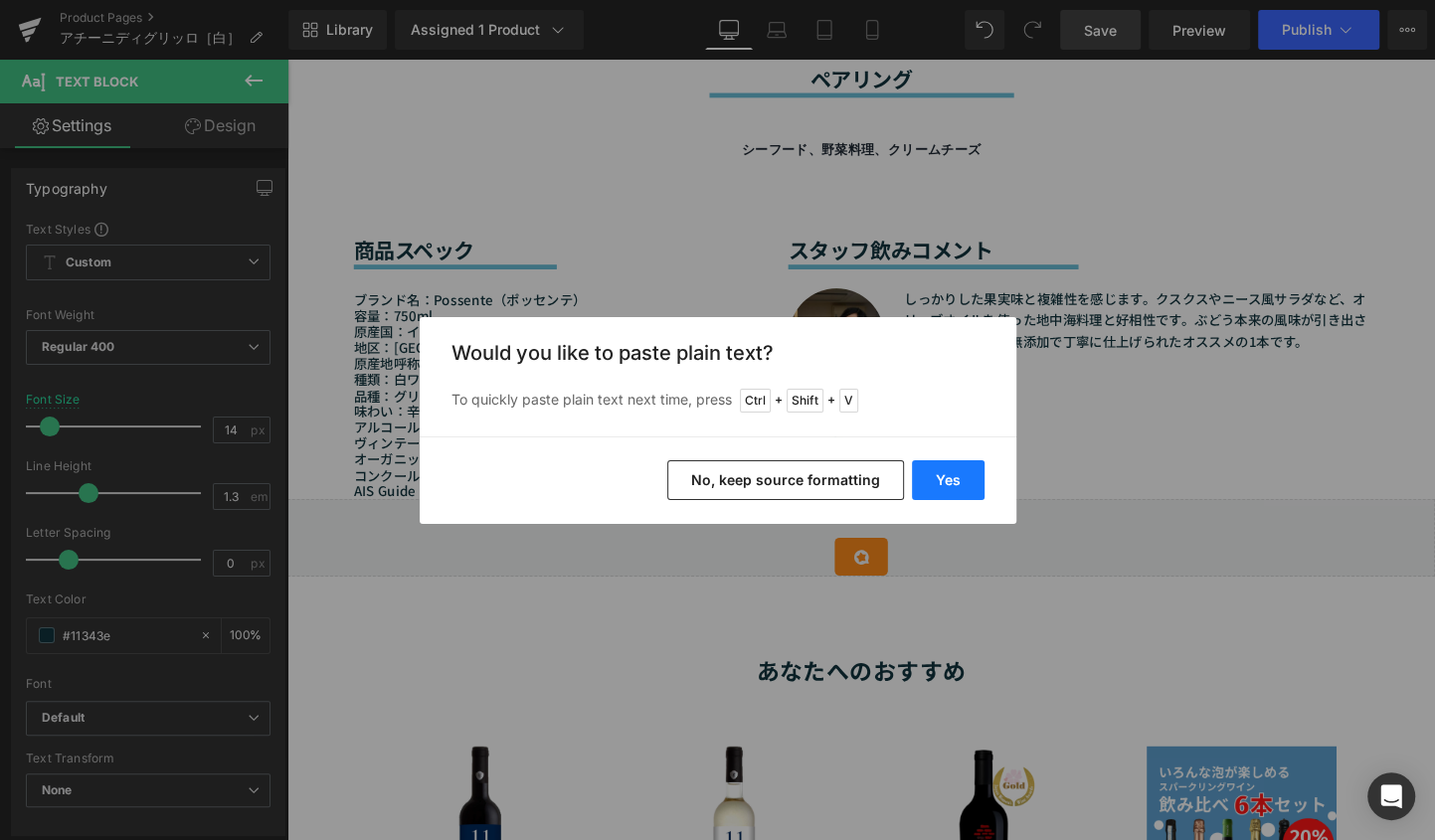 click on "Yes" at bounding box center (948, 480) 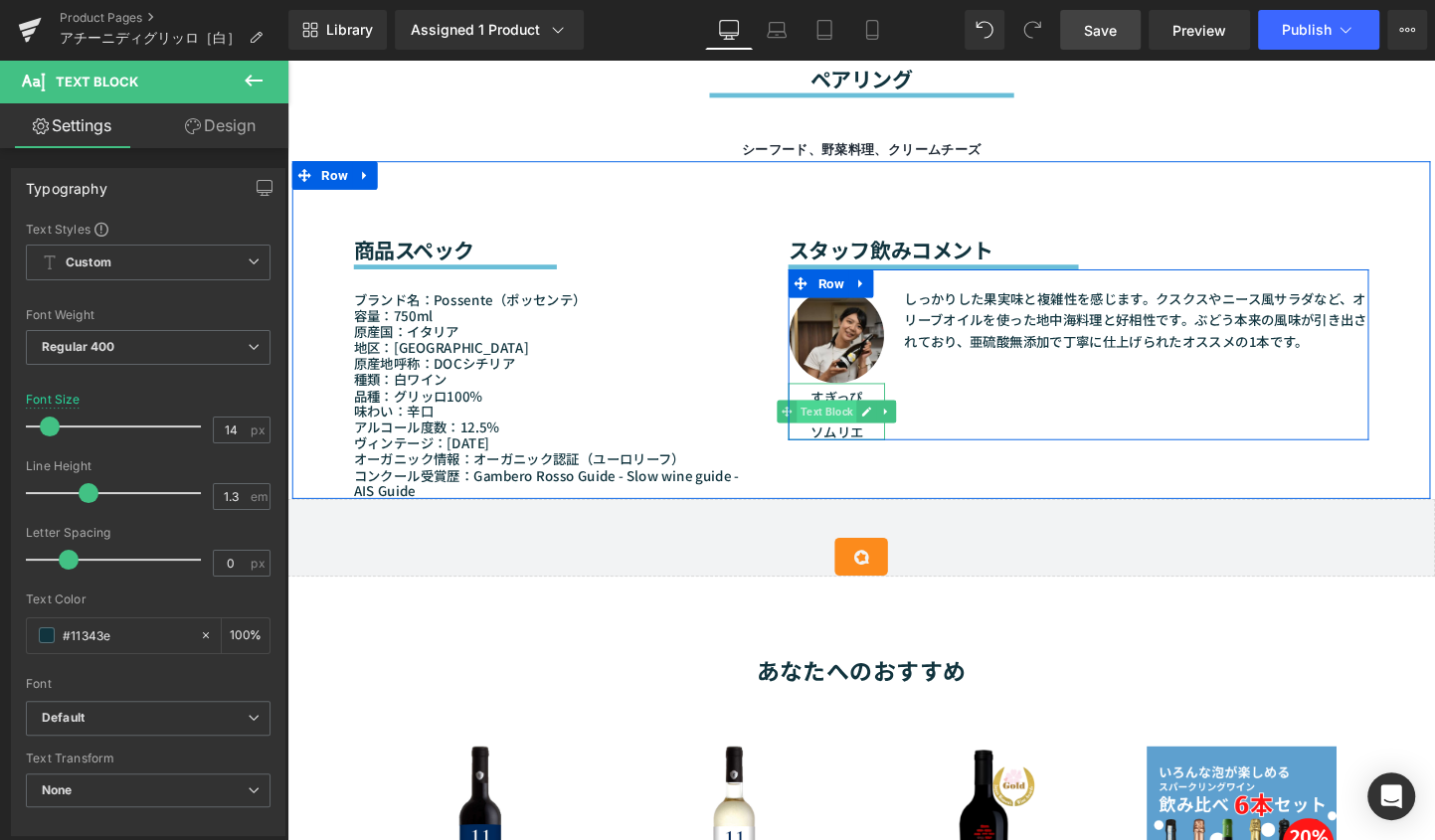 click on "Text Block" at bounding box center [852, 428] 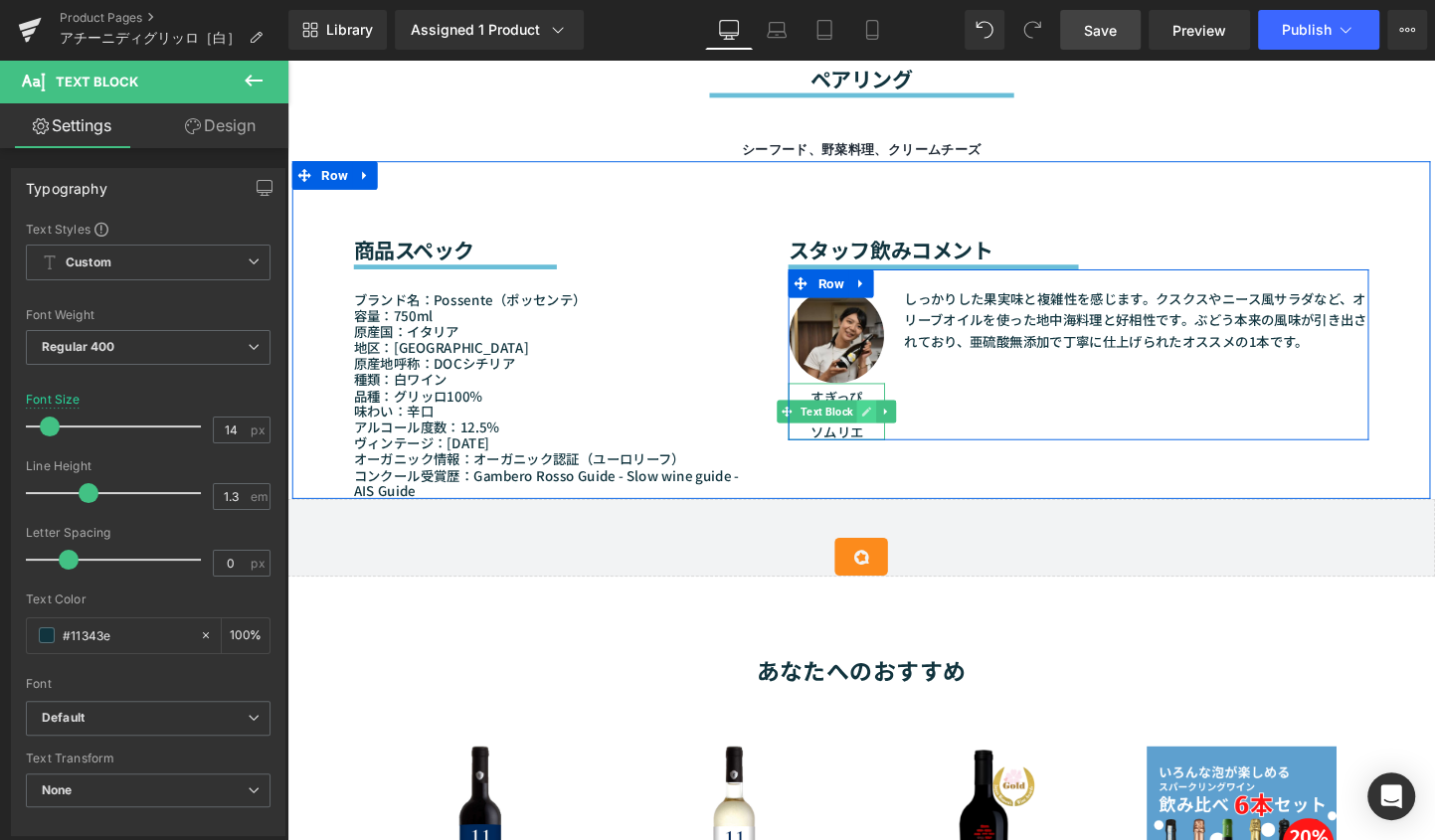 click at bounding box center [894, 428] 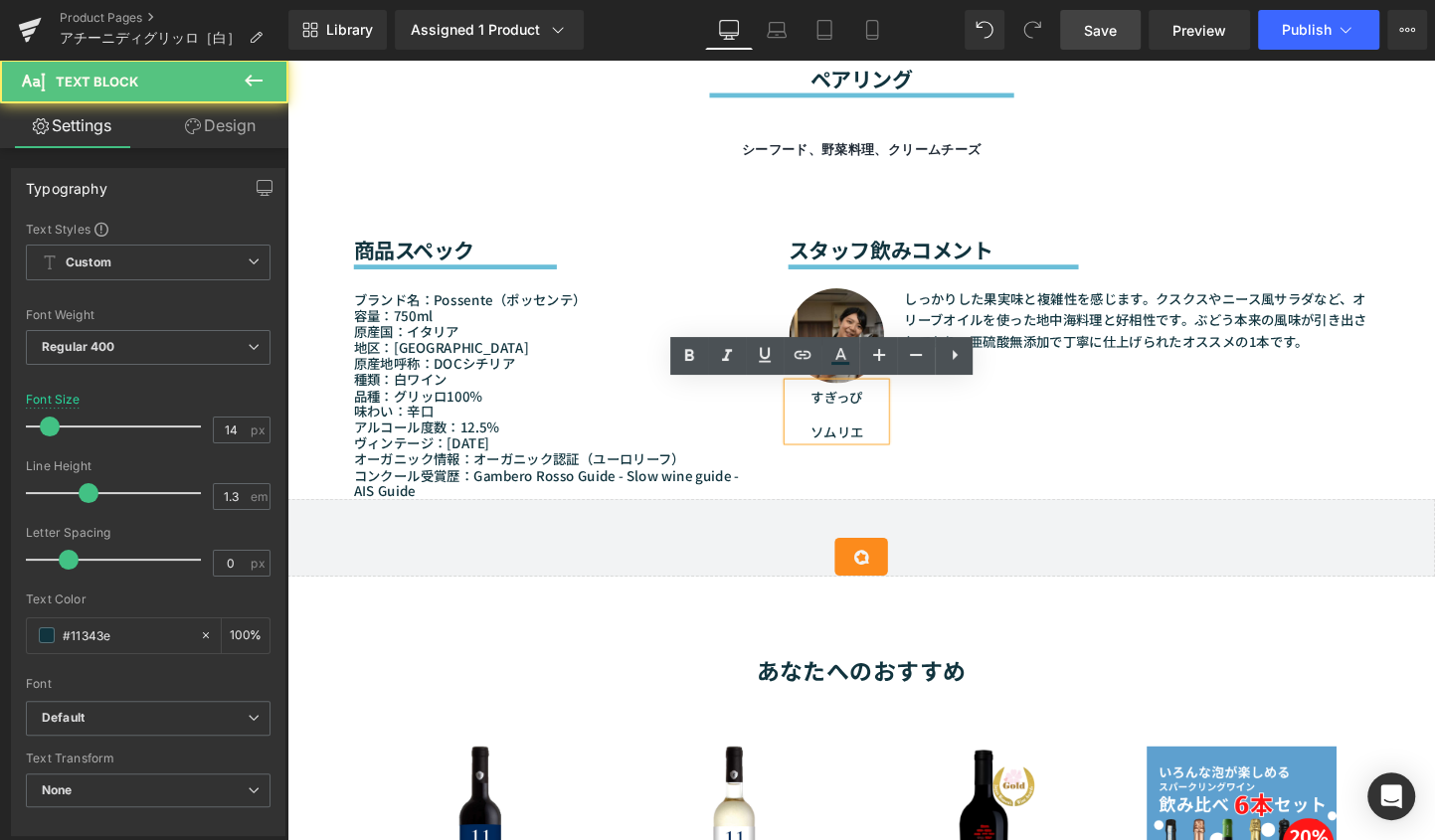 click on "すぎっぴ ソムリエ" at bounding box center [863, 428] 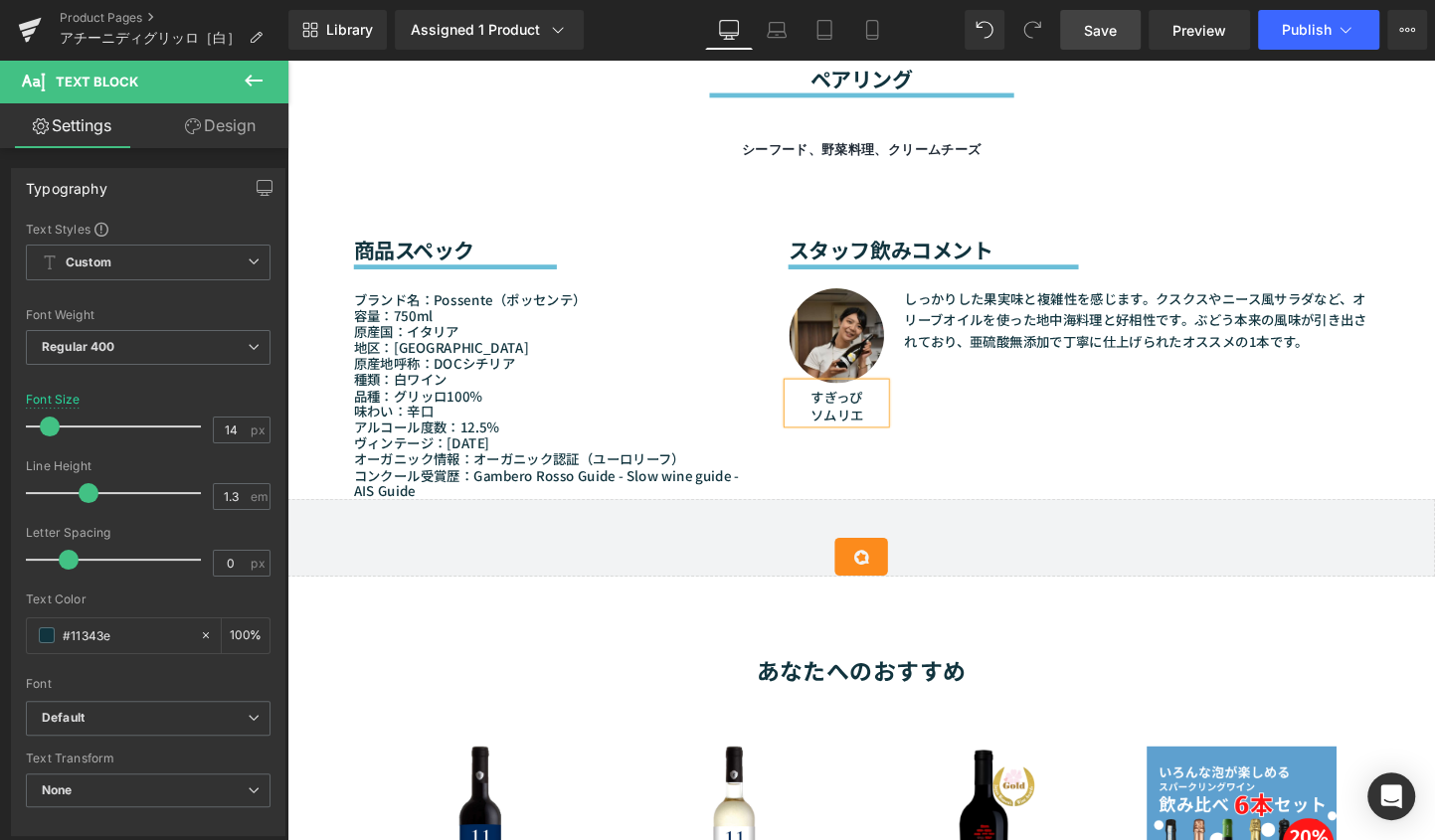 click on "商品スペック Heading         Separator         ブランド名：Possente（ポッセンテ） 容量：750ml 原産国：イタリア 地区：シチリア州 原産地呼称：DOCシチリア 種類：白ワイン 品種：グリッロ100％ 味わい：辛口 アルコール度数：12.5％ ヴィンテージ：2023 オーガニック情報：オーガニック認証（ユーロリーフ） コンクール受賞歴：Gambero Rosso Guide - Slow wine guide - AIS Guide Text Block         スタッフ飲みコメント Heading         Separator         Image         すぎっぴ ソムリエ Text Block         しっかりした果実味と複雑性を感じます。クスクスやニース風サラダなど、オリーブオイルを使った地中海料理と好相性です。ぶどう本来の風味が引き出されており、亜硫酸無添加で丁寧に仕上げられたオススメの1本です。 Text Block         Row         Row" at bounding box center [889, 343] 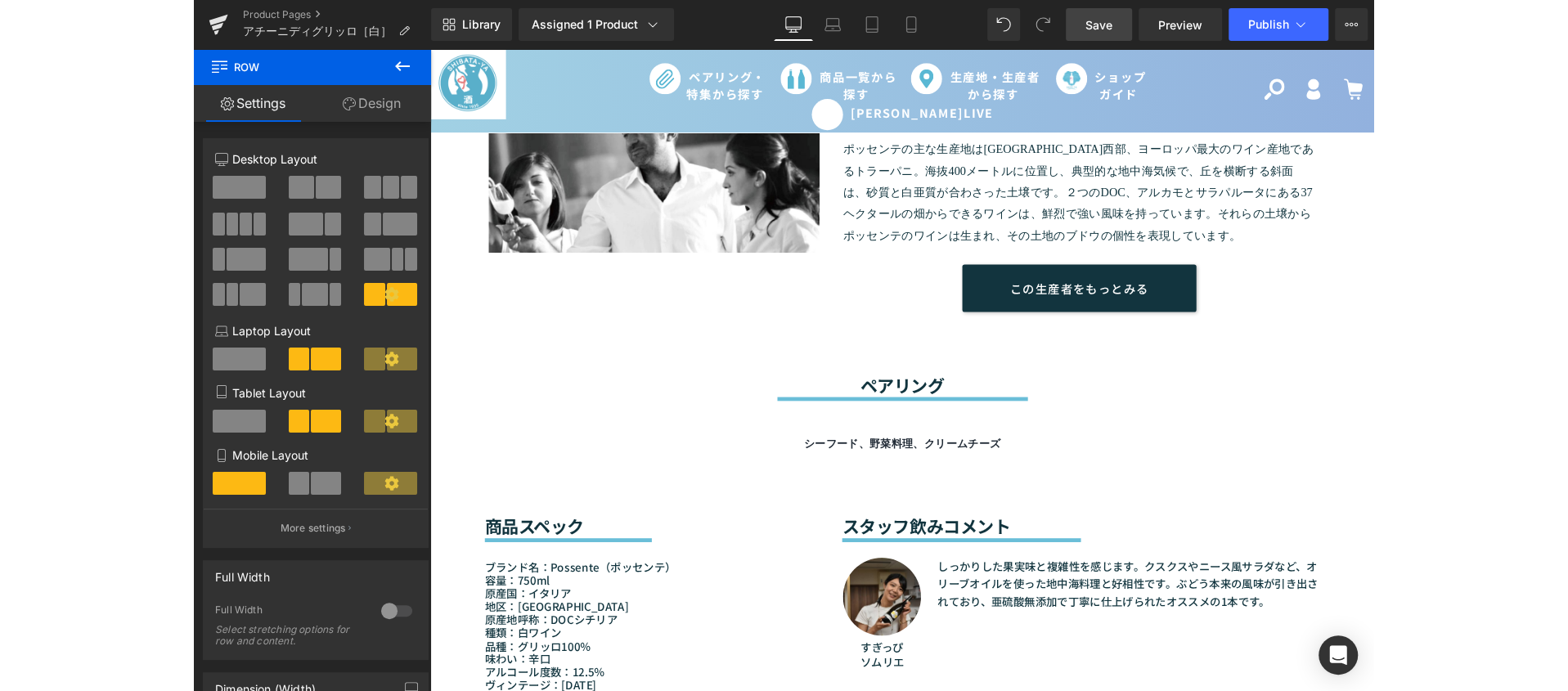 scroll, scrollTop: 1035, scrollLeft: 0, axis: vertical 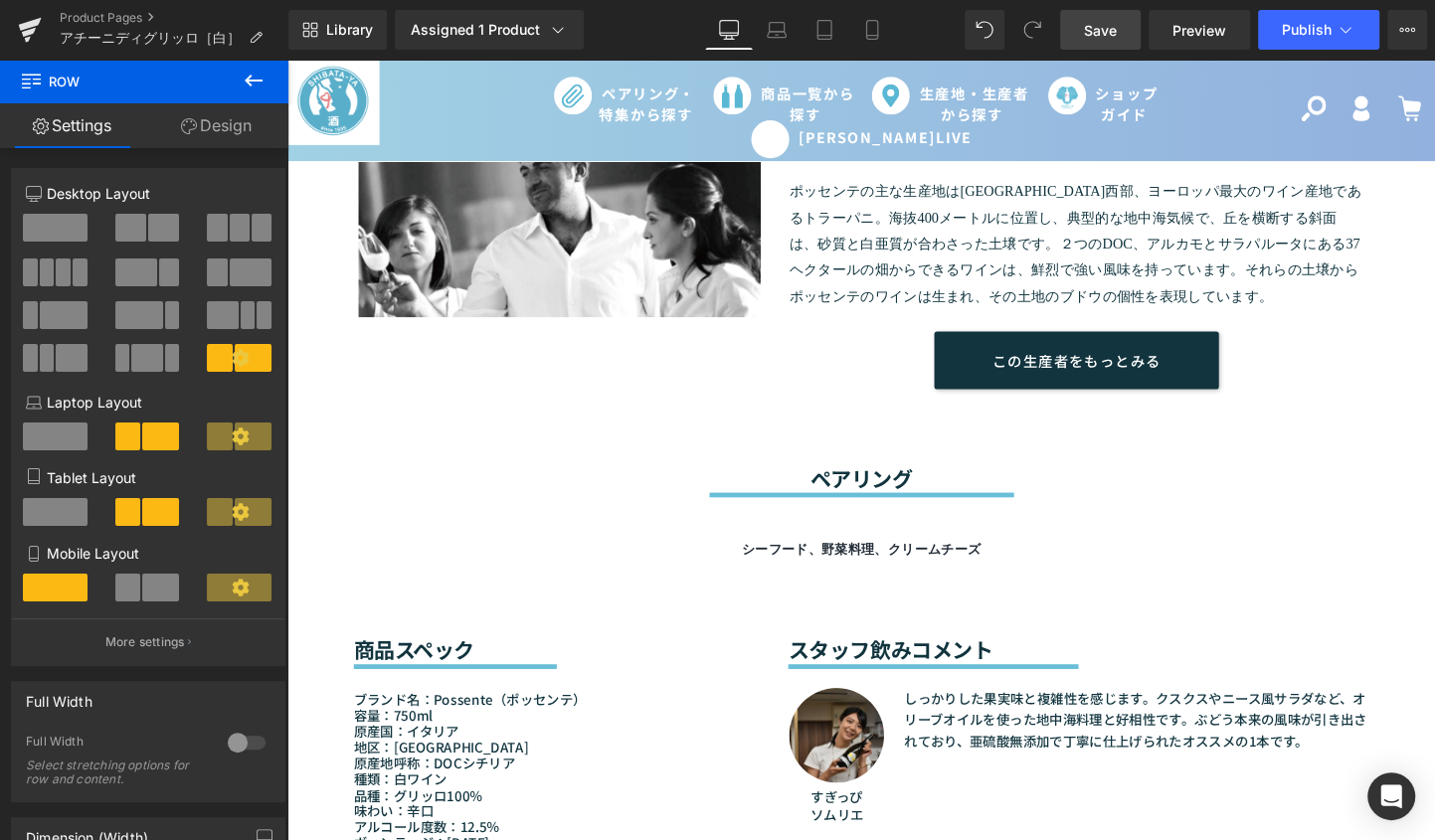 click on "Save" at bounding box center (1100, 30) 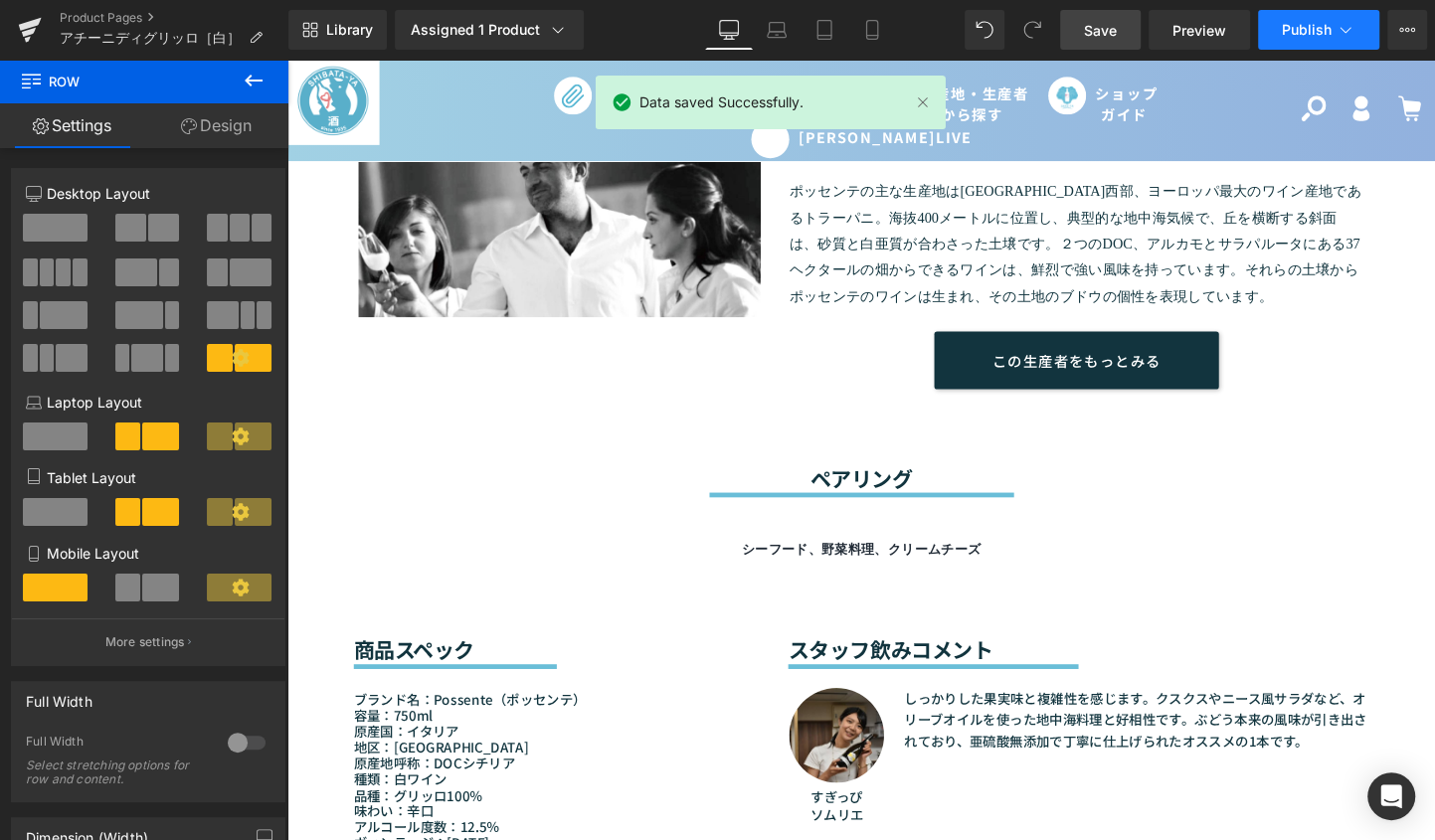 click on "Publish" at bounding box center (1307, 30) 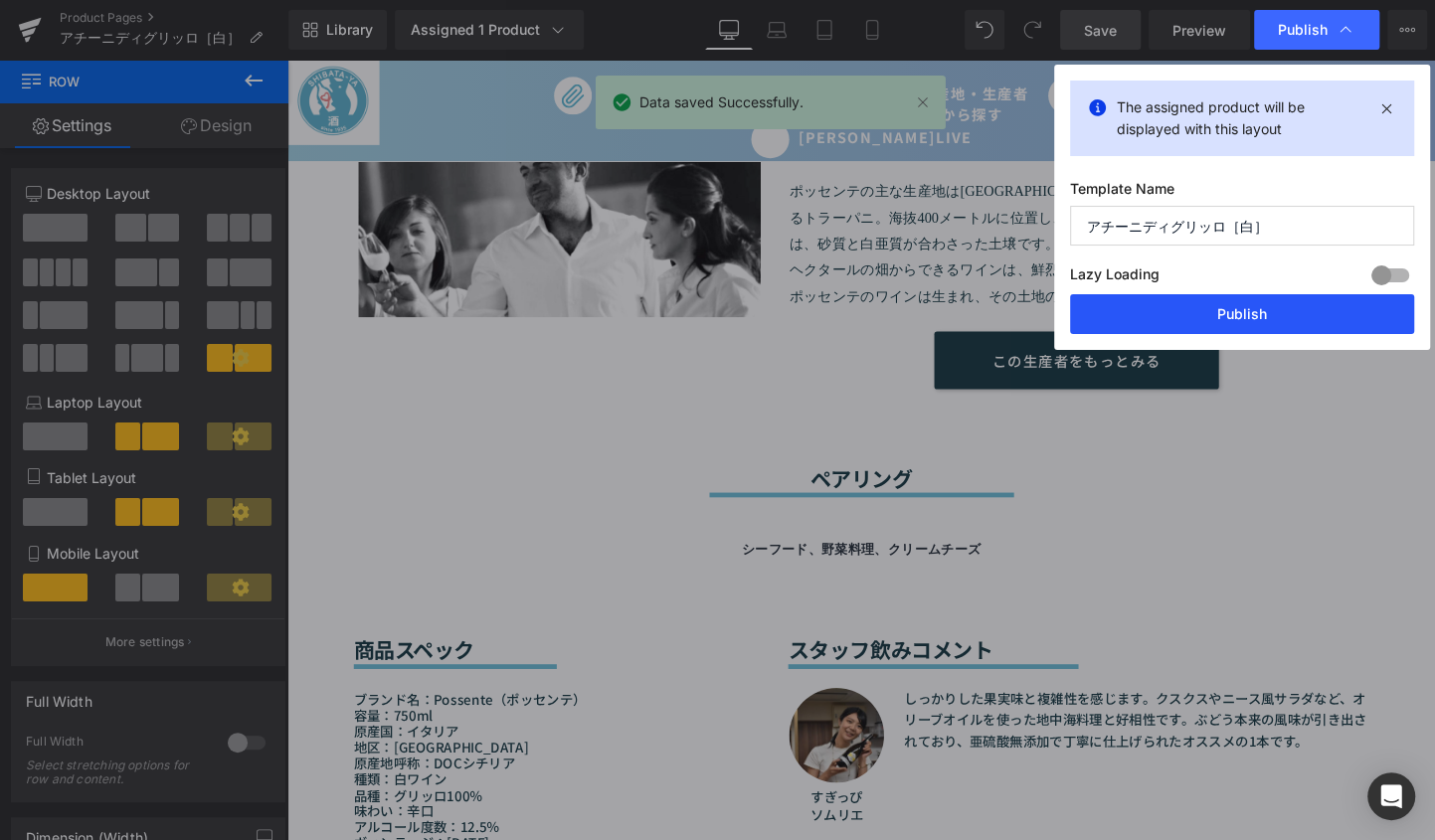 click on "Publish" at bounding box center [1242, 314] 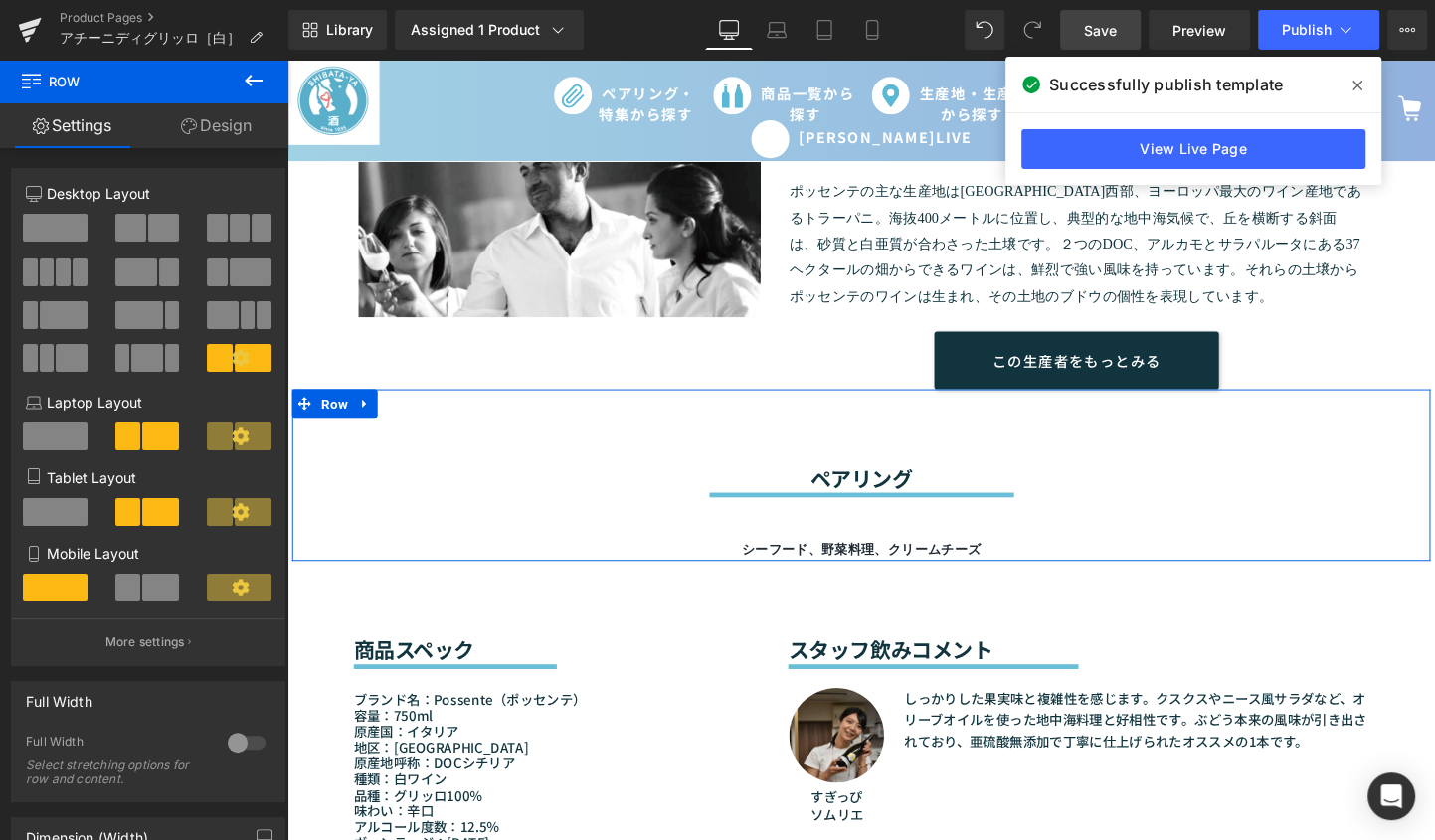 click on "ペアリング Heading         Separator         シーフード、野菜料理、クリームチーズ Text Block         Row" at bounding box center (889, 495) 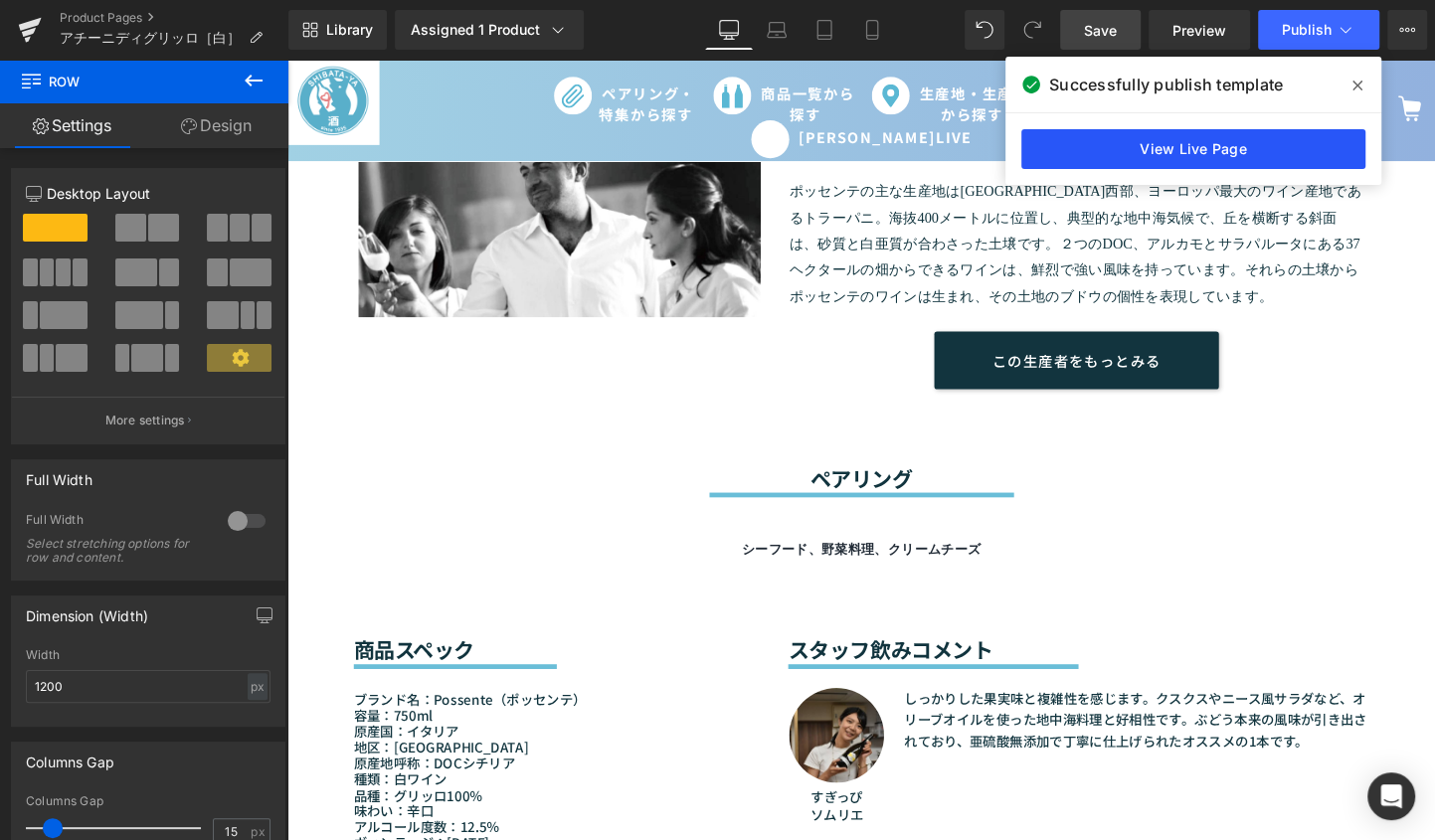 click on "View Live Page" at bounding box center [1193, 149] 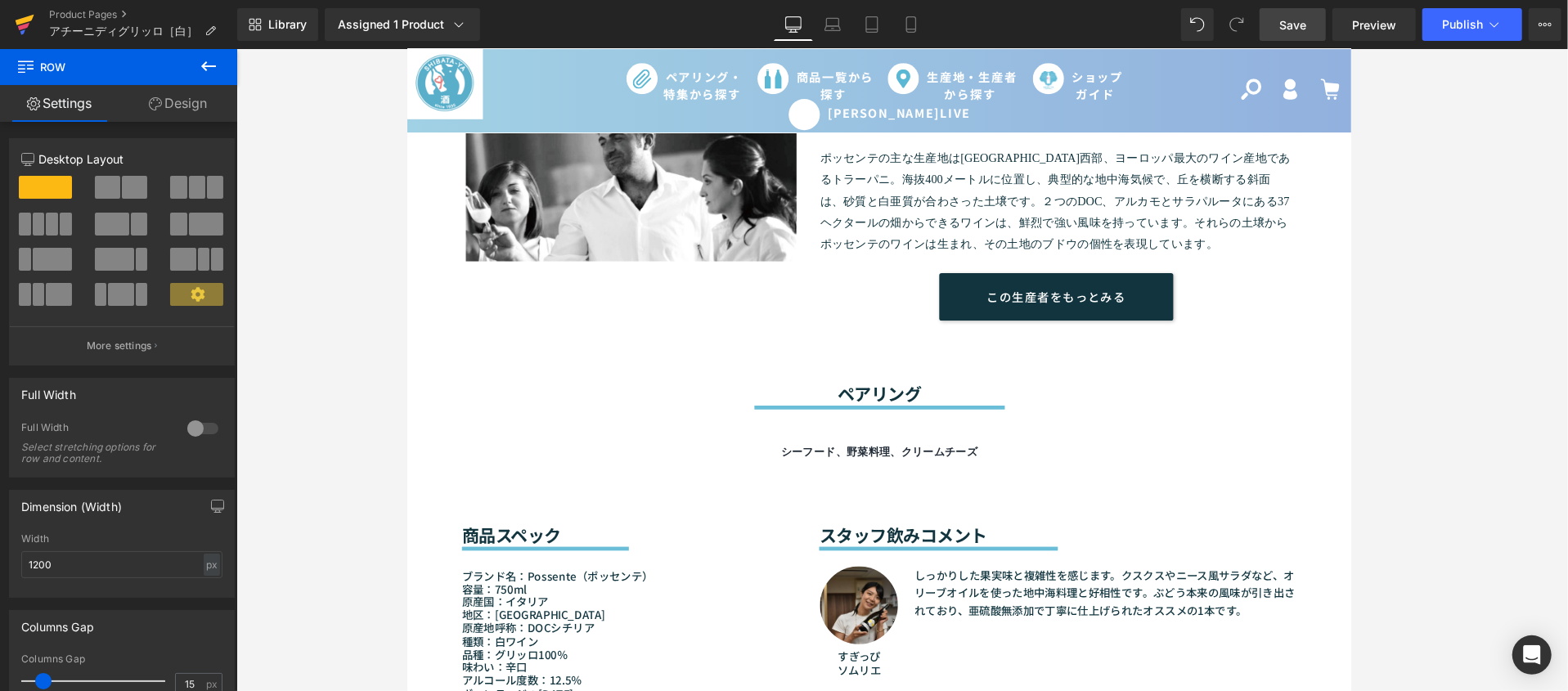 click 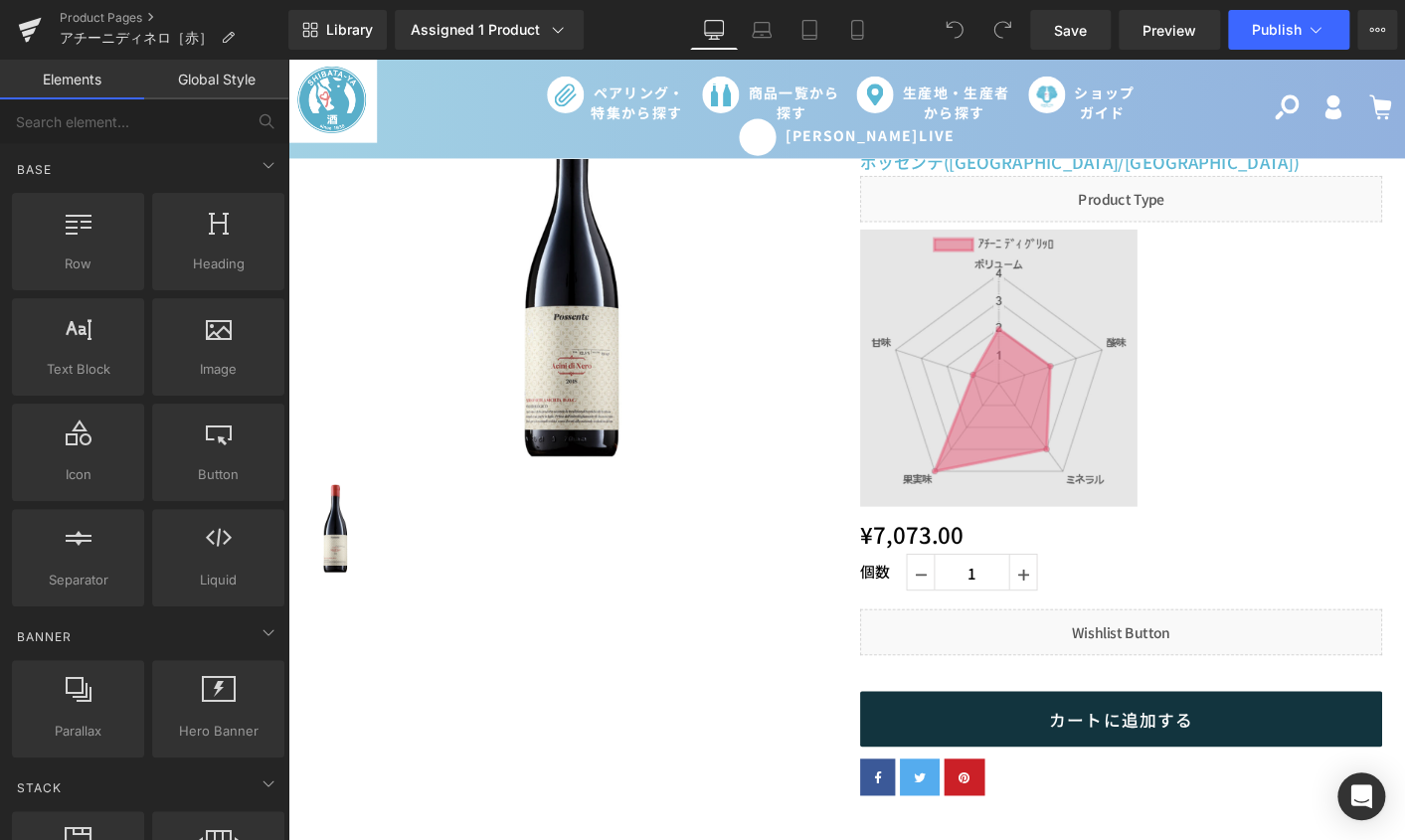 scroll, scrollTop: 0, scrollLeft: 0, axis: both 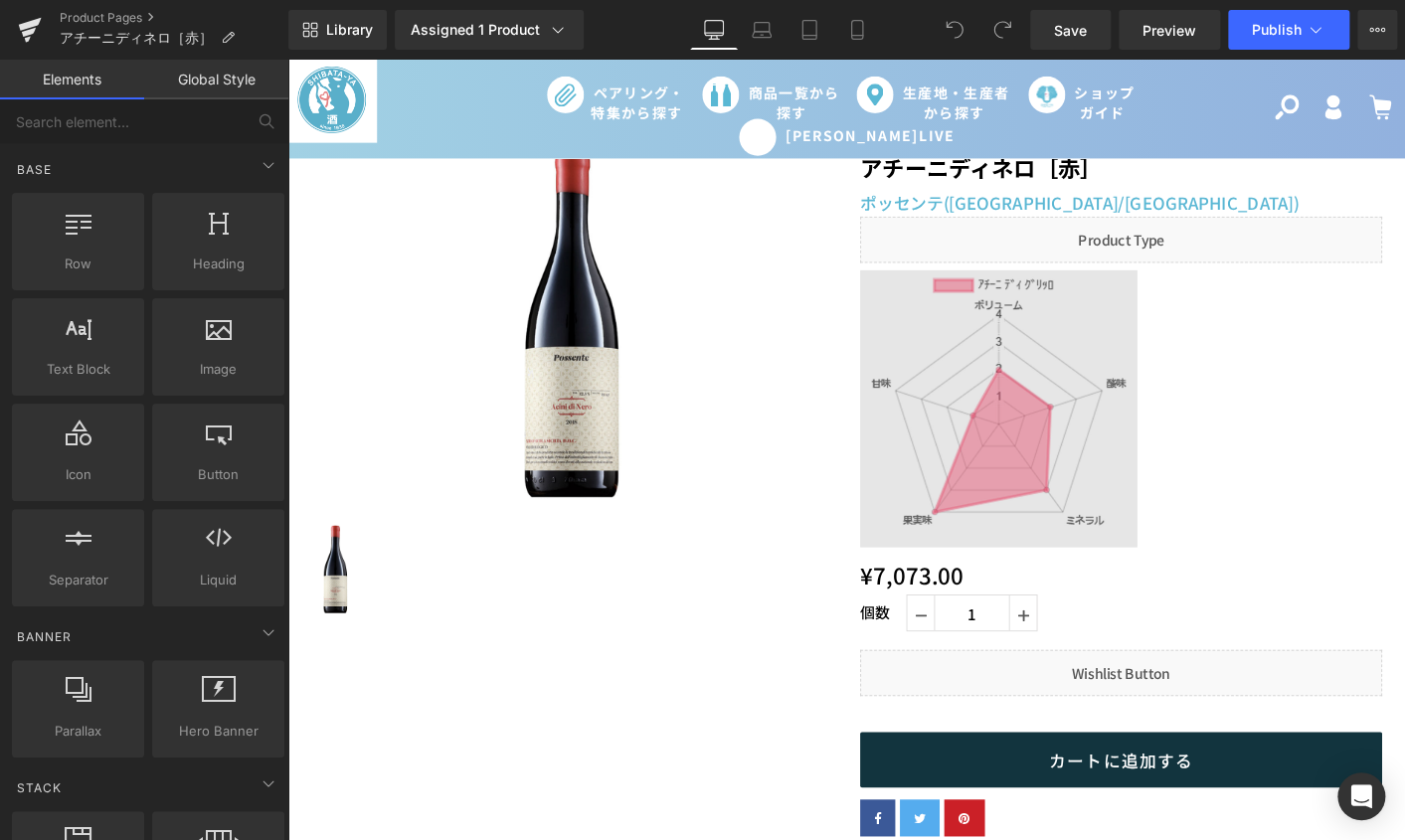 click on "Image" at bounding box center (1184, 435) 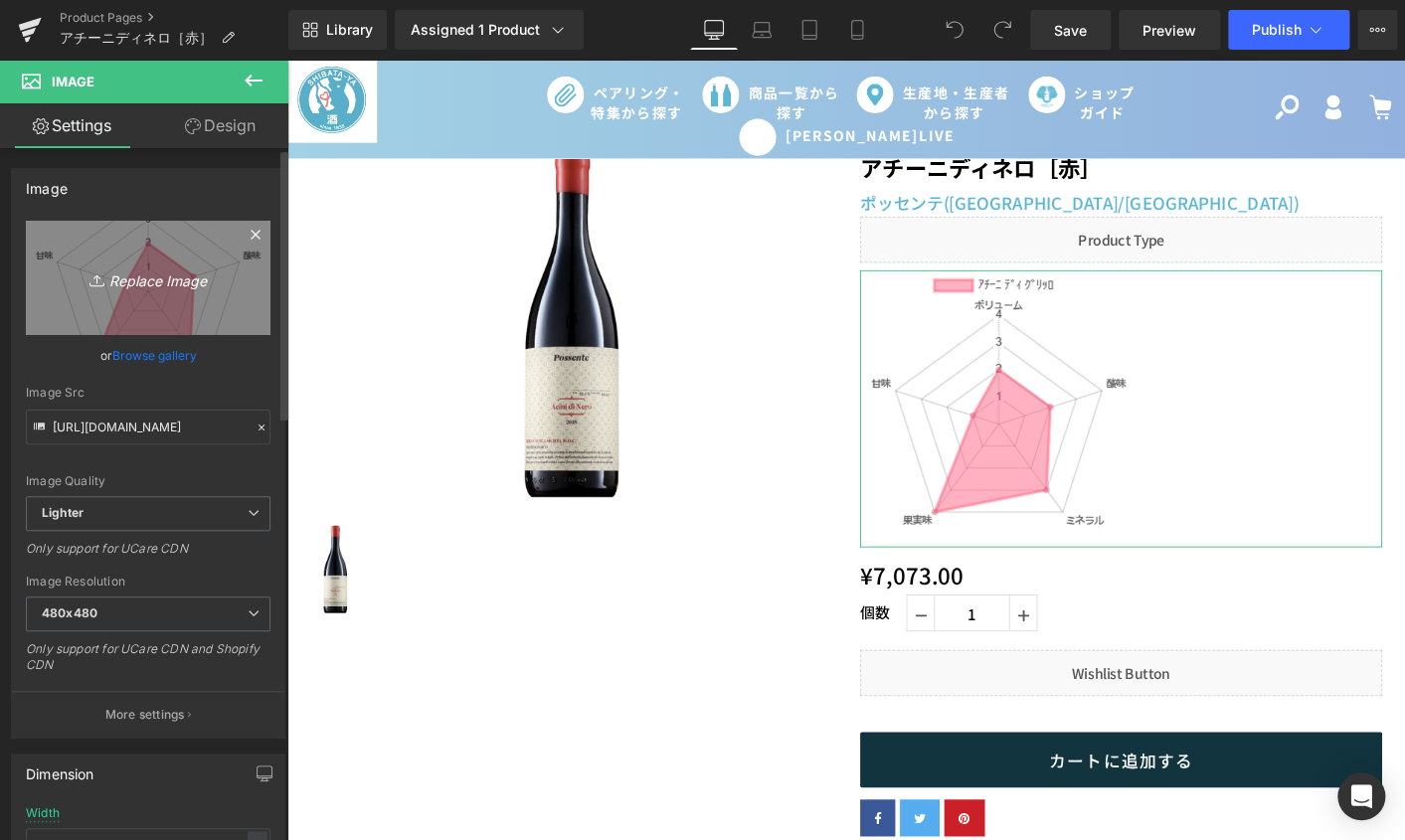 click on "Replace Image" at bounding box center (148, 277) 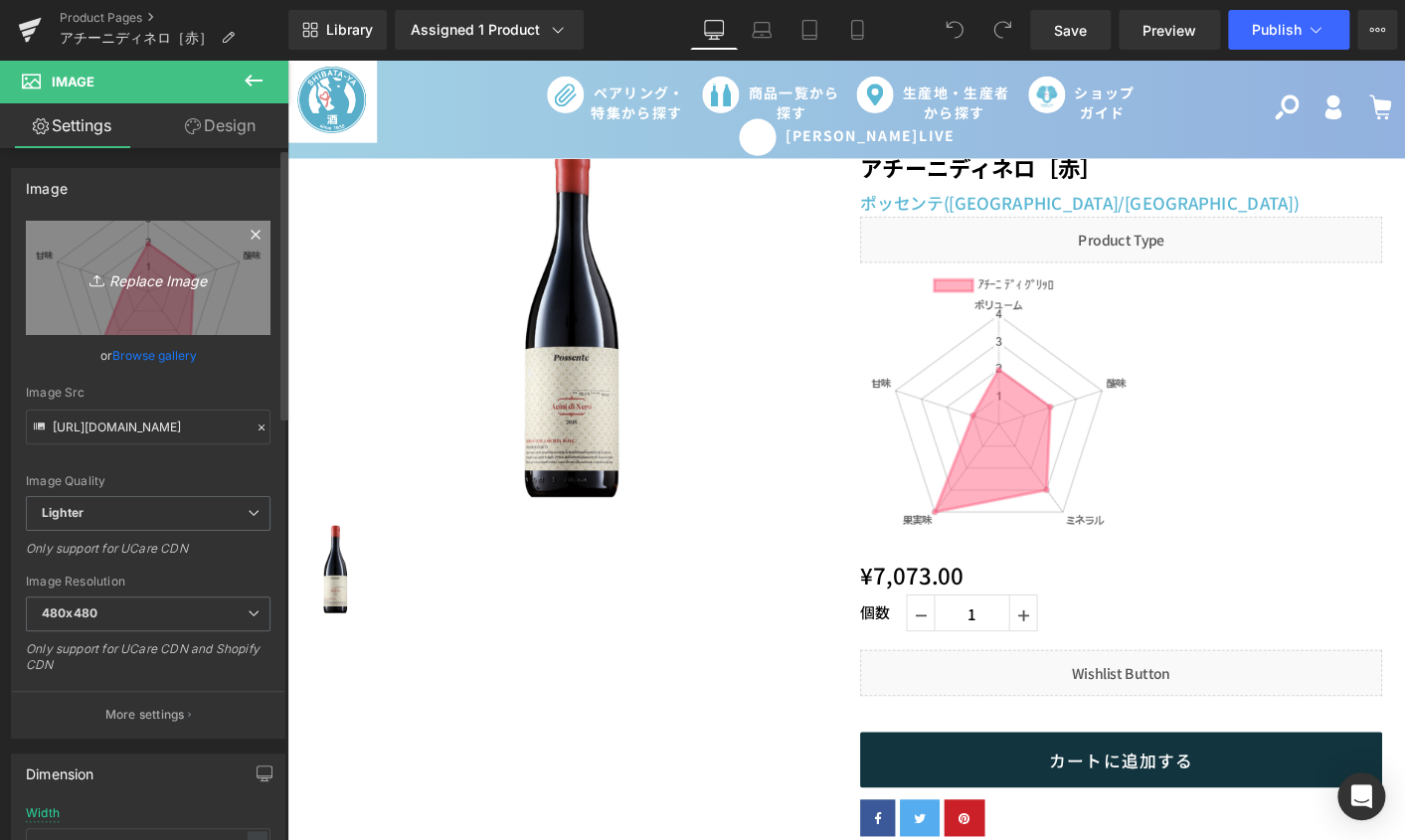 type on "C:\fakepath\ｱﾁｰﾆ-ﾃﾞｨ-ﾈﾛ.jpg" 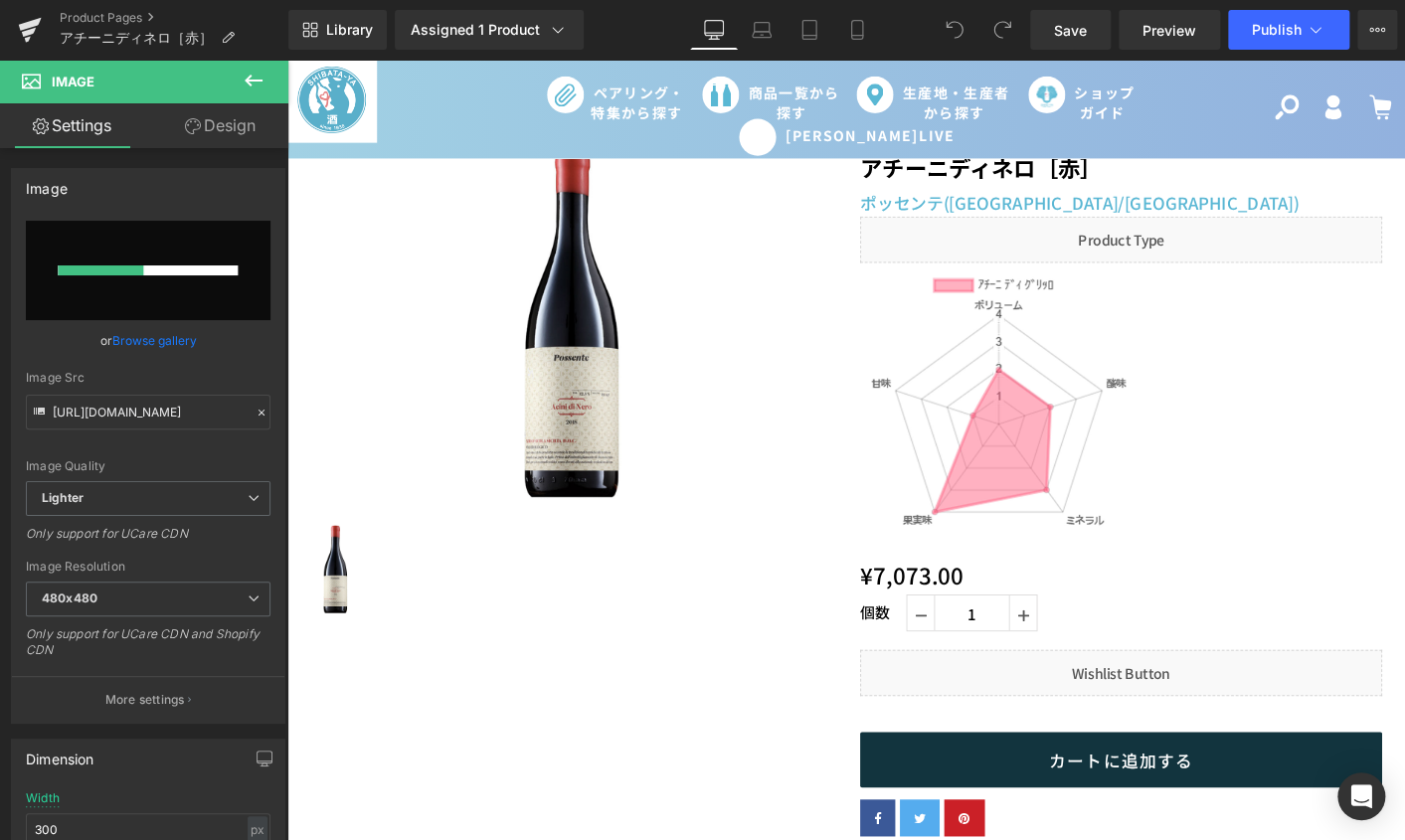 type 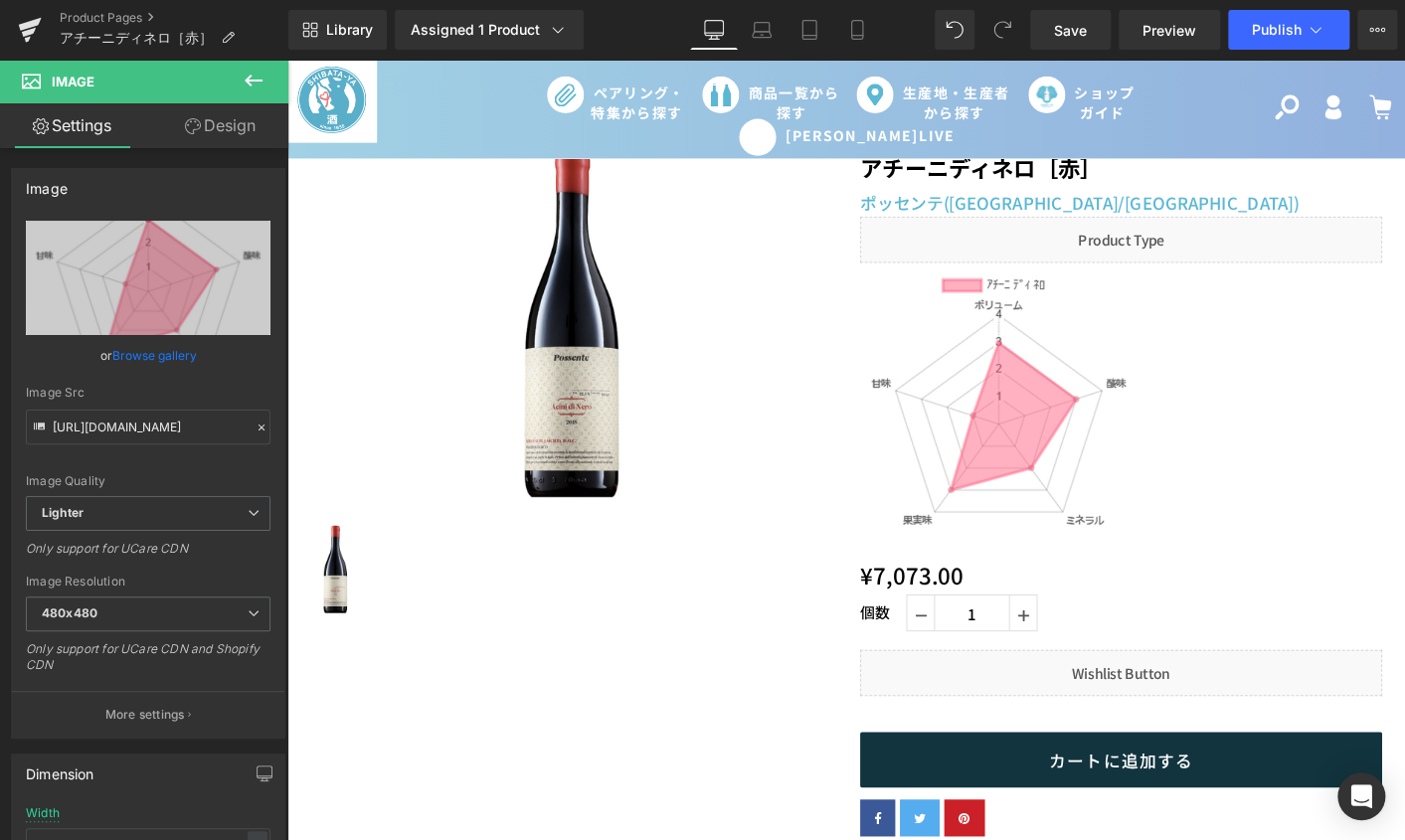 type on "https://ucarecdn.com/132a5be3-91fd-4c0b-bad5-e158fca09c48/-/format/auto/-/preview/480x480/-/quality/lighter/%EF%BD%B1%EF%BE%81%EF%BD%B0%EF%BE%86-%EF%BE%83%EF%BE%9E%EF%BD%A8-%EF%BE%88%EF%BE%9B.jpg" 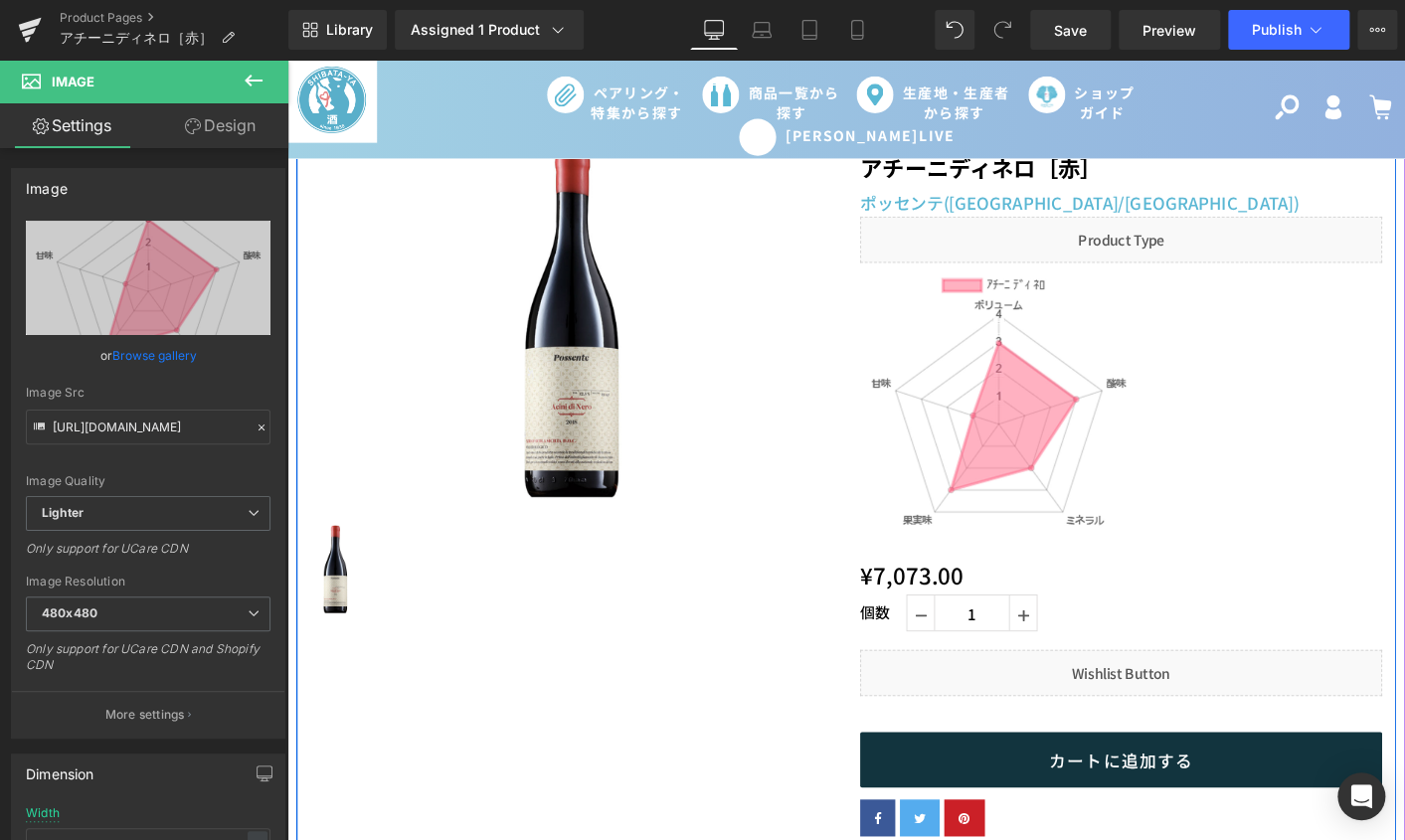 click on "Sale Off
(P) Image
(P) Image List
アチーニディネロ［赤］
(P) Title
Liquid" at bounding box center [889, 510] 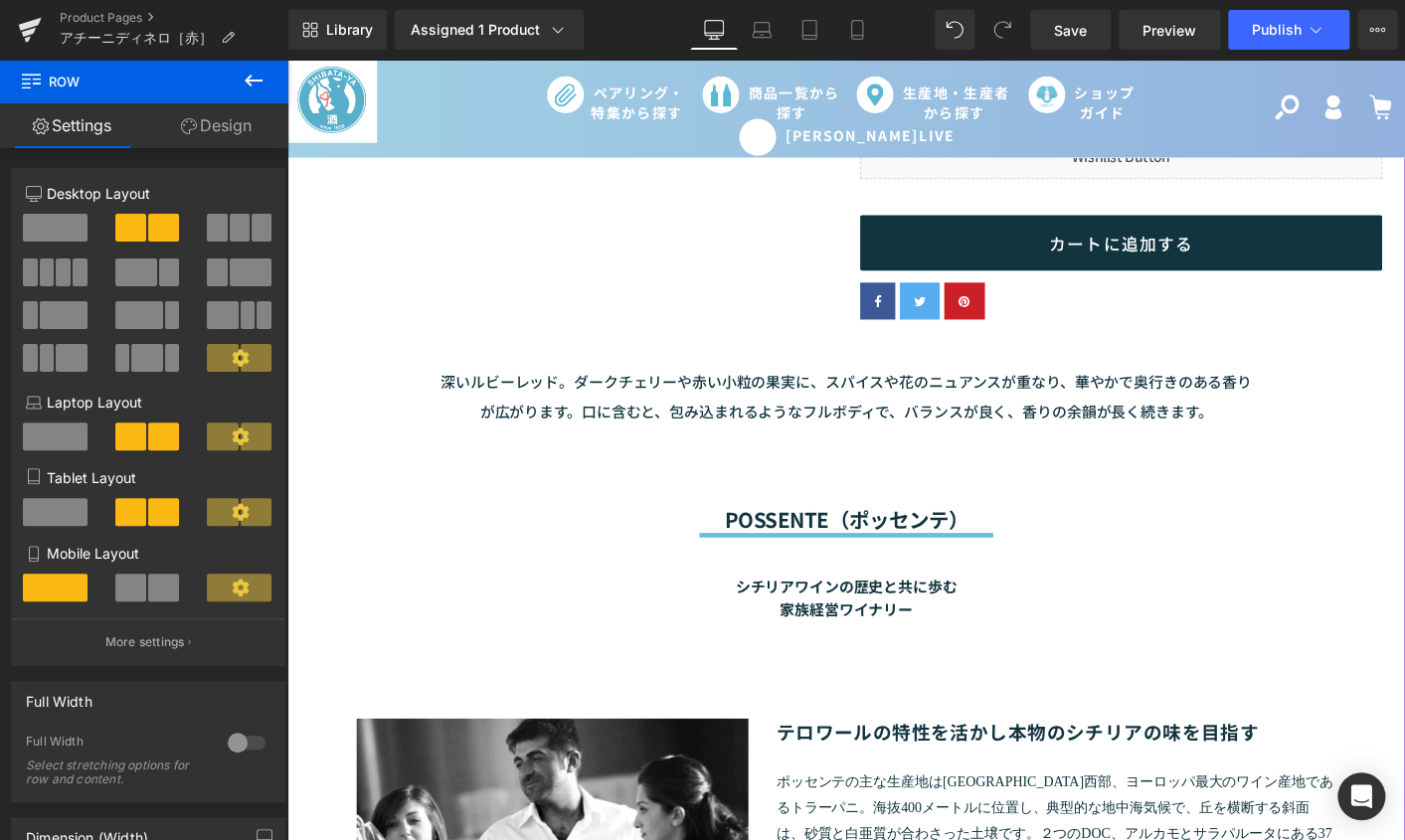 scroll, scrollTop: 559, scrollLeft: 0, axis: vertical 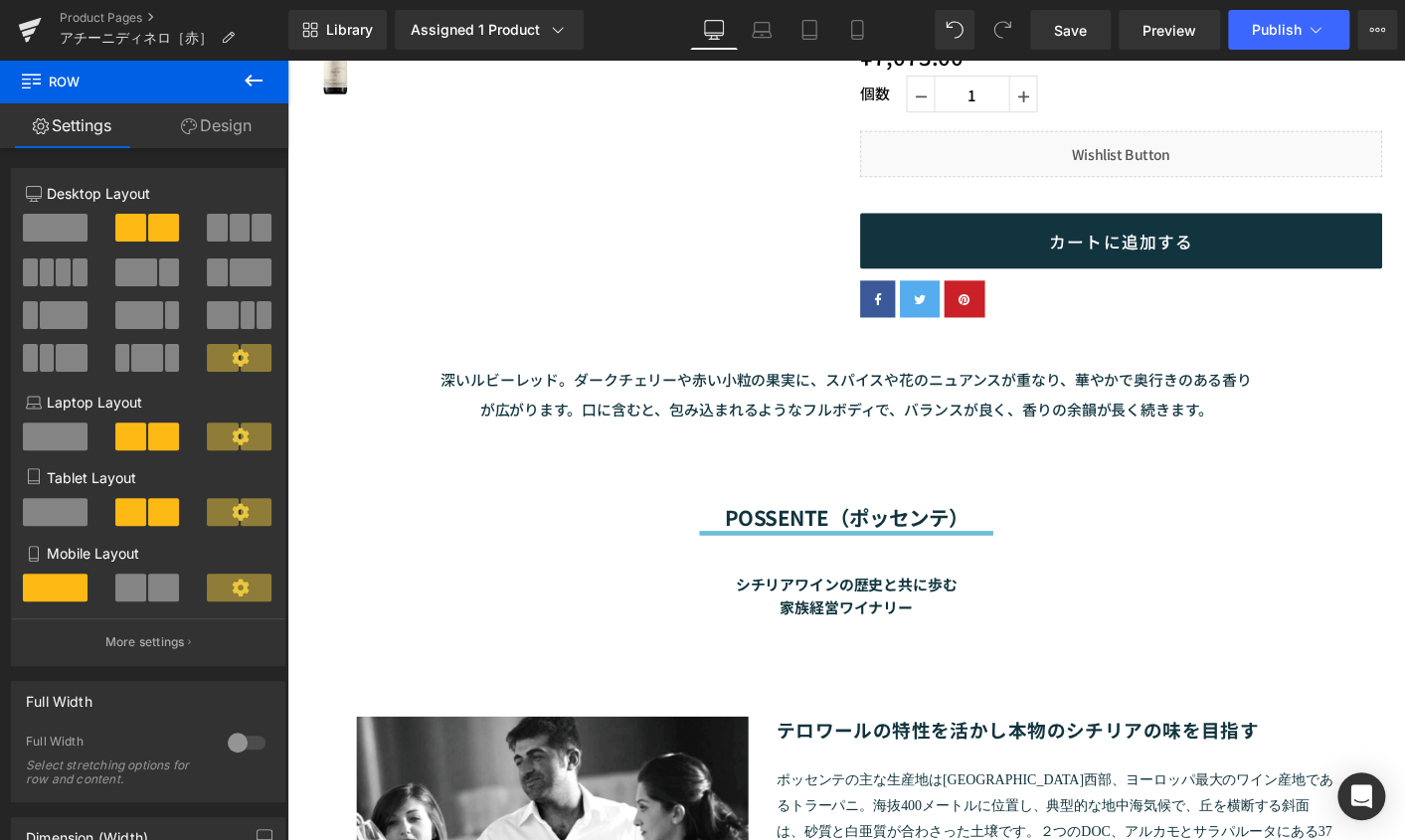 click at bounding box center [287, 60] 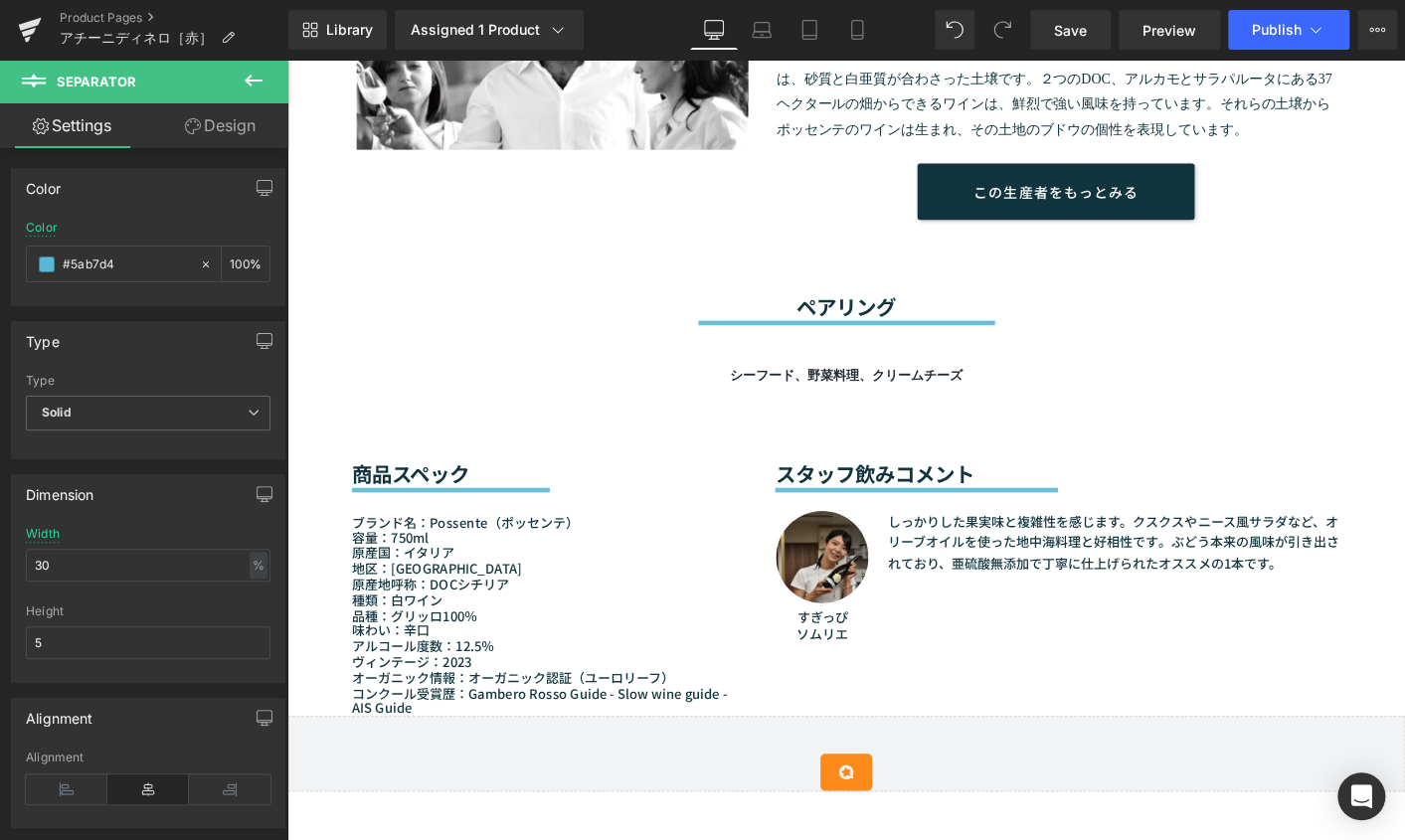 scroll, scrollTop: 1538, scrollLeft: 0, axis: vertical 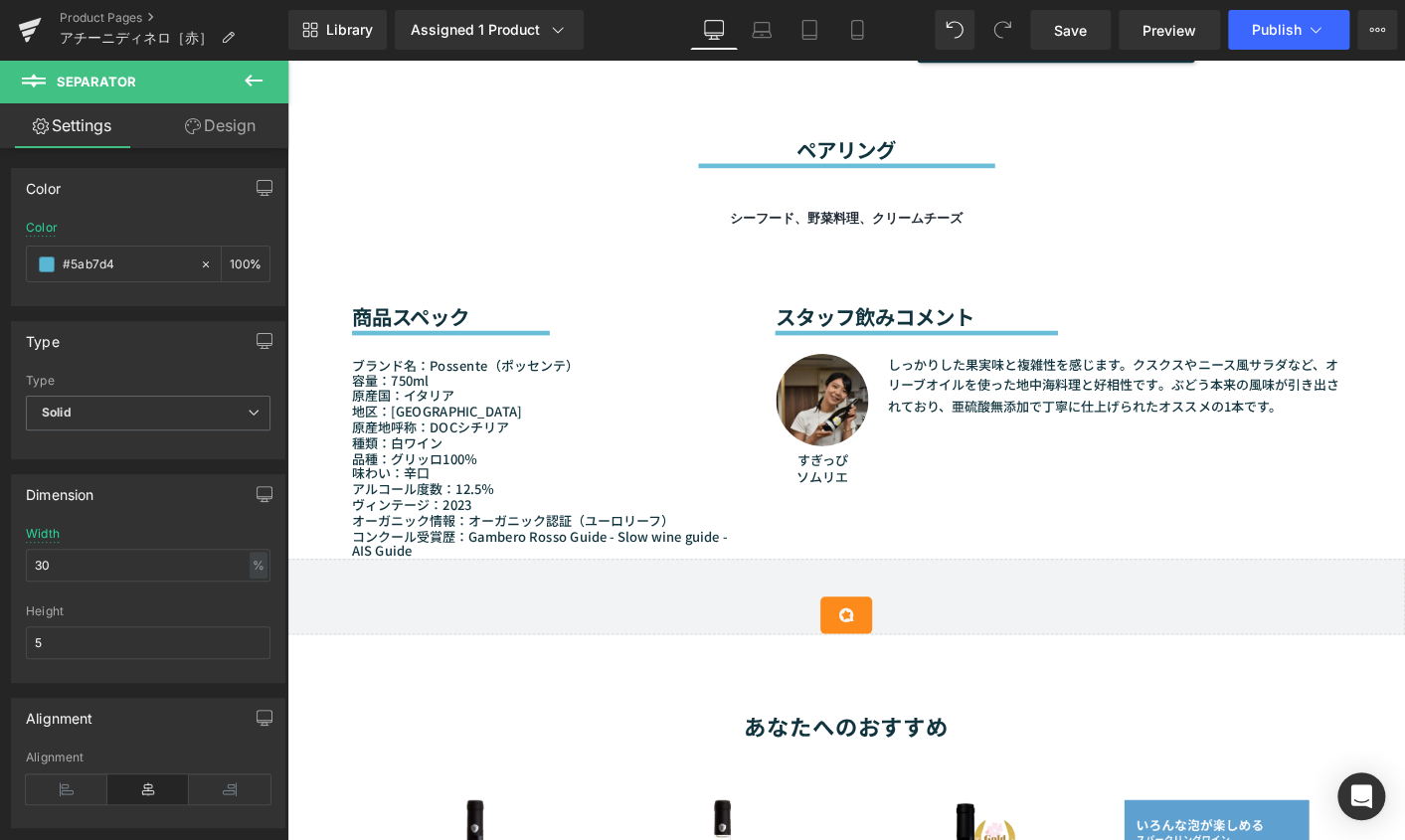 click on "シーフード、野菜料理、クリームチーズ Text Block" at bounding box center [889, 210] 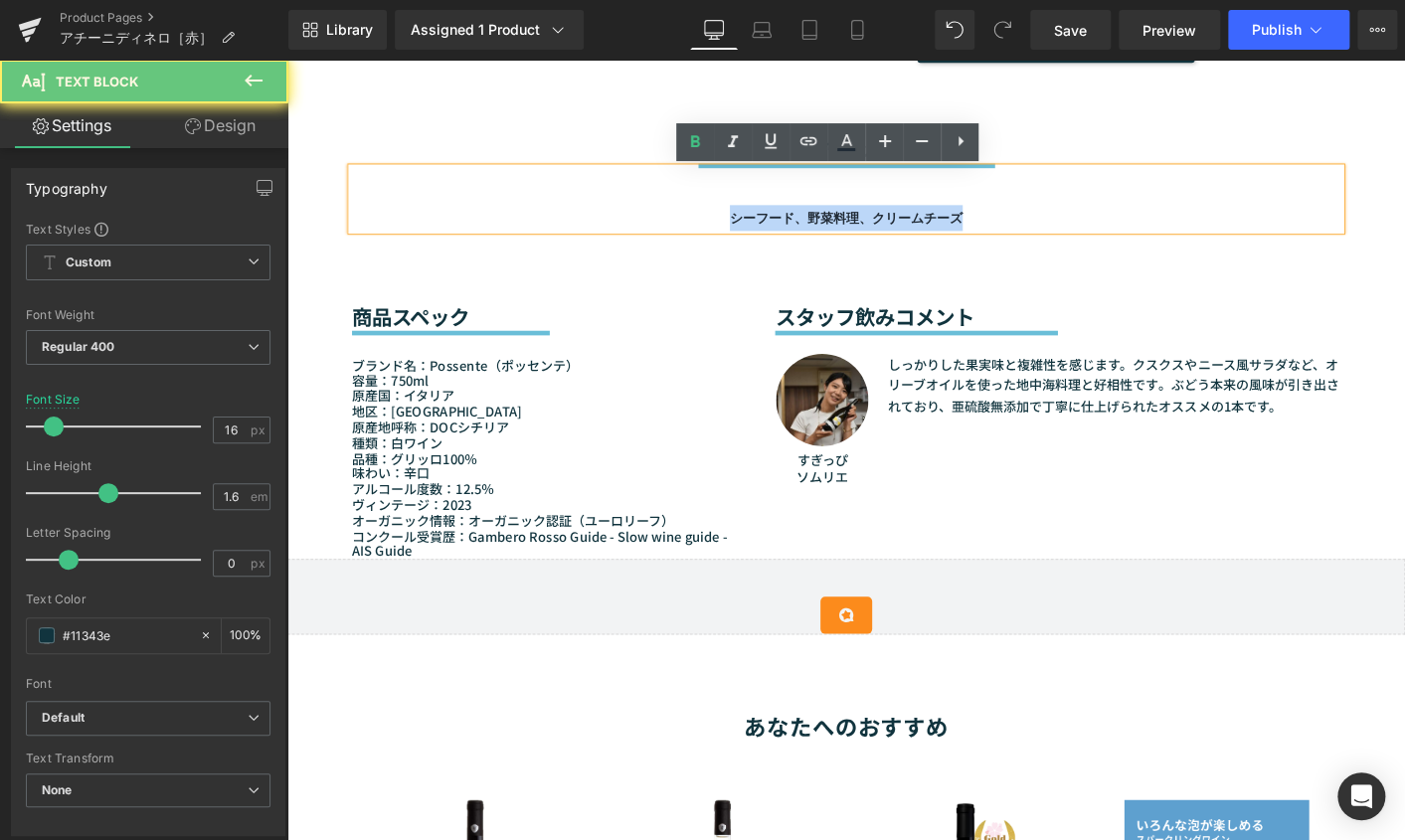 drag, startPoint x: 1036, startPoint y: 230, endPoint x: 455, endPoint y: 222, distance: 581.0551 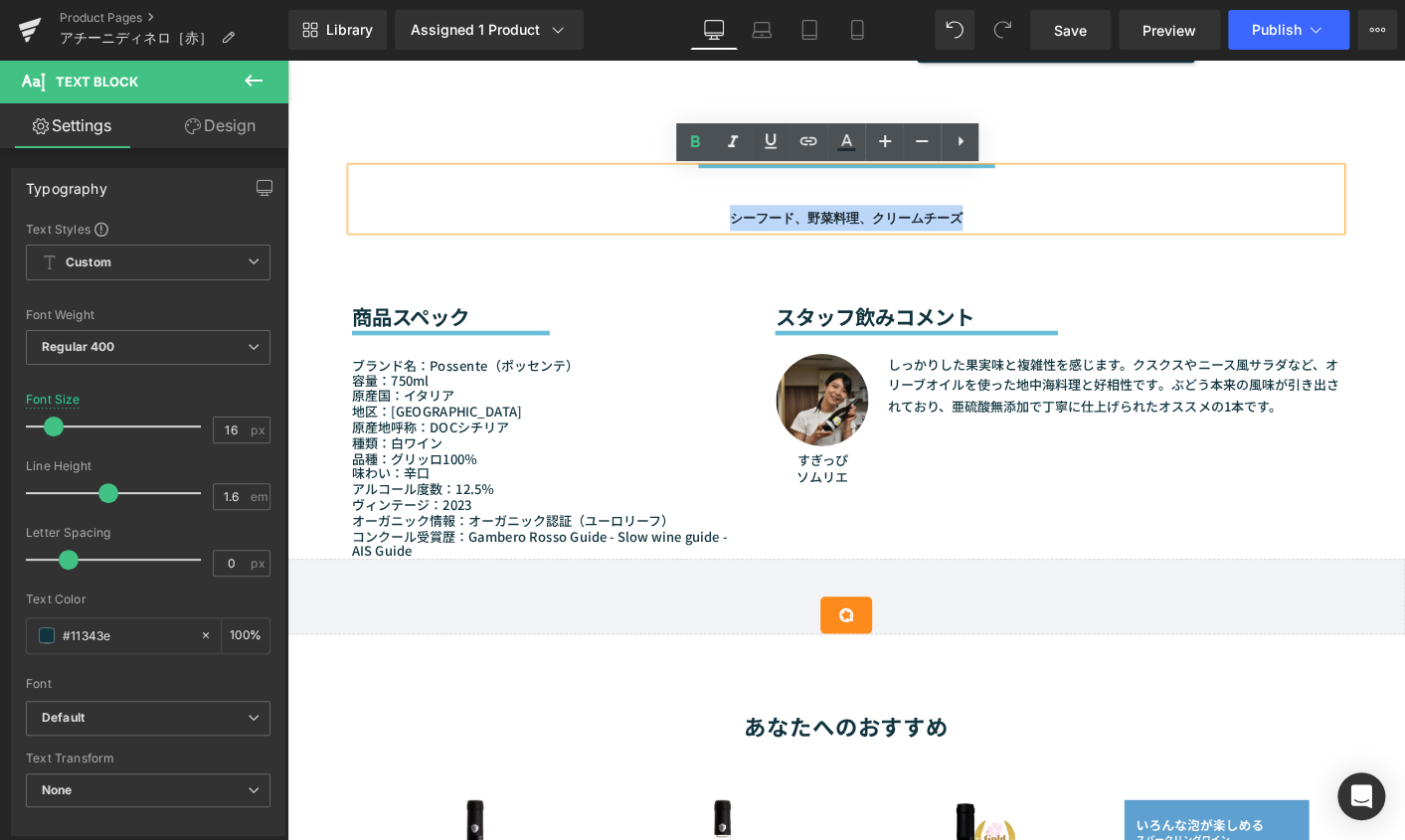 paste 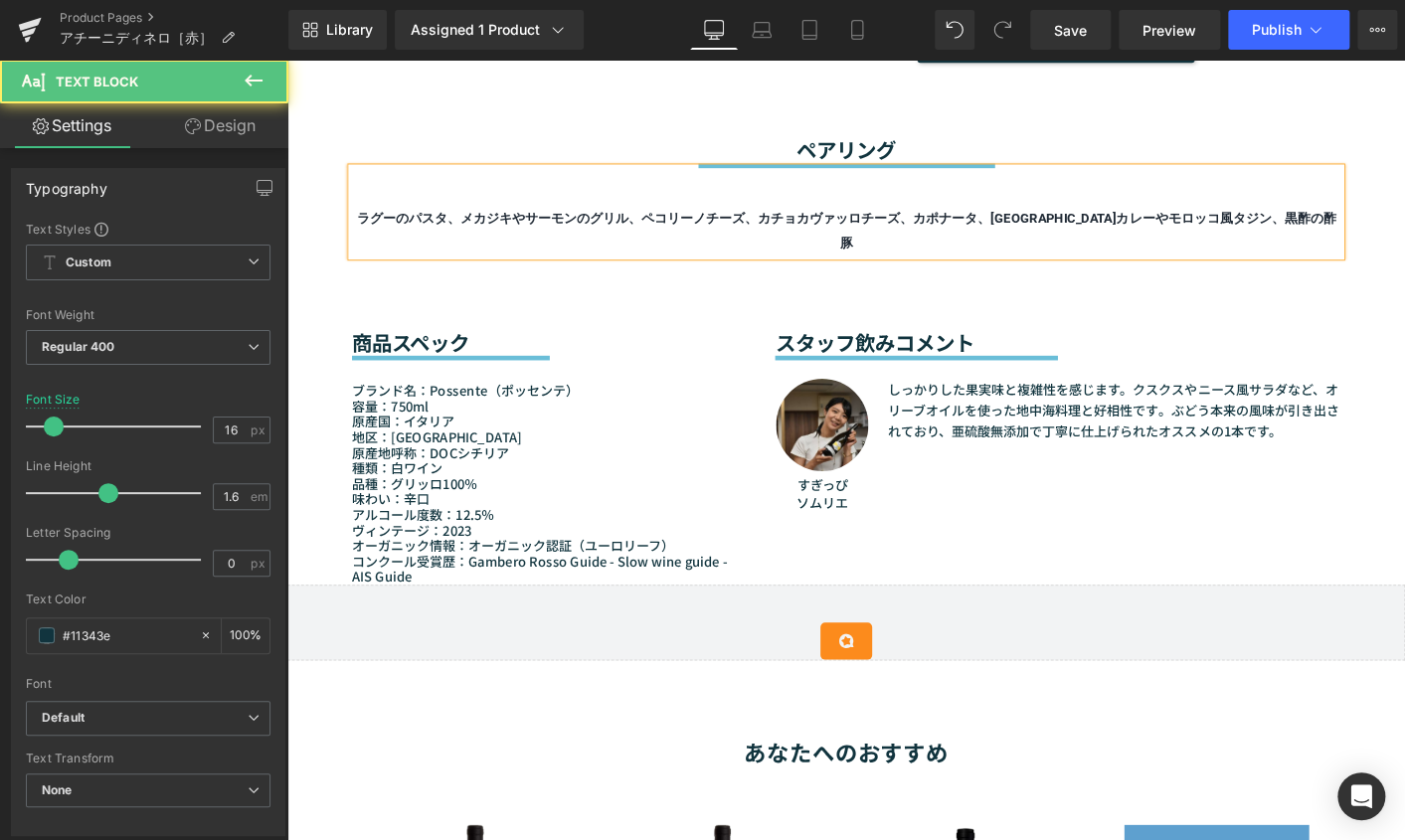 click on "ラグーのパスタ、メカジキやサーモンのグリル、ペコリーノチーズ、カチョカヴァッロチーズ、カポナータ、インドカレーやモロッコ風タジン、黒酢の酢豚" at bounding box center (889, 244) 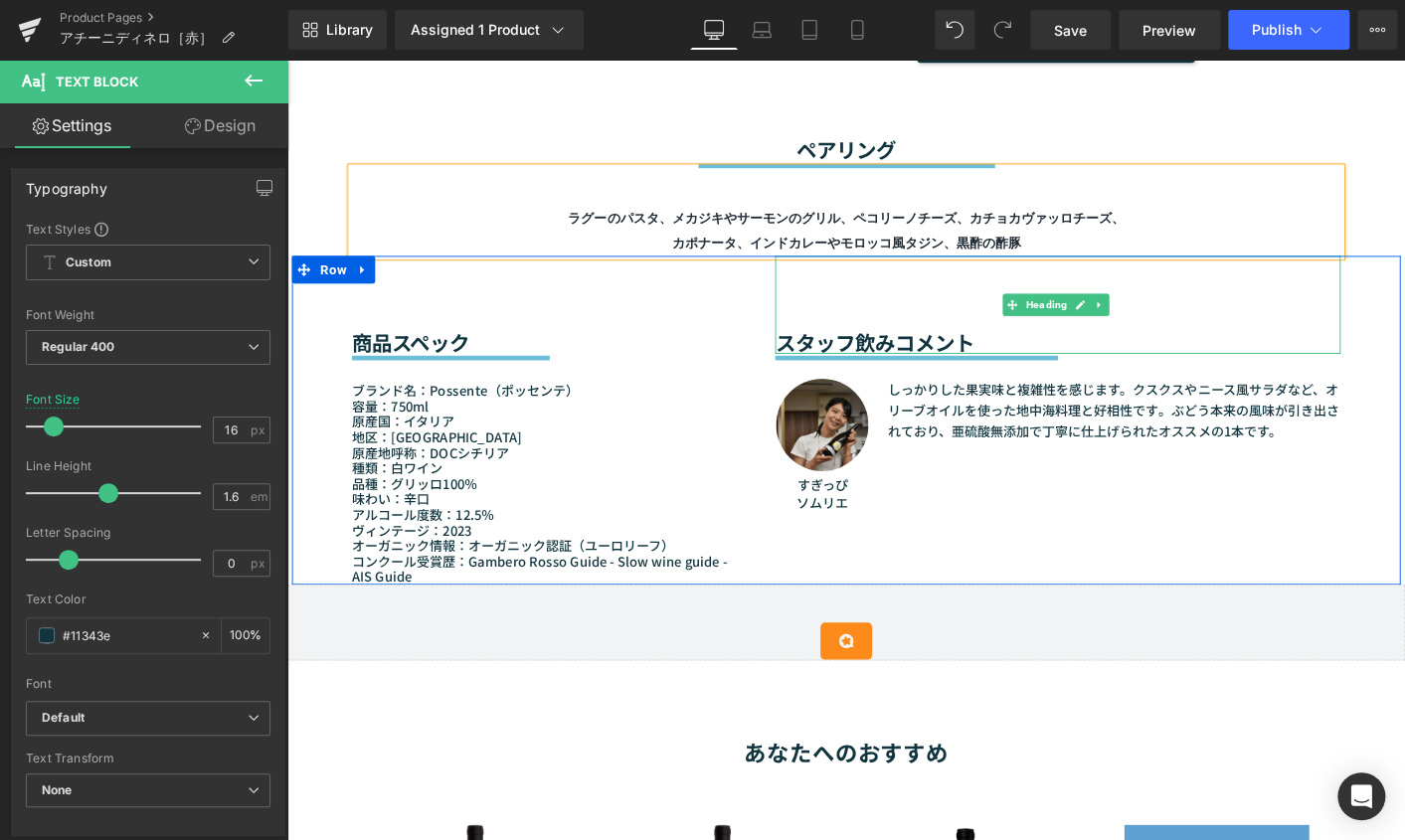 click on "スタッフ飲みコメント" at bounding box center [1117, 323] 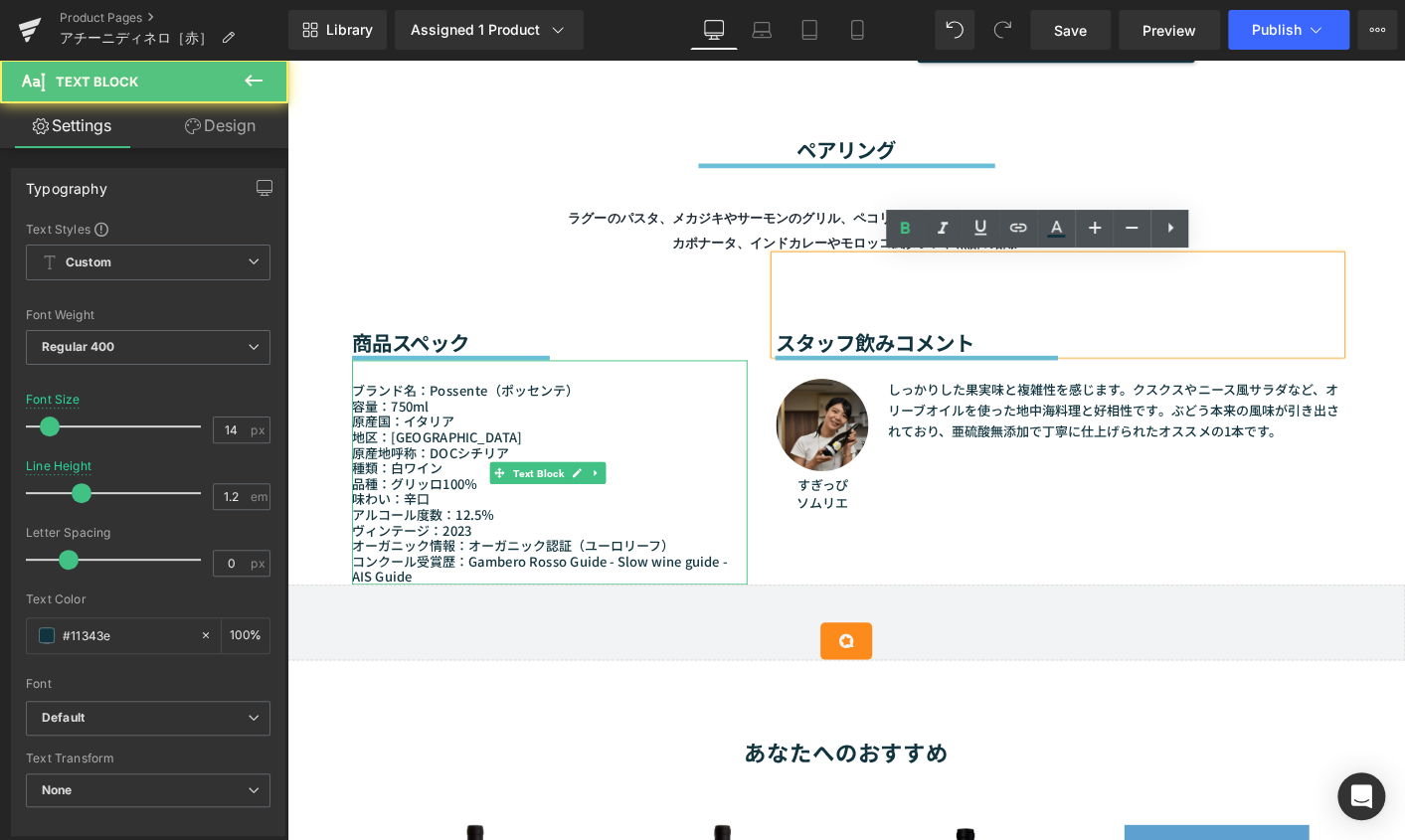 click on "種類：白ワイン" at bounding box center (570, 498) 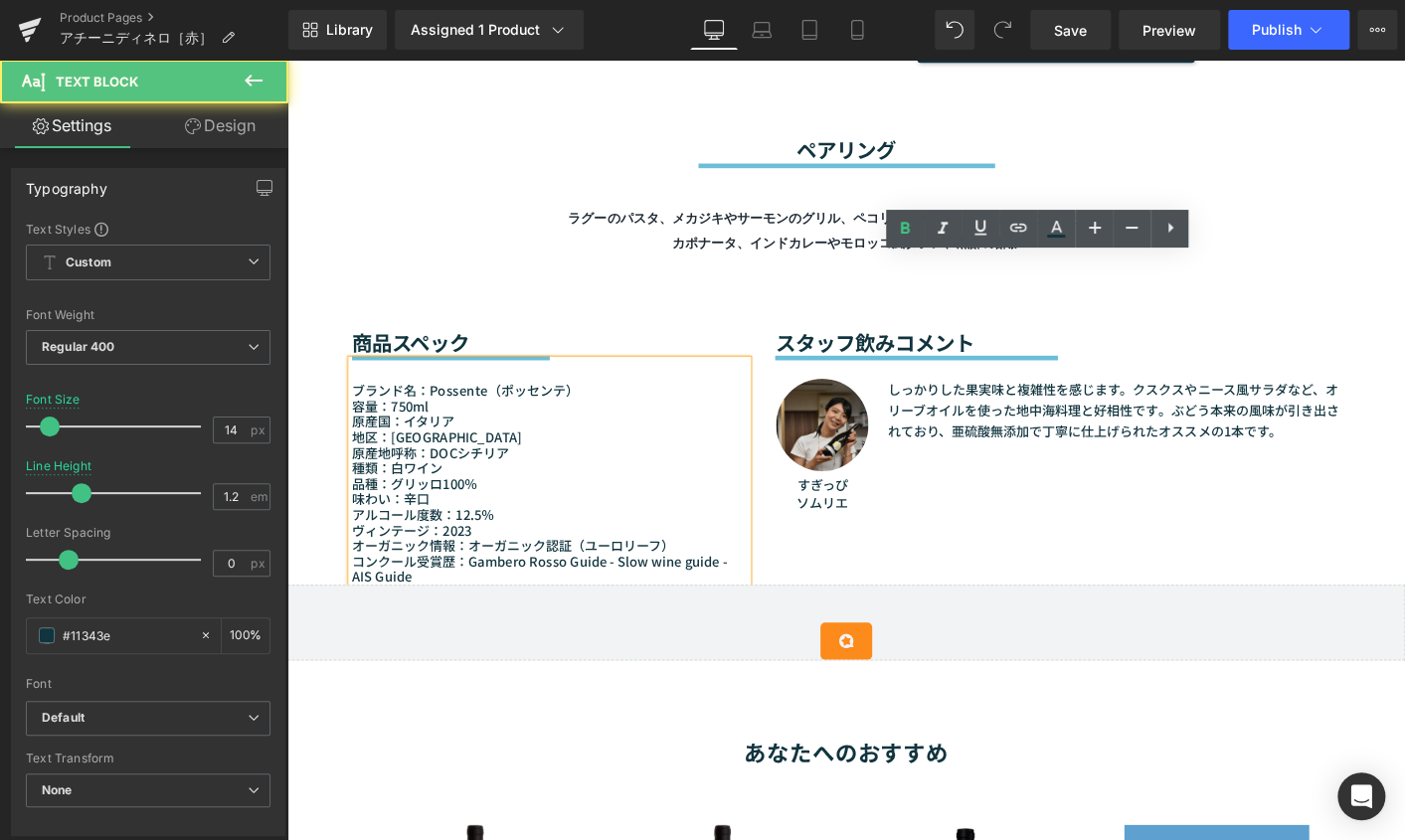 click on "種類：白ワイン" at bounding box center (570, 498) 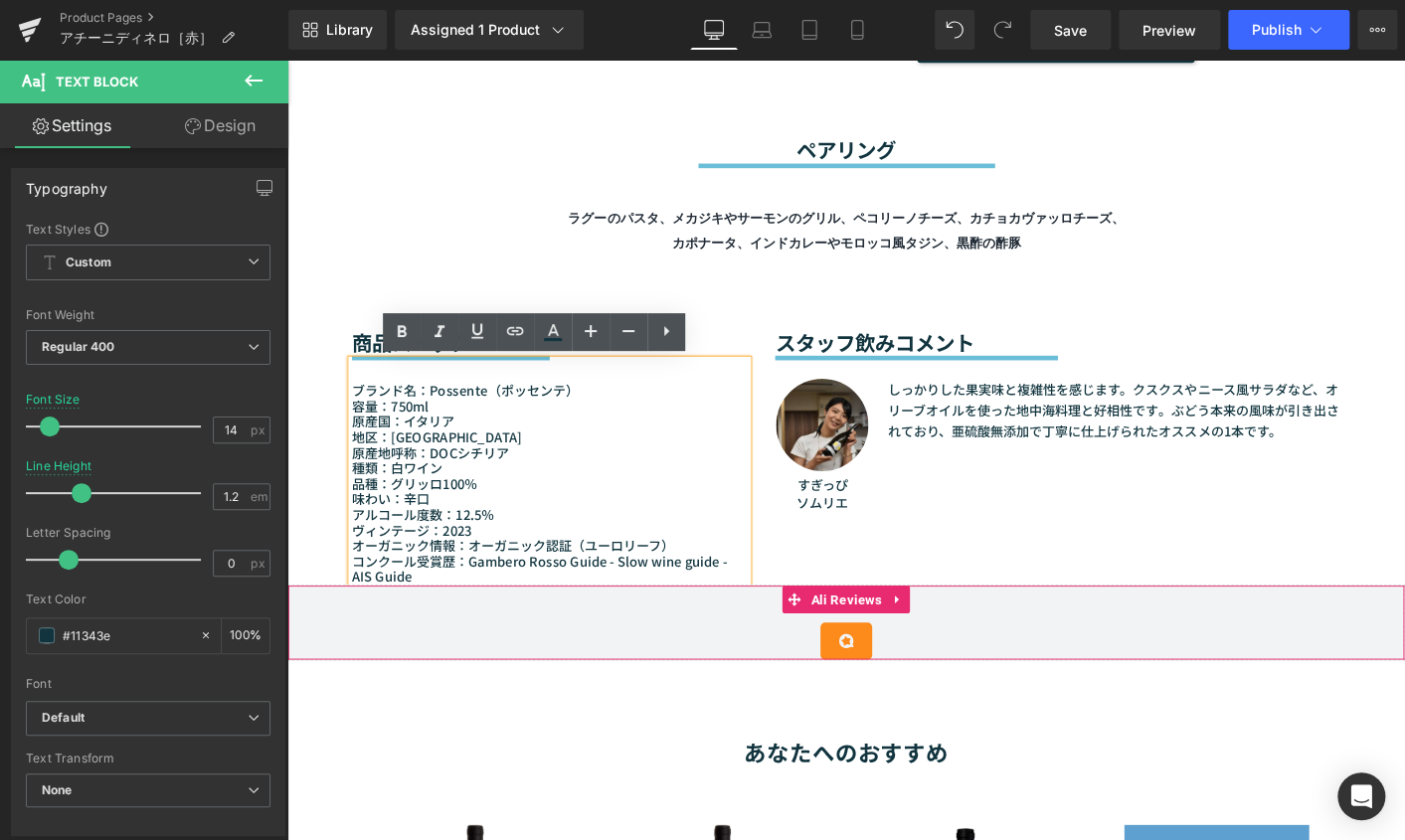 type 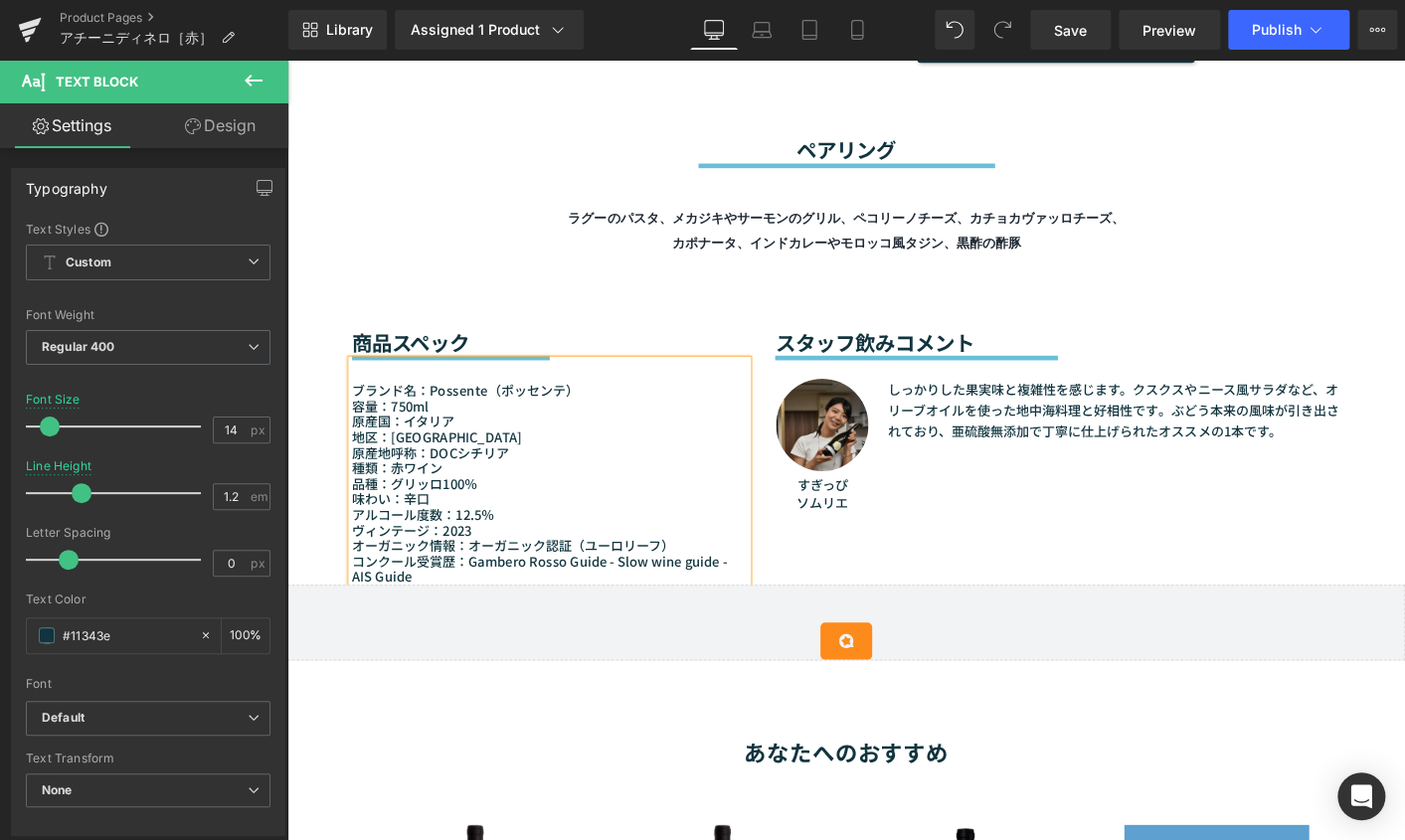 click on "品種：グリッロ100％" at bounding box center [570, 515] 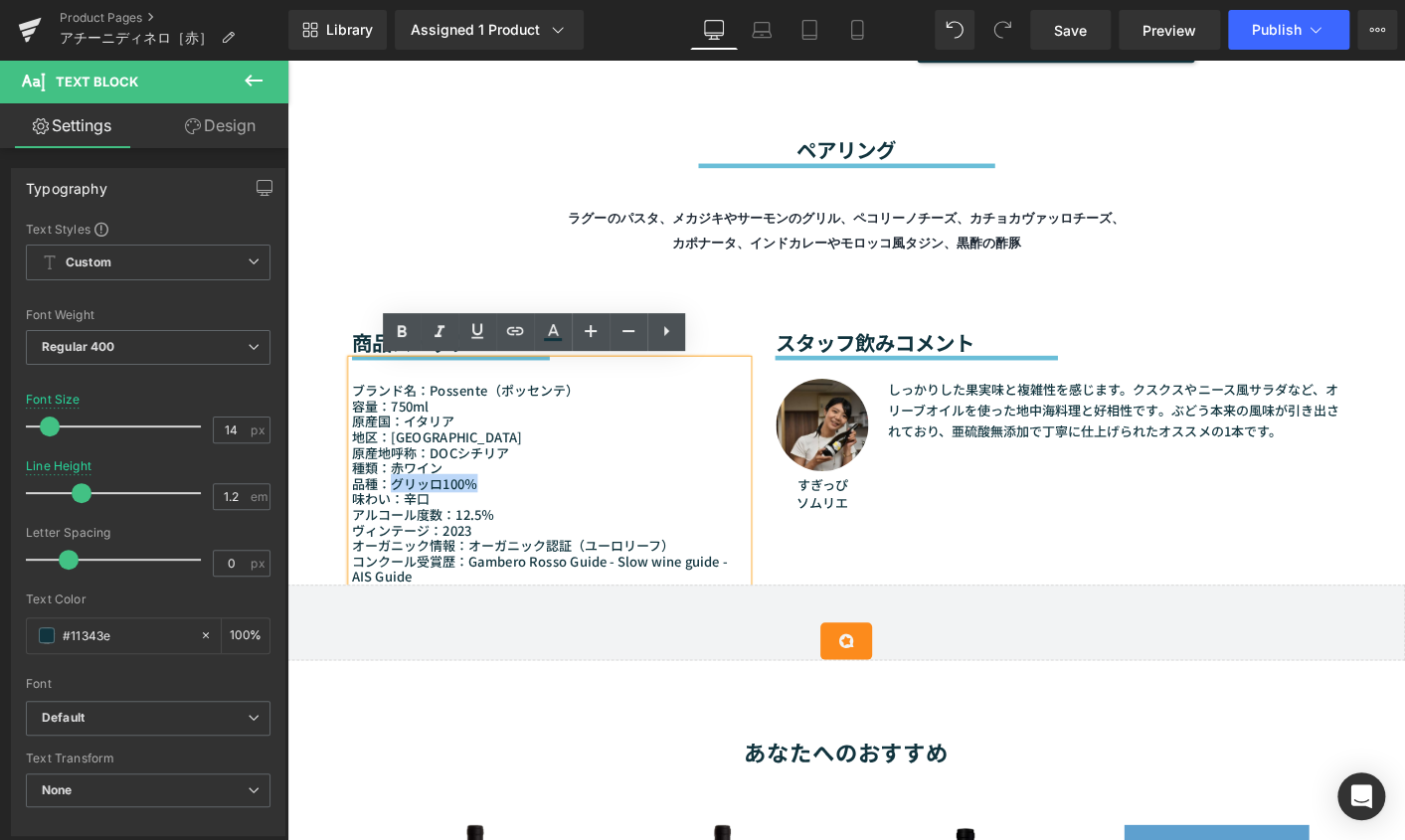 drag, startPoint x: 397, startPoint y: 517, endPoint x: 496, endPoint y: 517, distance: 99 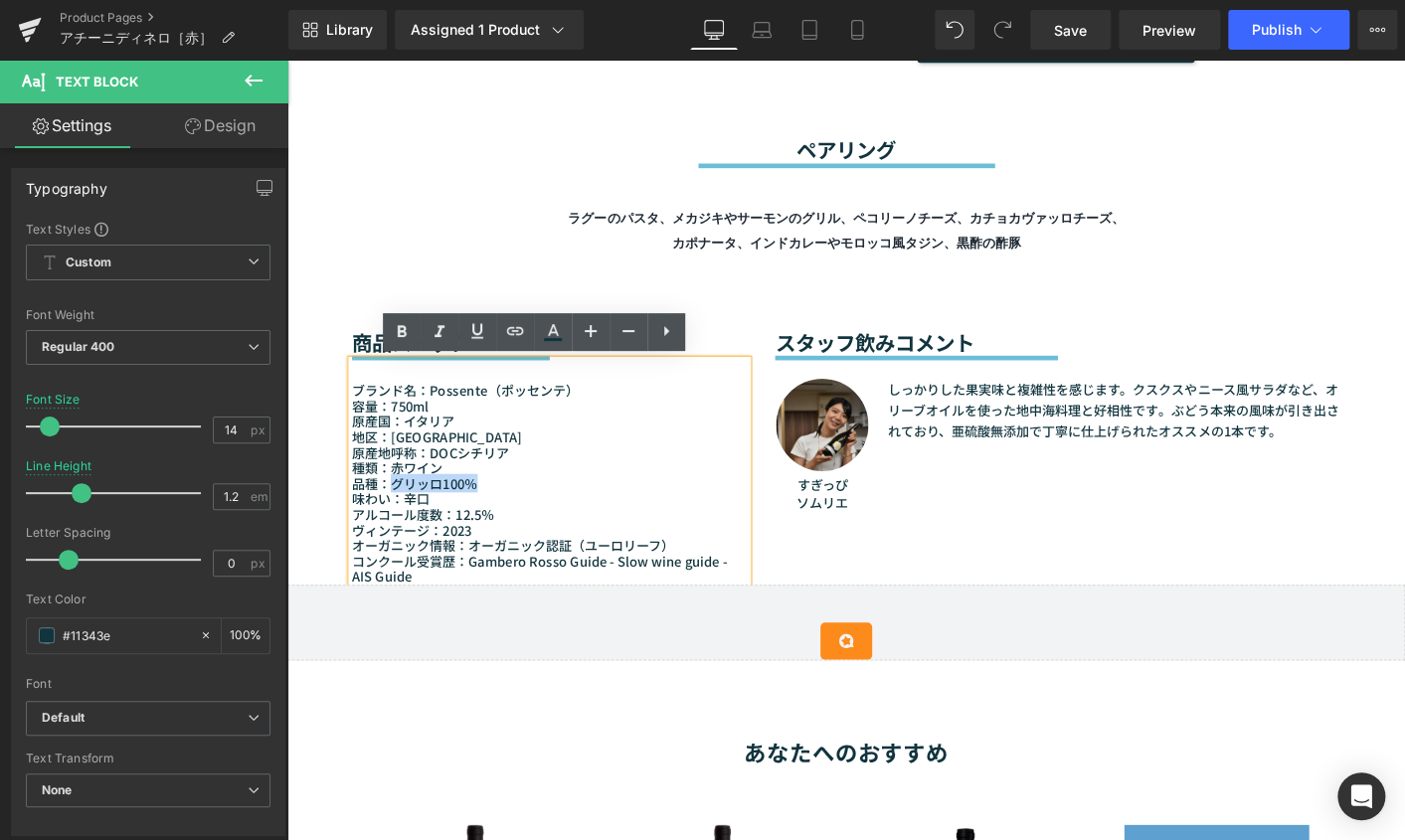 click on "品種：グリッロ100％" at bounding box center [570, 515] 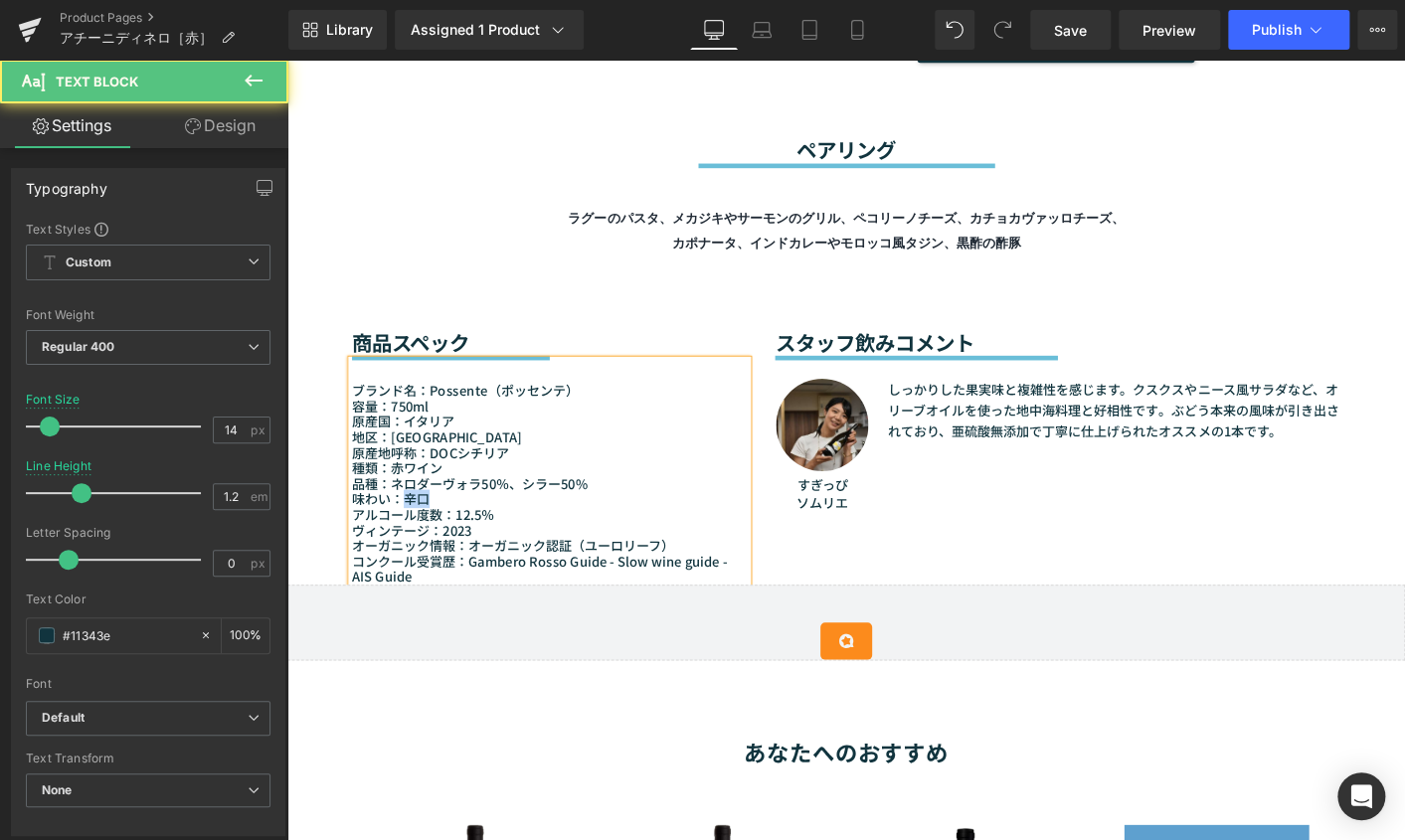 drag, startPoint x: 412, startPoint y: 530, endPoint x: 439, endPoint y: 530, distance: 27 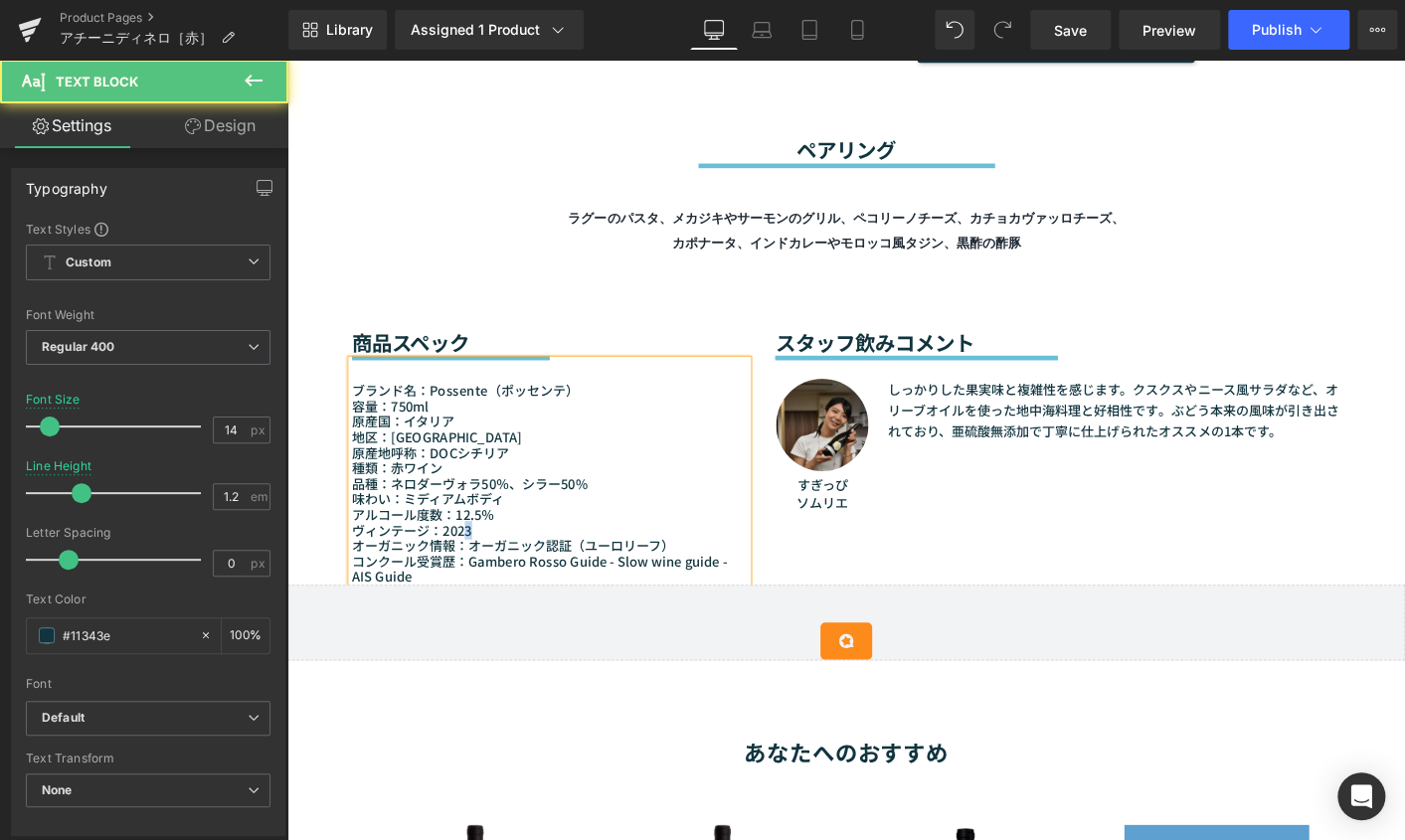 click on "ヴィンテージ：2023" at bounding box center [570, 566] 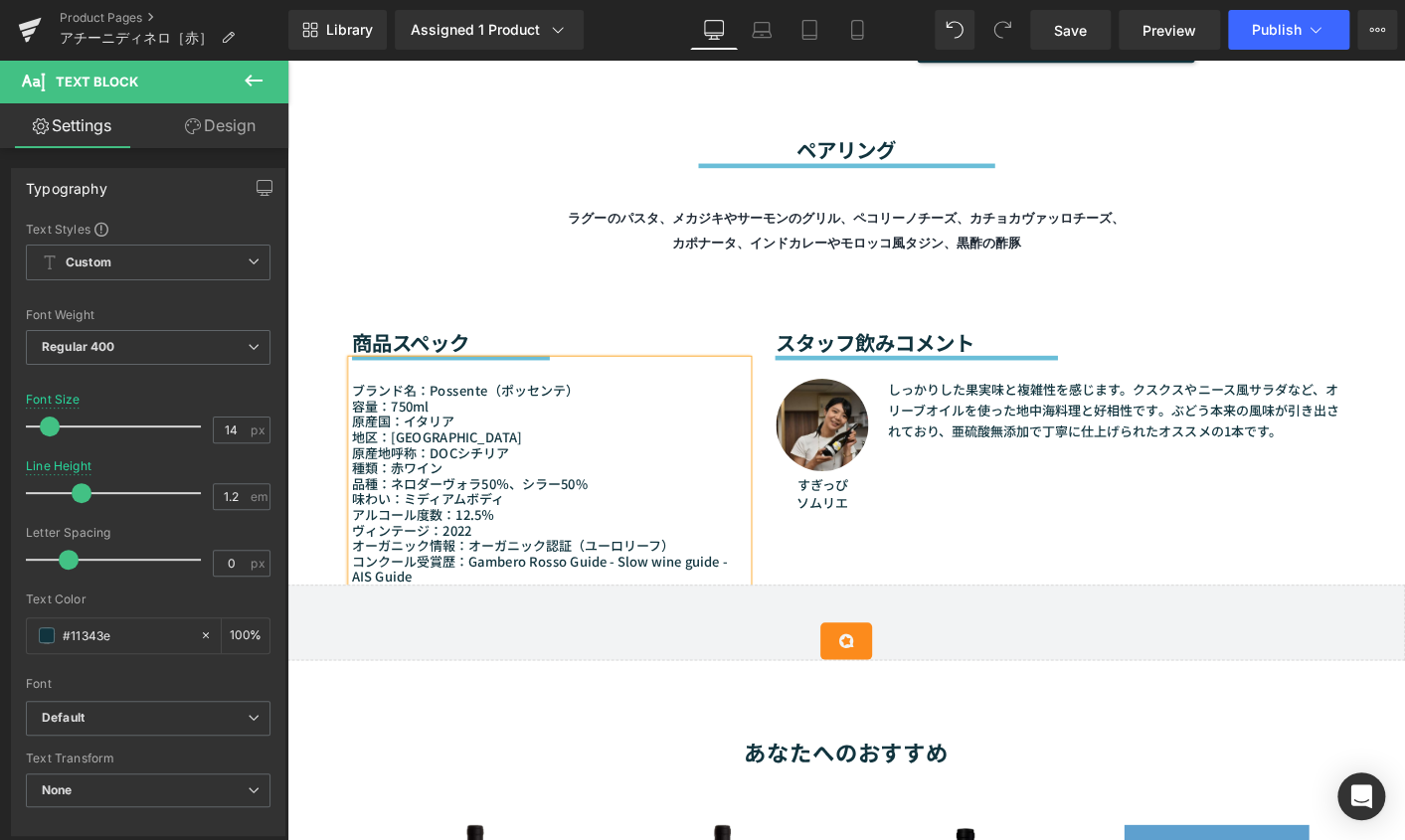 click on "商品スペック Heading         Separator         ブランド名：Possente（ポッセンテ） 容量：750ml 原産国：イタリア 地区：シチリア州 原産地呼称：DOCシチリア 種類：赤ワイン 品種：ネロダーヴォラ50％、シラー50% 味わい：ミディアムボディ アルコール度数：12.5％ ヴィンテージ：2022 オーガニック情報：オーガニック認証（ユーロリーフ） コンクール受賞歴：Gambero Rosso Guide - Slow wine guide - AIS Guide Text Block         スタッフ飲みコメント Heading         Separator         Image         すぎっぴ ソムリエ Text Block         しっかりした果実味と複雑性を感じます。クスクスやニース風サラダなど、オリーブオイルを使った地中海料理と好相性です。ぶどう本来の風味が引き出されており、亜硫酸無添加で丁寧に仕上げられたオススメの1本です。 Text Block         Row         Row" at bounding box center [889, 447] 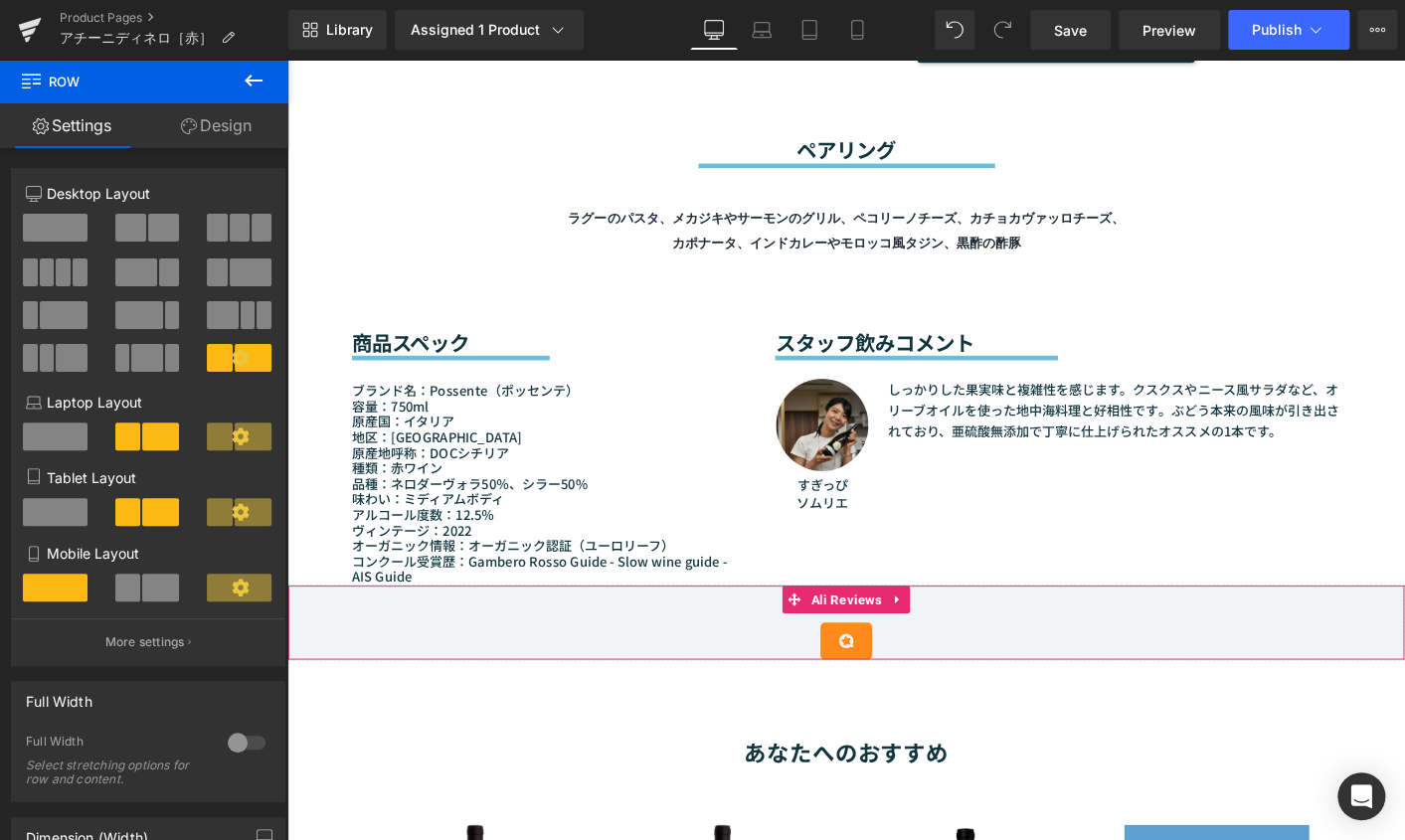 click on "Ali Reviews  - Review Box 1" at bounding box center (889, 685) 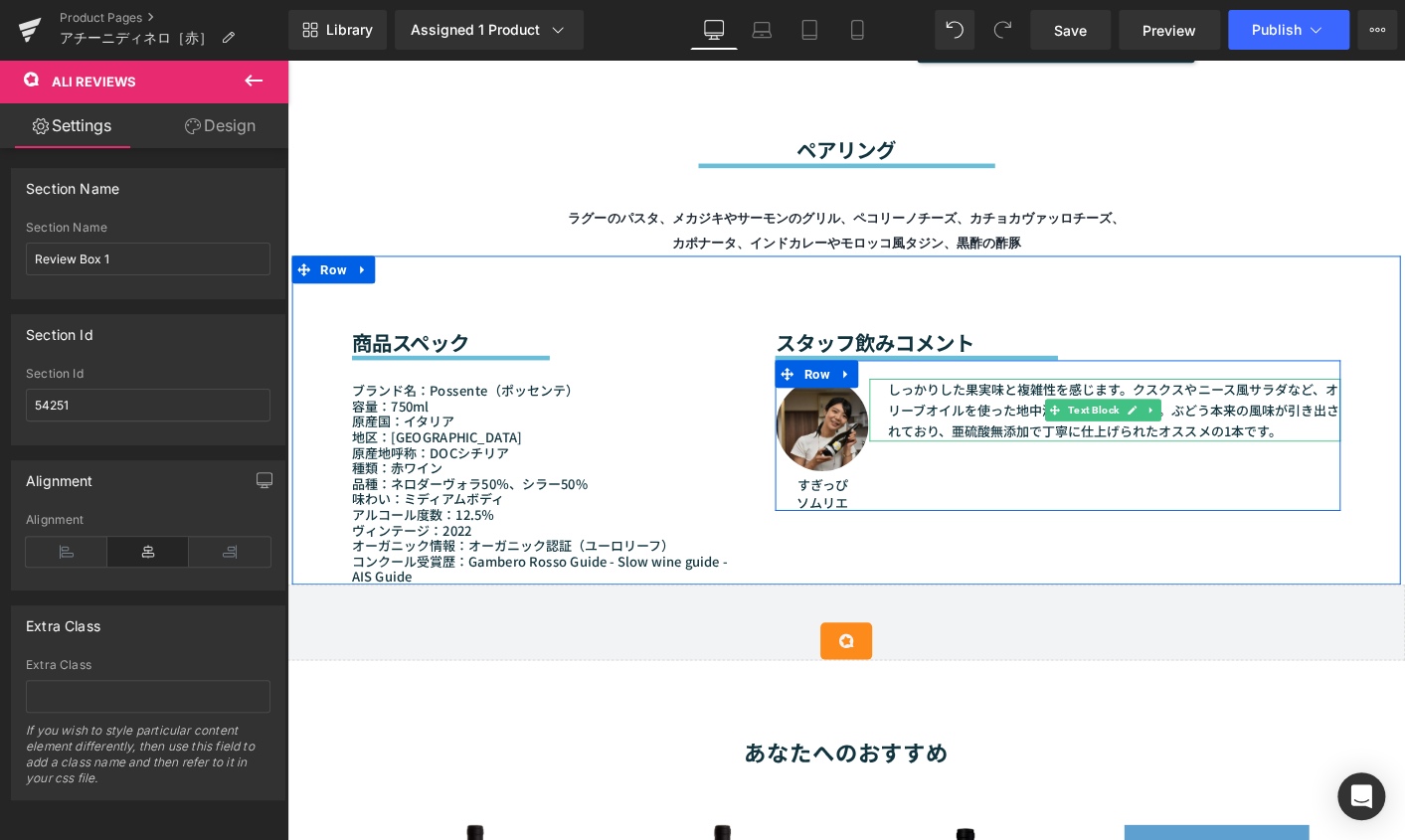 click on "しっかりした果実味と複雑性を感じます。クスクスやニース風サラダなど、オリーブオイルを使った地中海料理と好相性です。ぶどう本来の風味が引き出されており、亜硫酸無添加で丁寧に仕上げられたオススメの1本です。" at bounding box center [1177, 435] 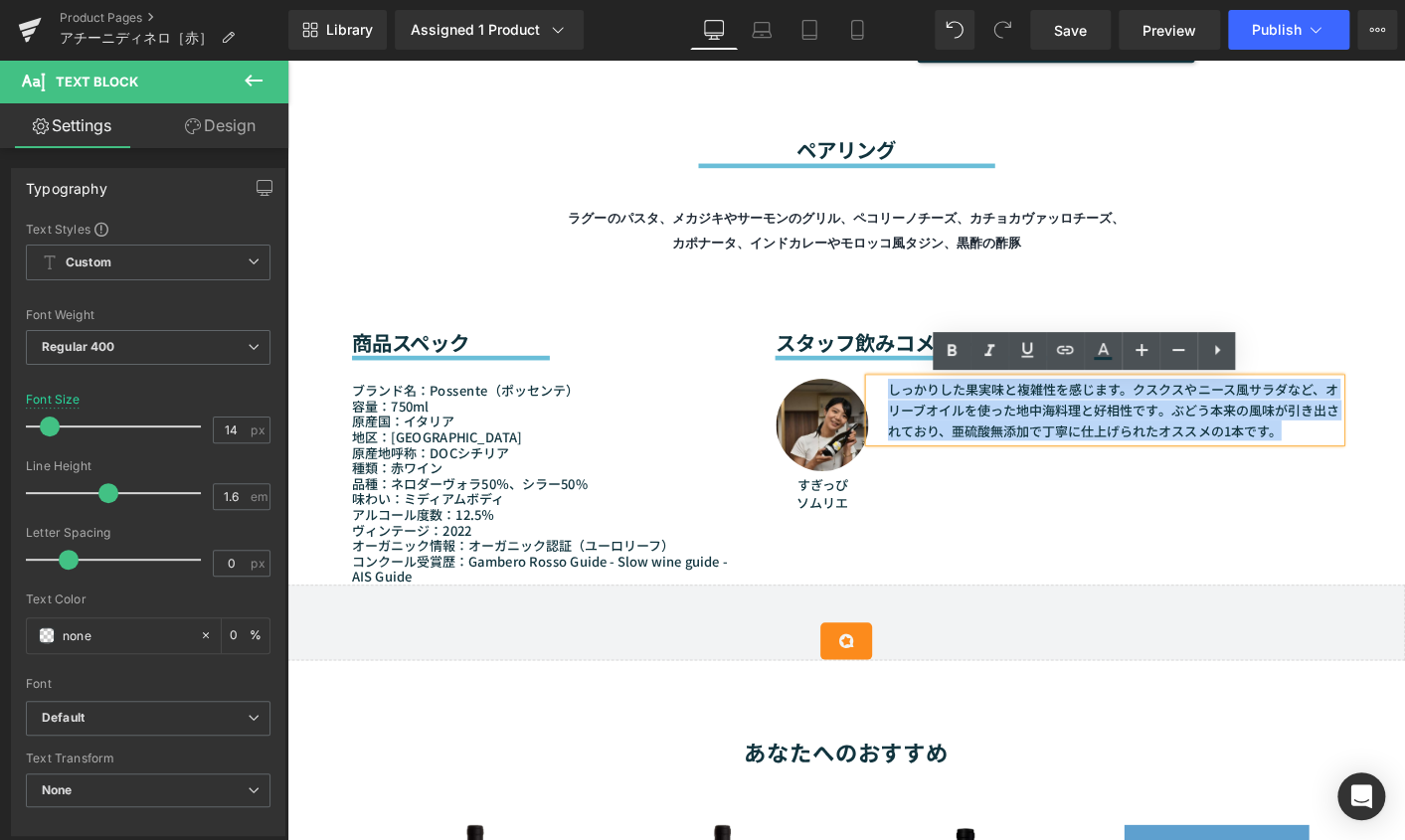 drag, startPoint x: 924, startPoint y: 417, endPoint x: 1389, endPoint y: 464, distance: 467.3692 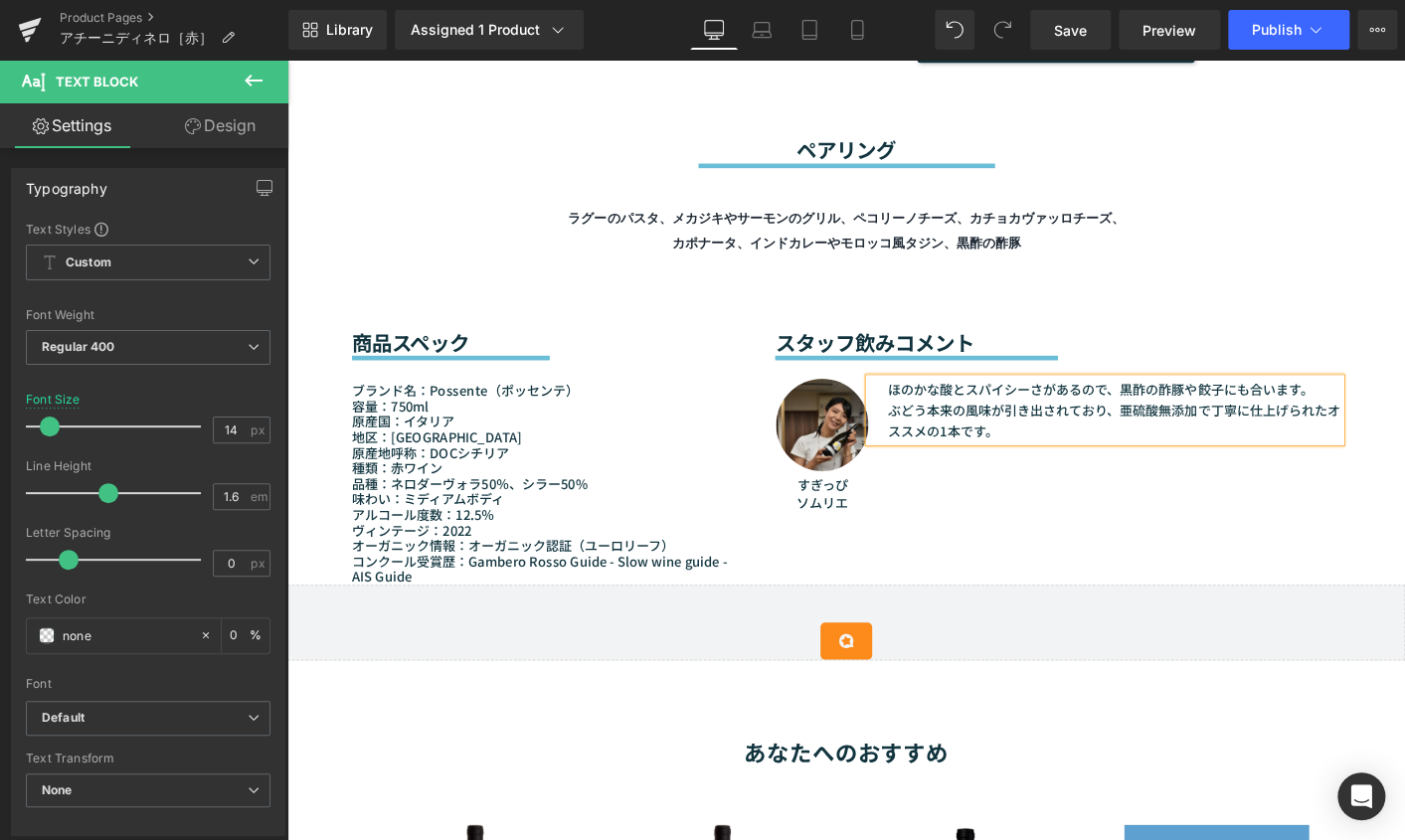 click on "商品スペック Heading         Separator         ブランド名：Possente（ポッセンテ） 容量：750ml 原産国：イタリア 地区：シチリア州 原産地呼称：DOCシチリア 種類：赤ワイン 品種：ネロダーヴォラ50％、シラー50% 味わい：ミディアムボディ アルコール度数：12.5％ ヴィンテージ：2022 オーガニック情報：オーガニック認証（ユーロリーフ） コンクール受賞歴：Gambero Rosso Guide - Slow wine guide - AIS Guide Text Block         スタッフ飲みコメント Heading         Separator         Image         すぎっぴ ソムリエ Text Block         ほのかな酸とスパイシーさがあるので、黒酢の酢豚や餃子にも合います。 ぶどう本来の風味が引き出されており、亜硫酸無添加で丁寧に仕上げられたオススメの1本です。 Text Block         Row         Row" at bounding box center [889, 447] 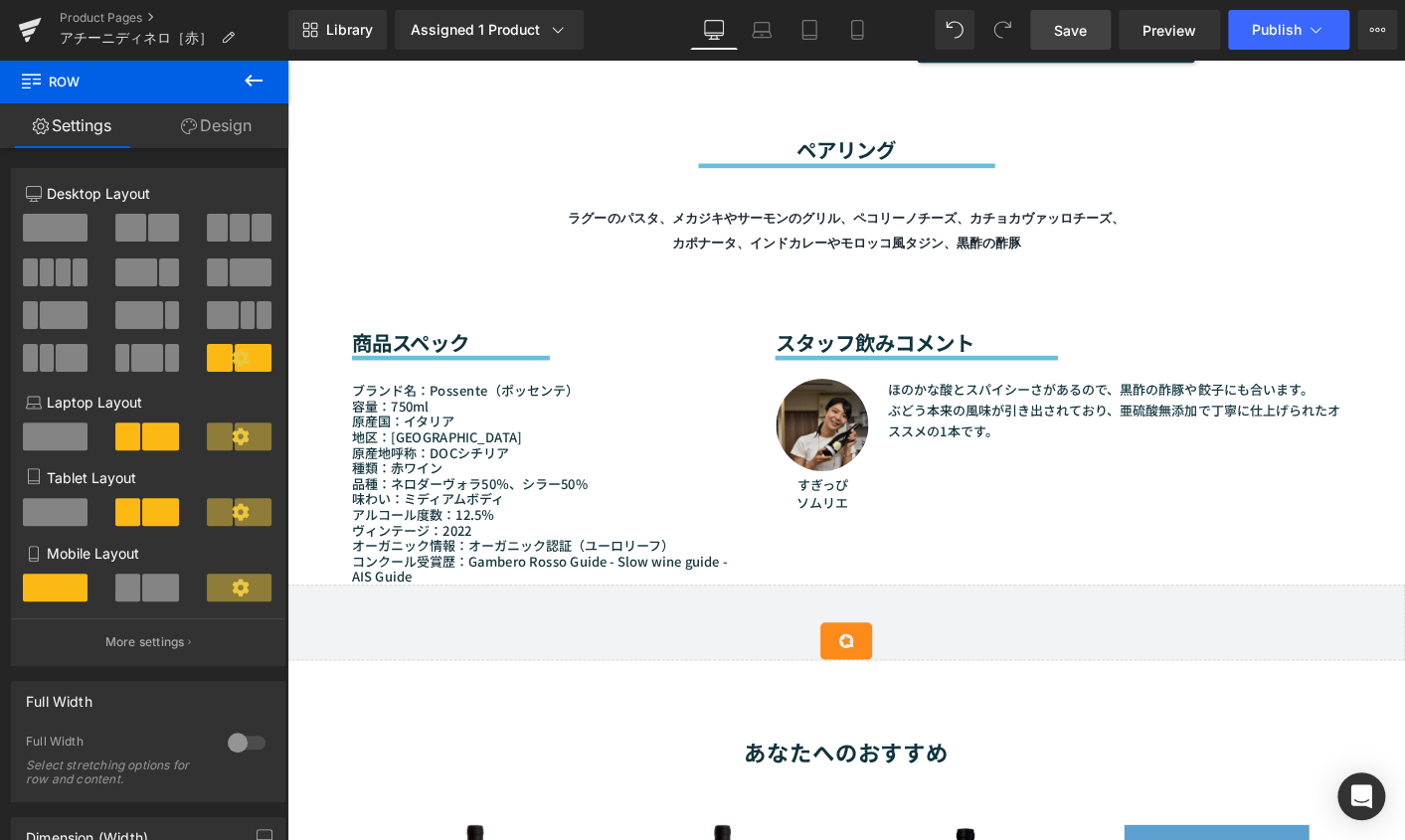 click on "Save" at bounding box center (1070, 30) 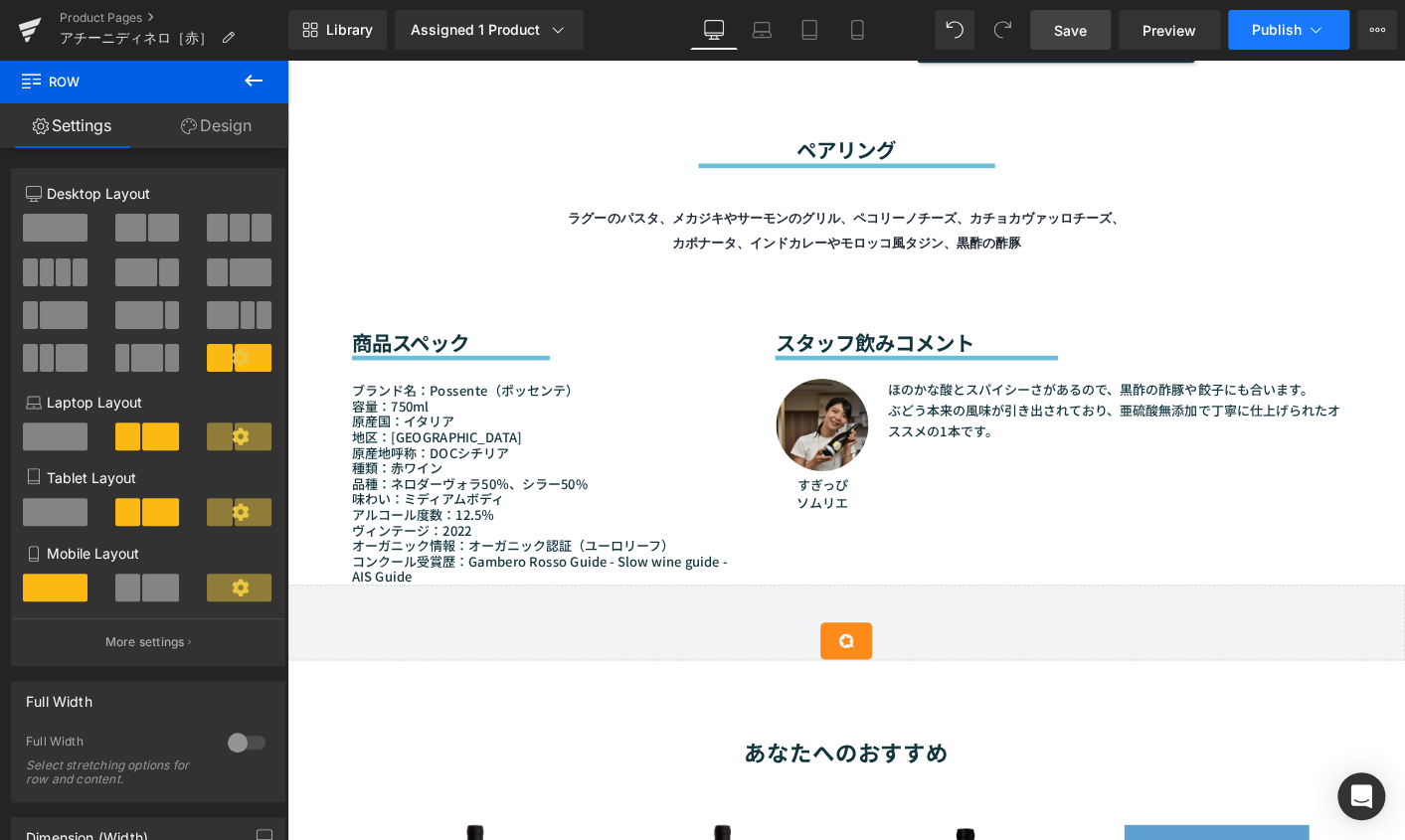 click on "Publish" at bounding box center (1277, 30) 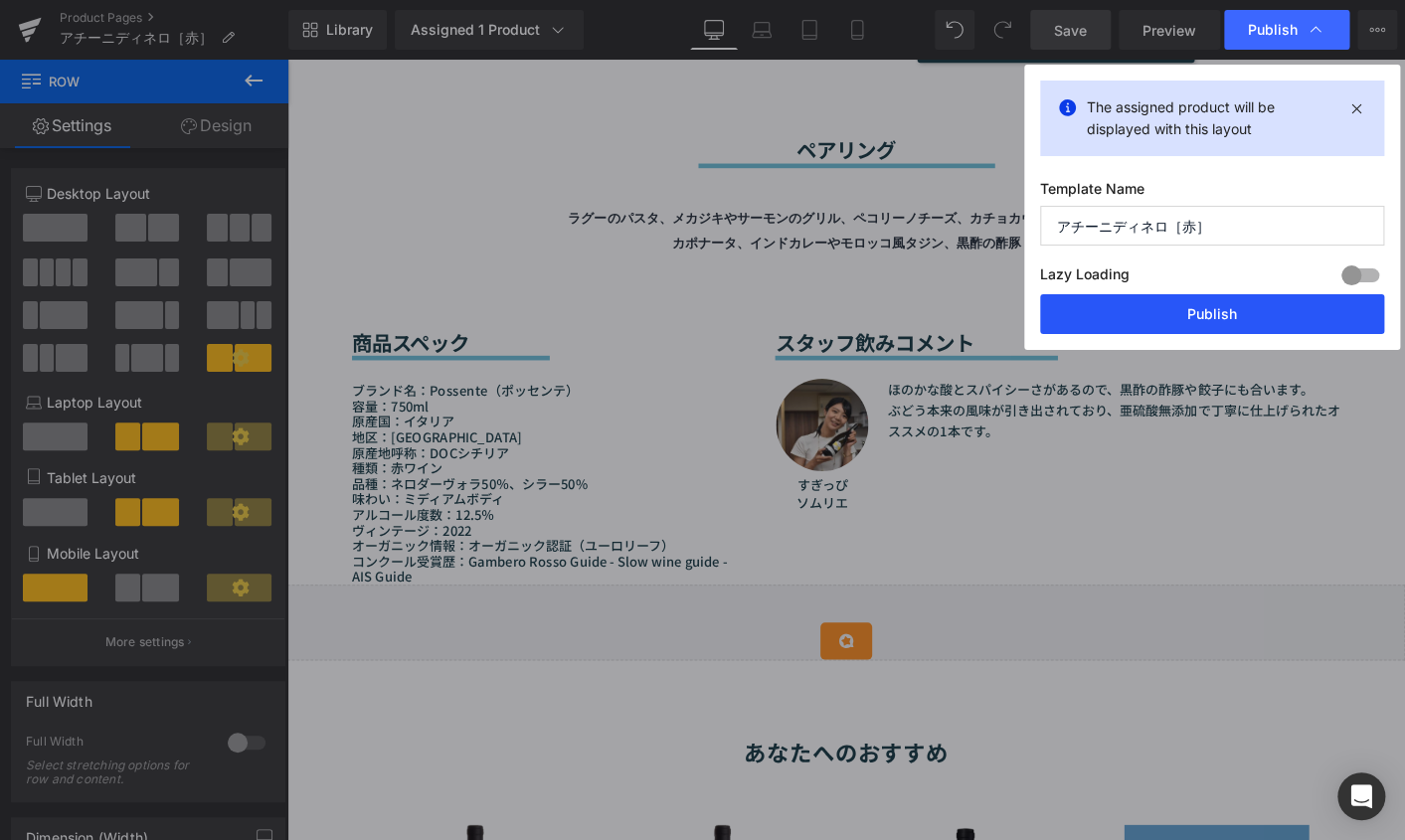click on "Publish" at bounding box center [1212, 314] 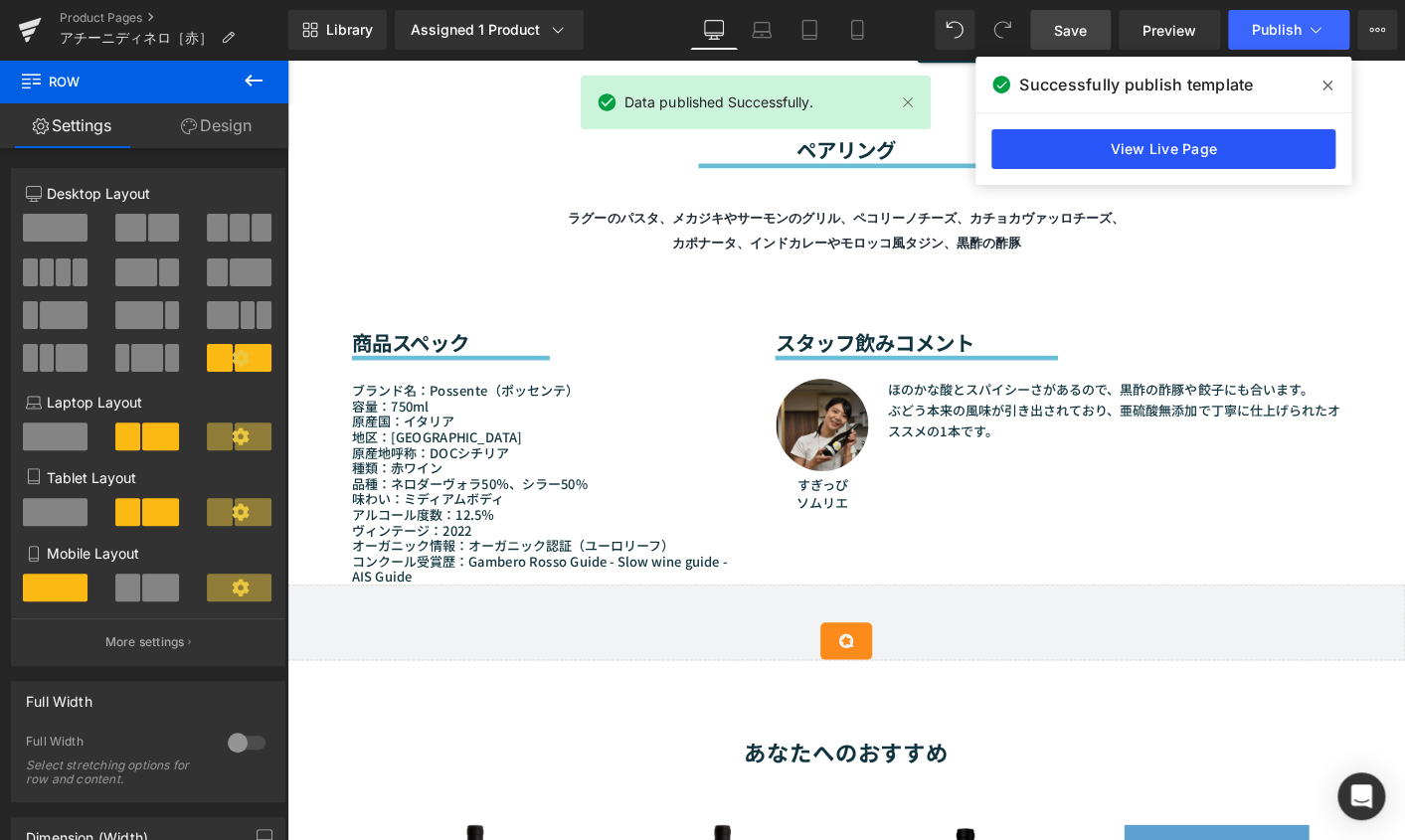 click on "View Live Page" at bounding box center [1163, 149] 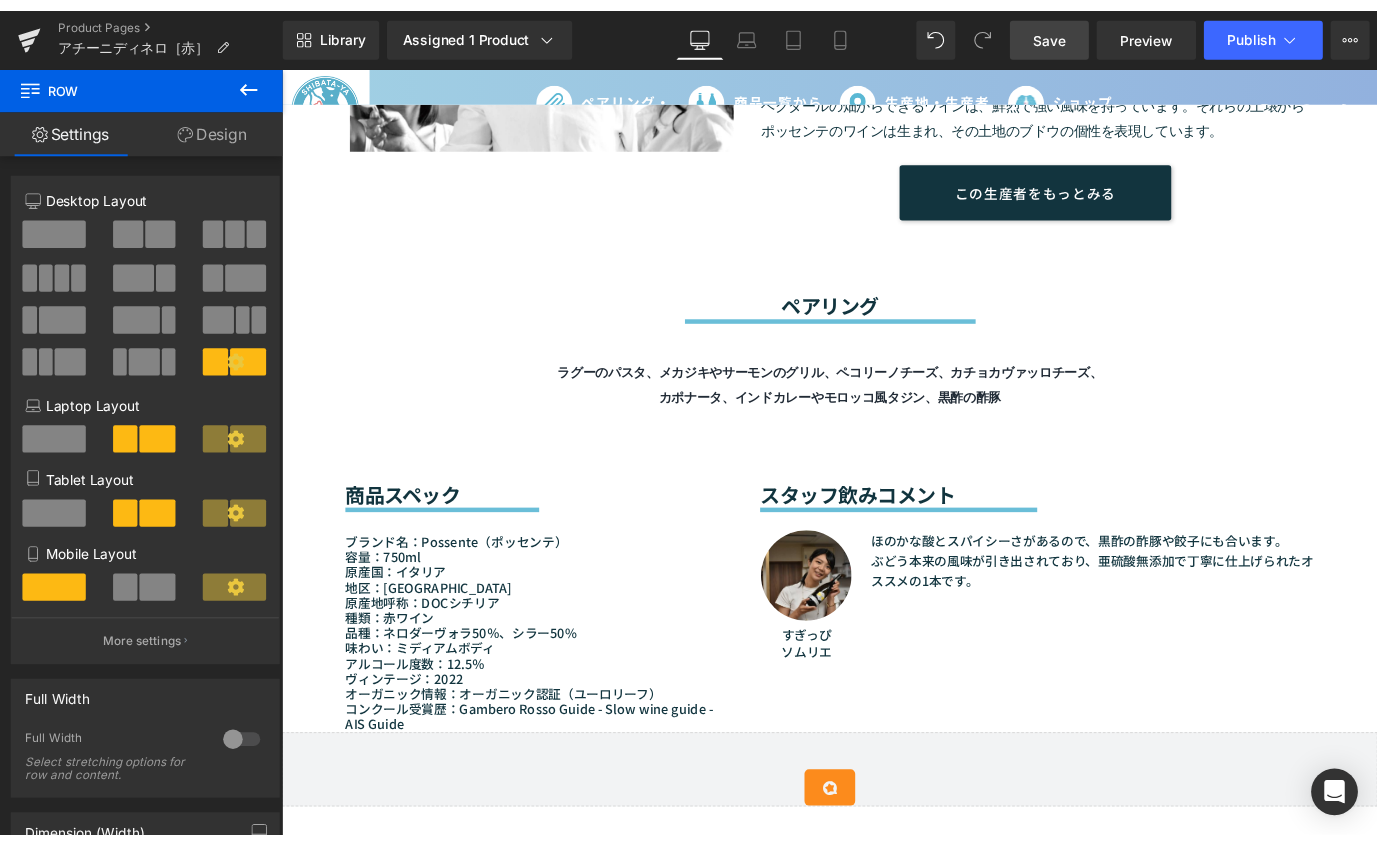 scroll, scrollTop: 1265, scrollLeft: 0, axis: vertical 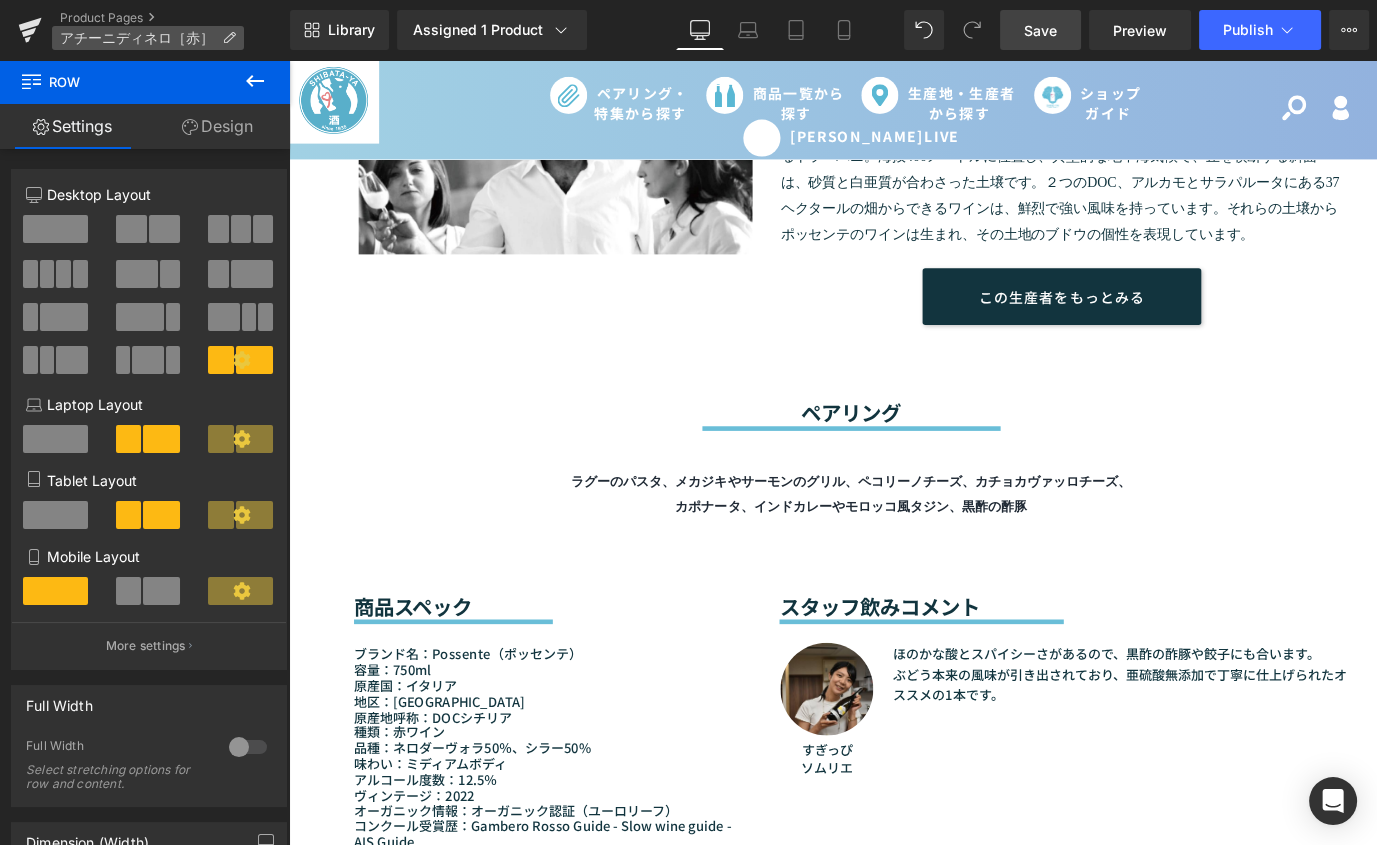 click on "アチーニディネロ［赤］" at bounding box center [137, 38] 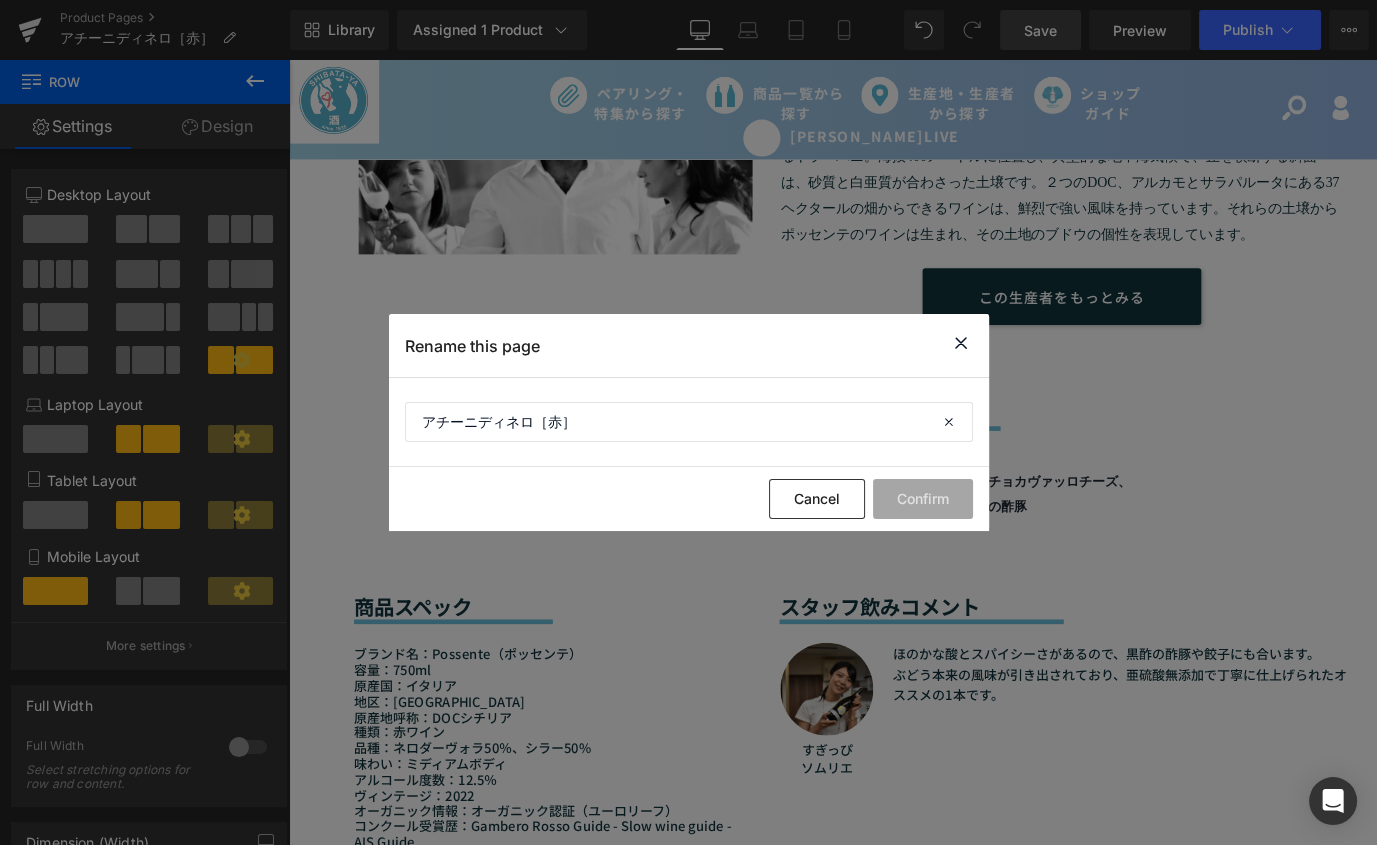 click at bounding box center (961, 343) 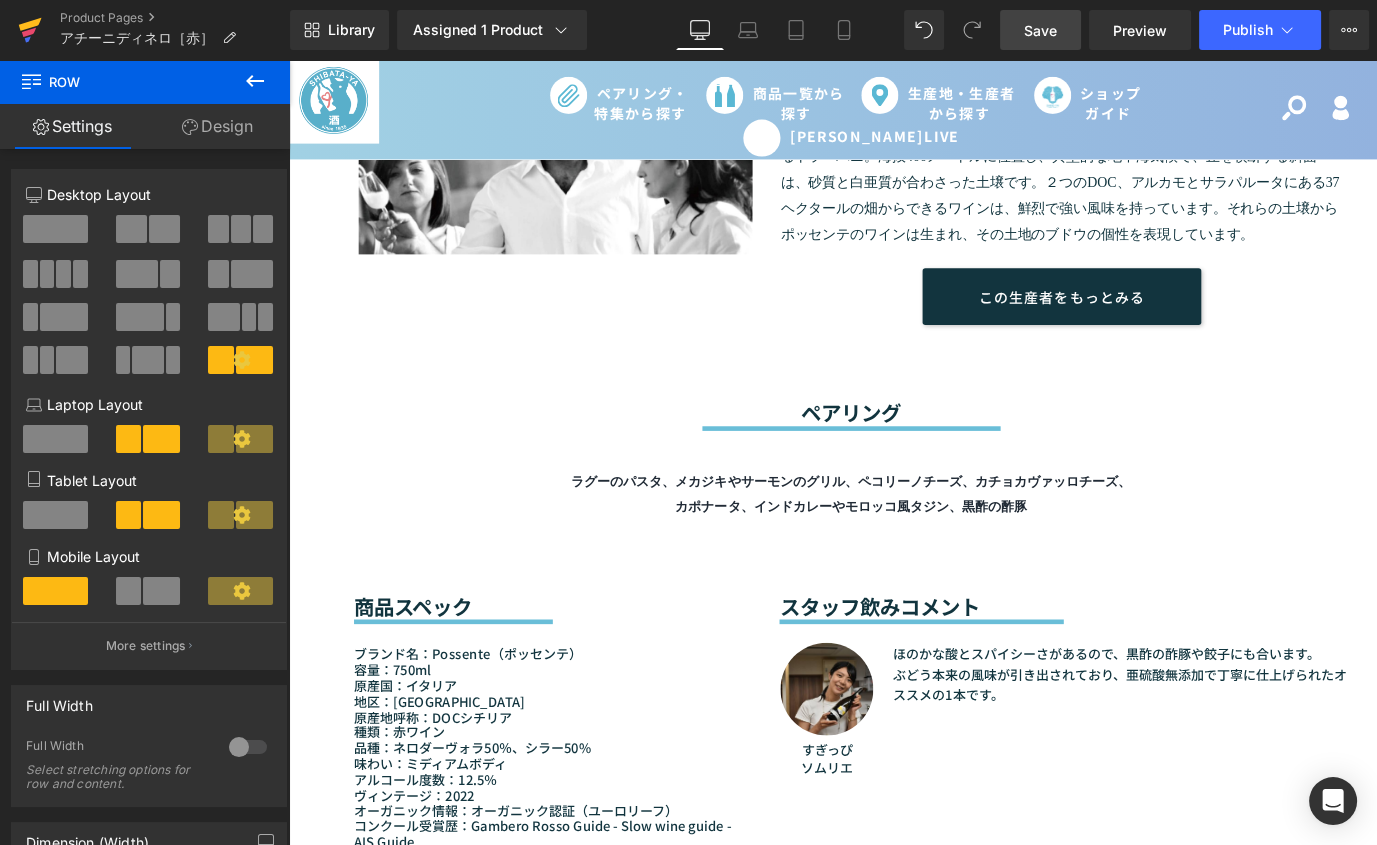click 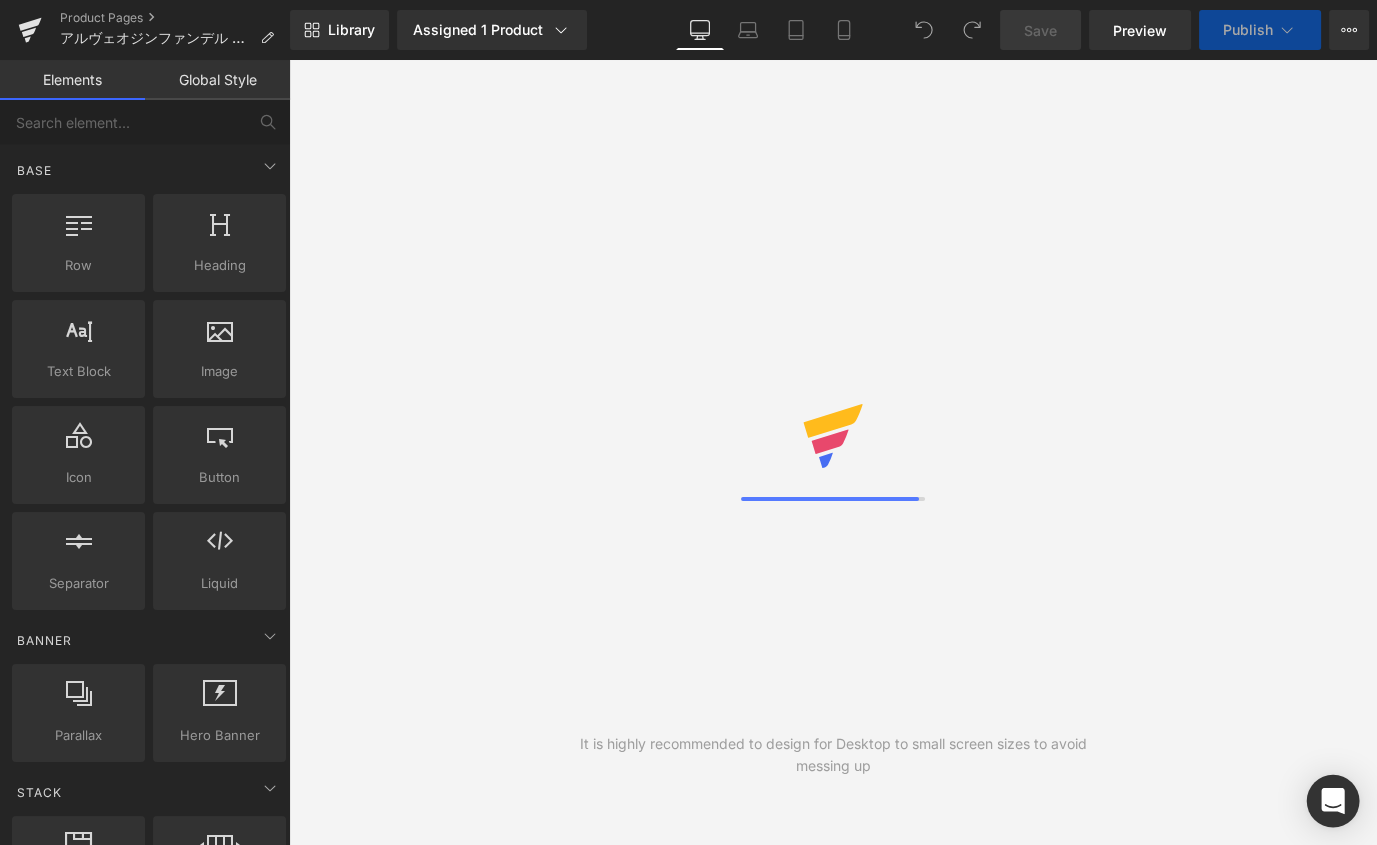 scroll, scrollTop: 0, scrollLeft: 0, axis: both 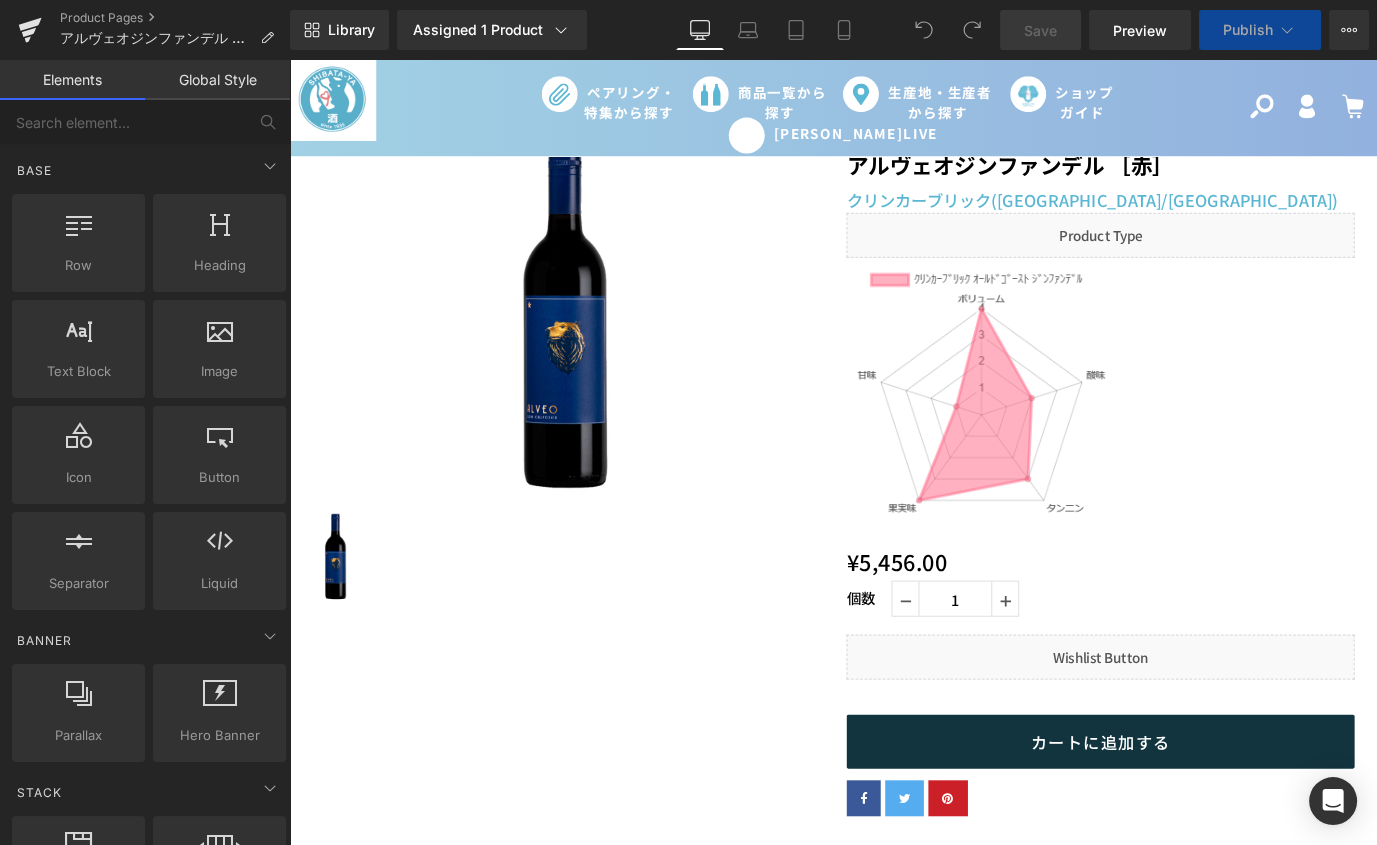 click on "¥0
¥5,456.00" at bounding box center (1191, 613) 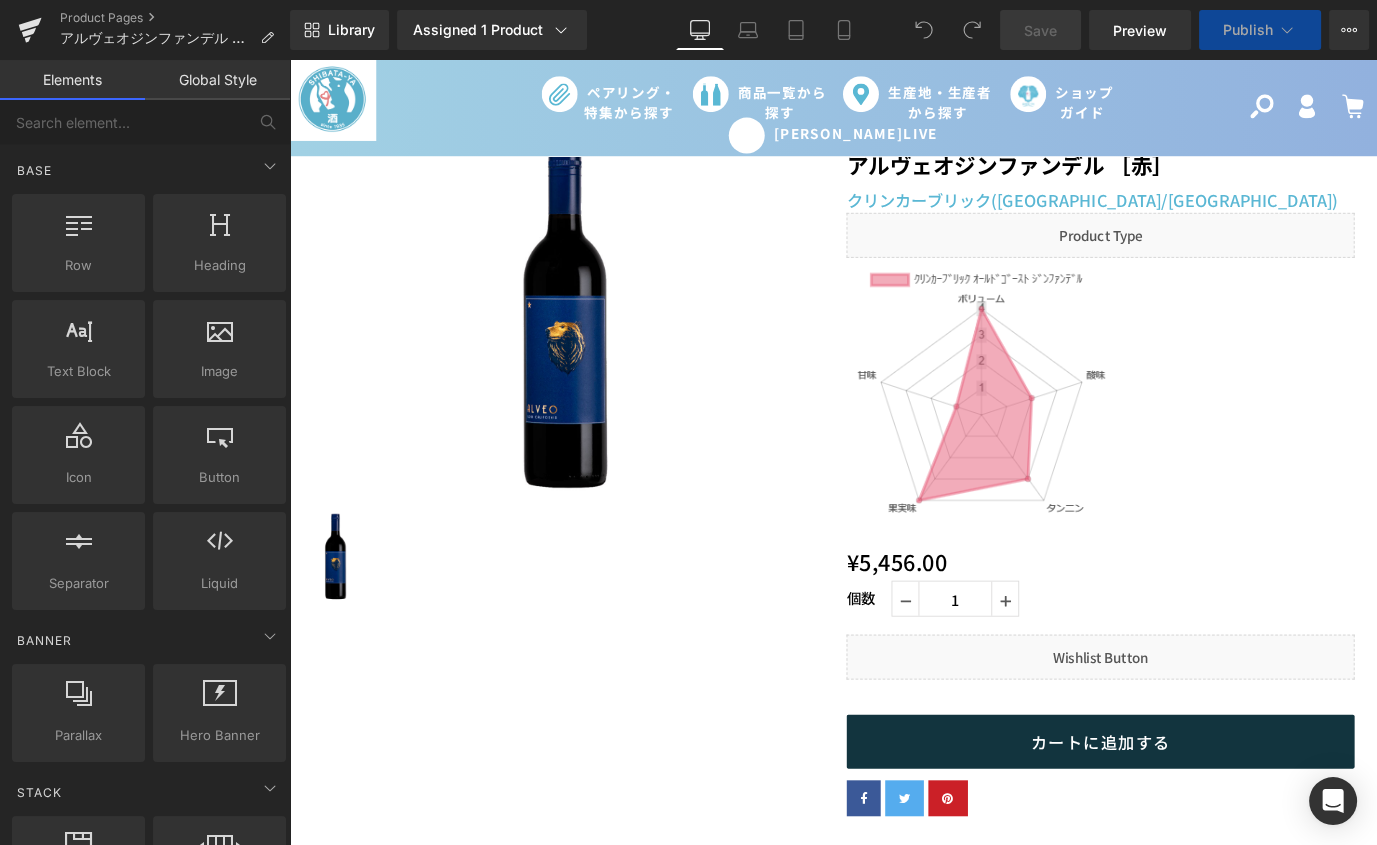 click on "Image" at bounding box center [1191, 438] 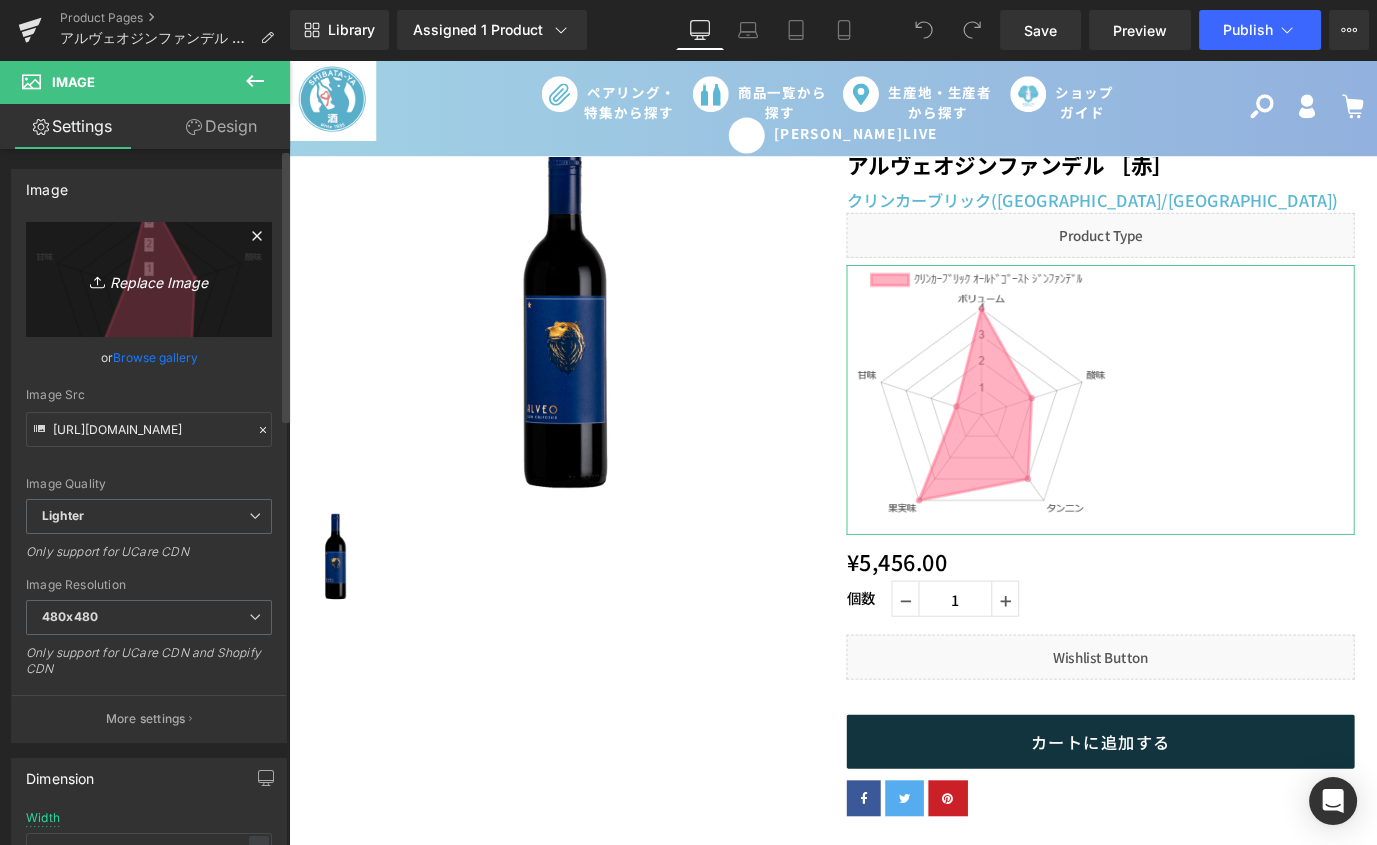 click on "Replace Image" at bounding box center (149, 279) 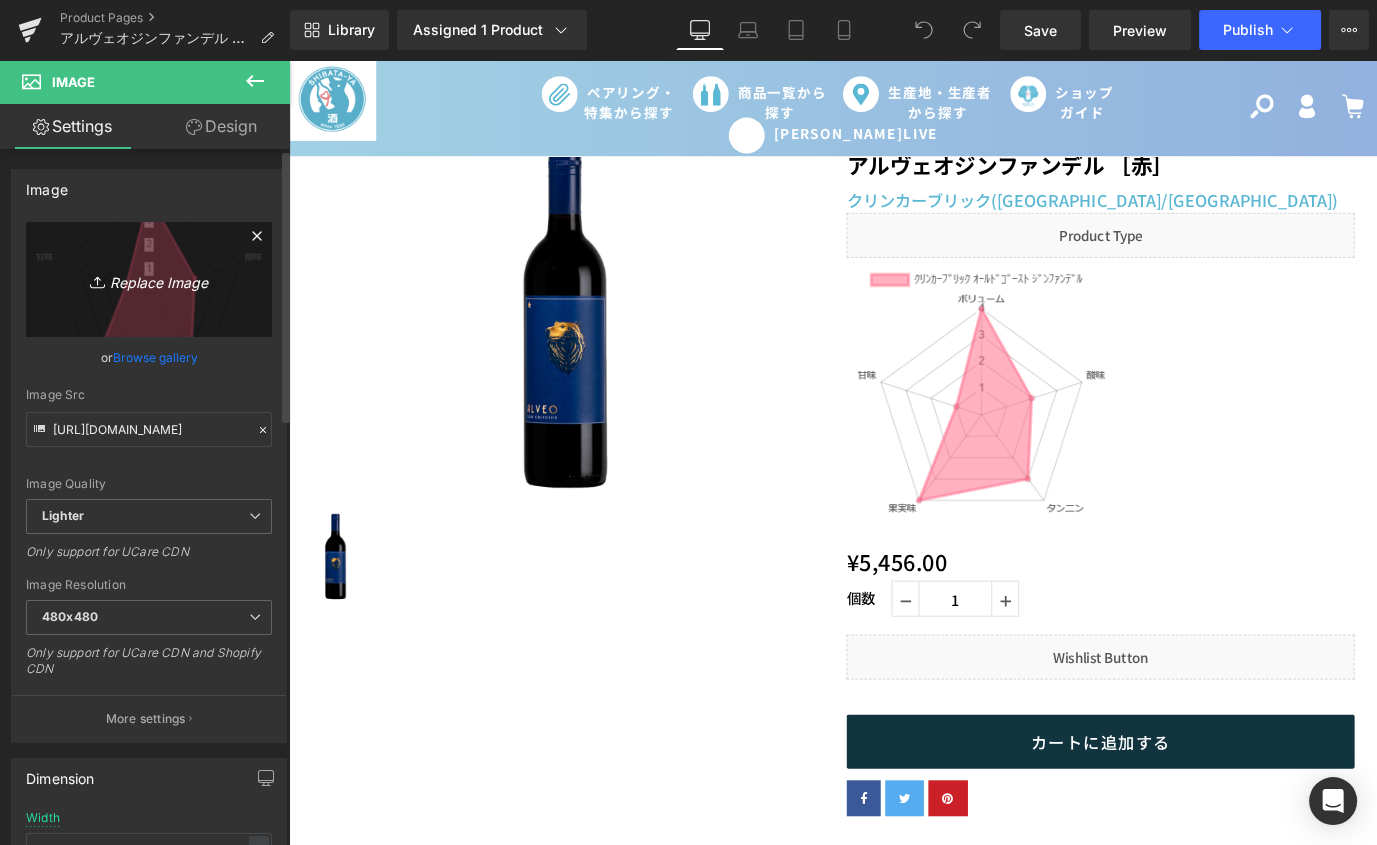 type on "C:\fakepath\ｱﾙﾍﾞｵ-ｼﾞﾝﾌｧﾝﾃﾞﾙ.jpg" 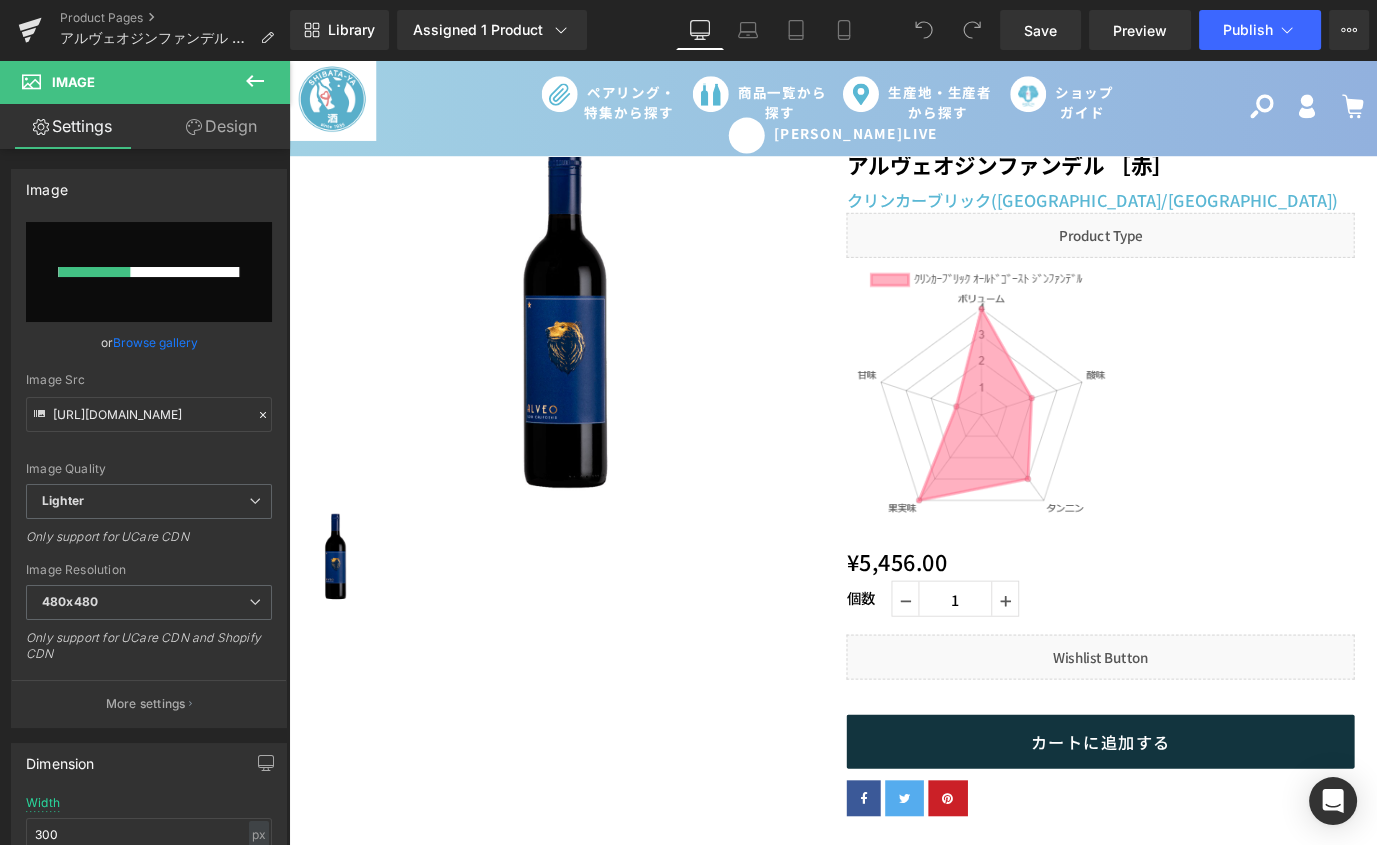type 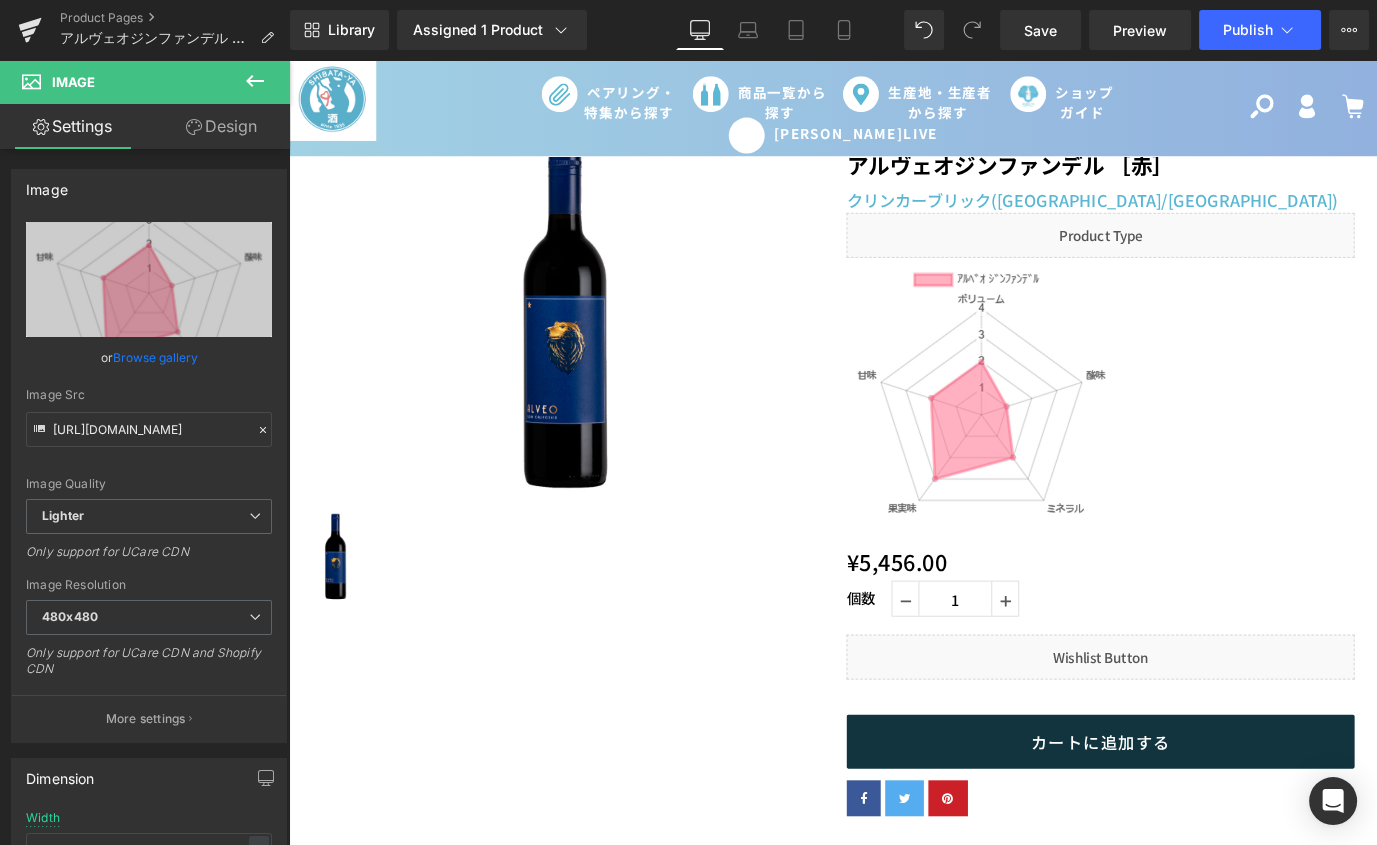 type on "https://ucarecdn.com/e145eb51-df50-4a15-a675-6d09a3ca2573/-/format/auto/-/preview/480x480/-/quality/lighter/%EF%BD%B1%EF%BE%99%EF%BE%8D%EF%BE%9E%EF%BD%B5-%EF%BD%BC%EF%BE%9E%EF%BE%9D%EF%BE%8C%EF%BD%A7%EF%BE%9D%EF%BE%83%EF%BE%9E%EF%BE%99.jpg" 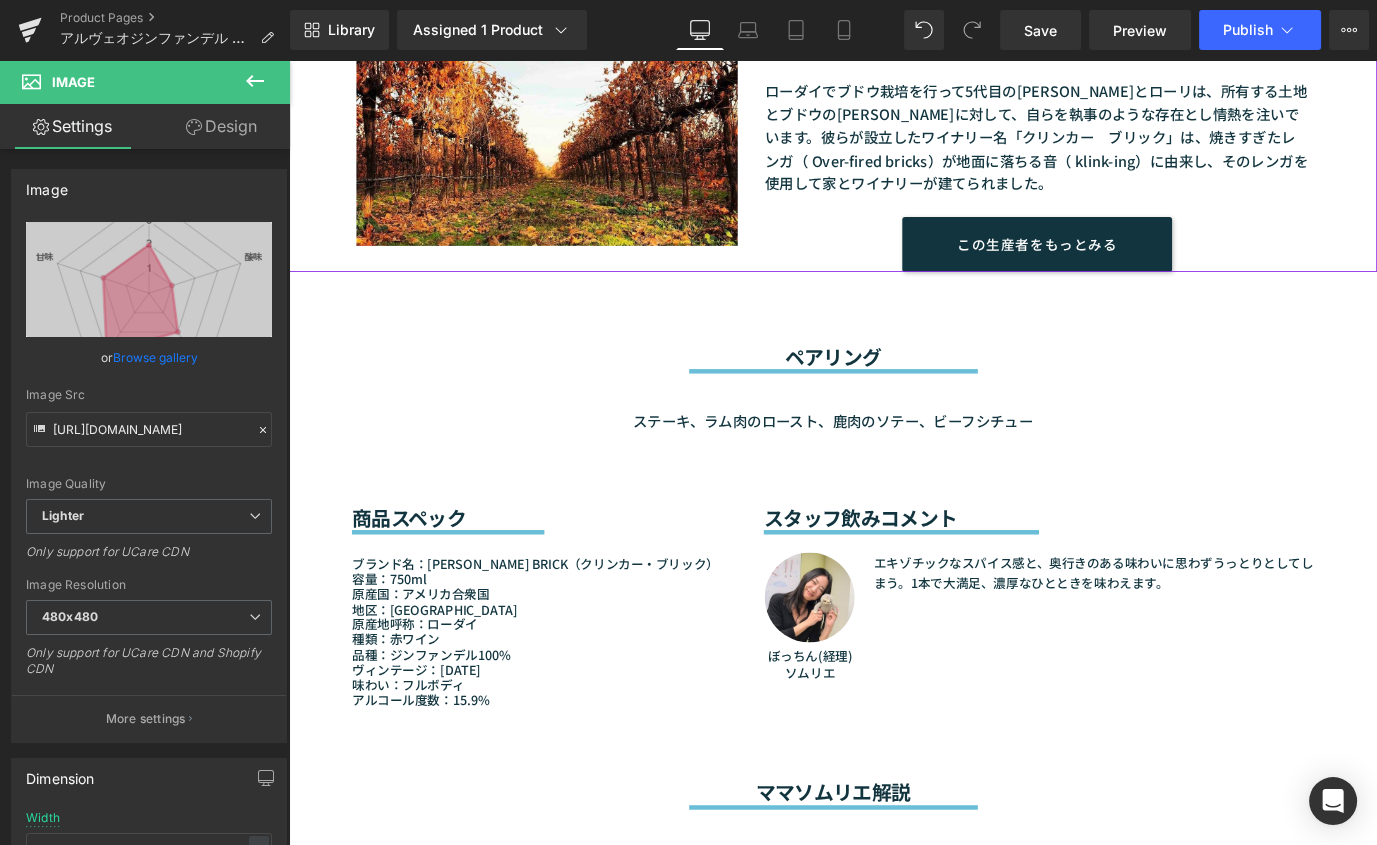 scroll, scrollTop: 1407, scrollLeft: 0, axis: vertical 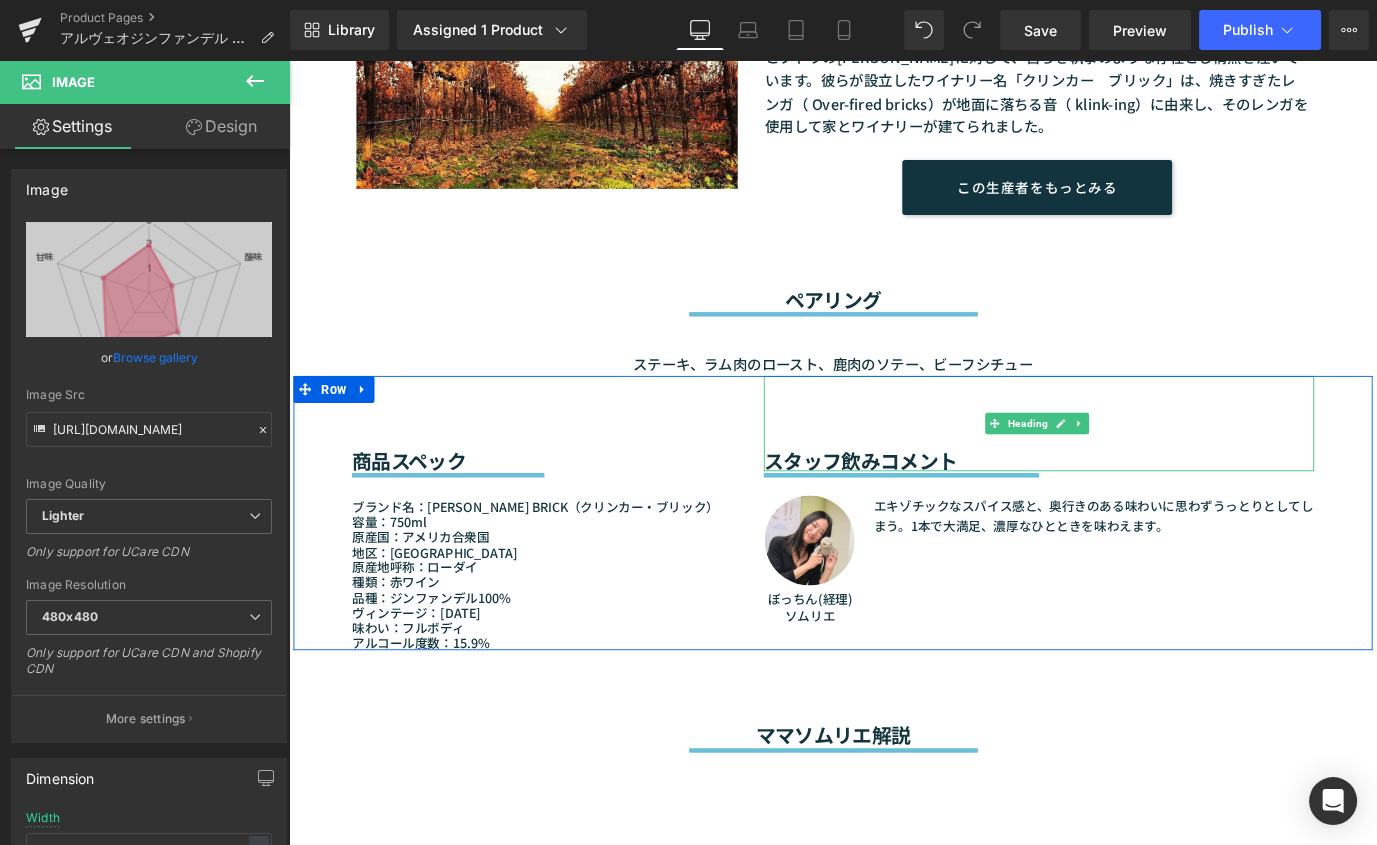 click on "ステーキ、ラム肉のロースト、鹿肉のソテー、ビーフシチュー" at bounding box center [894, 378] 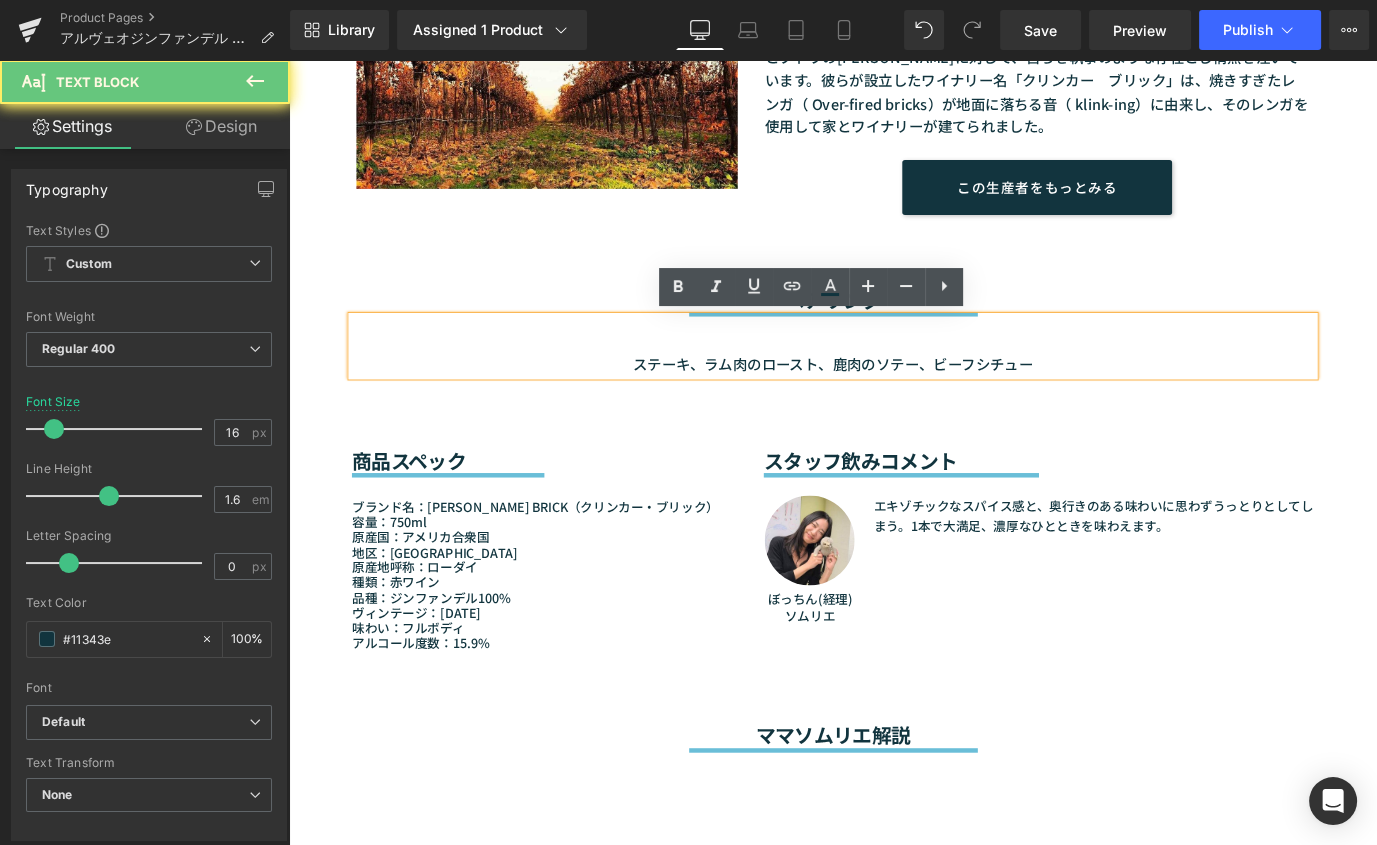click on "ステーキ、ラム肉のロースト、鹿肉のソテー、ビーフシチュー" at bounding box center (894, 398) 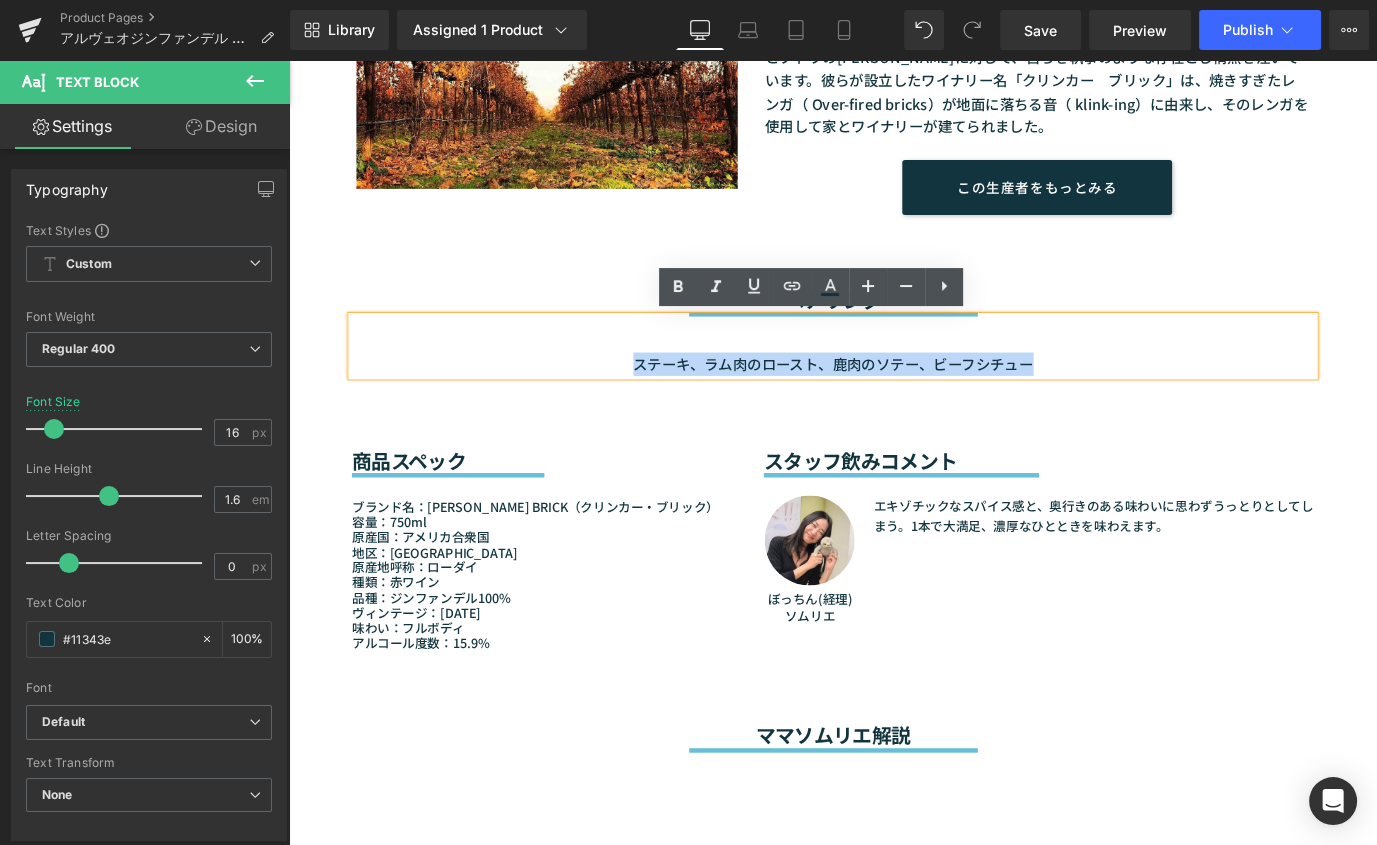 drag, startPoint x: 1138, startPoint y: 393, endPoint x: 499, endPoint y: 401, distance: 639.05005 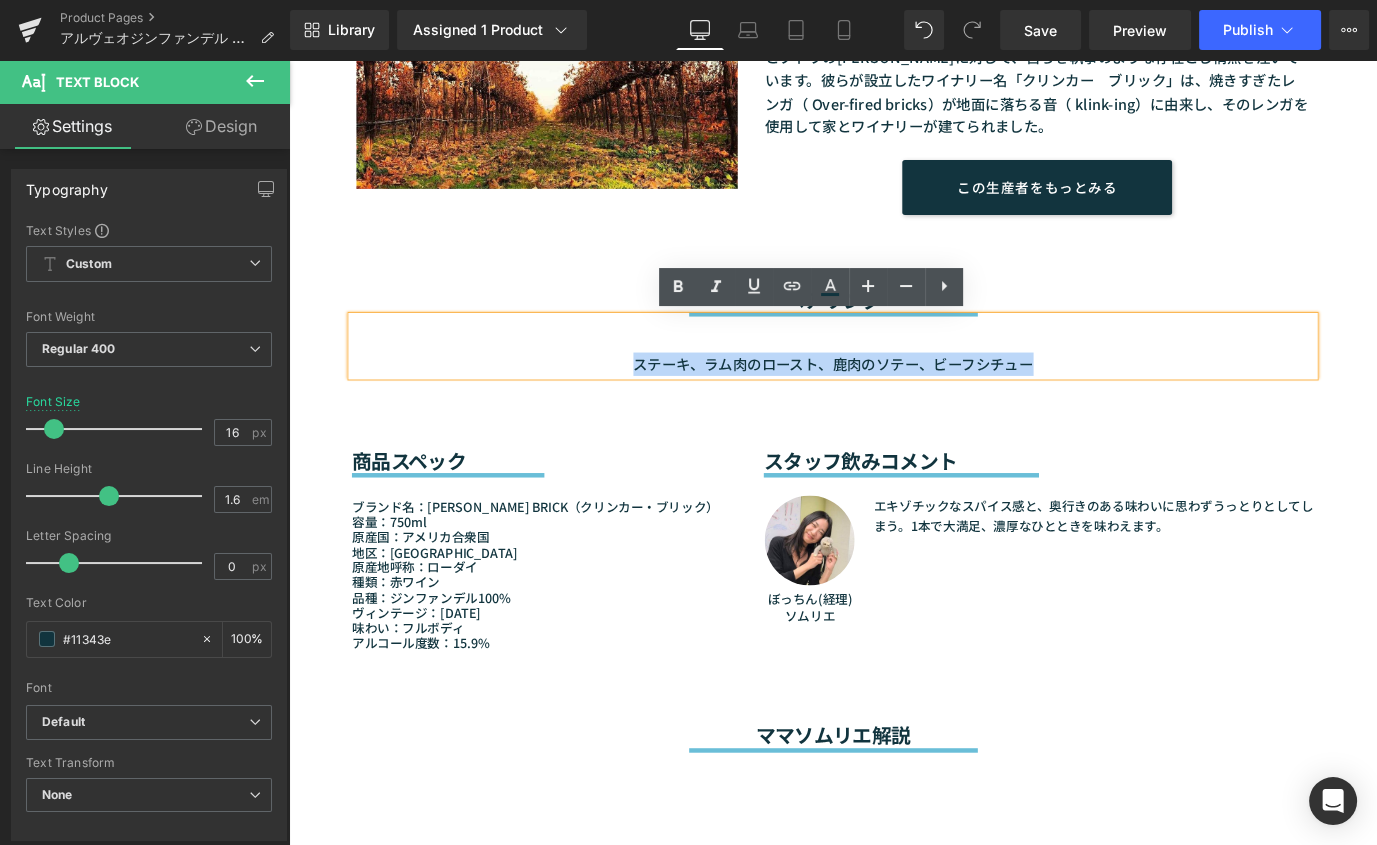 click on "ステーキ、ラム肉のロースト、鹿肉のソテー、ビーフシチュー" at bounding box center (894, 398) 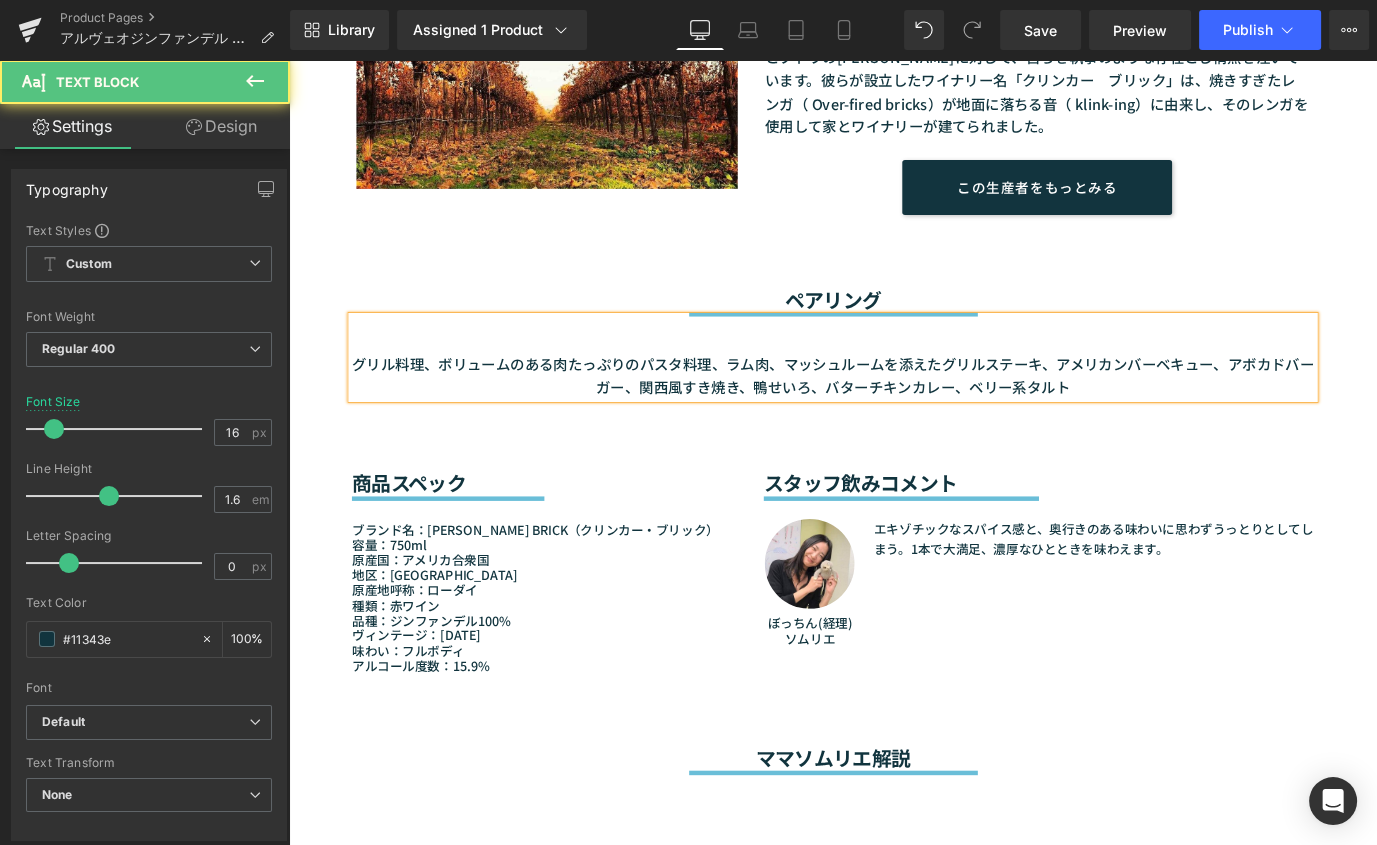 click on "グリル料理、ボリュームのある肉たっぷりのパスタ料理、ラム肉、マッシュルームを添えたグリルステーキ、アメリカンバーベキュー、アボカドバーガー、関西風すき焼き、鴨せいろ、バターチキンカレー、ベリー系タルト" at bounding box center (894, 410) 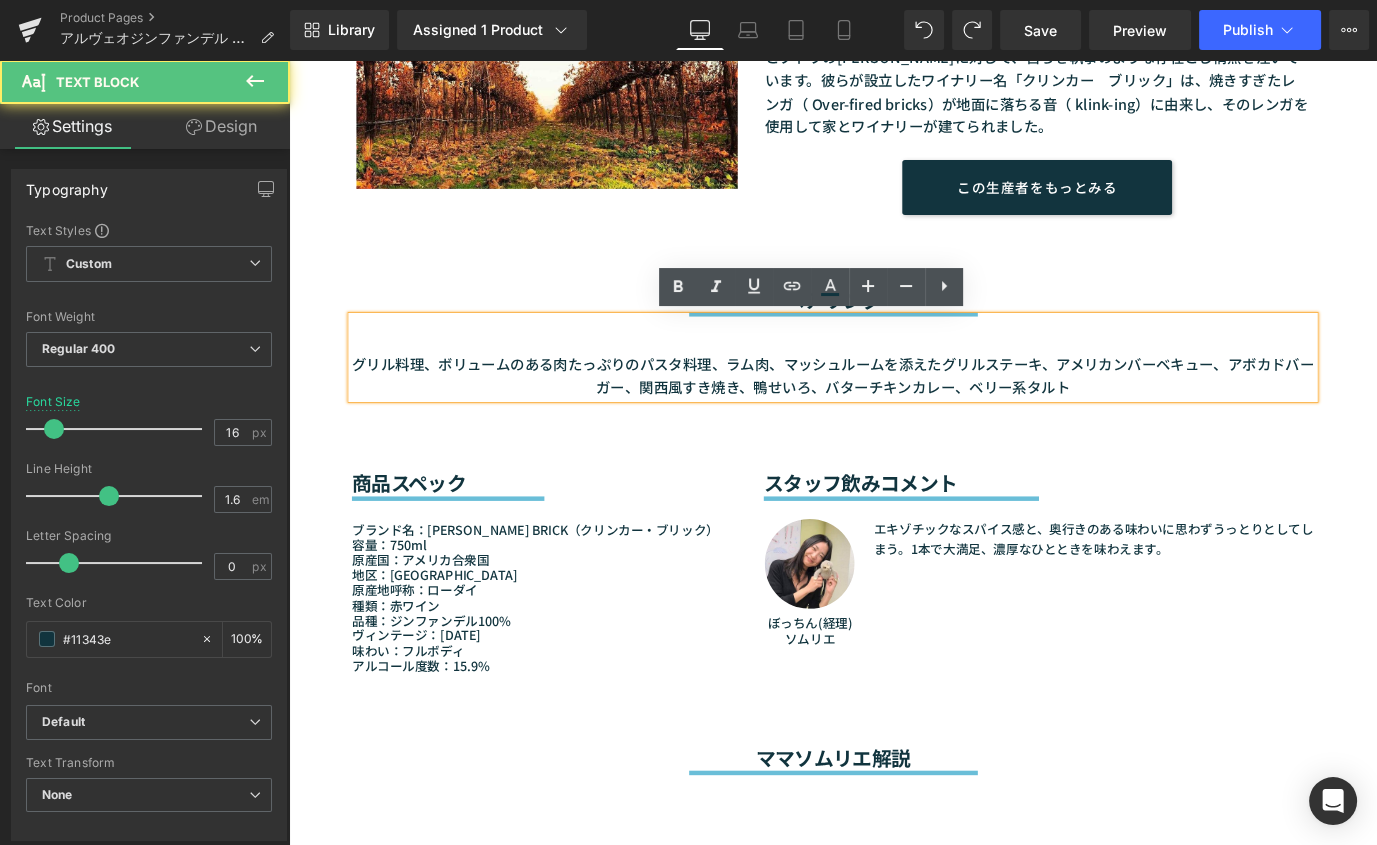 click on "グリル料理、ボリュームのある肉たっぷりのパスタ料理、ラム肉、マッシュルームを添えたグリルステーキ、アメリカンバーベキュー、アボカドバーガー、関西風すき焼き、鴨せいろ、バターチキンカレー、ベリー系タルト" at bounding box center (894, 410) 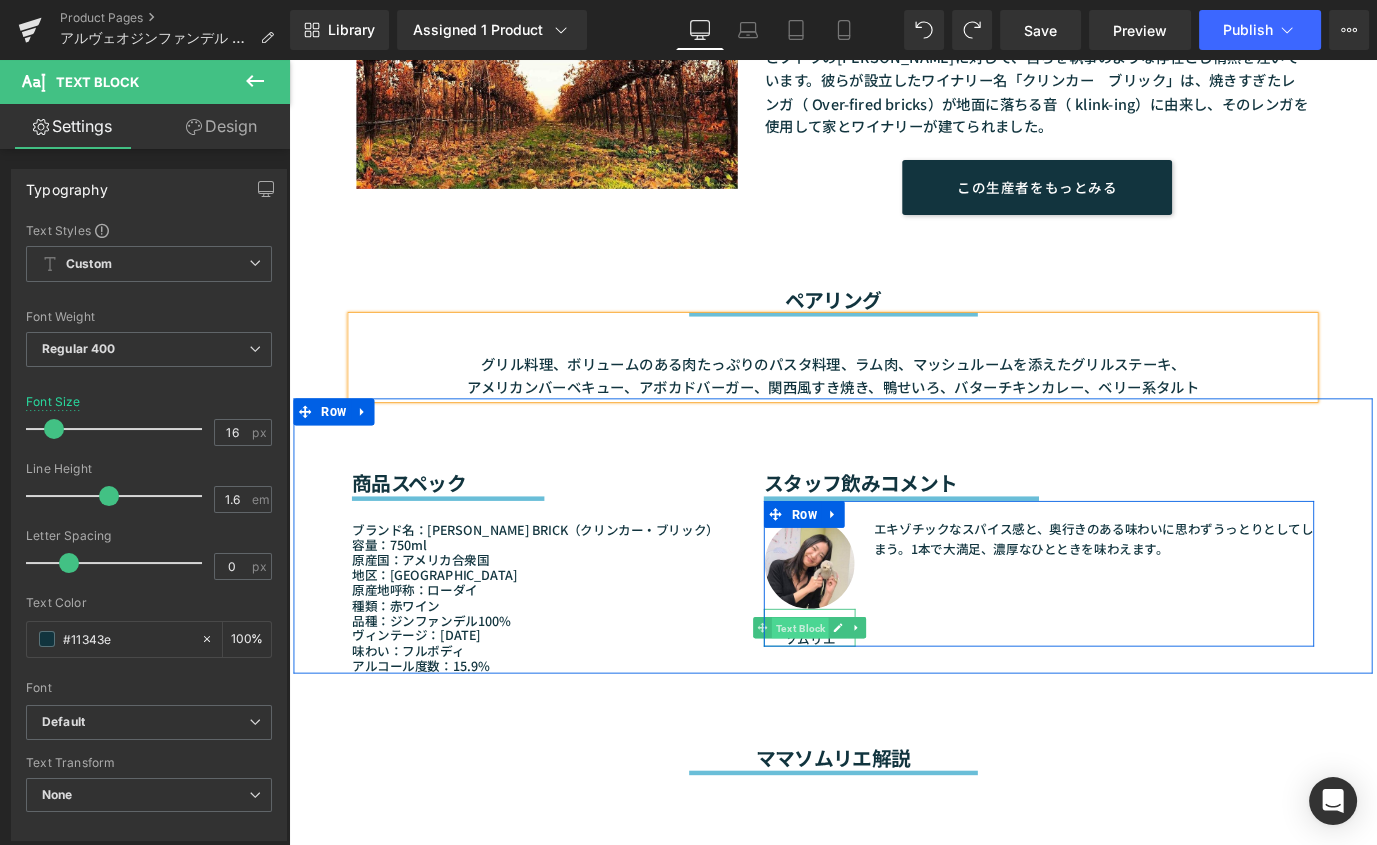 click on "Text Block" at bounding box center [857, 692] 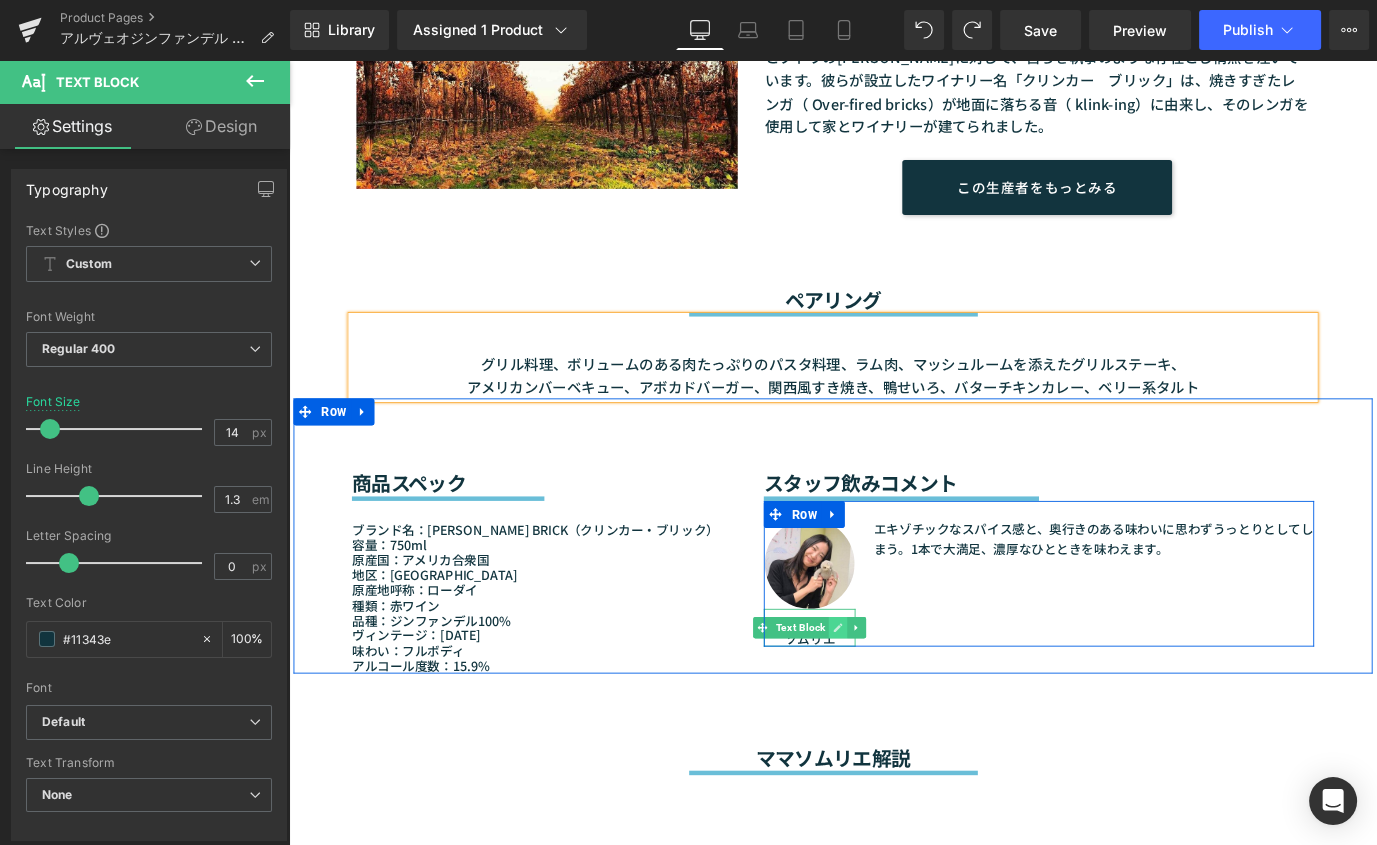 click 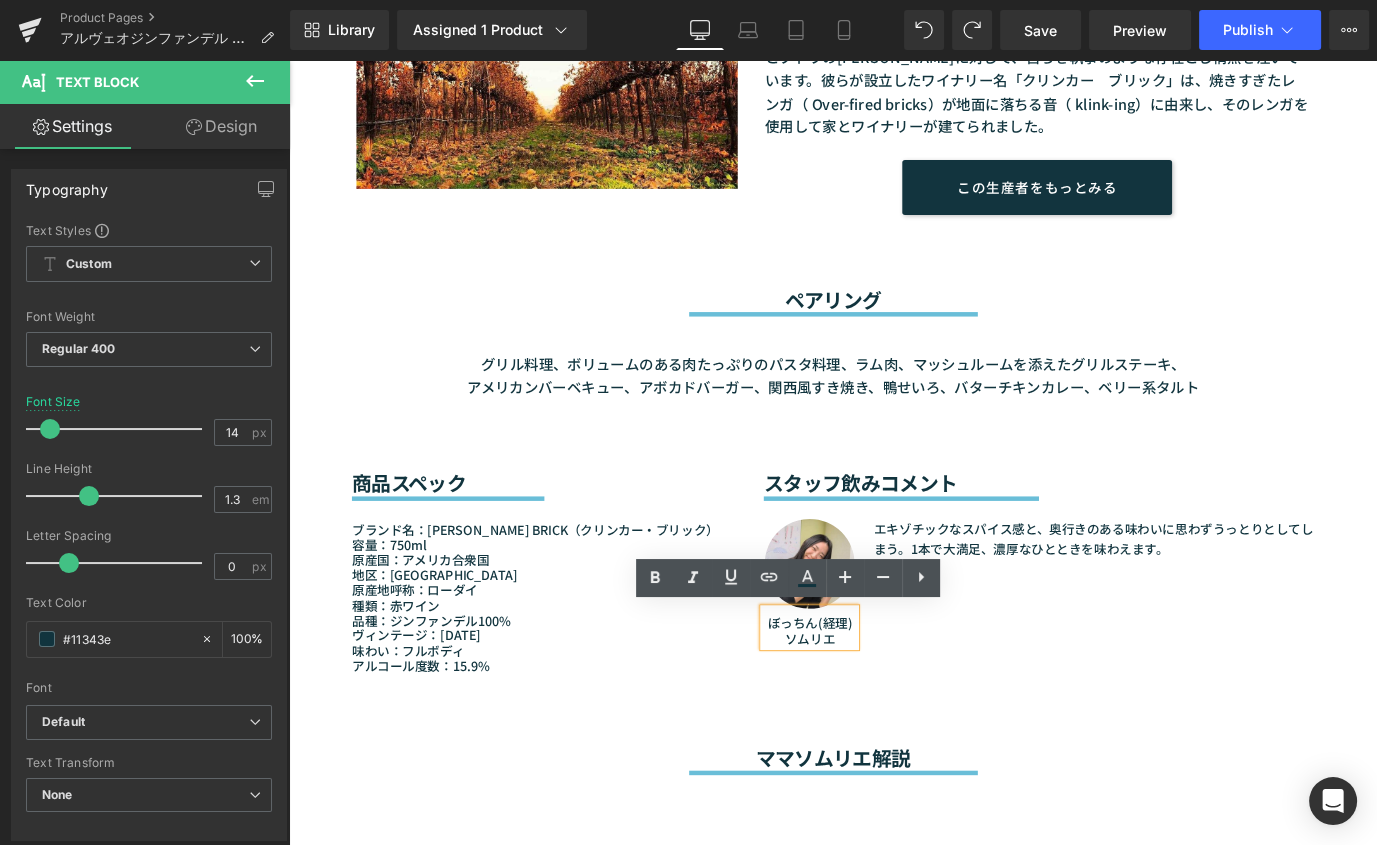 click on "ソムリエ" at bounding box center [868, 703] 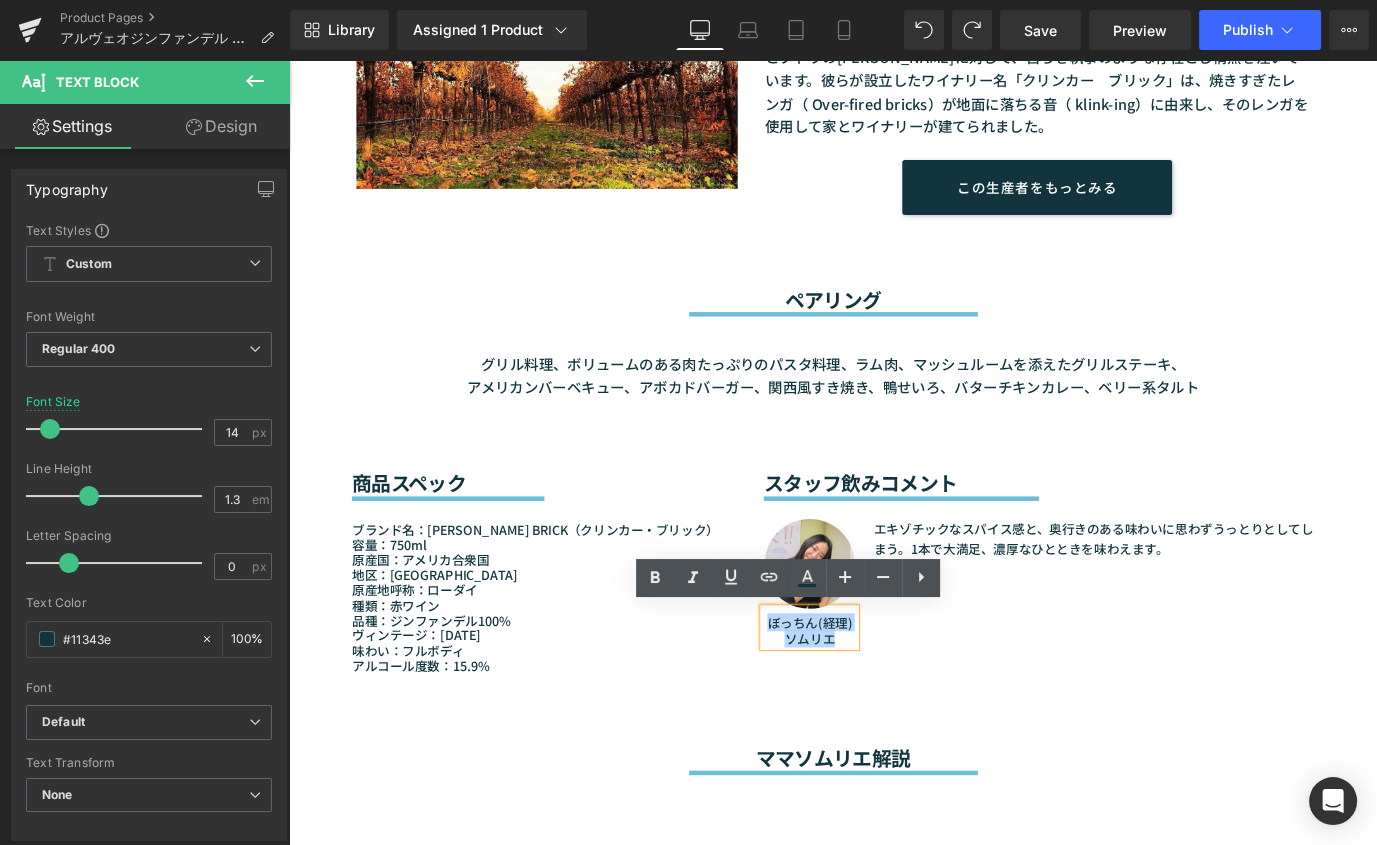 drag, startPoint x: 815, startPoint y: 689, endPoint x: 933, endPoint y: 700, distance: 118.511604 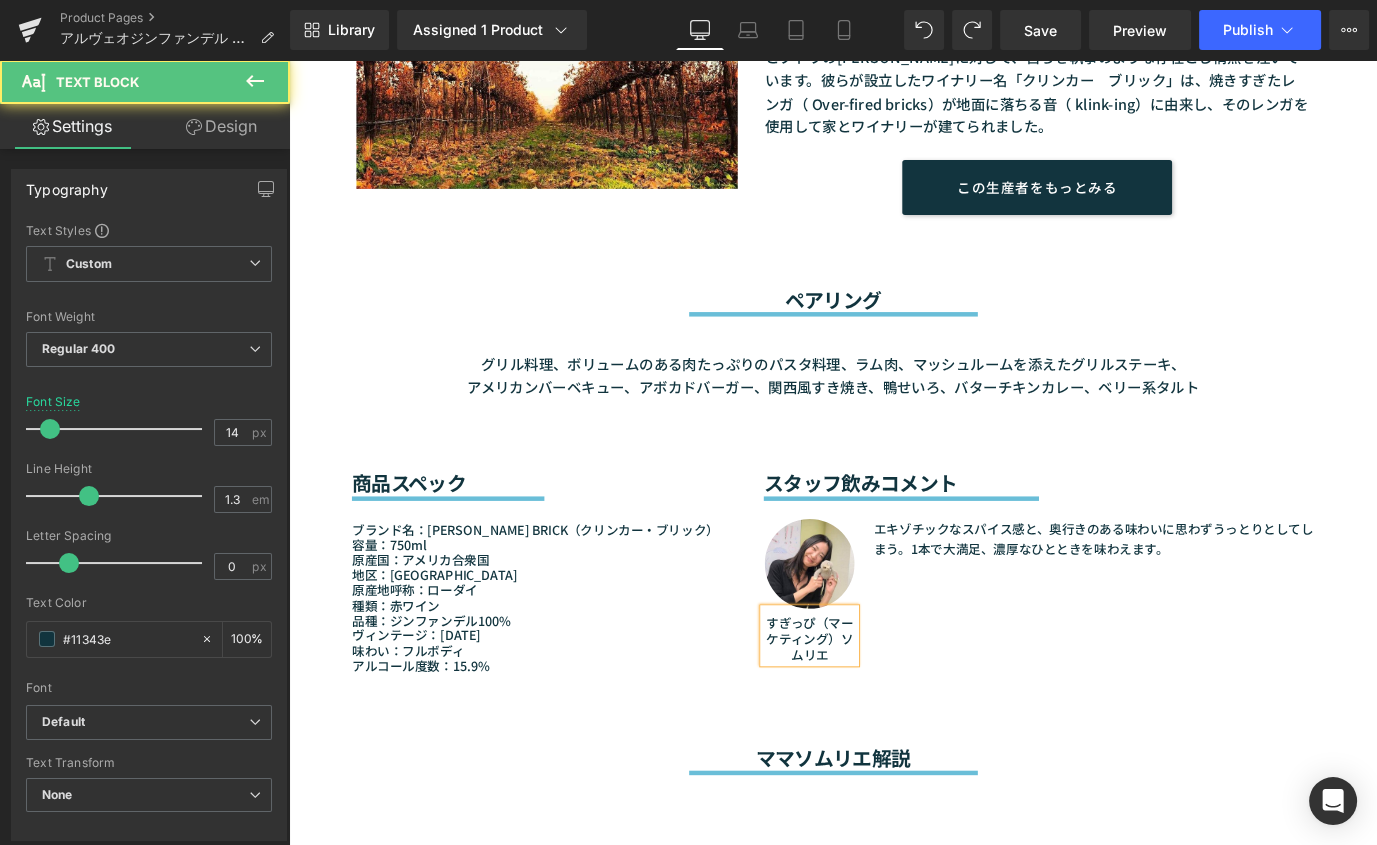 click on "すぎっぴ（マーケティング）ソムリエ" at bounding box center [868, 700] 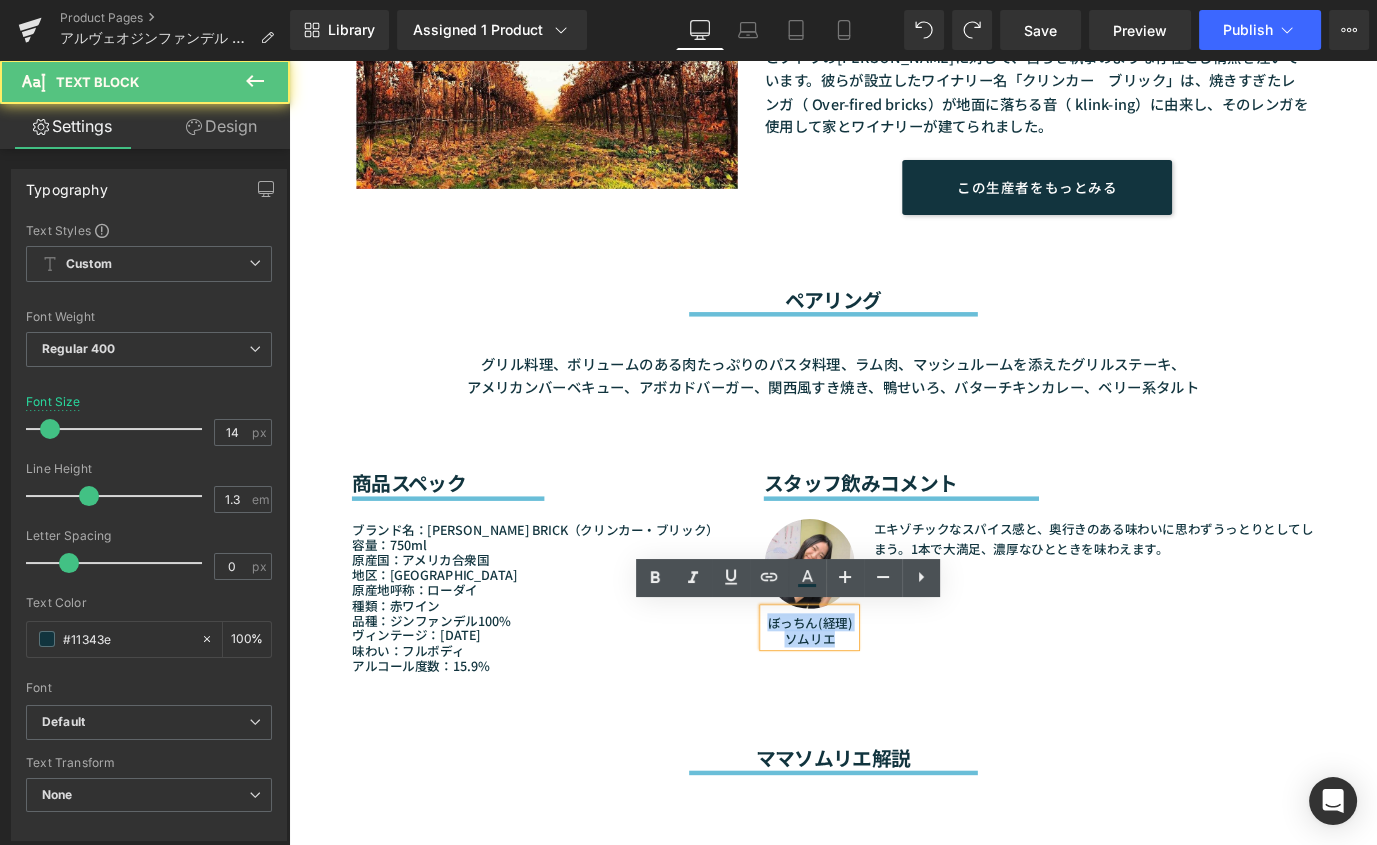 drag, startPoint x: 898, startPoint y: 704, endPoint x: 787, endPoint y: 681, distance: 113.35784 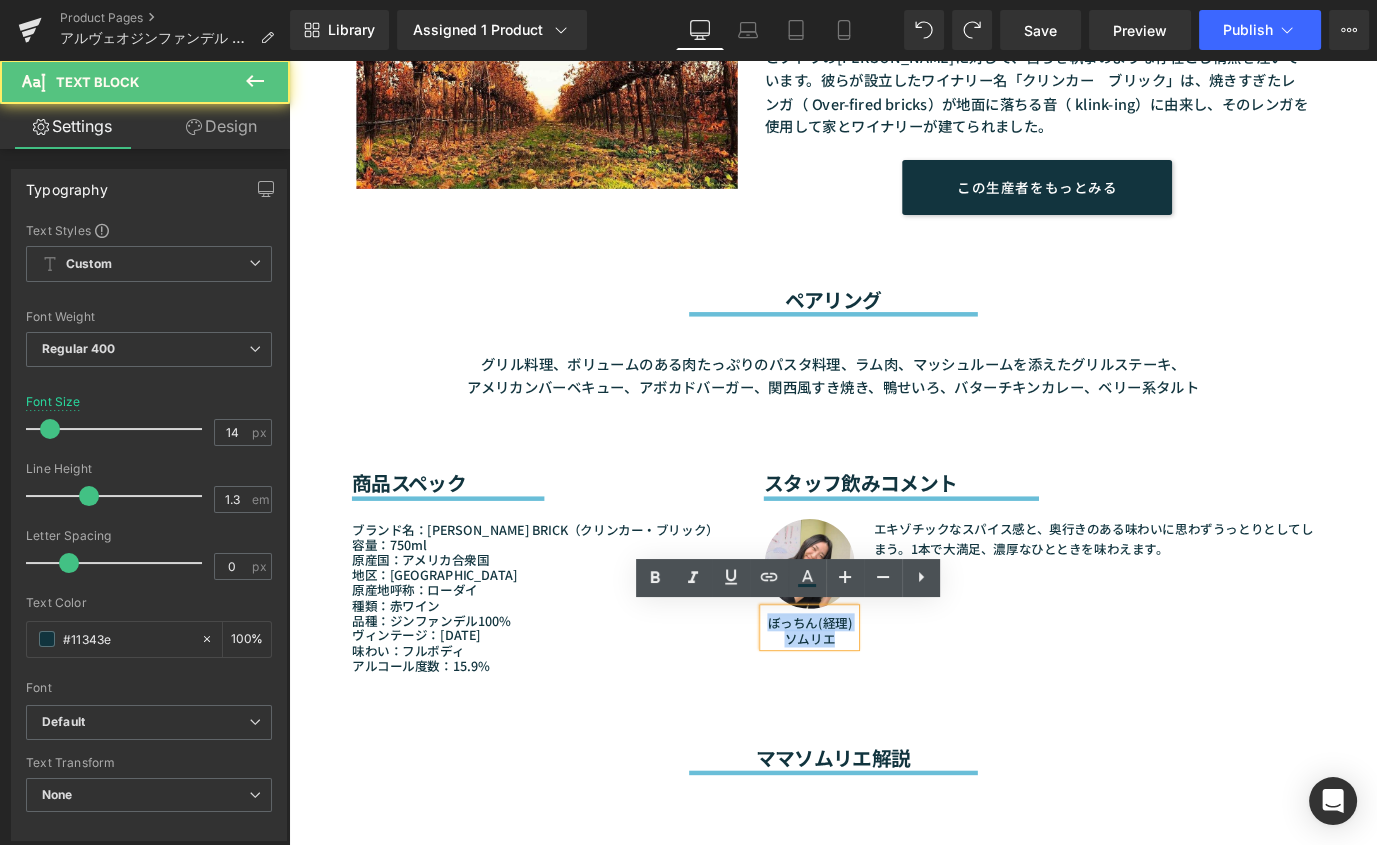 click on "商品スペック Heading         Separator         ブランド名：KLINKER BRICK（クリンカー・ブリック） 容量：750ml 原産国：アメリカ合衆国 地区：カリフォルニア 原産地呼称：ローダイ 種類：赤ワイン 品種：ジンファンデル100% ヴィンテージ：2019 味わい：フルボディ アルコール度数：15.9% Text Block         スタッフ飲みコメント Heading         Separator         Image         ぼっちん(経理) ソムリエ Text Block         エキゾチックなスパイス感と、奥行きのある味わいに思わずうっとりとしてしまう。1本で大満足、濃厚なひとときを味わえます。 Text Block         Row         Row" at bounding box center [894, 588] 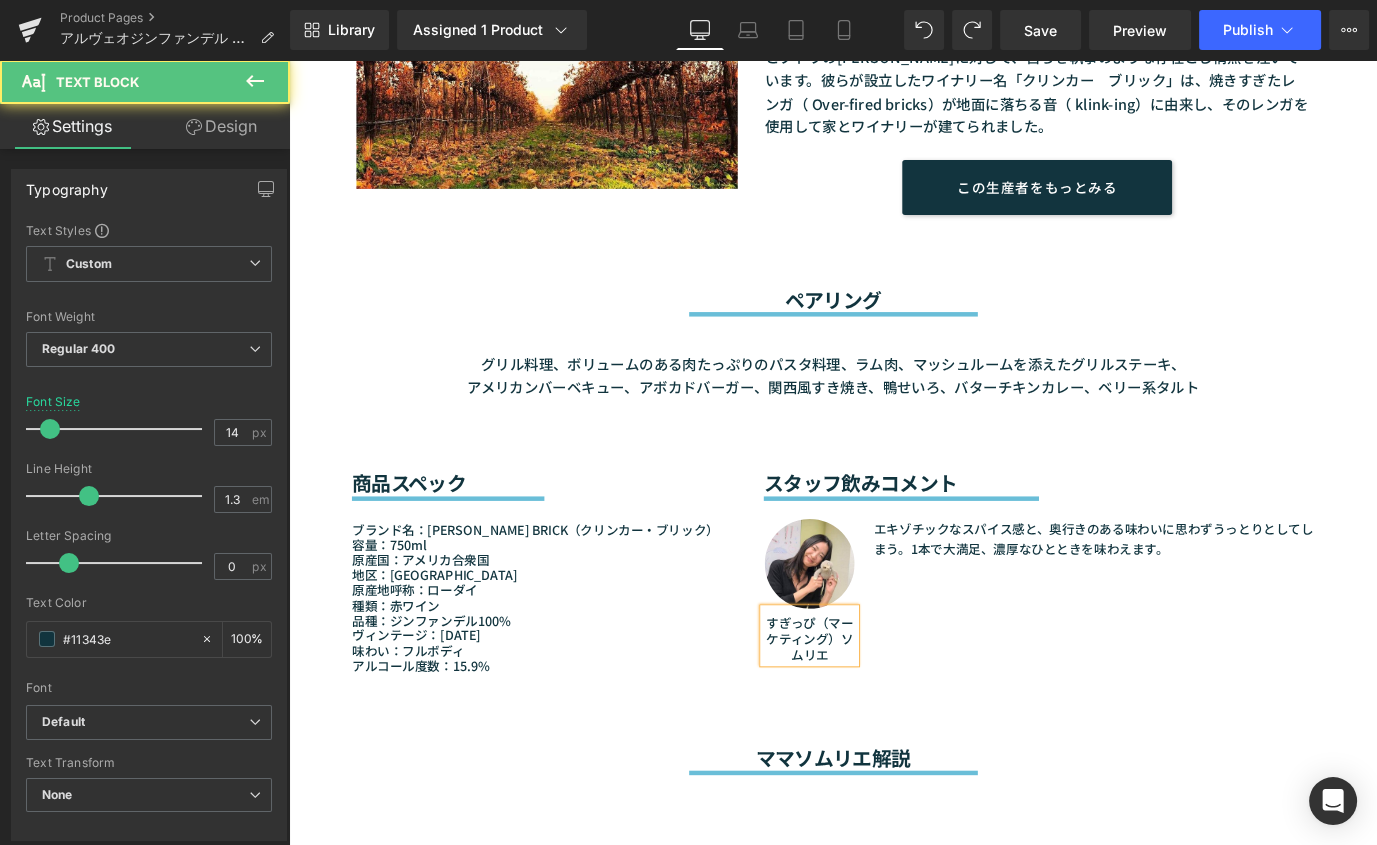 click on "すぎっぴ（マーケティング）ソムリエ" at bounding box center (868, 700) 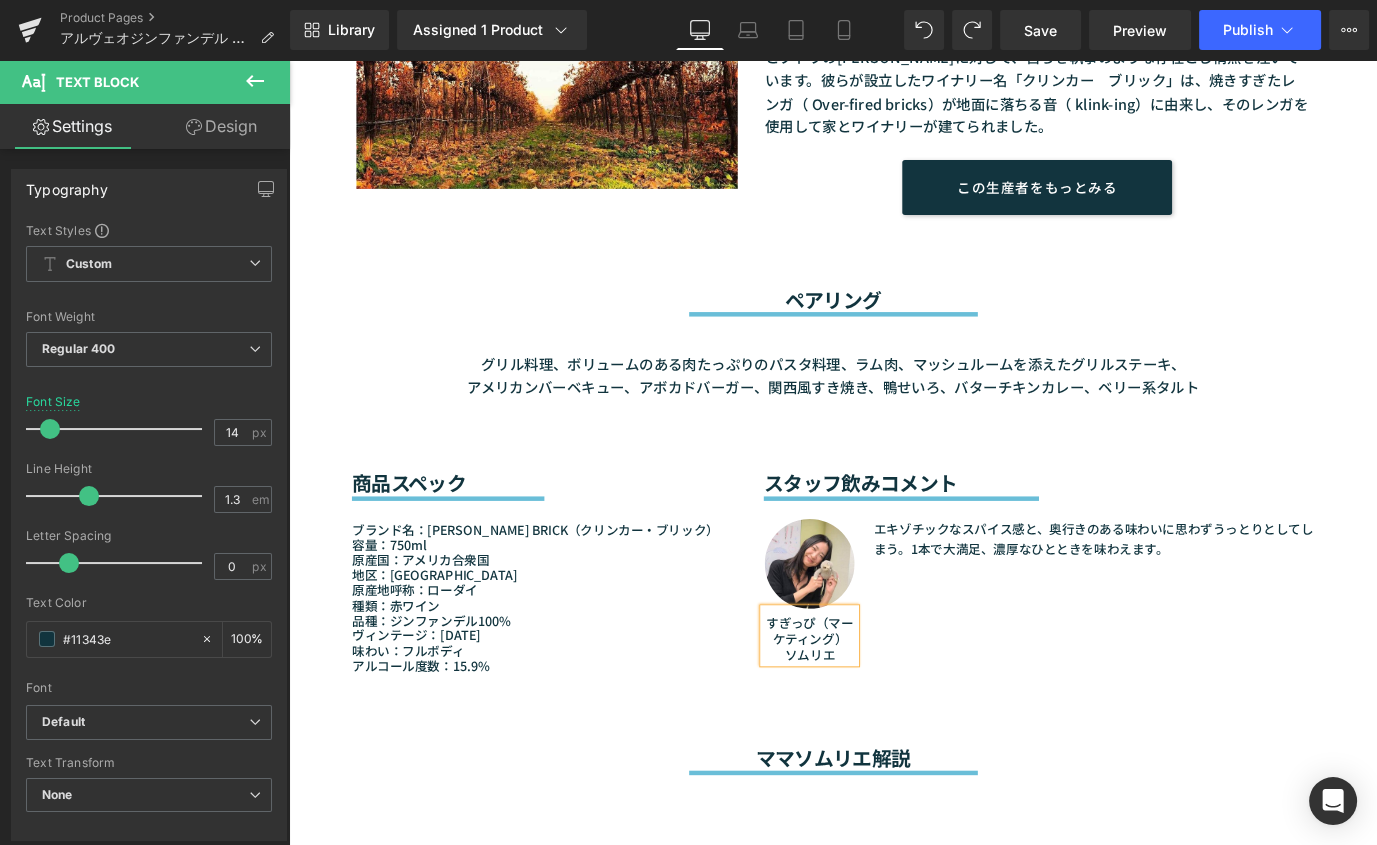 click on "商品スペック Heading         Separator         ブランド名：KLINKER BRICK（クリンカー・ブリック） 容量：750ml 原産国：アメリカ合衆国 地区：カリフォルニア 原産地呼称：ローダイ 種類：赤ワイン 品種：ジンファンデル100% ヴィンテージ：2019 味わい：フルボディ アルコール度数：15.9% Text Block         スタッフ飲みコメント Heading         Separator         Image         すぎっぴ（マーケティング） ソムリエ Text Block         エキゾチックなスパイス感と、奥行きのある味わいに思わずうっとりとしてしまう。1本で大満足、濃厚なひとときを味わえます。 Text Block         Row         Row" at bounding box center (894, 588) 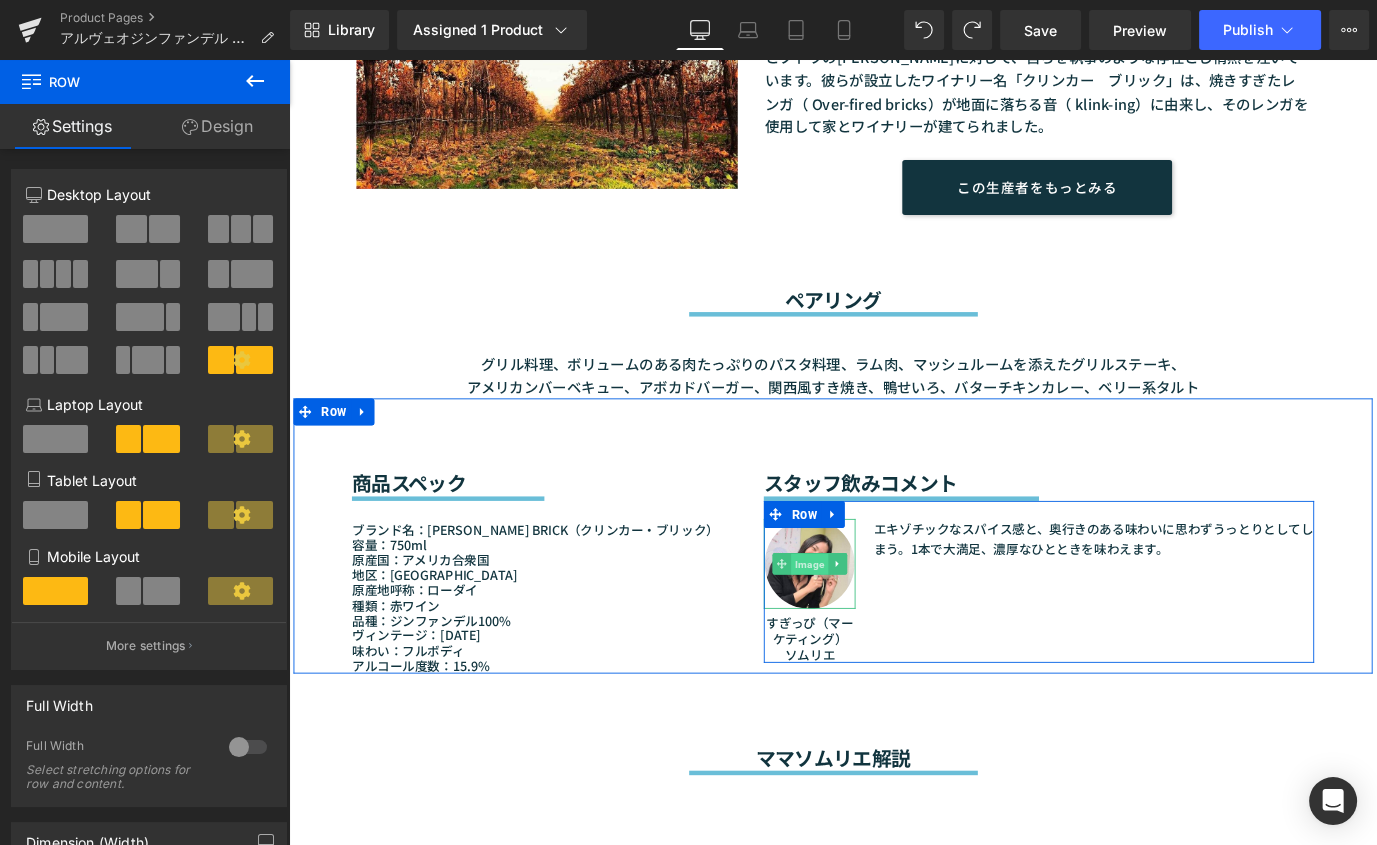 click on "Image" at bounding box center [867, 621] 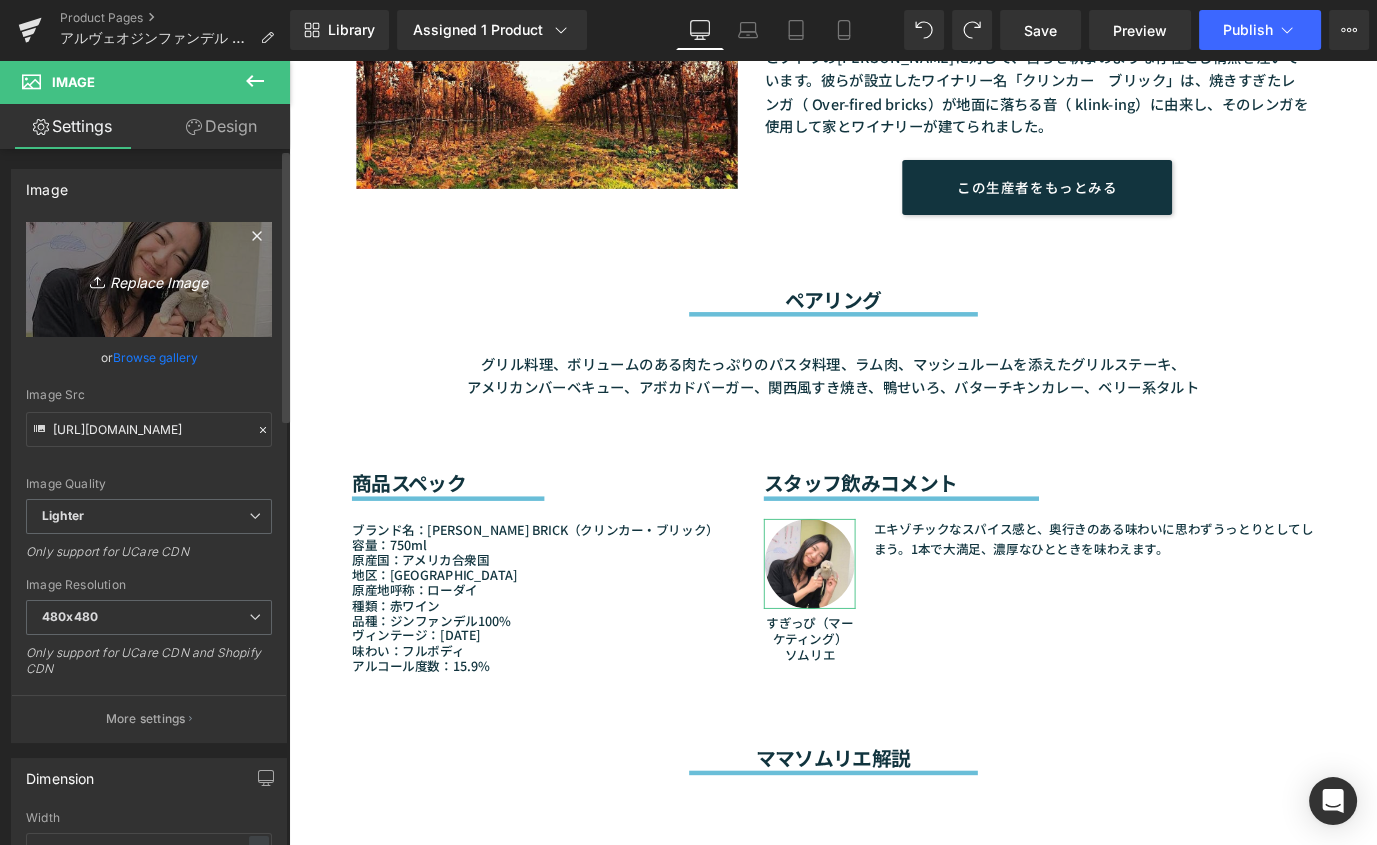 click on "Replace Image" at bounding box center [149, 279] 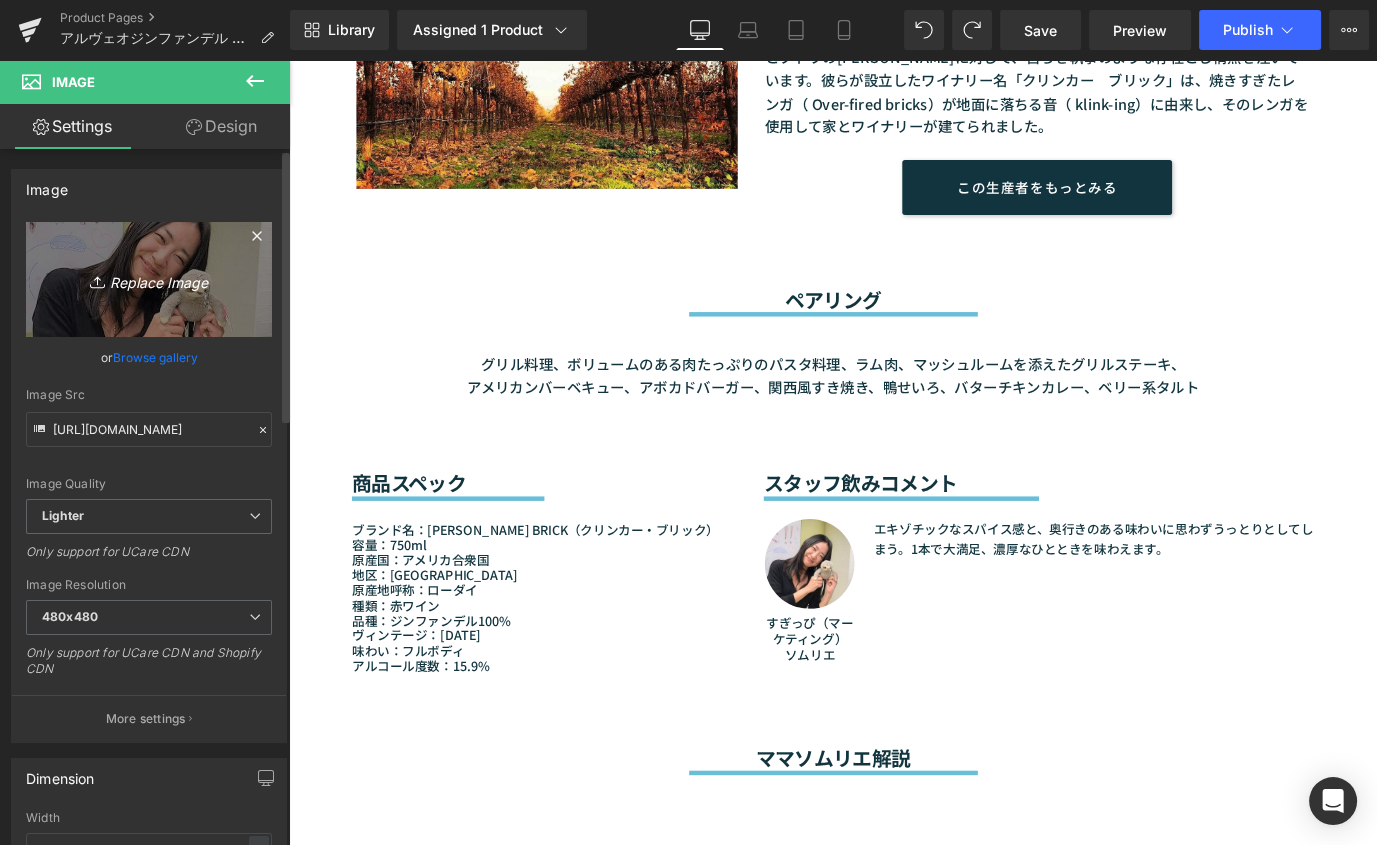 type on "C:\fakepath\杉井.jpg" 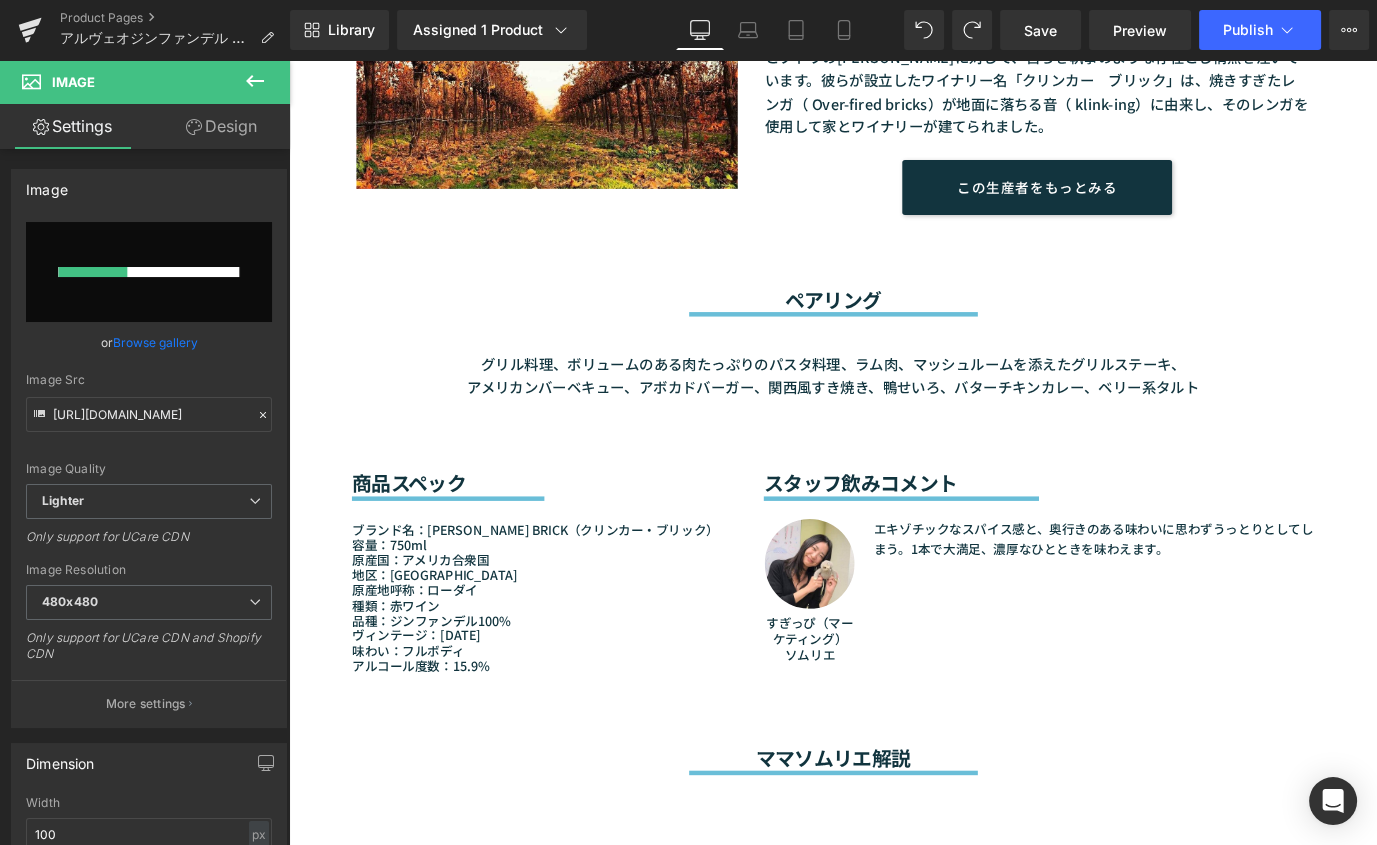 type 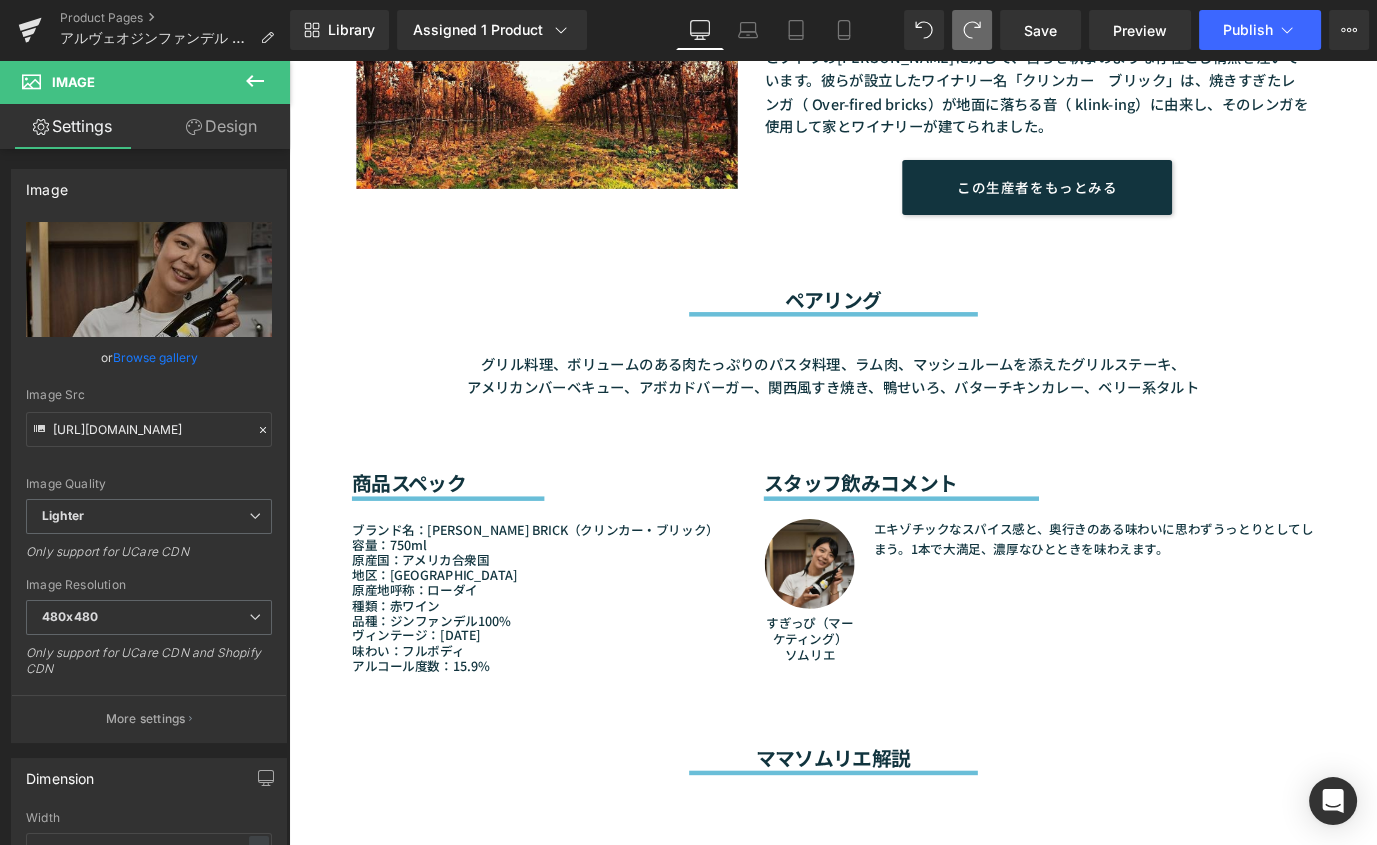 type on "https://ucarecdn.com/43e4b0d0-b13f-4c0e-bf08-1c3d6a3e4643/-/format/auto/-/preview/480x480/-/quality/lighter/%E6%9D%89%E4%BA%95.jpg" 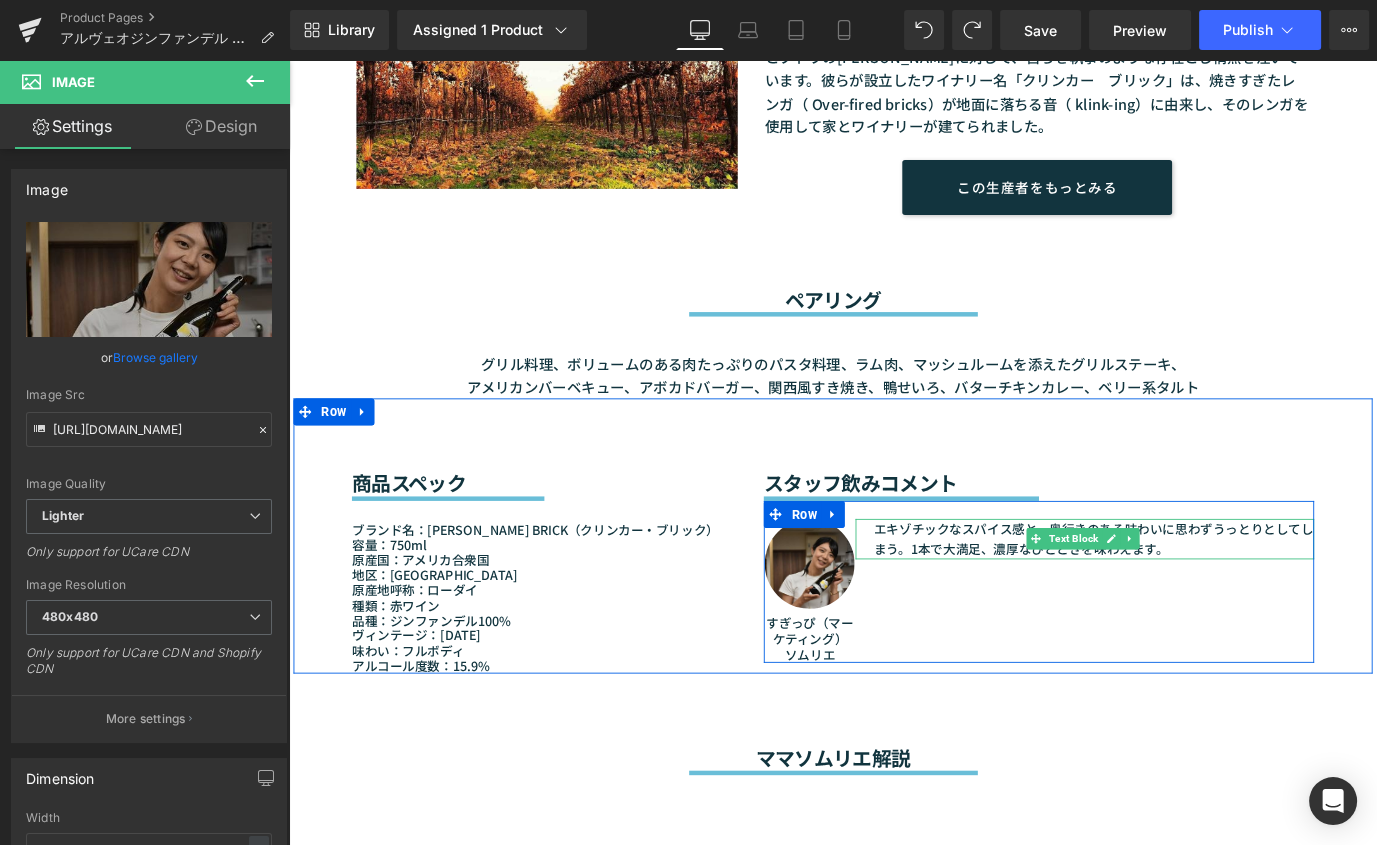 click on "エキゾチックなスパイス感と、奥行きのある味わいに思わずうっとりとしてしまう。1本で大満足、濃厚なひとときを味わえます。" at bounding box center (1184, 592) 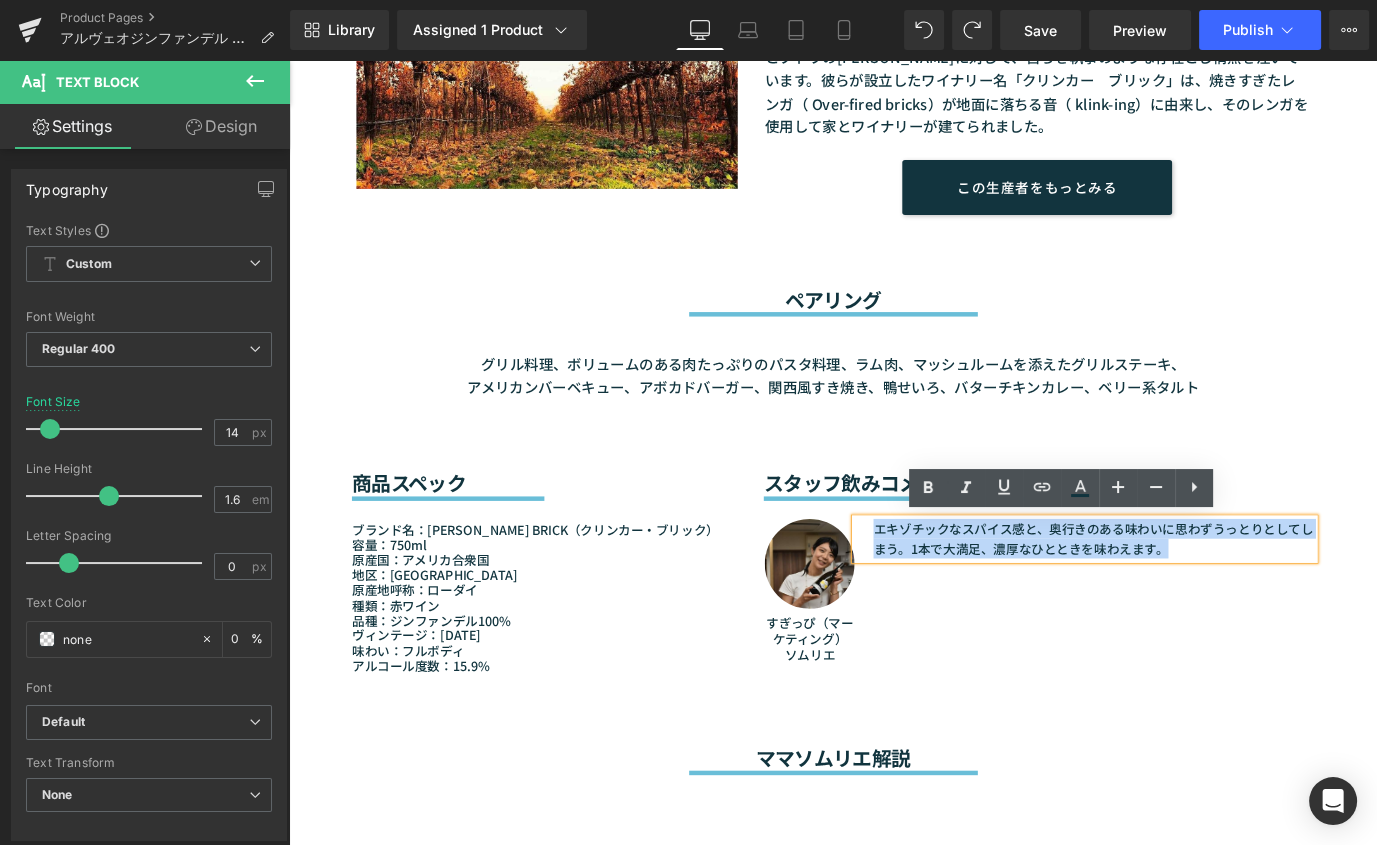 drag, startPoint x: 931, startPoint y: 587, endPoint x: 1315, endPoint y: 604, distance: 384.37613 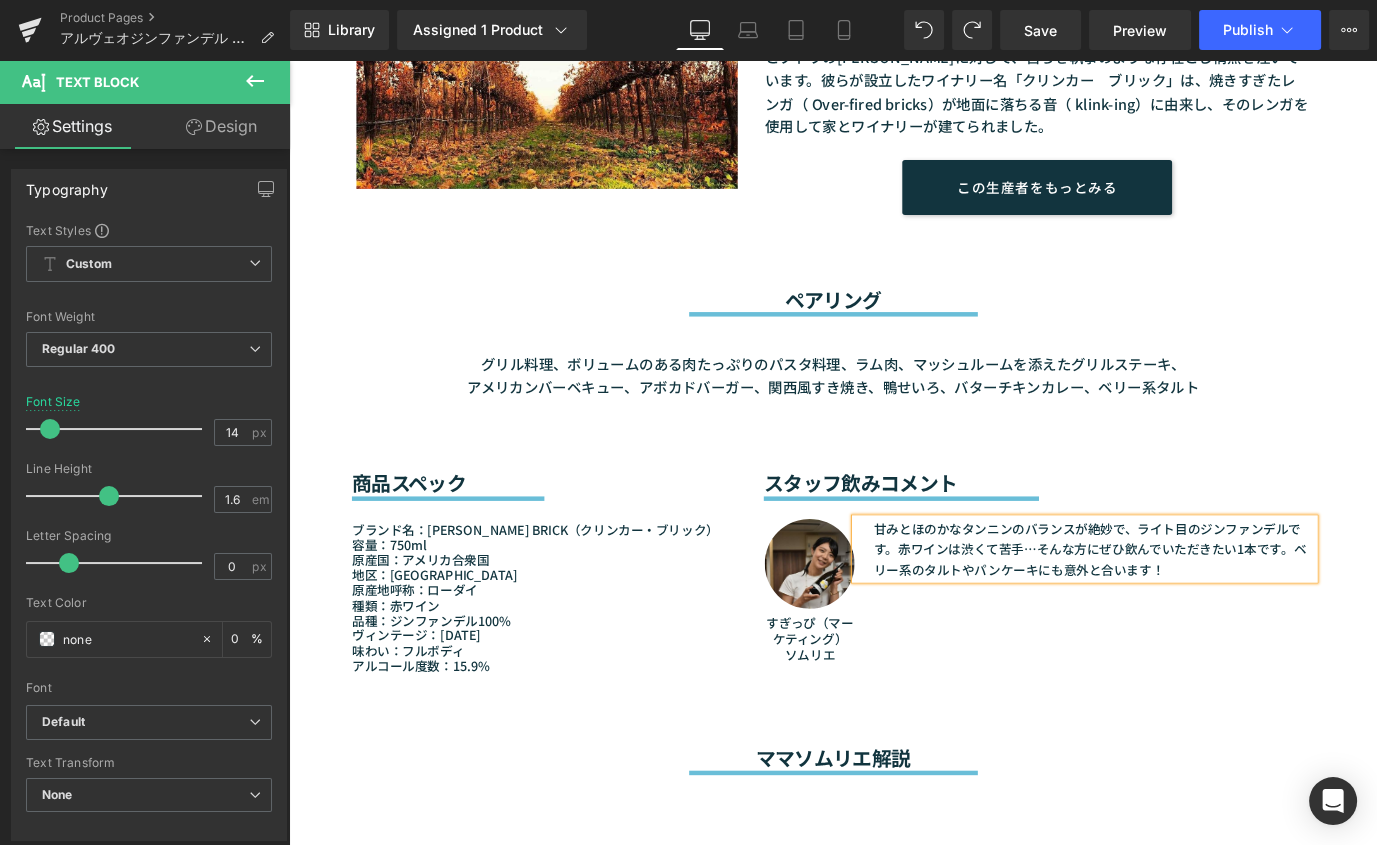 click on "Image         すぎっぴ（マーケティング） ソムリエ Text Block         甘みとほのかなタンニンのバランスが絶妙で、ライト目のジンファンデルです。赤ワインは渋くて苦手…そんな方にぜひ飲んでいただきたい1本です。ベリー系のタルトやパンケーキにも意外と合います！ Text Block         Row" at bounding box center [1123, 640] 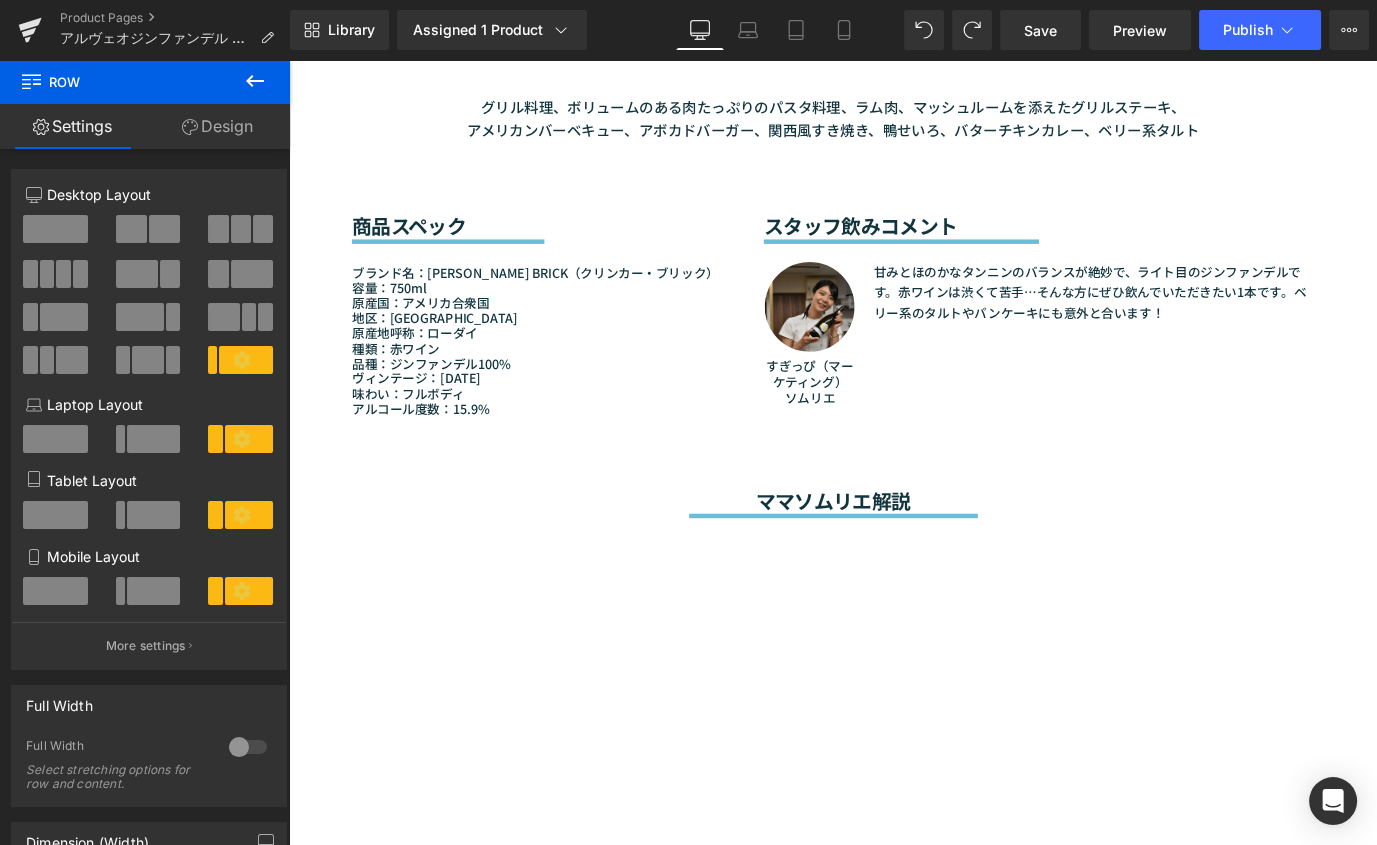 scroll, scrollTop: 1829, scrollLeft: 0, axis: vertical 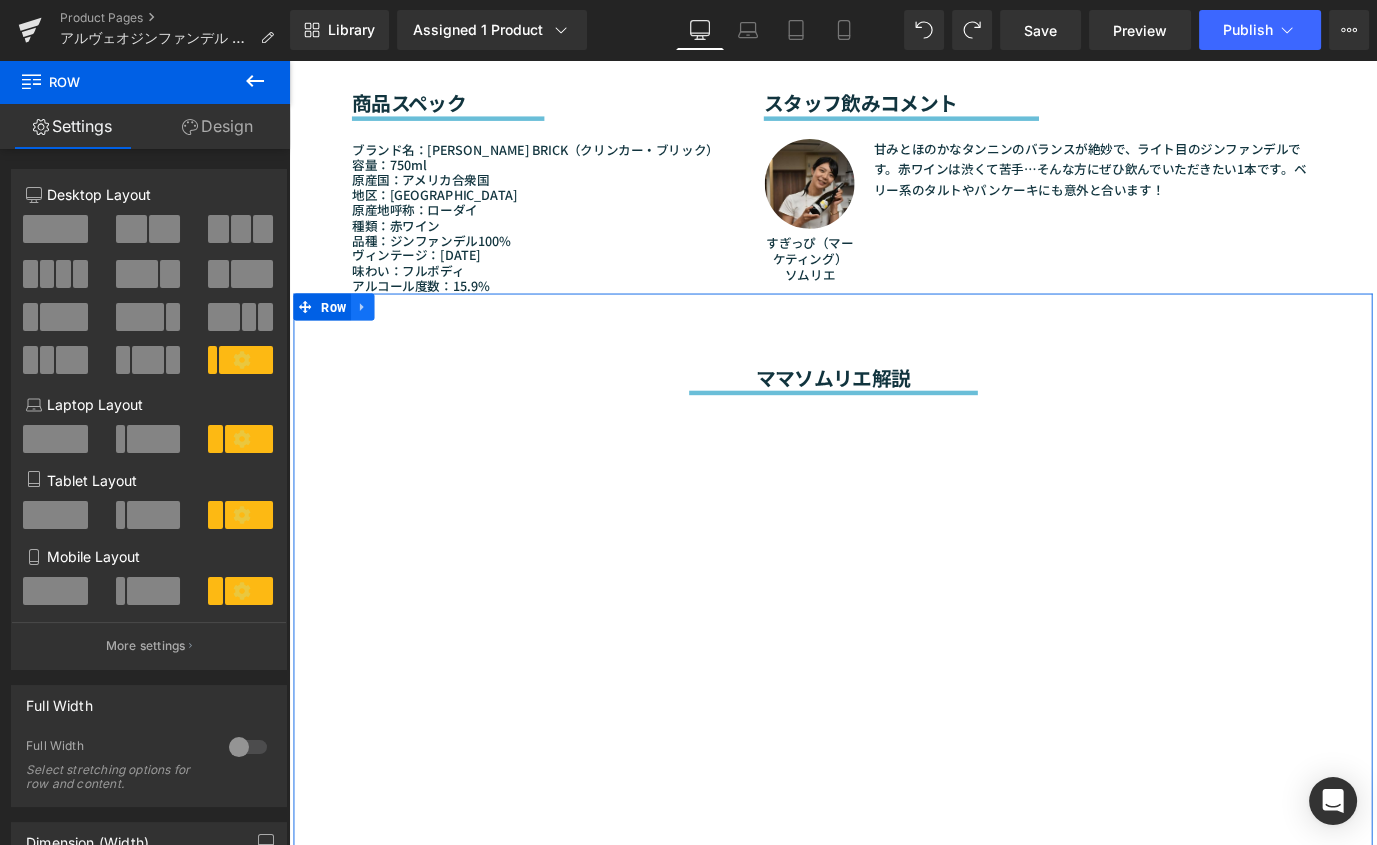 click 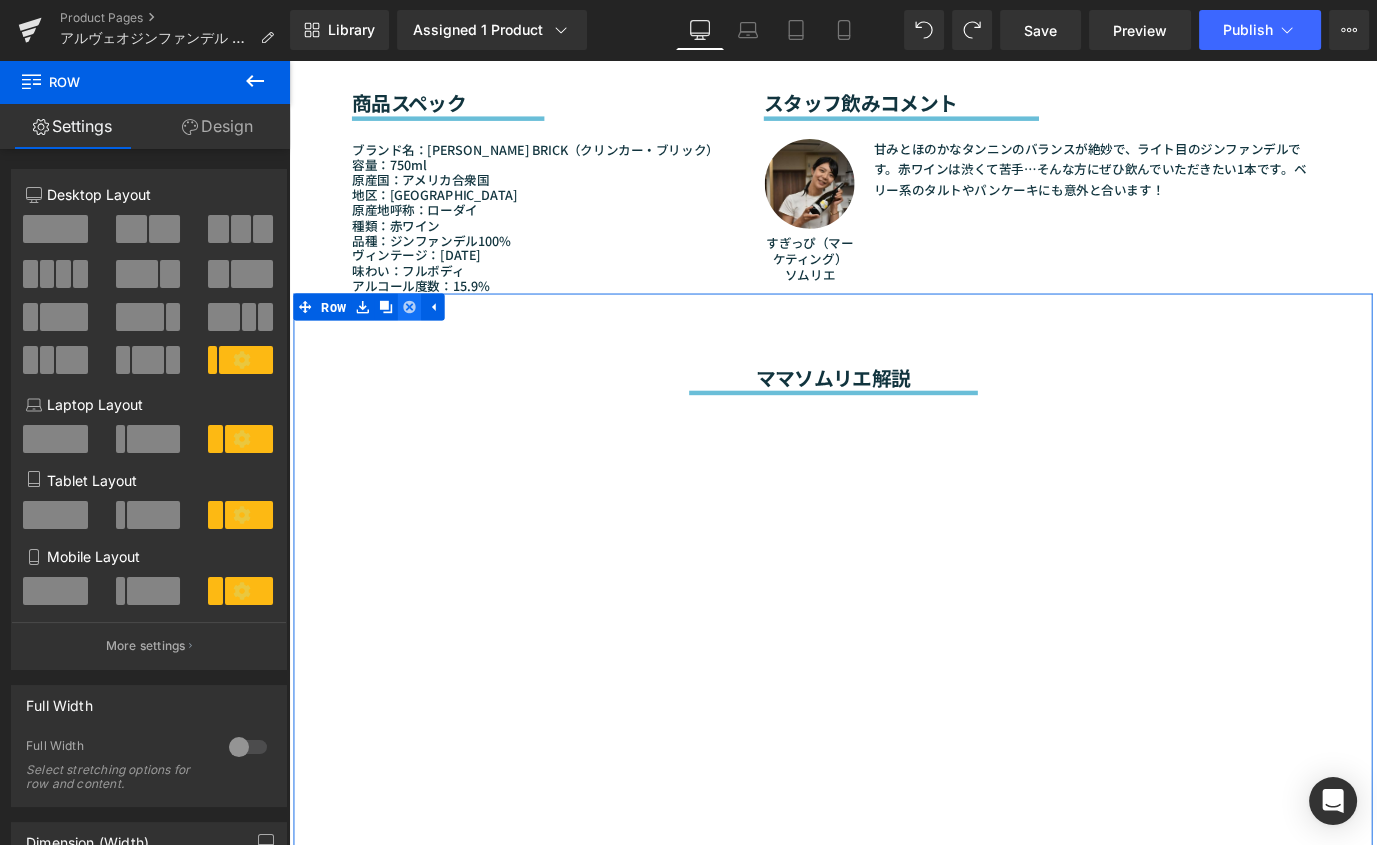 click 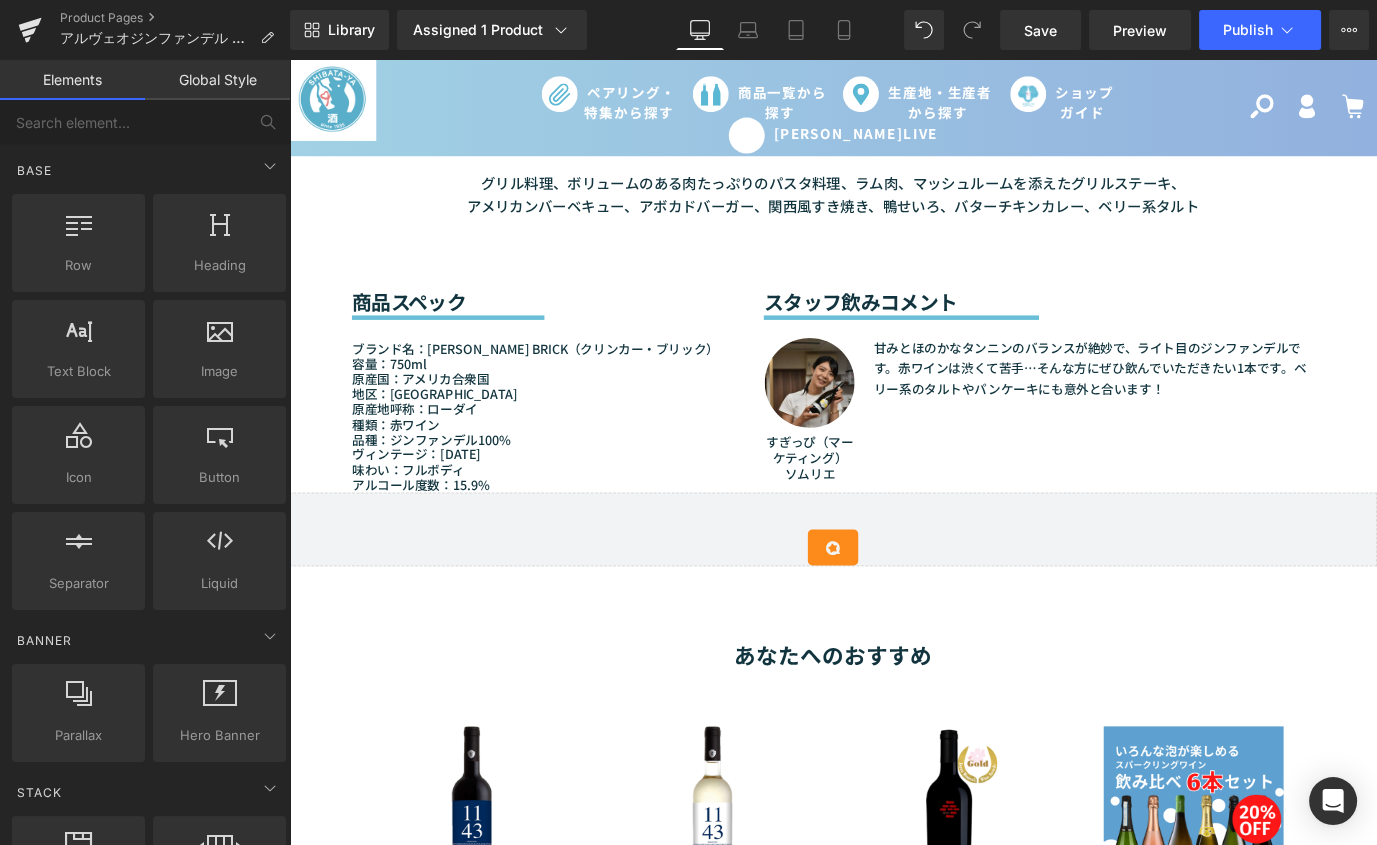 scroll, scrollTop: 1547, scrollLeft: 0, axis: vertical 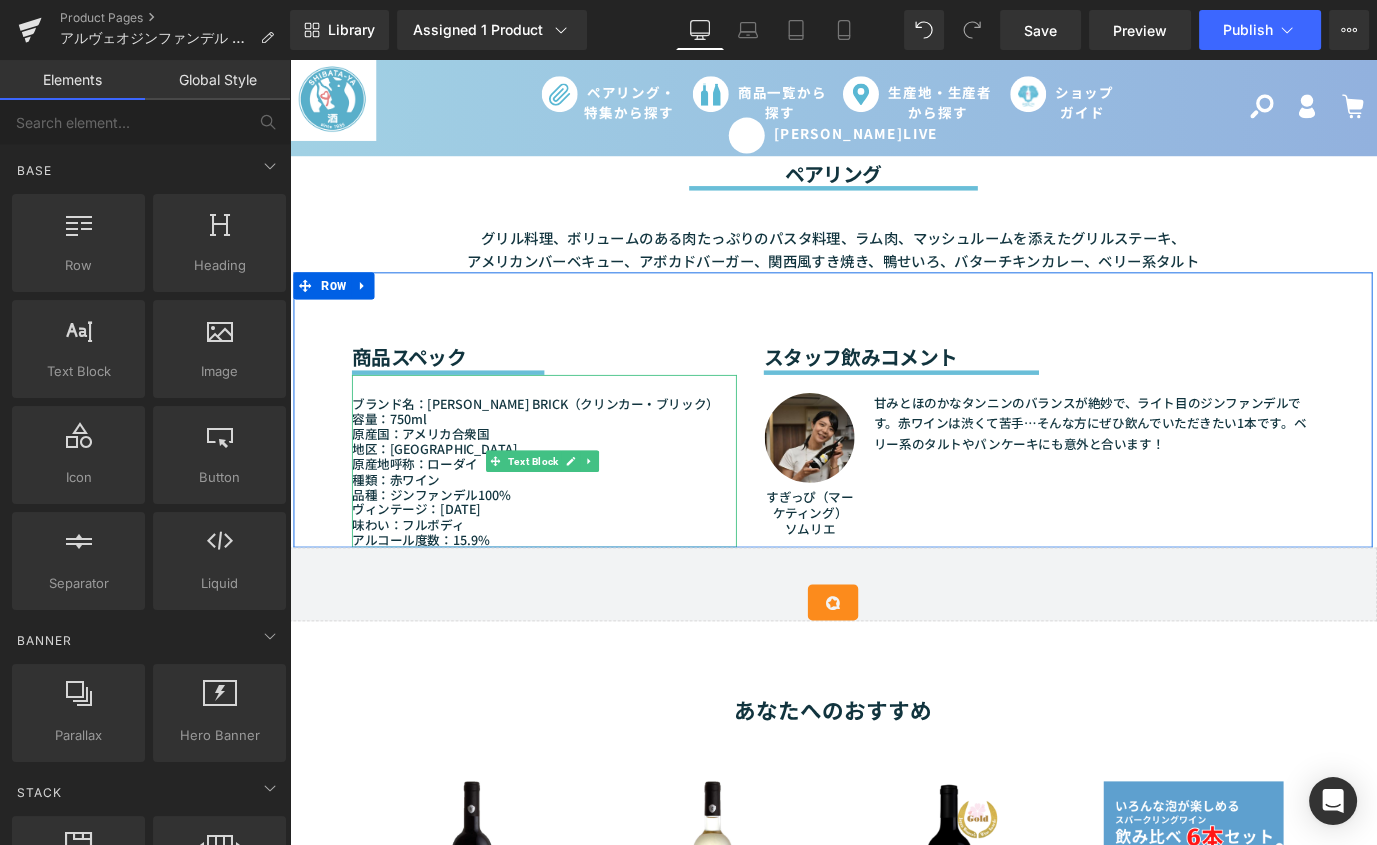 drag, startPoint x: 446, startPoint y: 555, endPoint x: 462, endPoint y: 555, distance: 16 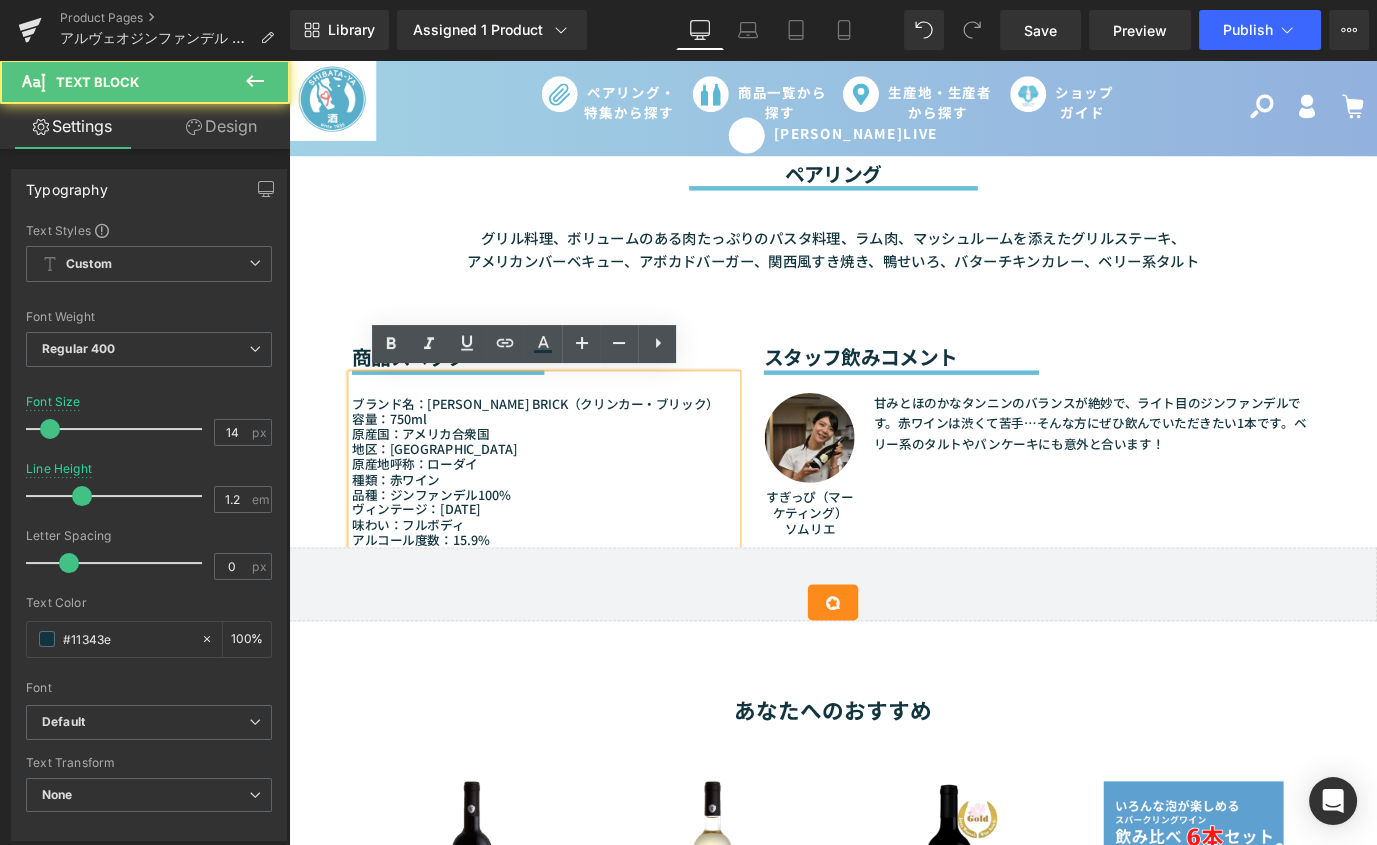 click on "ヴィンテージ：2019" at bounding box center (573, 559) 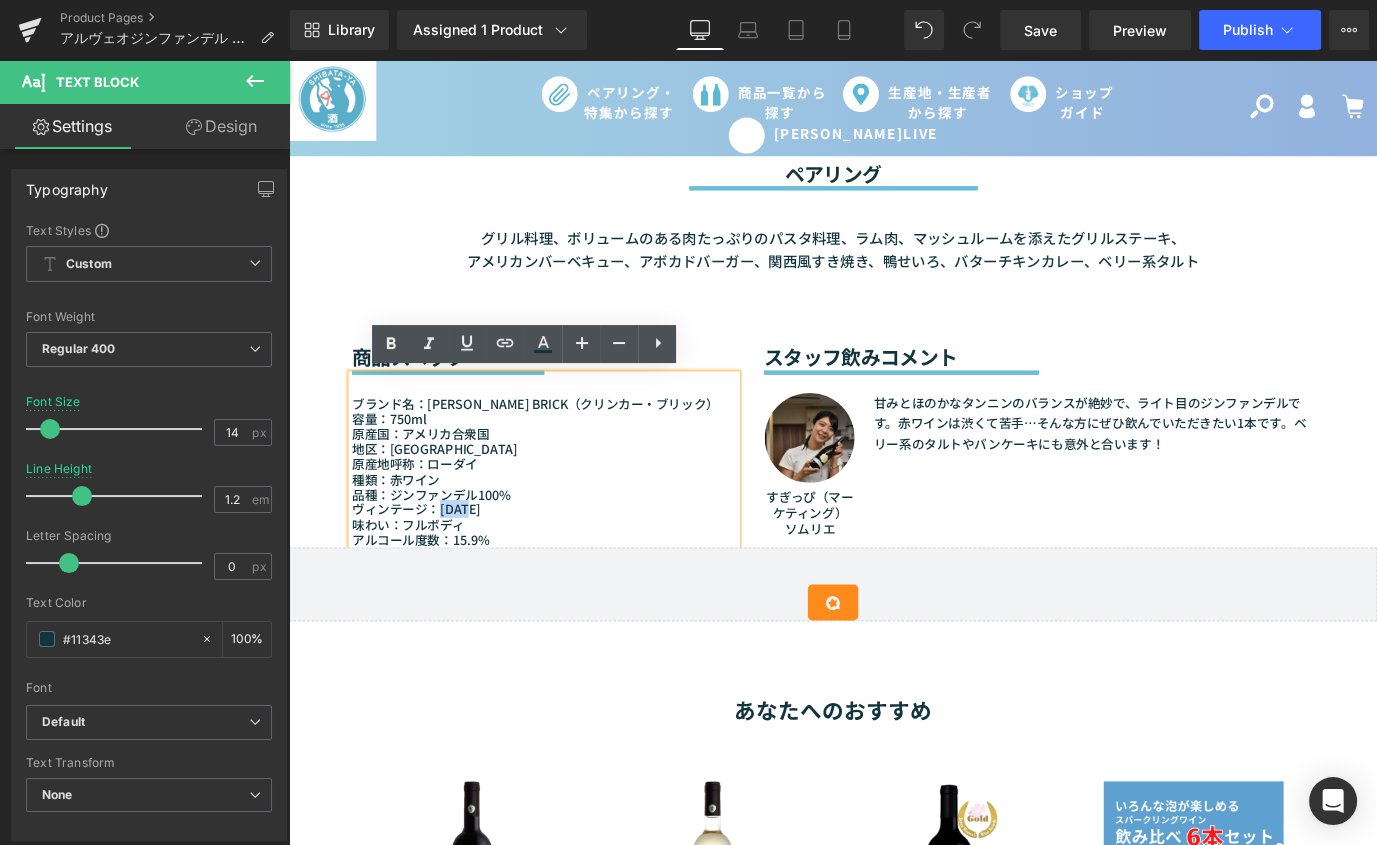 drag, startPoint x: 452, startPoint y: 552, endPoint x: 508, endPoint y: 552, distance: 56 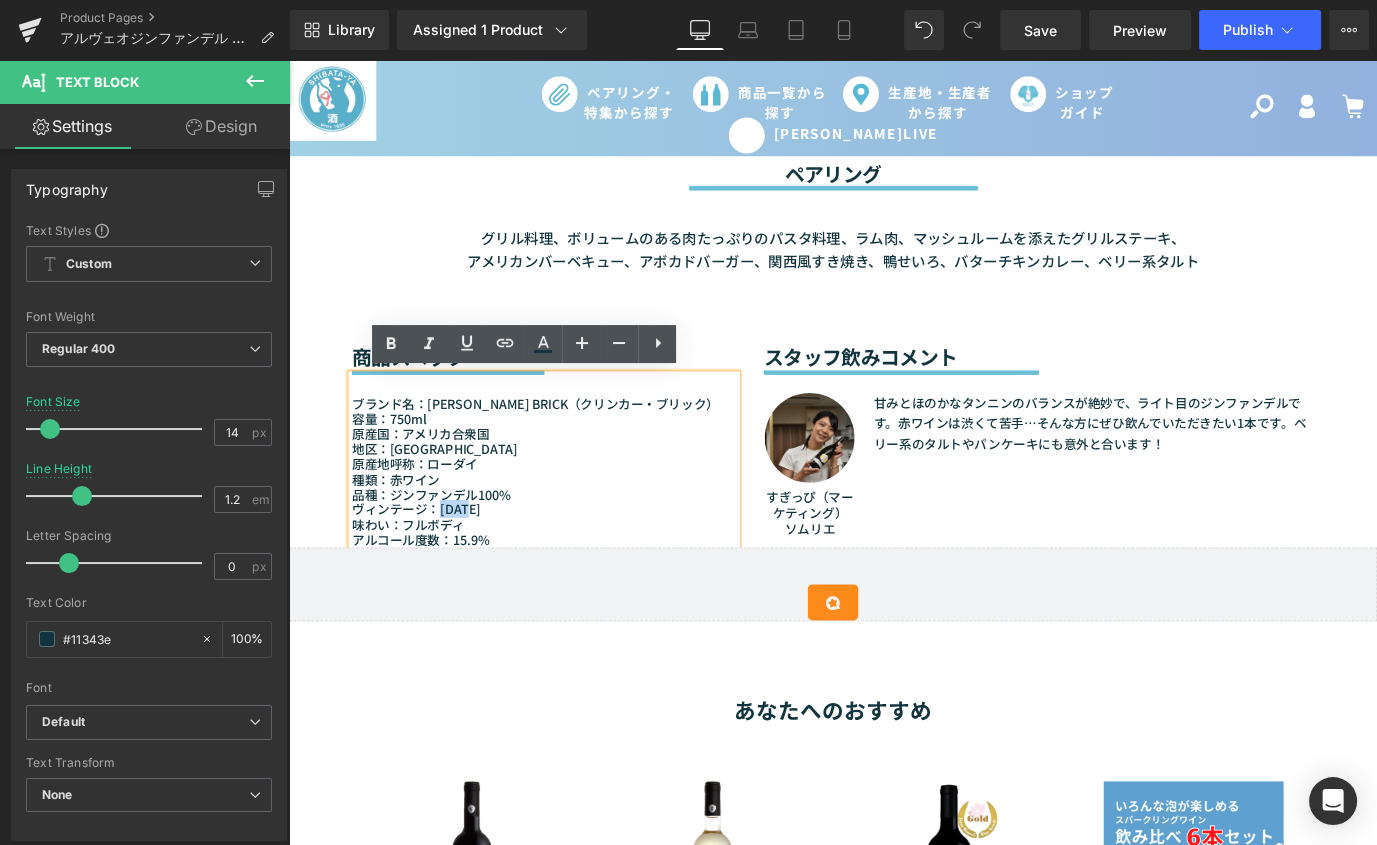 click on "ヴィンテージ：2019" at bounding box center [573, 559] 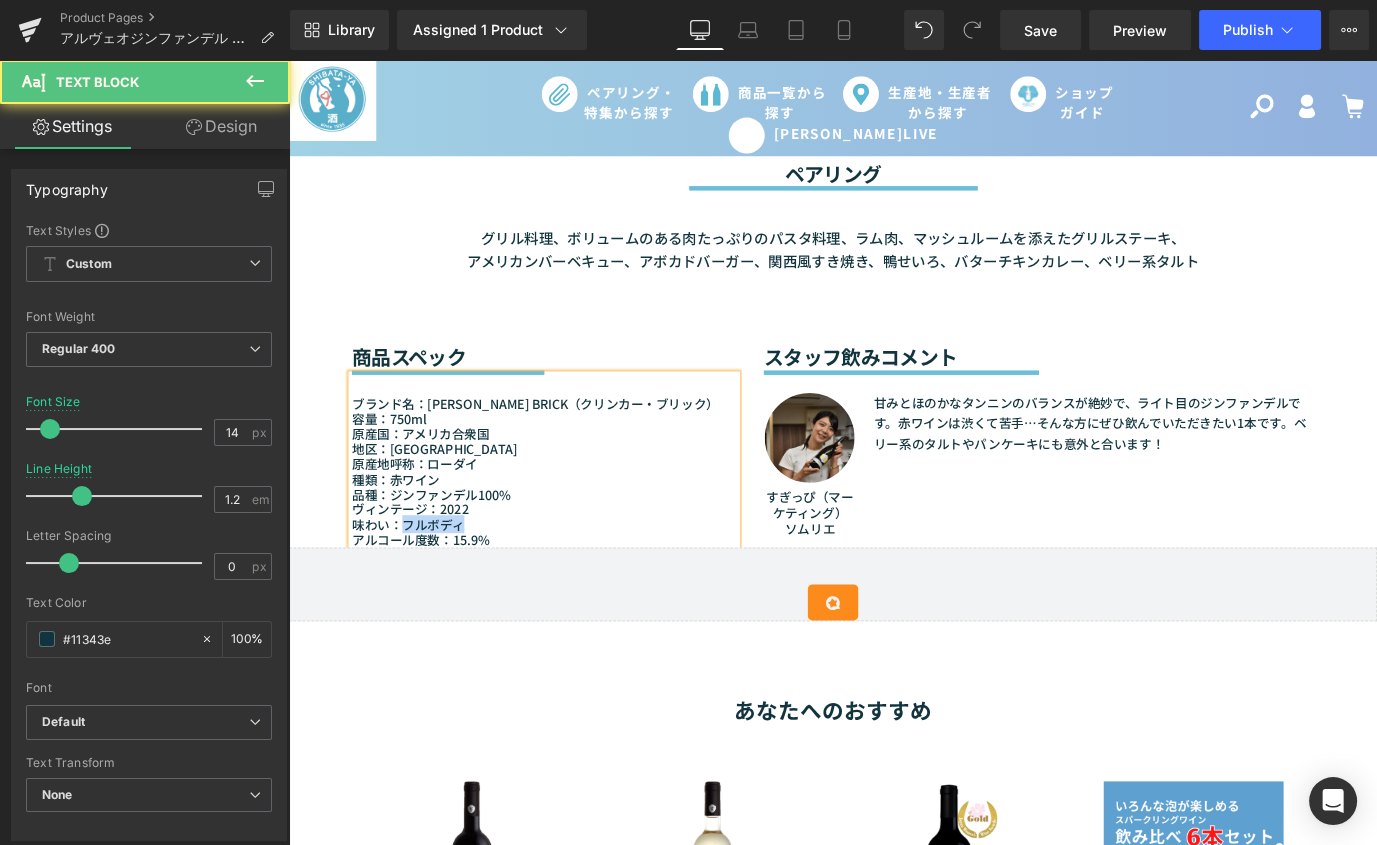 drag, startPoint x: 414, startPoint y: 574, endPoint x: 502, endPoint y: 574, distance: 88 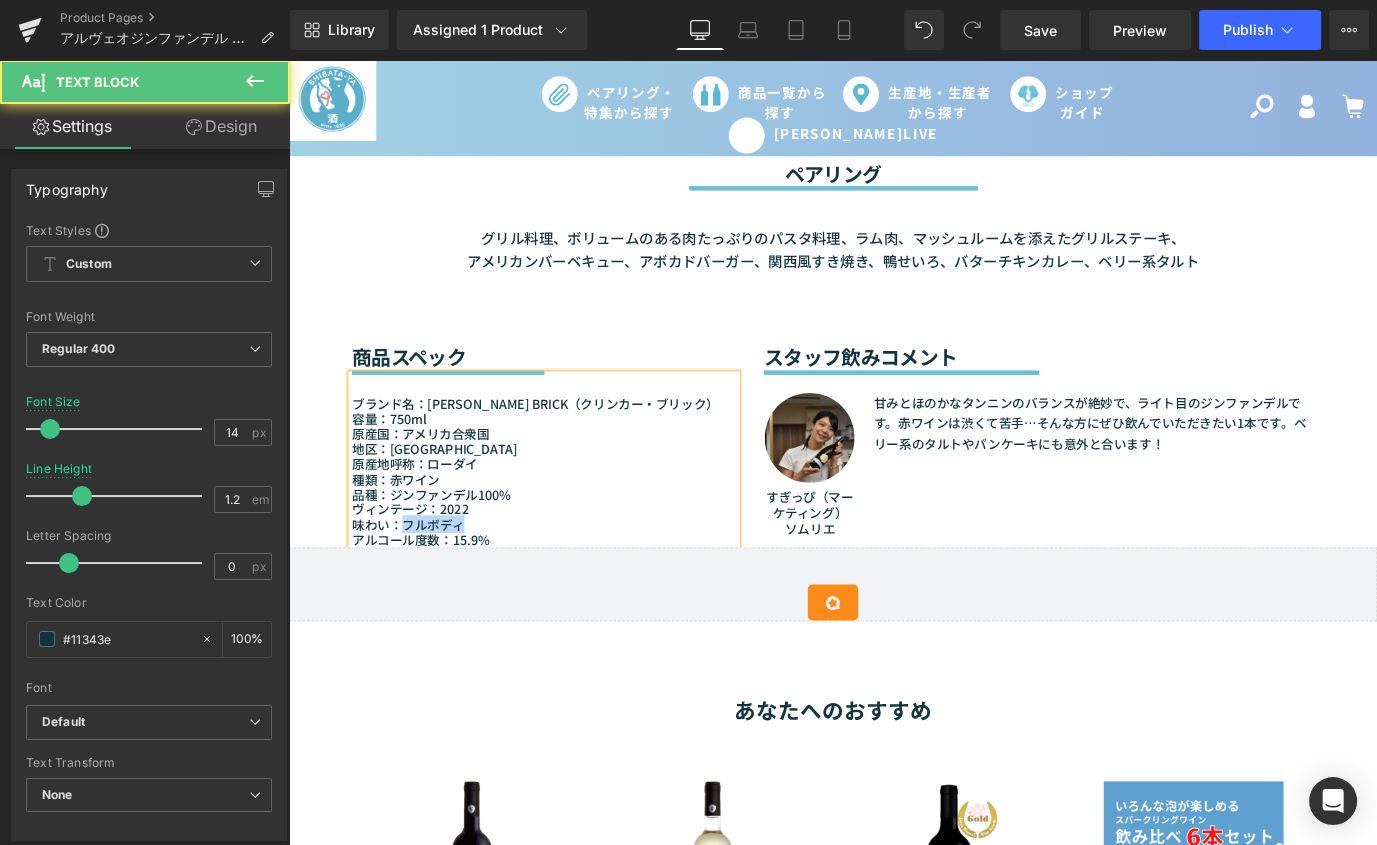 click on "味わい：フルボディ" at bounding box center [573, 576] 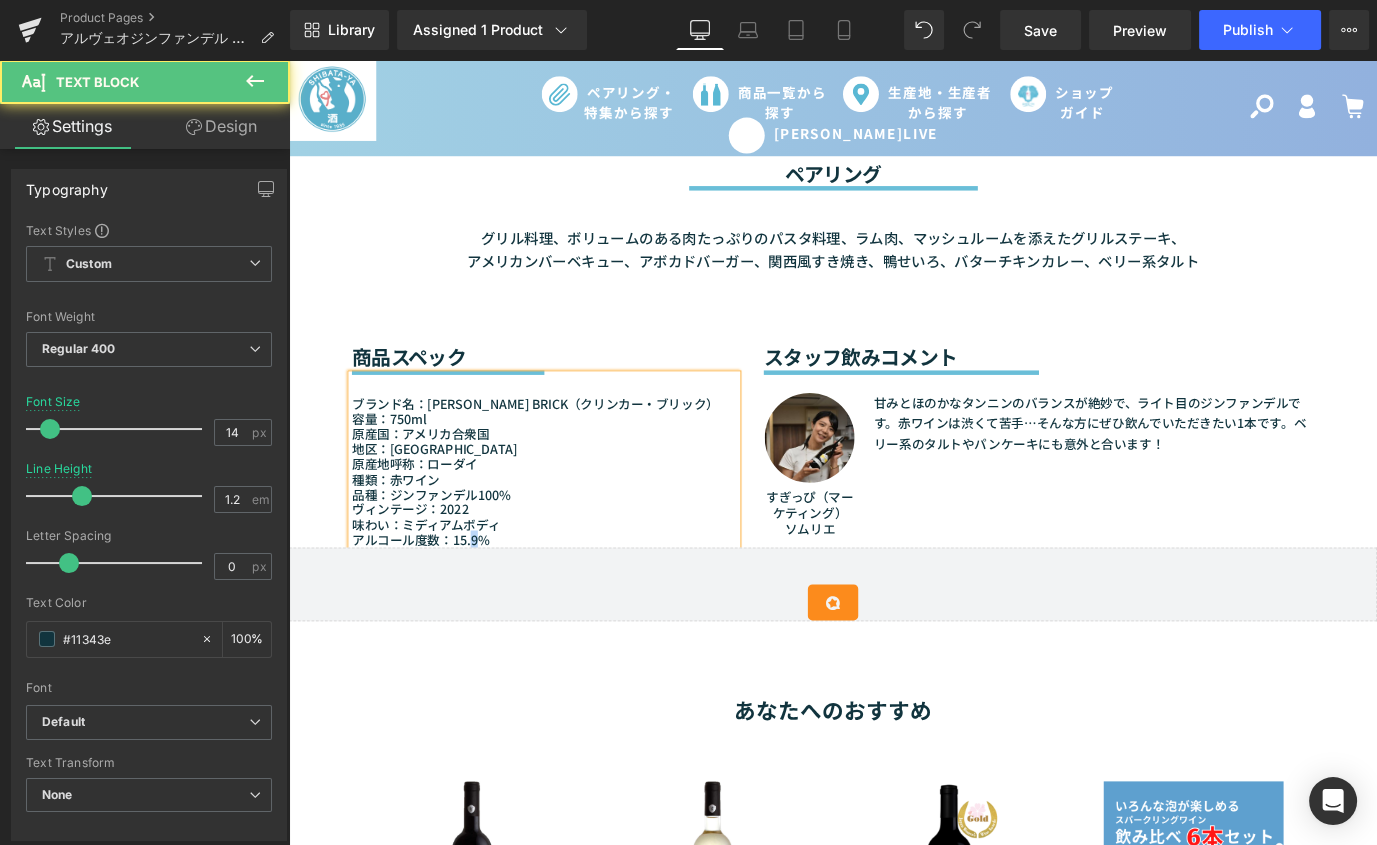 click on "アルコール度数：15.9%" at bounding box center (573, 593) 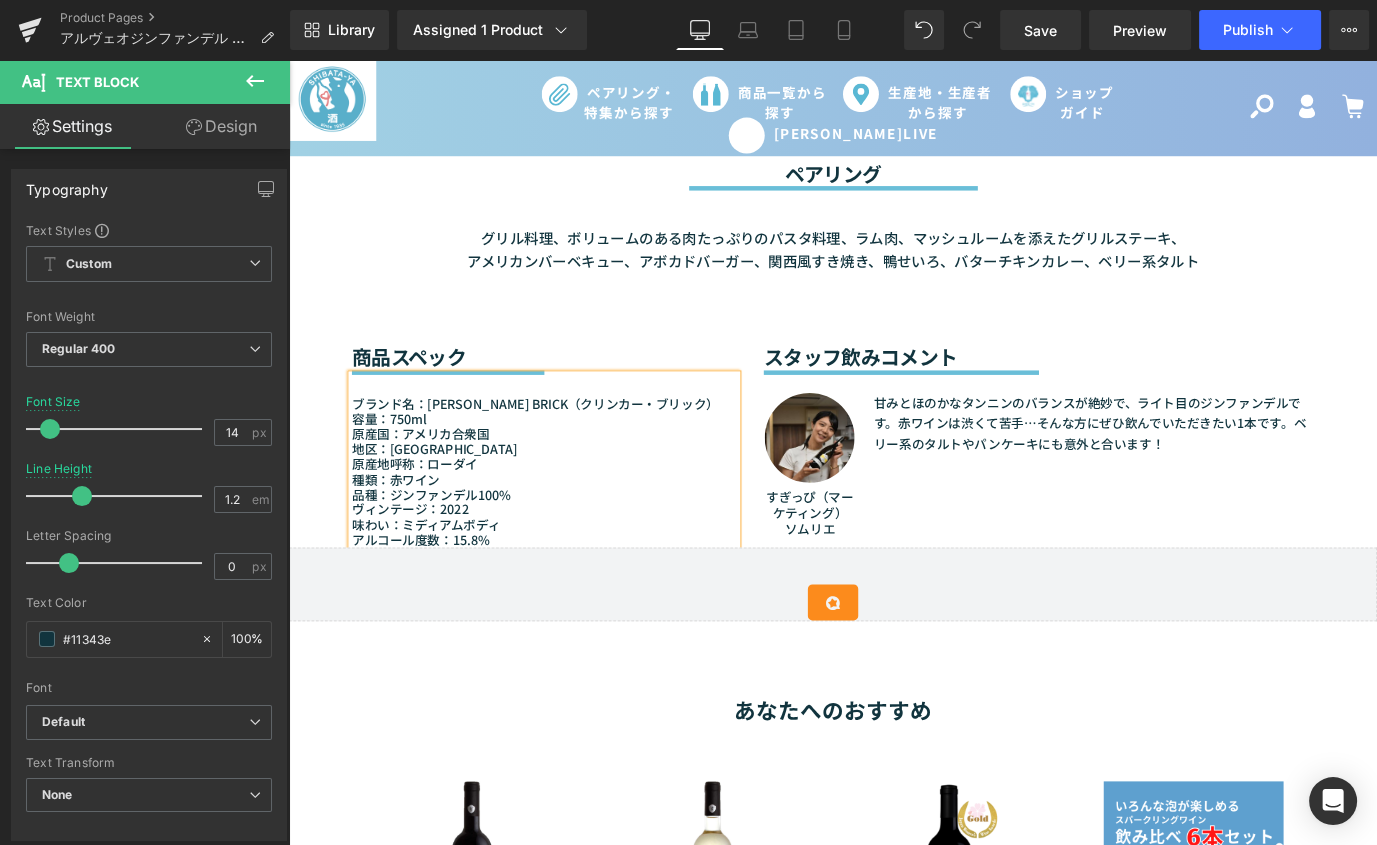 click on "品種：ジンファンデル100%" at bounding box center (573, 543) 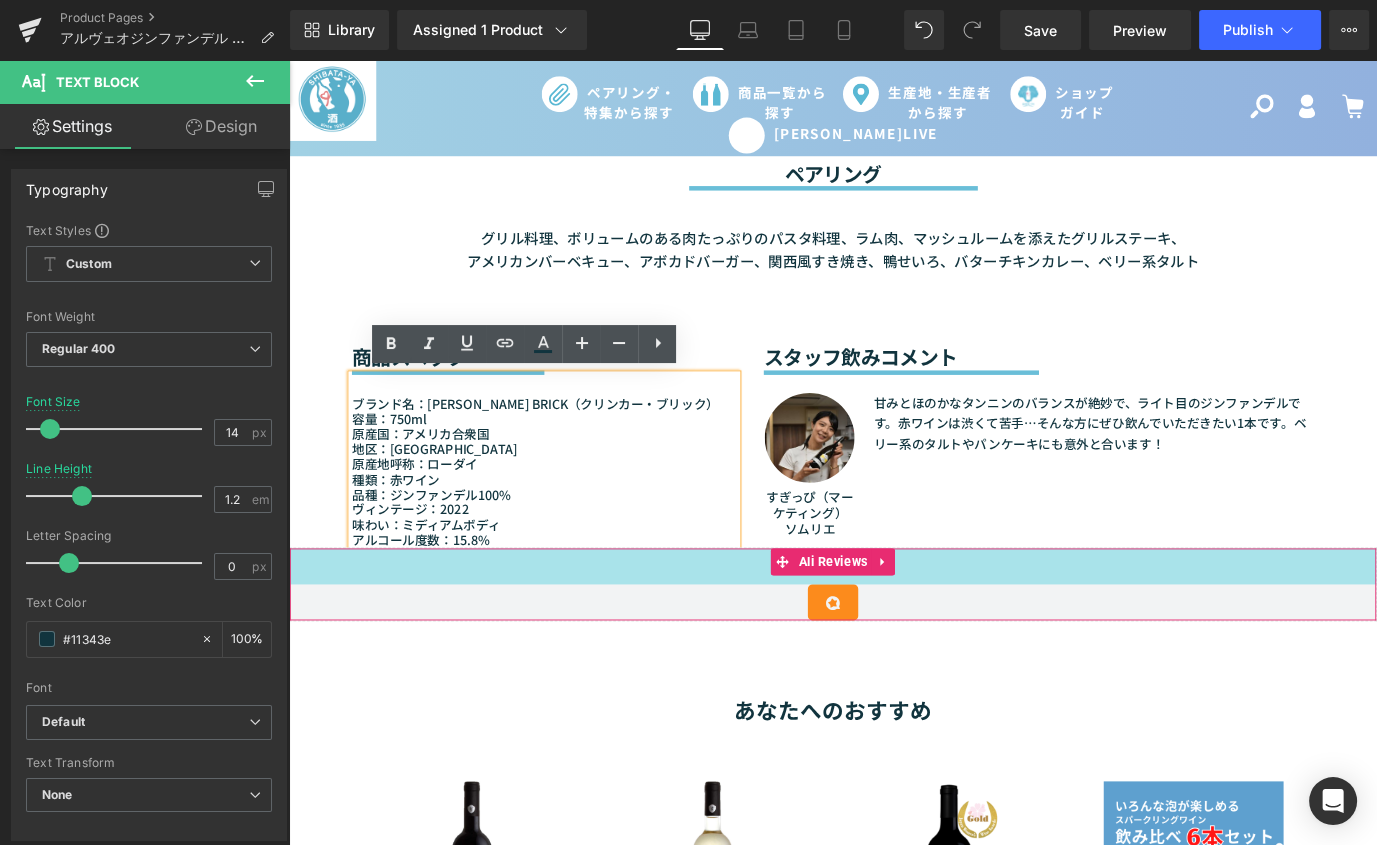 click on "40px" at bounding box center [894, 623] 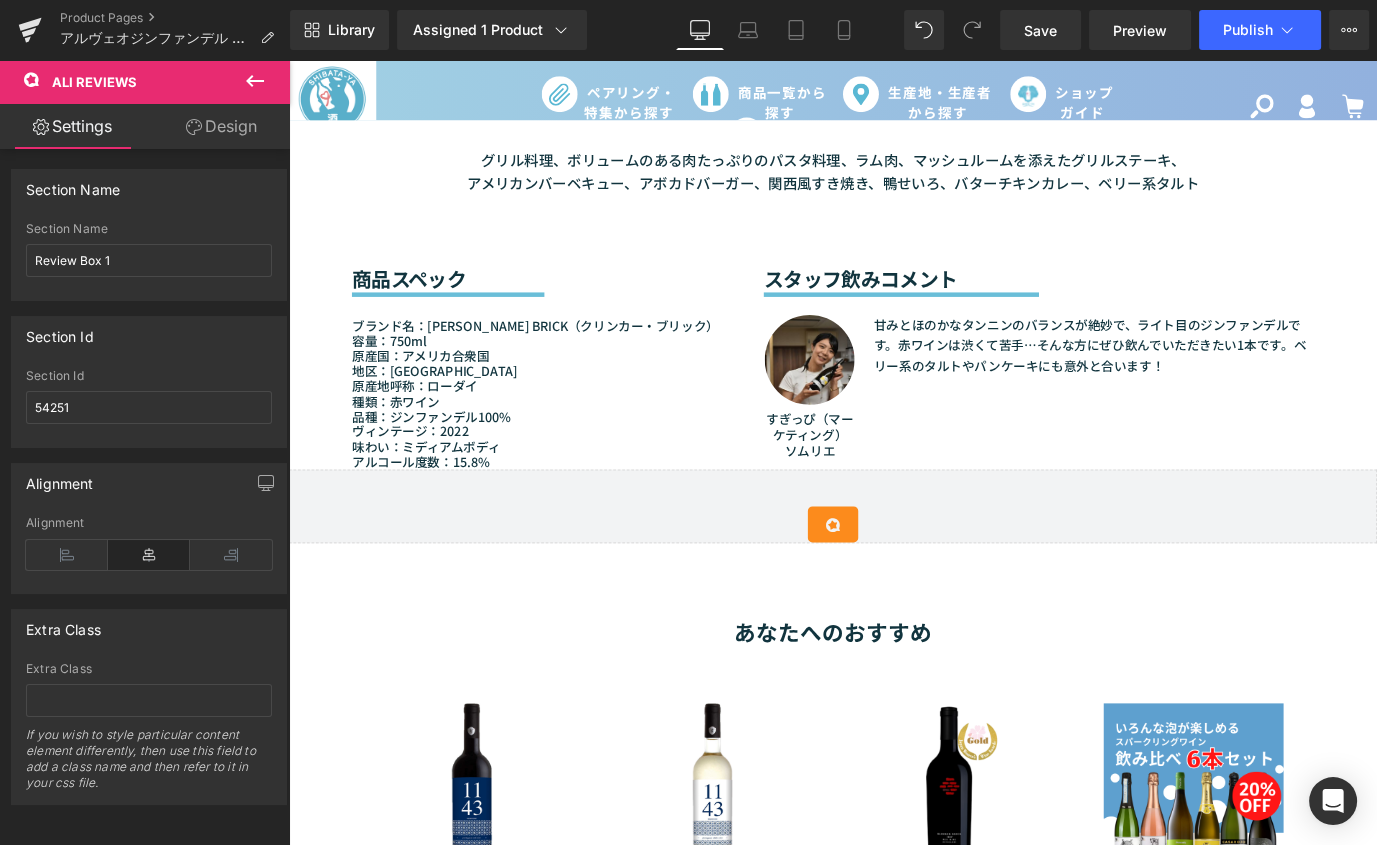 scroll, scrollTop: 1688, scrollLeft: 0, axis: vertical 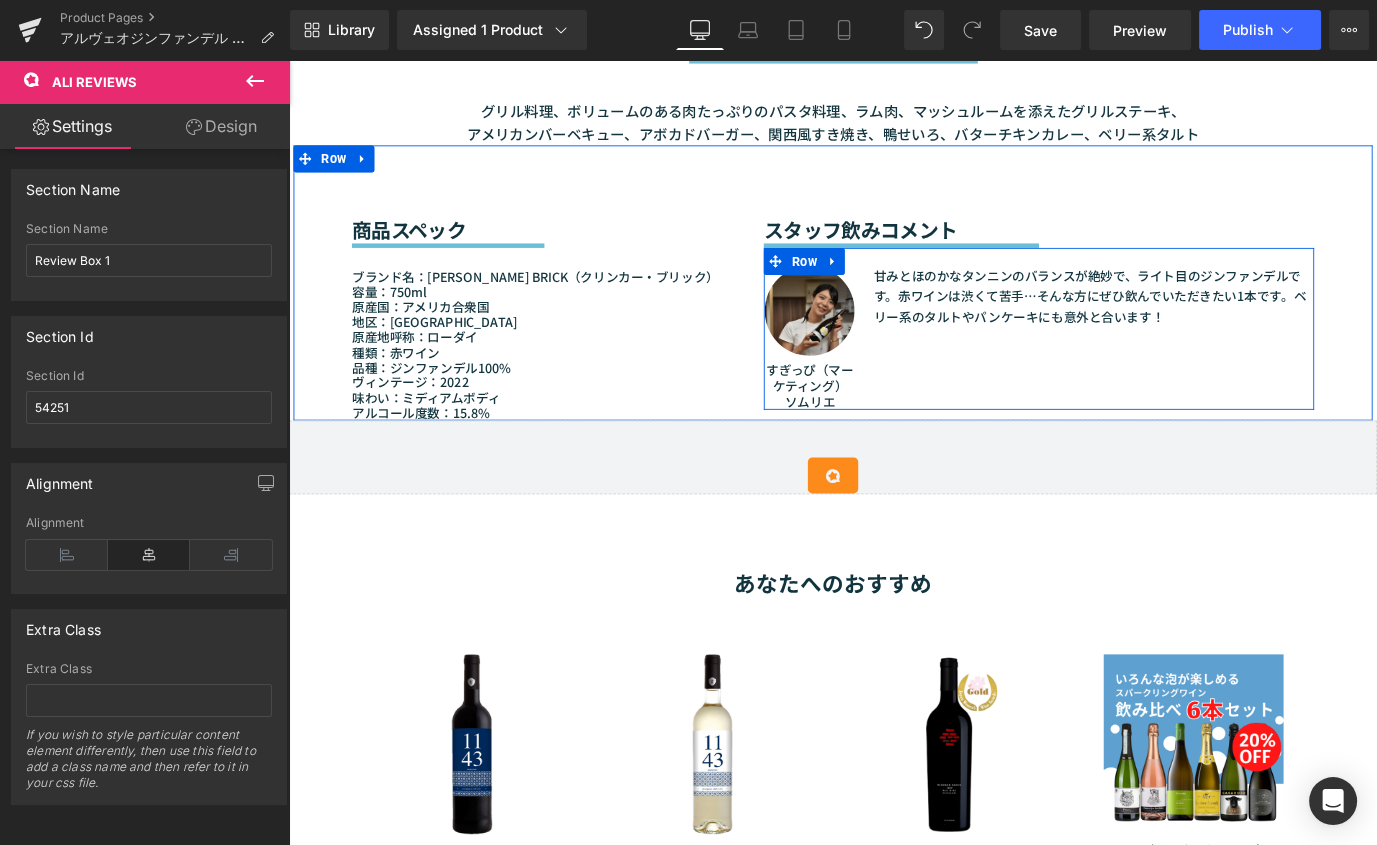 click on "Image         すぎっぴ（マーケティング） ソムリエ Text Block         甘みとほのかなタンニンのバランスが絶妙で、ライト目のジンファンデルです。赤ワインは渋くて苦手…そんな方にぜひ飲んでいただきたい1本です。ベリー系のタルトやパンケーキにも意外と合います！ Text Block         Row" at bounding box center (1123, 359) 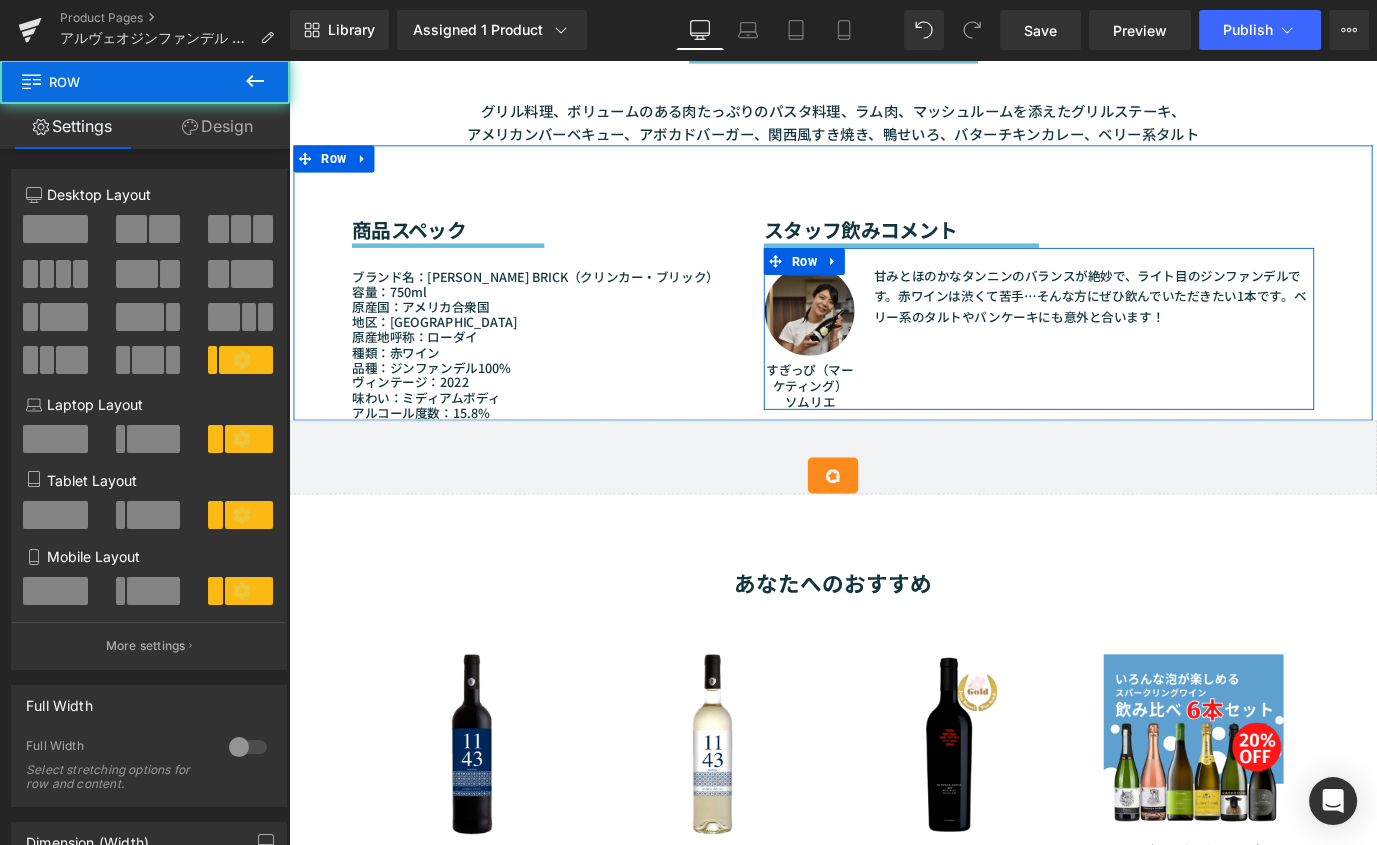 scroll, scrollTop: 1407, scrollLeft: 0, axis: vertical 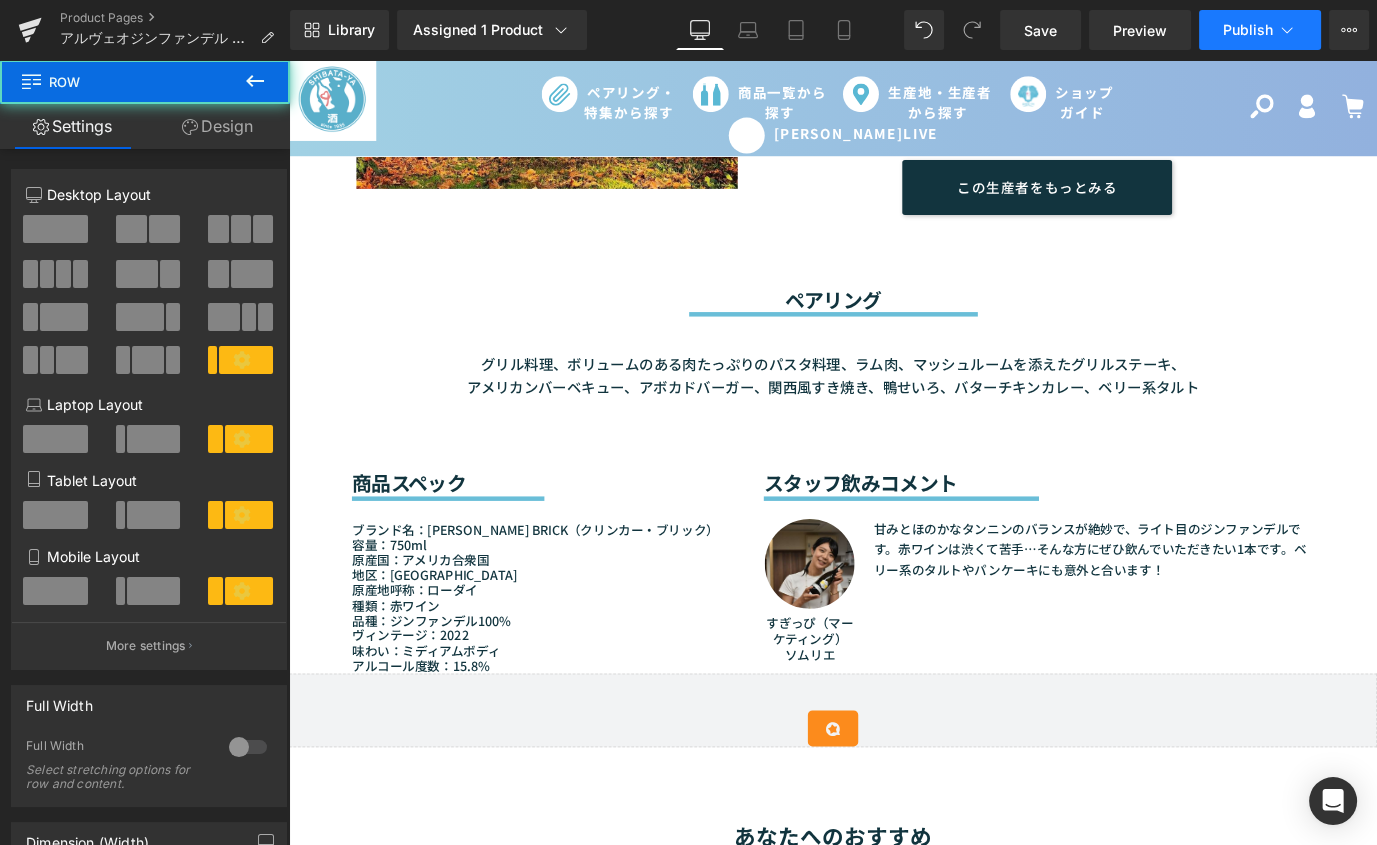 click on "Publish" at bounding box center [1260, 30] 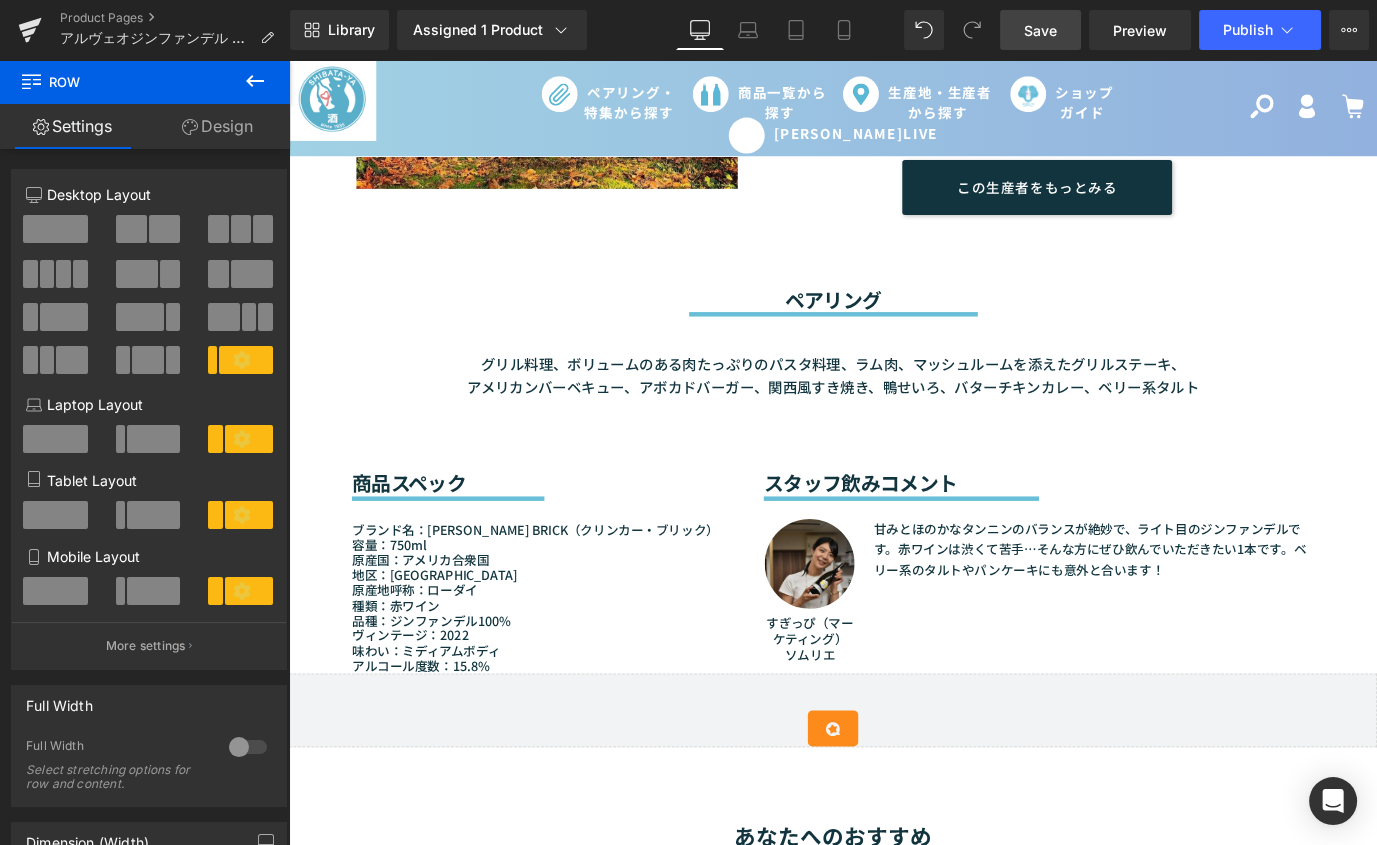 drag, startPoint x: 1043, startPoint y: 19, endPoint x: 1150, endPoint y: 21, distance: 107.01869 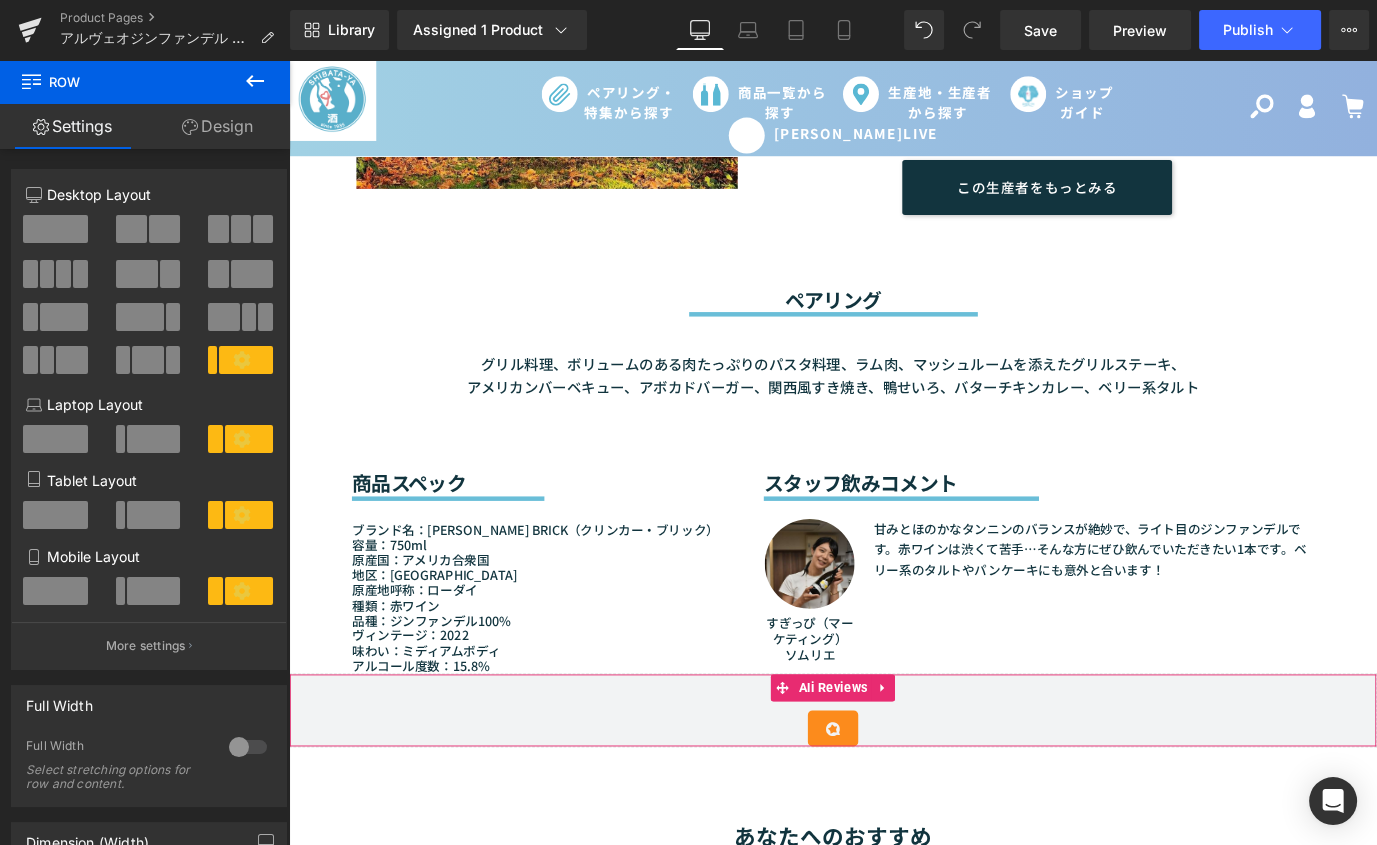 drag, startPoint x: 667, startPoint y: 782, endPoint x: 838, endPoint y: 458, distance: 366.35638 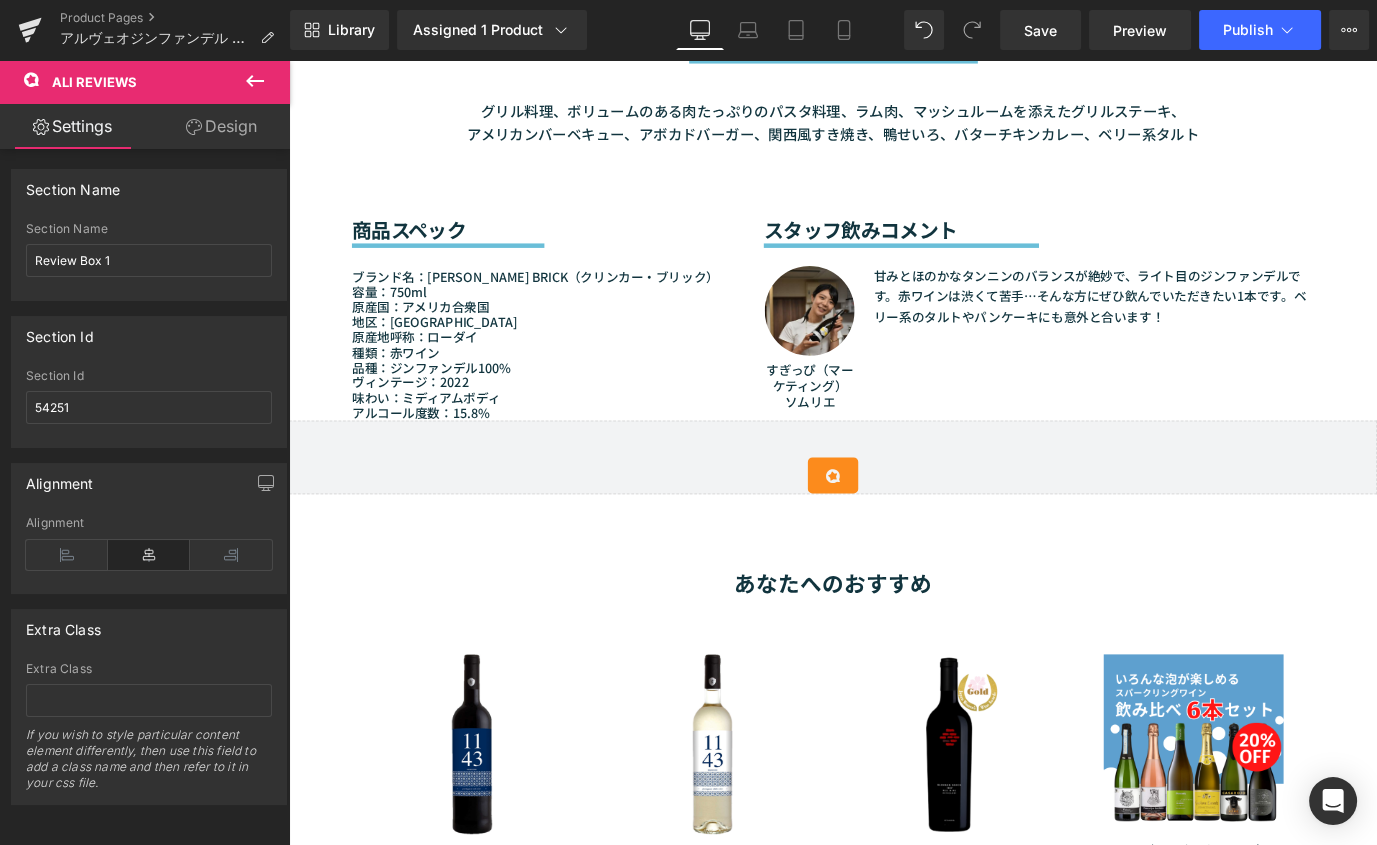 scroll, scrollTop: 1969, scrollLeft: 0, axis: vertical 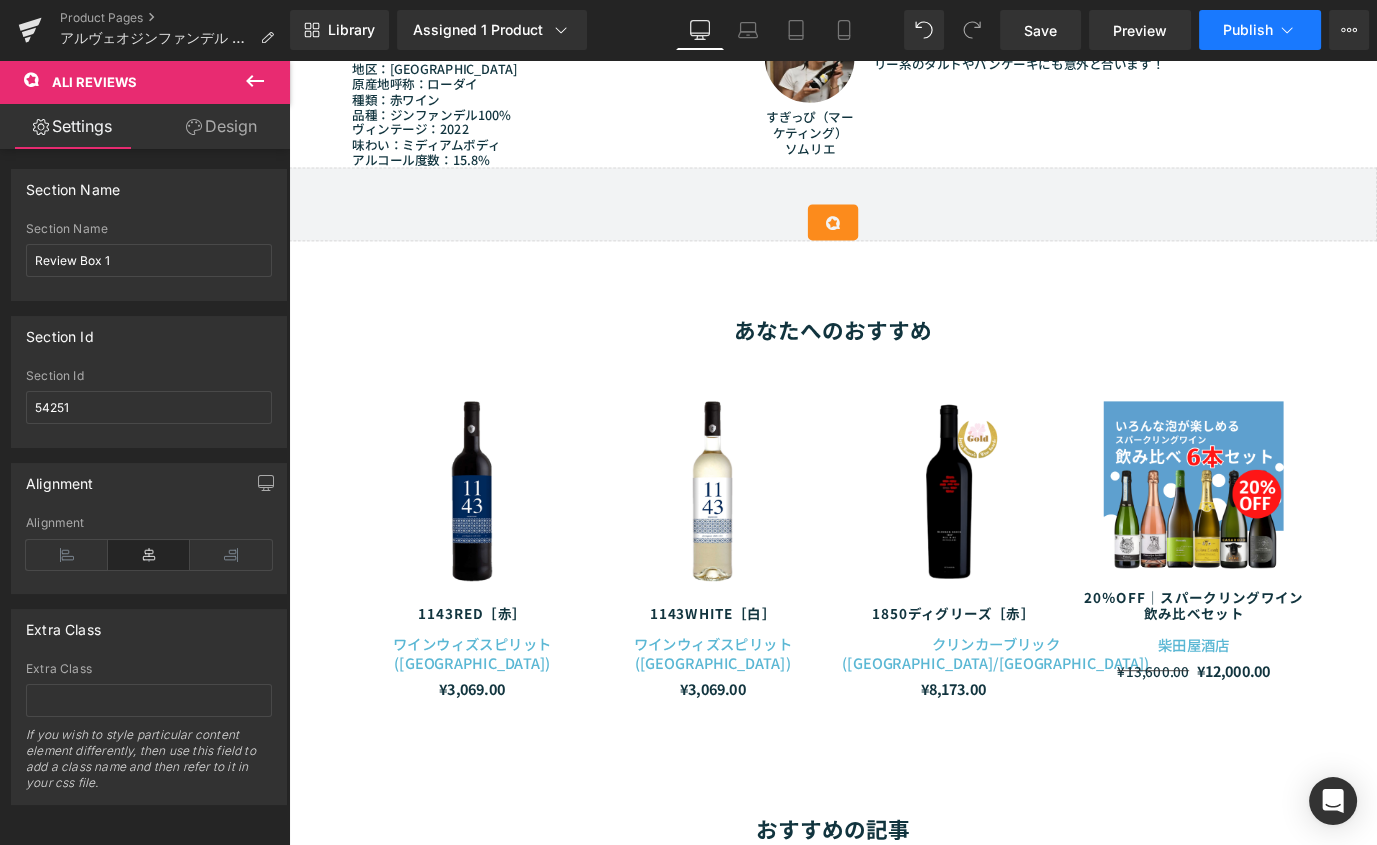 click on "Publish" at bounding box center [1248, 30] 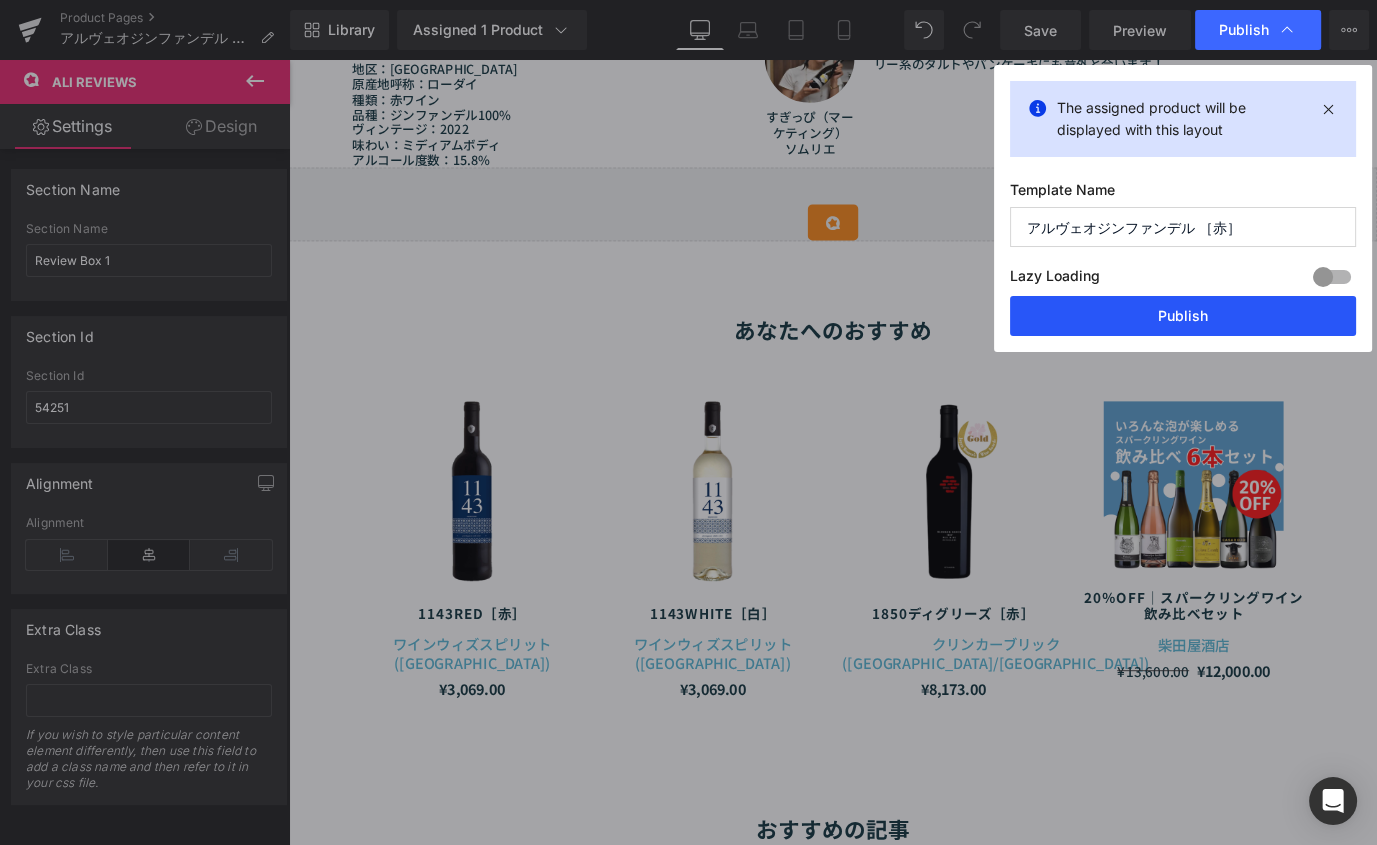 click on "Publish" at bounding box center [1183, 316] 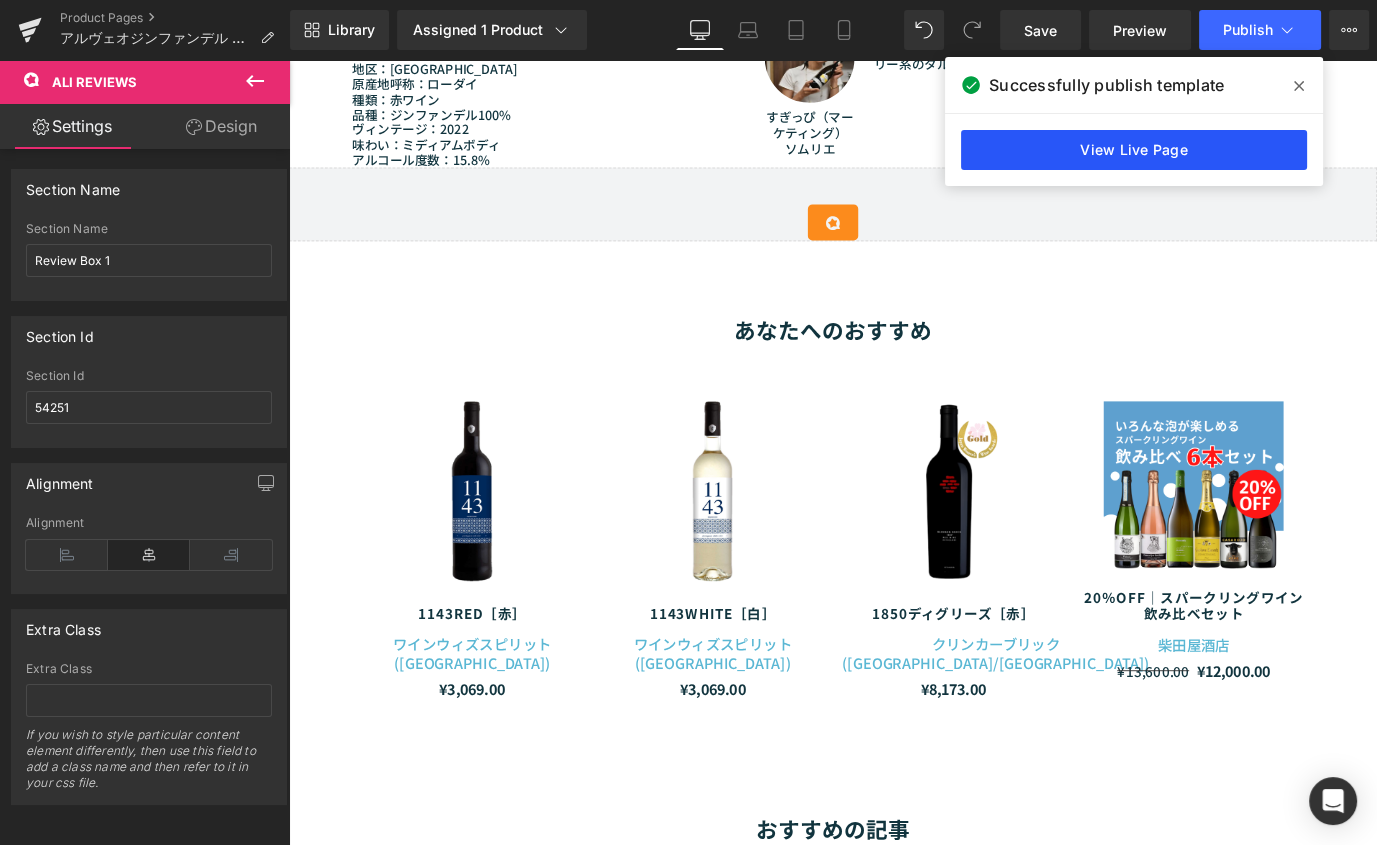 click on "View Live Page" at bounding box center [1134, 150] 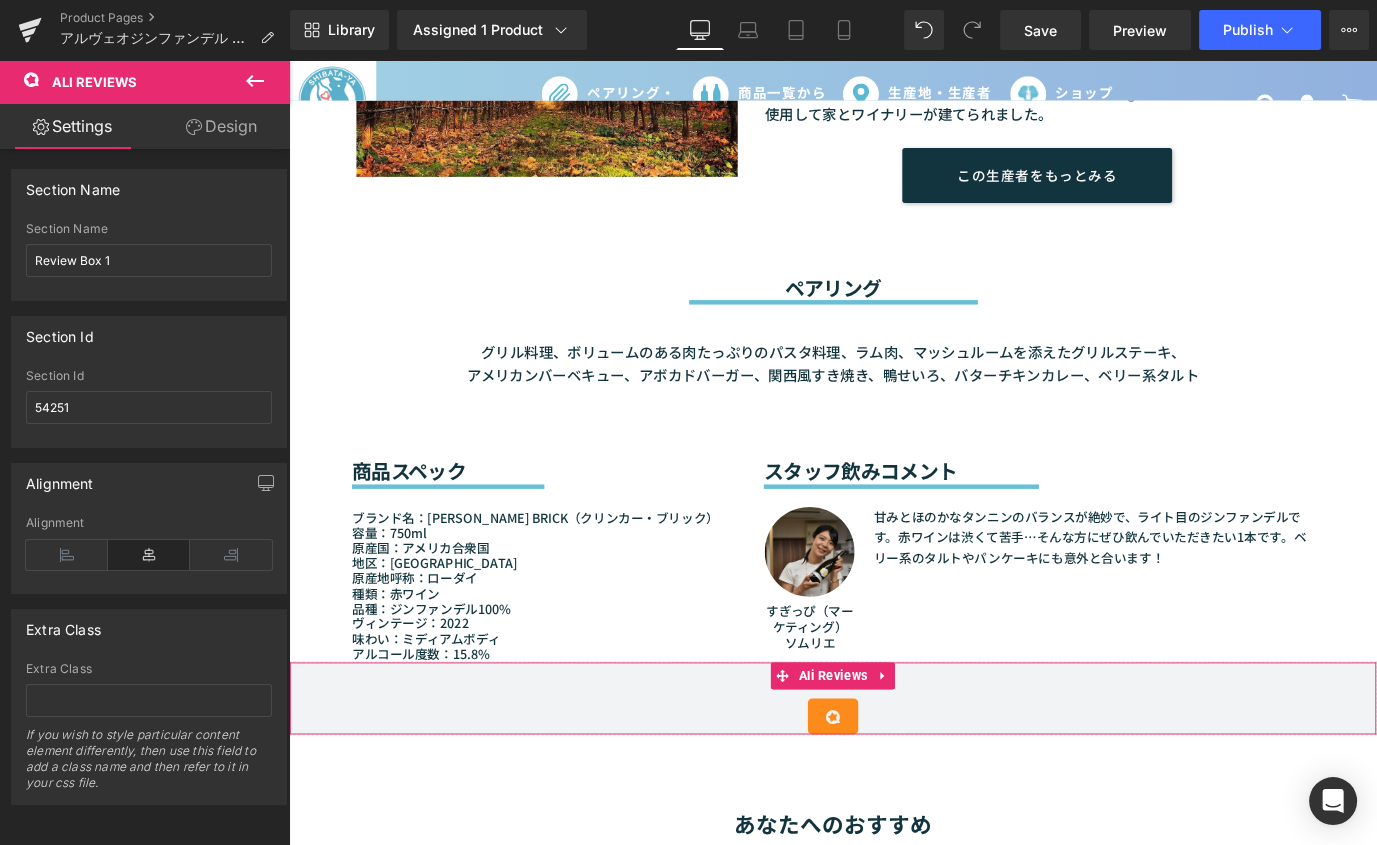 scroll, scrollTop: 1407, scrollLeft: 0, axis: vertical 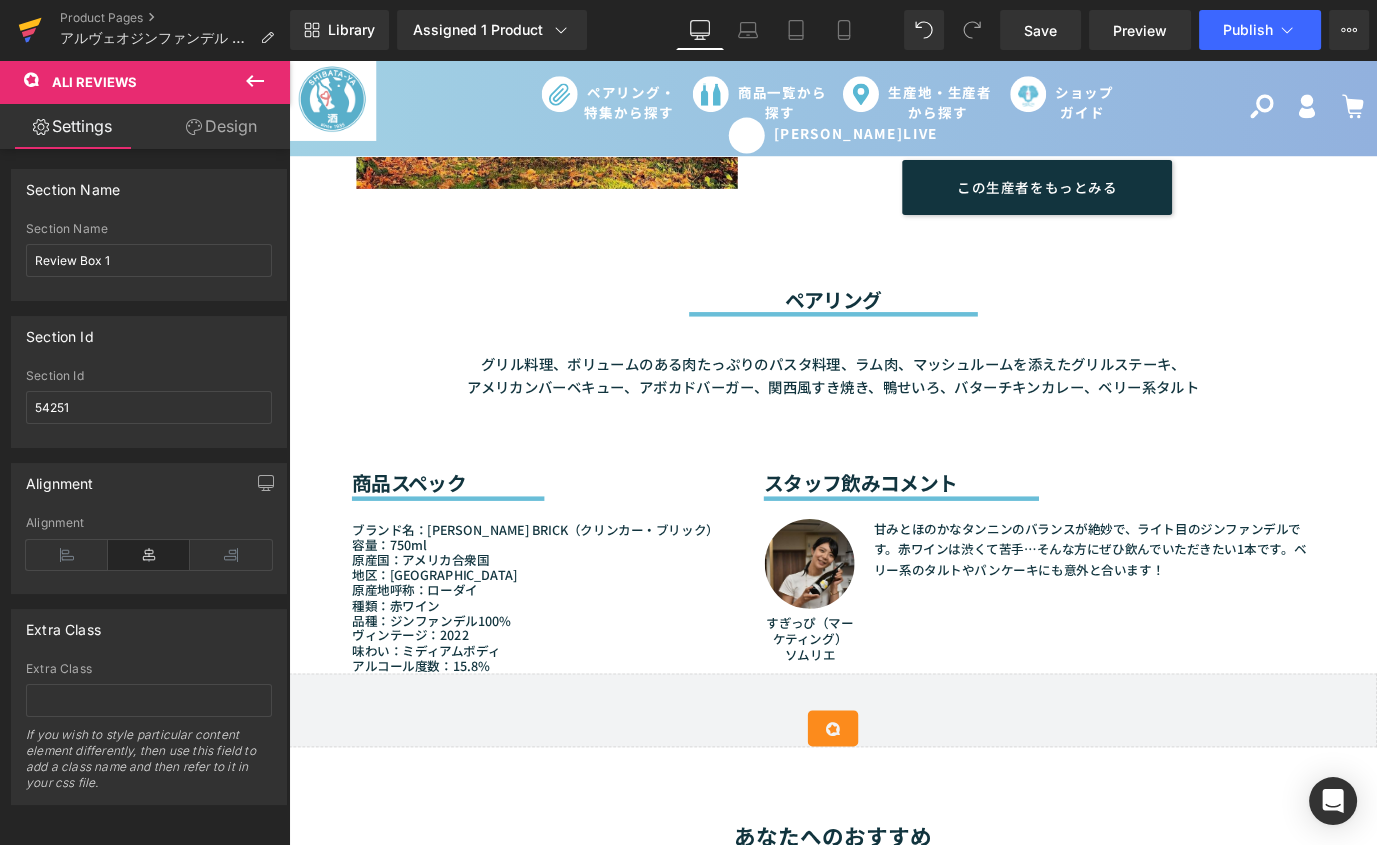 click 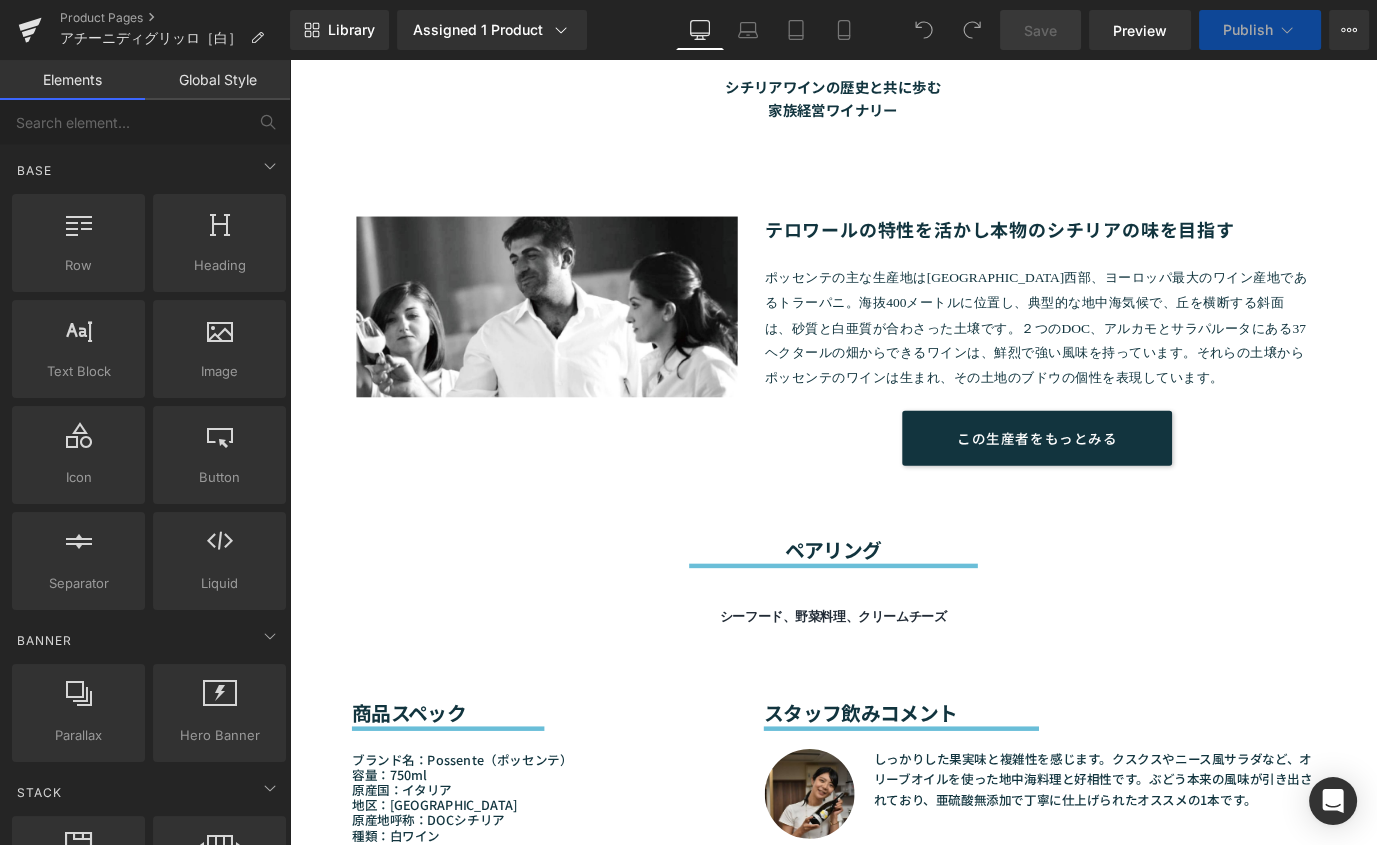 scroll, scrollTop: 1552, scrollLeft: 0, axis: vertical 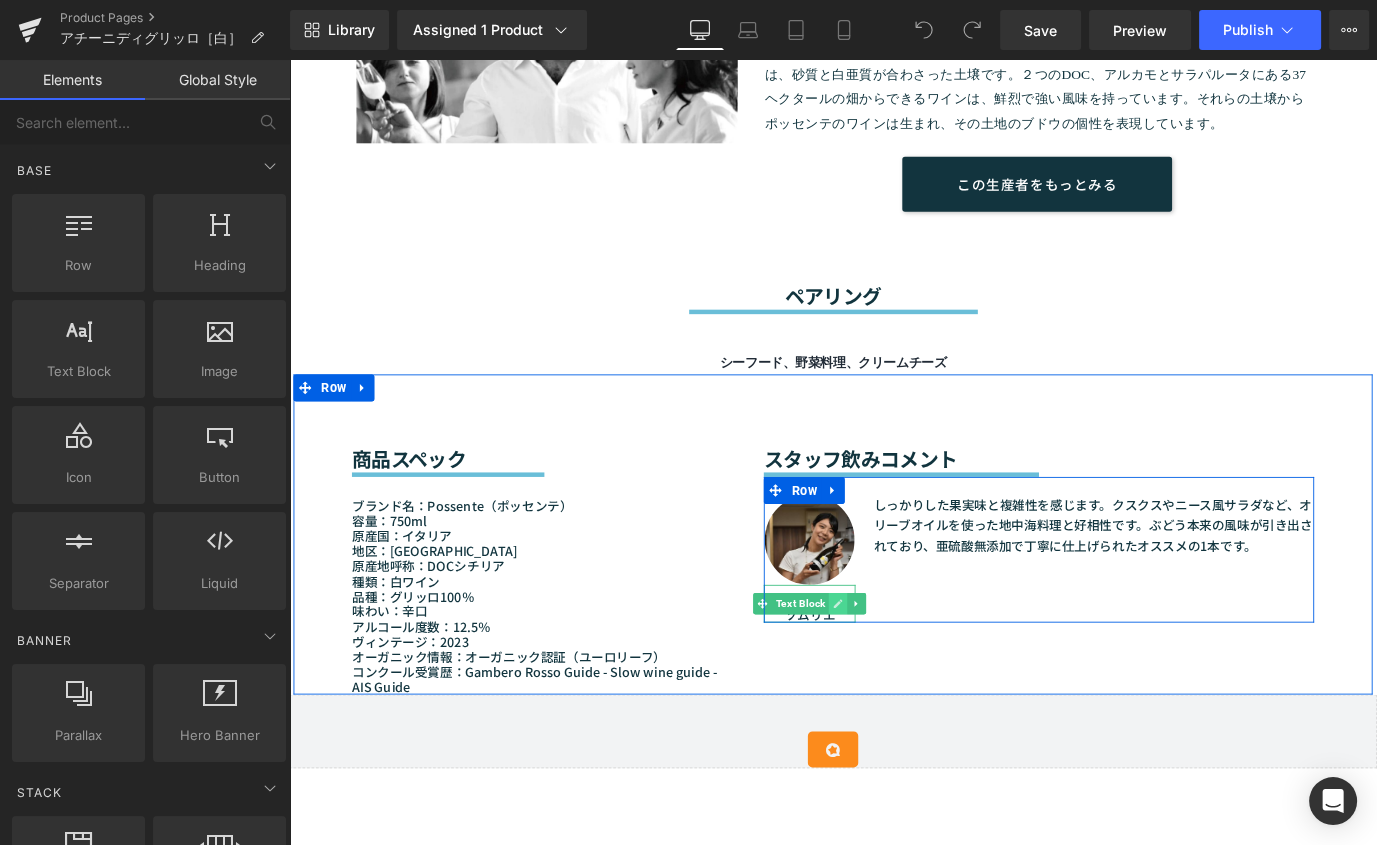 click 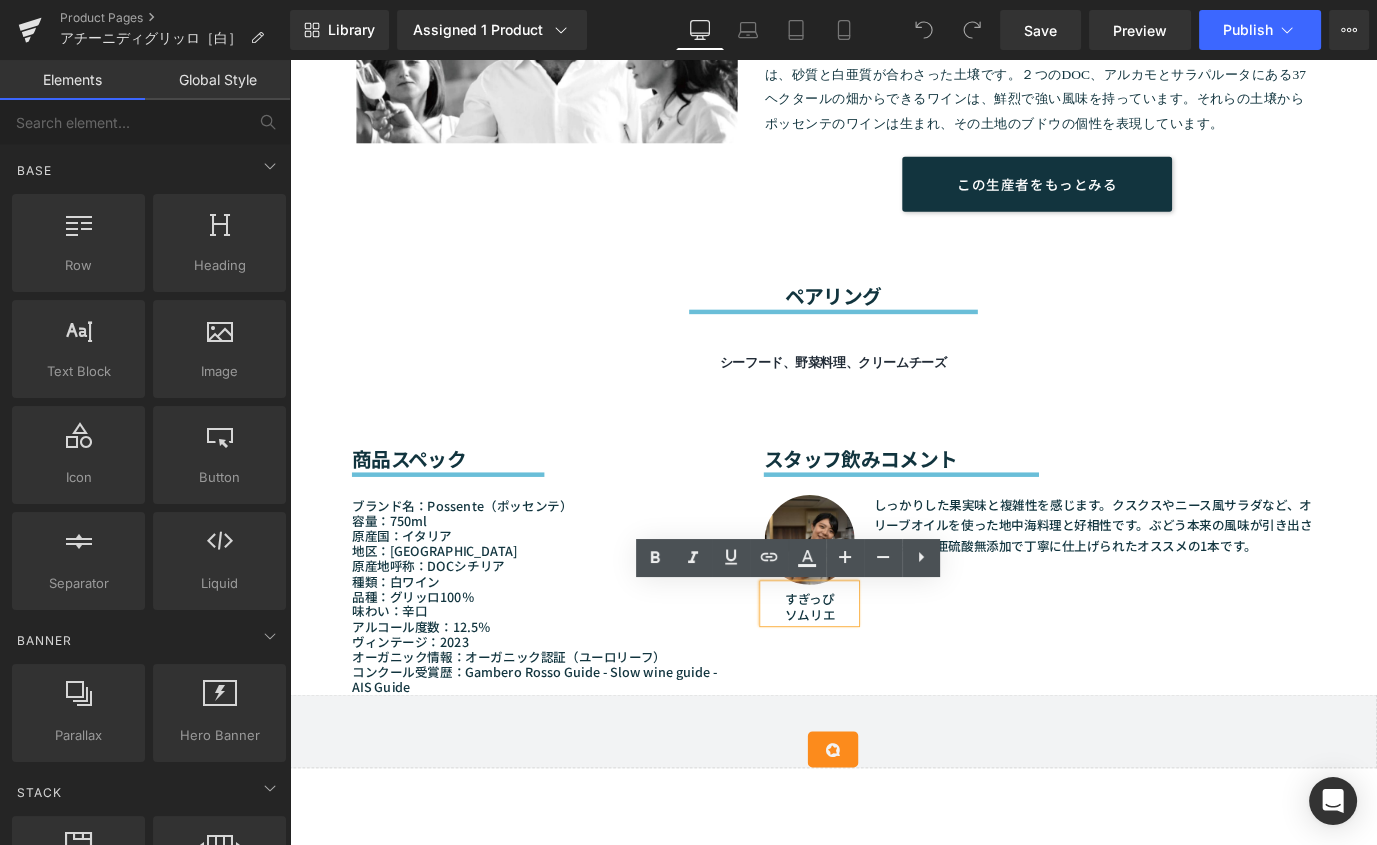 click on "すぎっぴ ソムリエ" at bounding box center [868, 665] 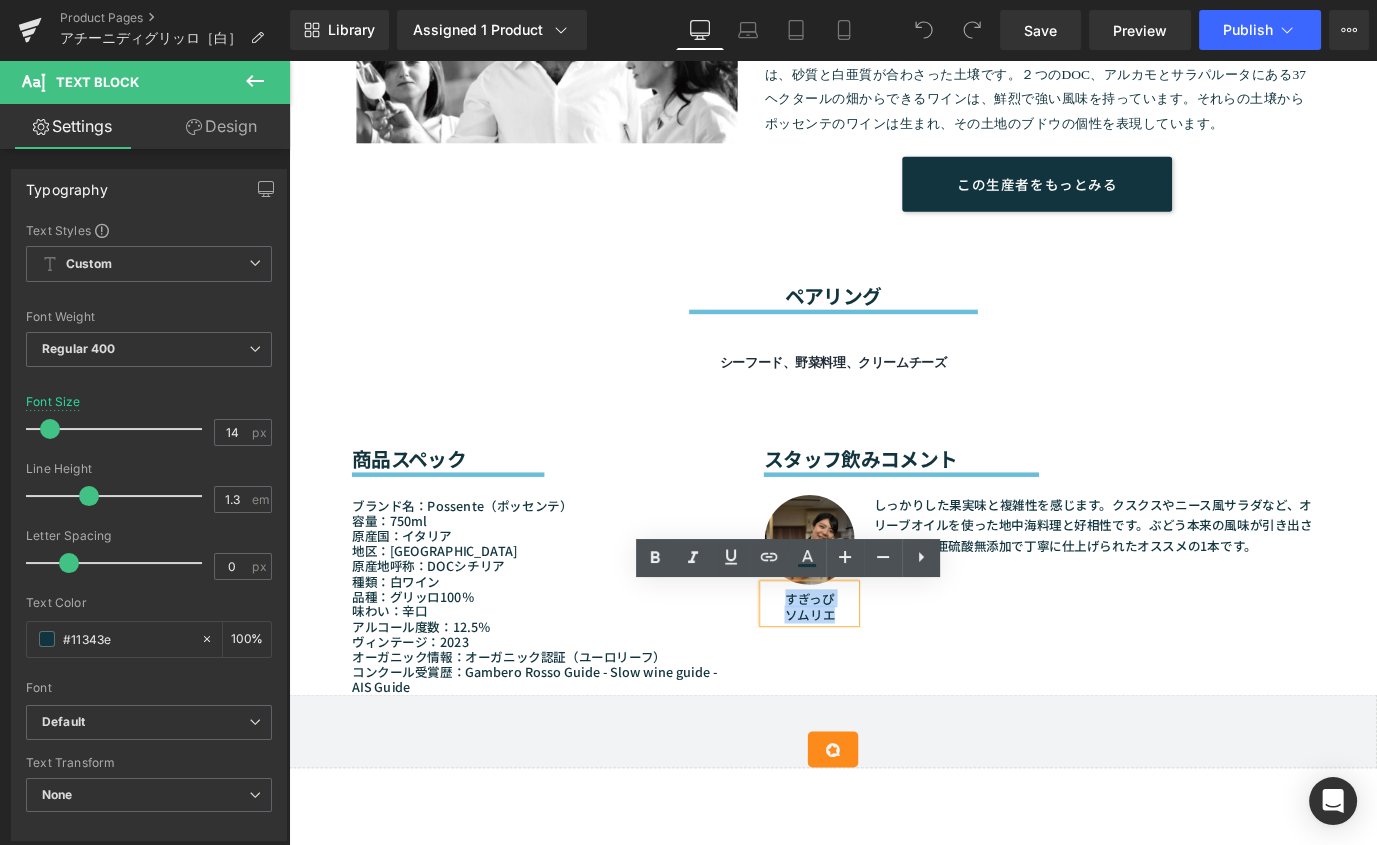 drag, startPoint x: 832, startPoint y: 663, endPoint x: 900, endPoint y: 674, distance: 68.88396 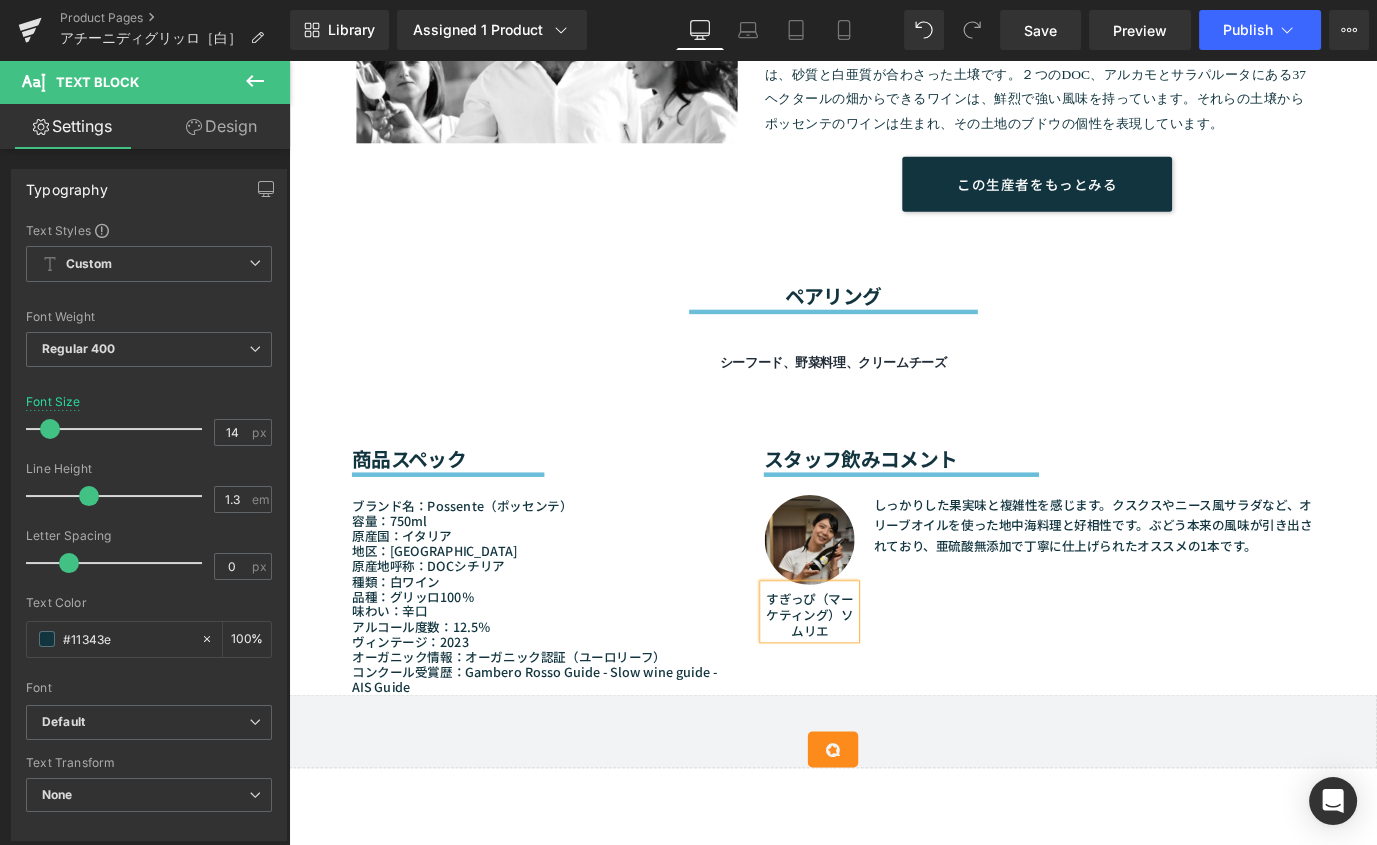 click on "すぎっぴ（マーケティング）ソムリエ" at bounding box center [868, 674] 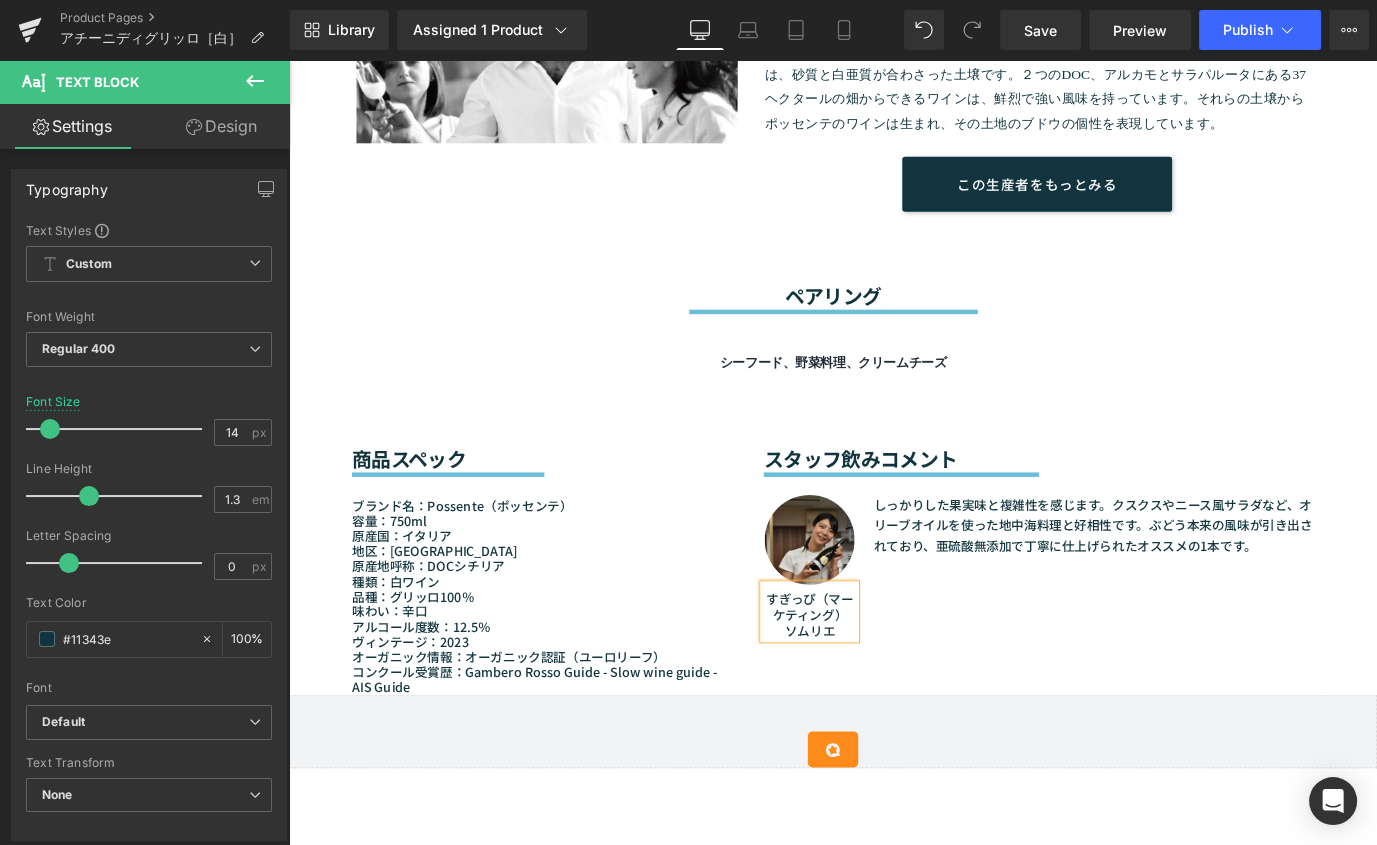 click on "Image         すぎっぴ（マーケティング） ソムリエ Text Block         しっかりした果実味と複雑性を感じます。クスクスやニース風サラダなど、オリーブオイルを使った地中海料理と好相性です。ぶどう本来の風味が引き出されており、亜硫酸無添加で丁寧に仕上げられたオススメの1本です。 Text Block         Row" at bounding box center [1123, 614] 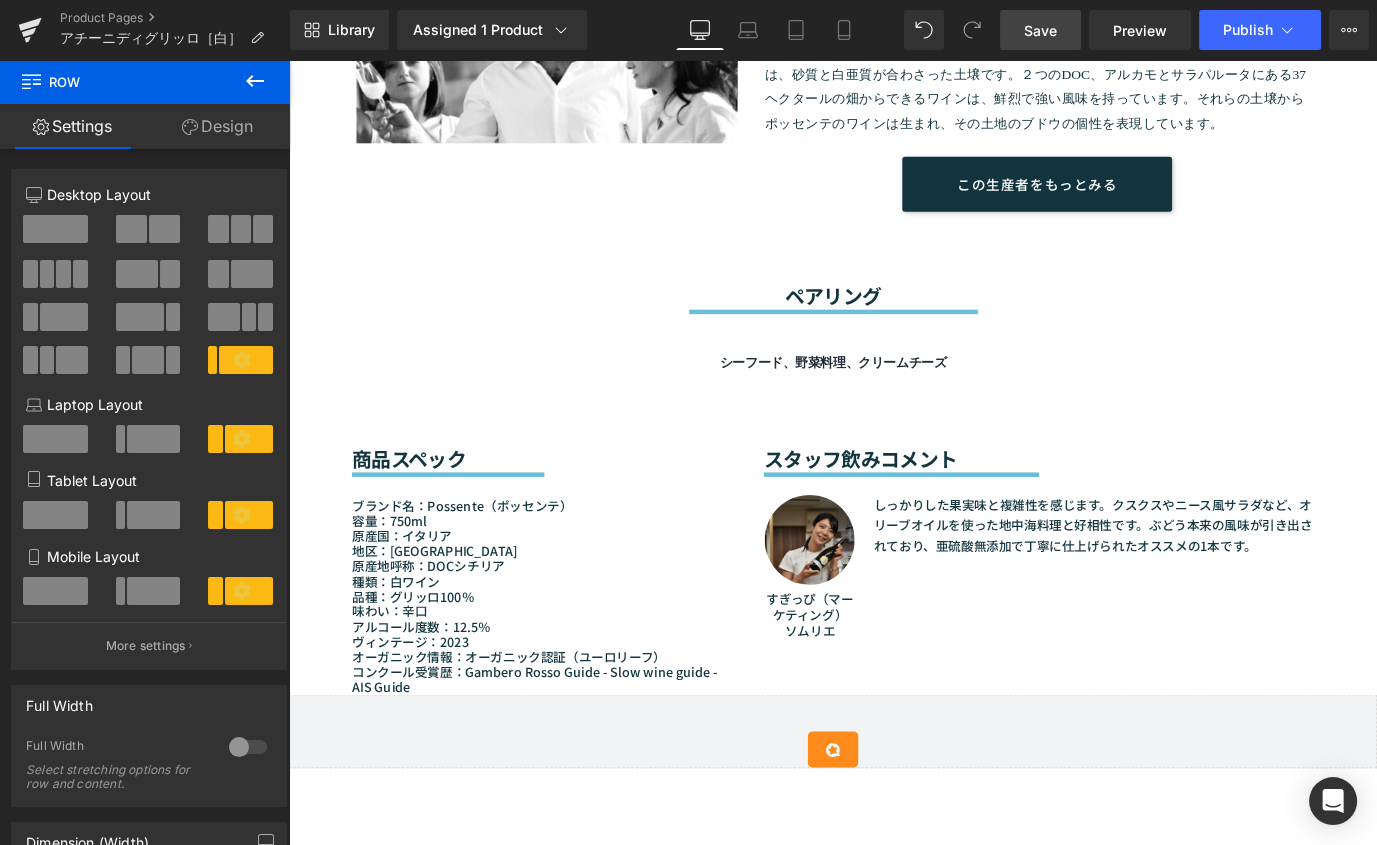 click on "Save" at bounding box center [1040, 30] 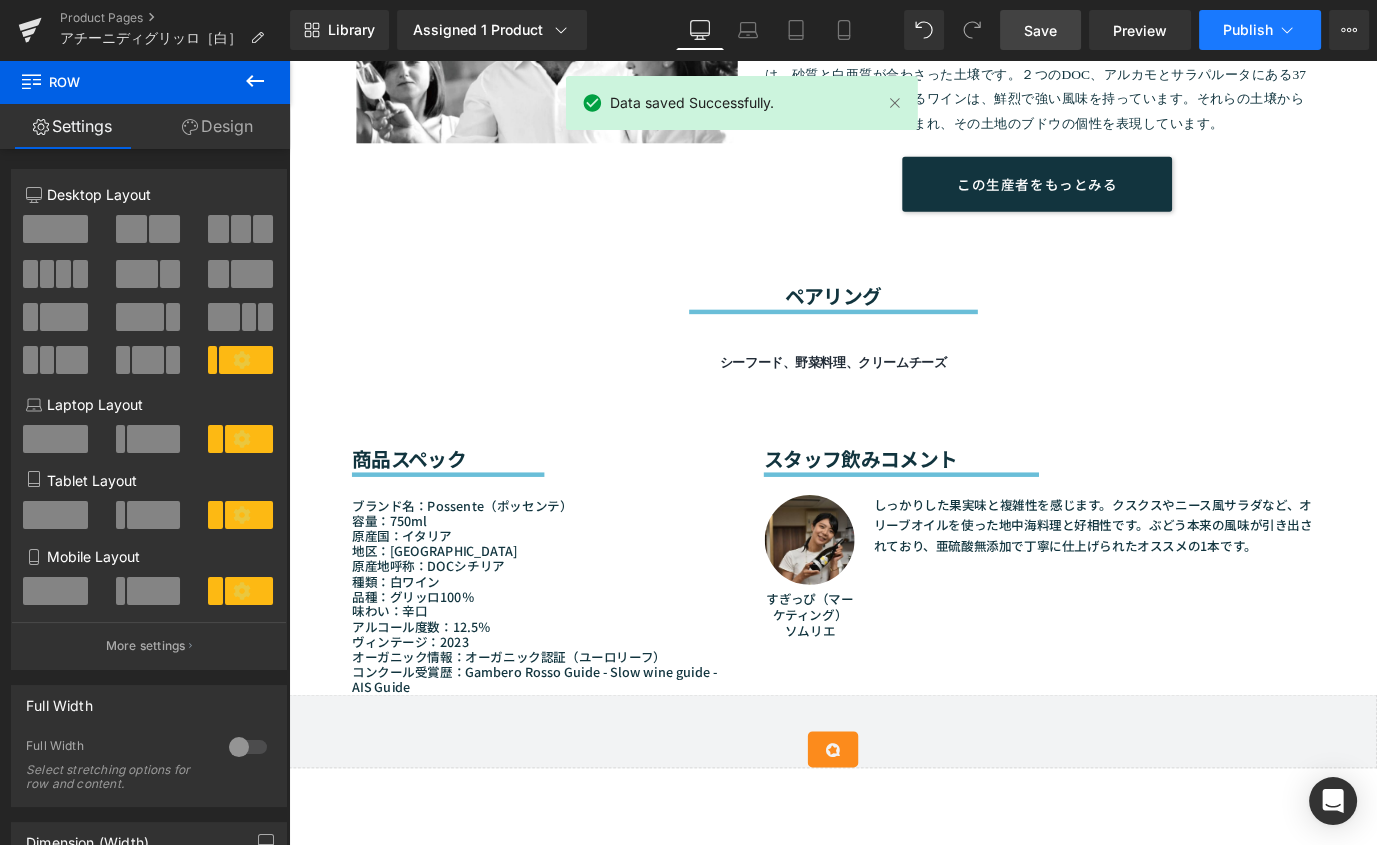click on "Publish" at bounding box center [1248, 30] 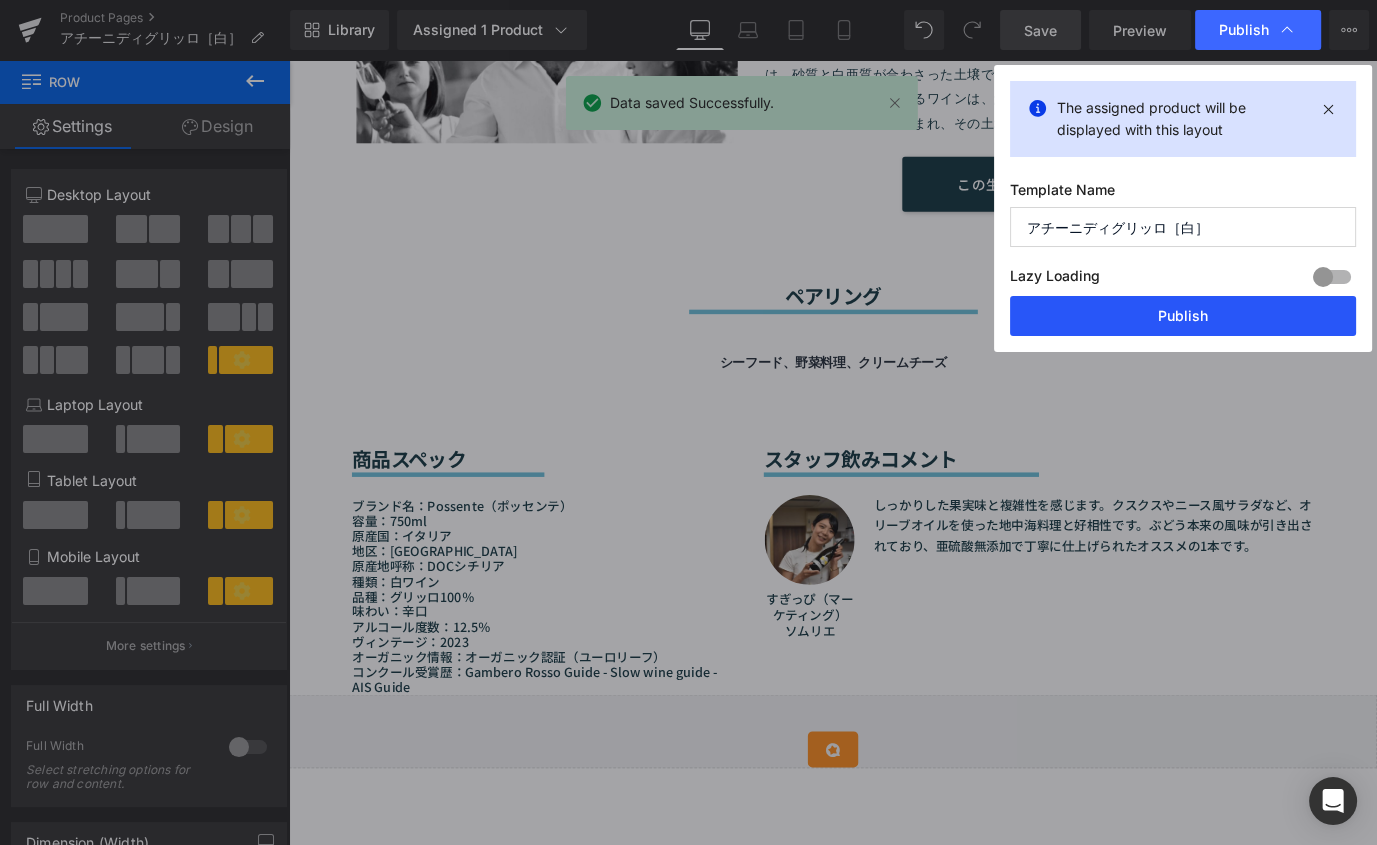 click on "Publish" at bounding box center (1183, 316) 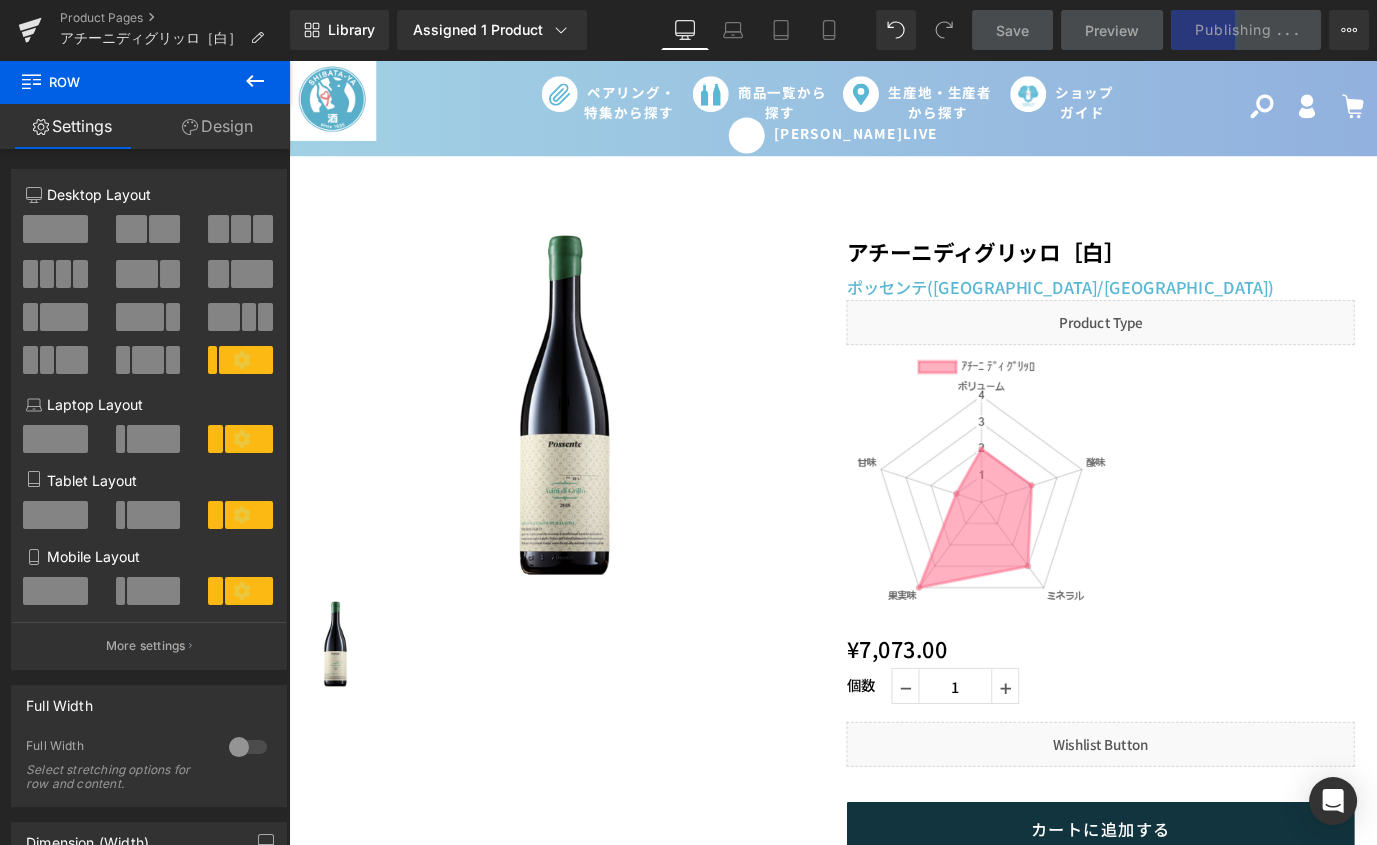 scroll, scrollTop: 4, scrollLeft: 0, axis: vertical 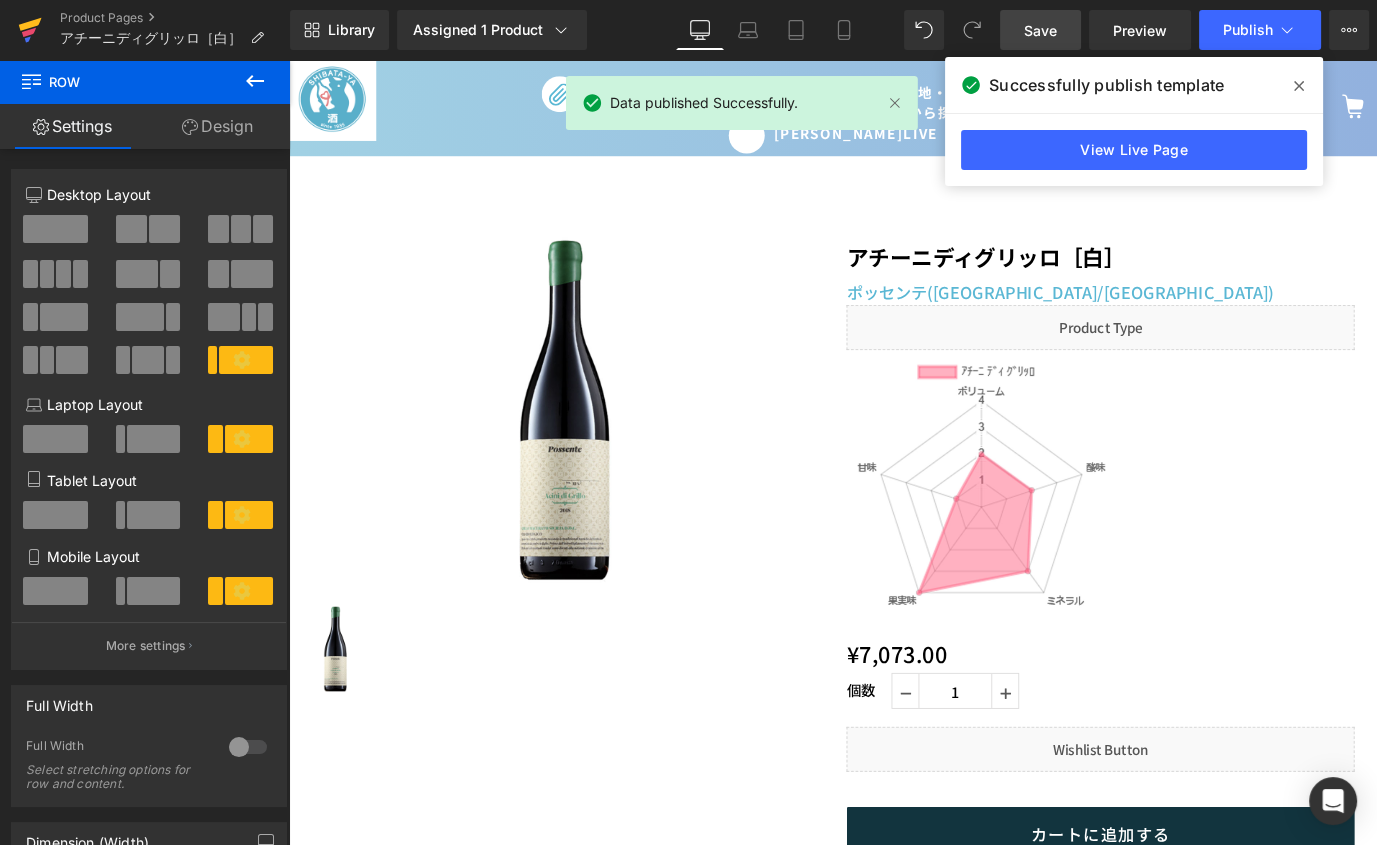 click 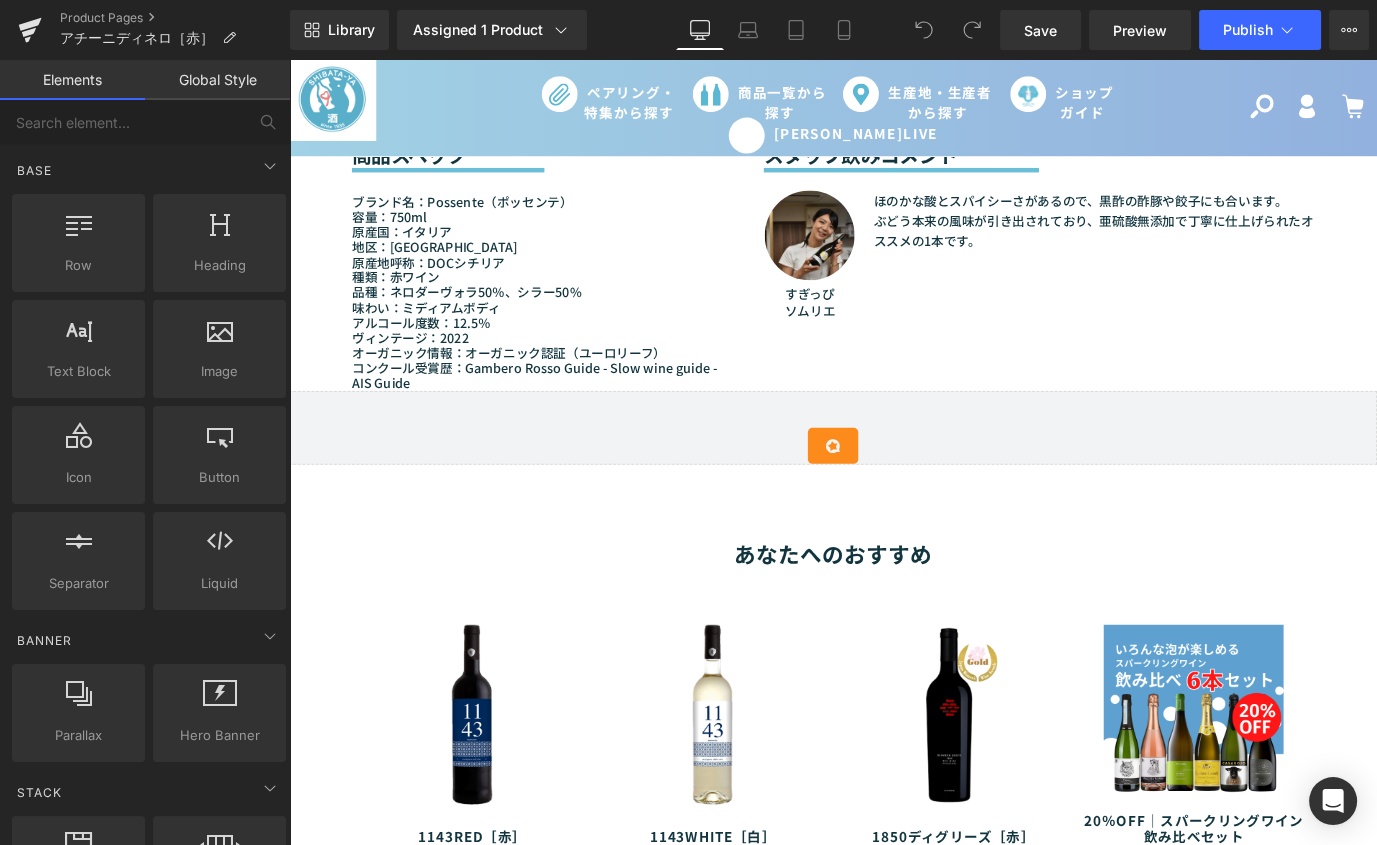 scroll, scrollTop: 1688, scrollLeft: 0, axis: vertical 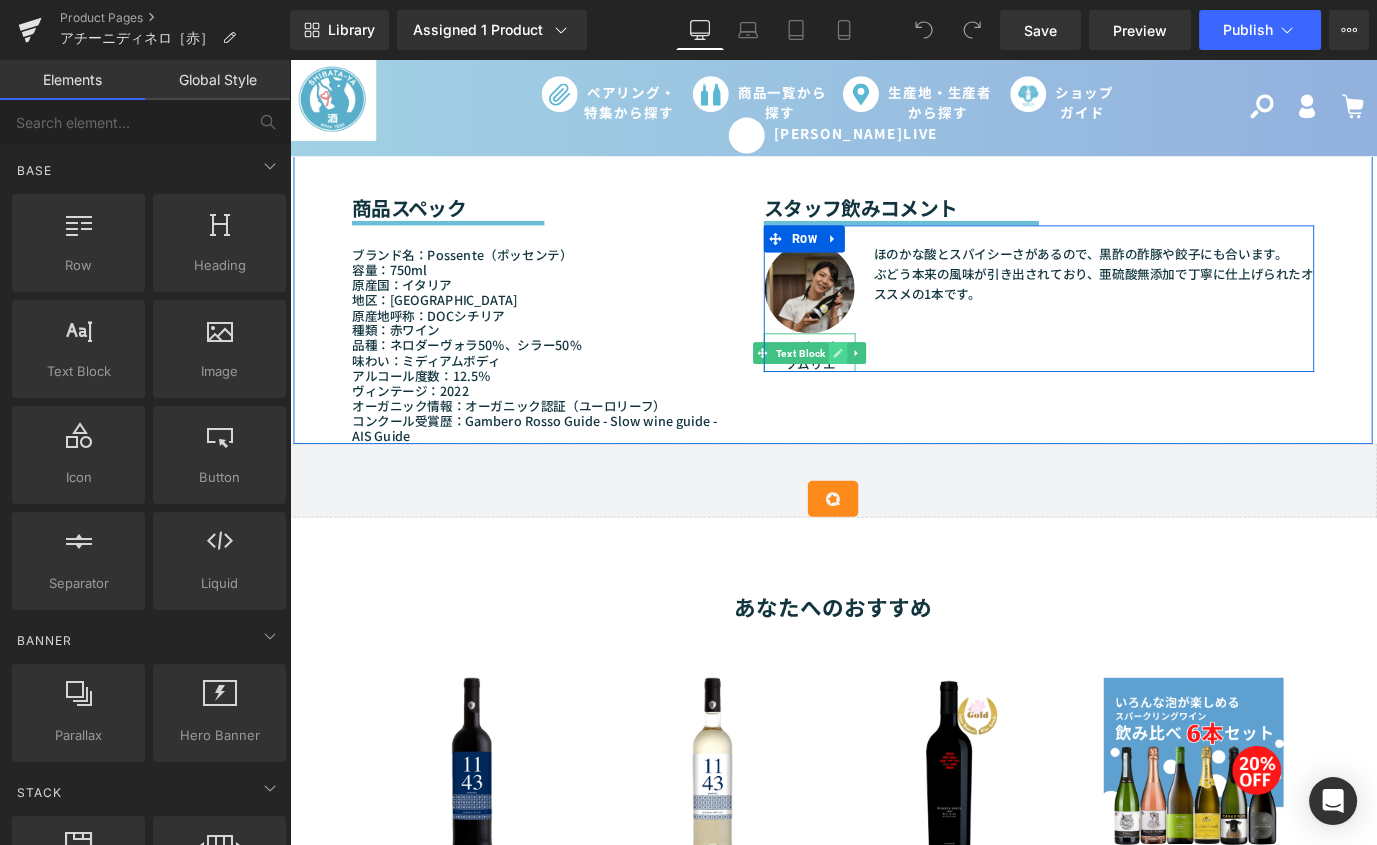 click 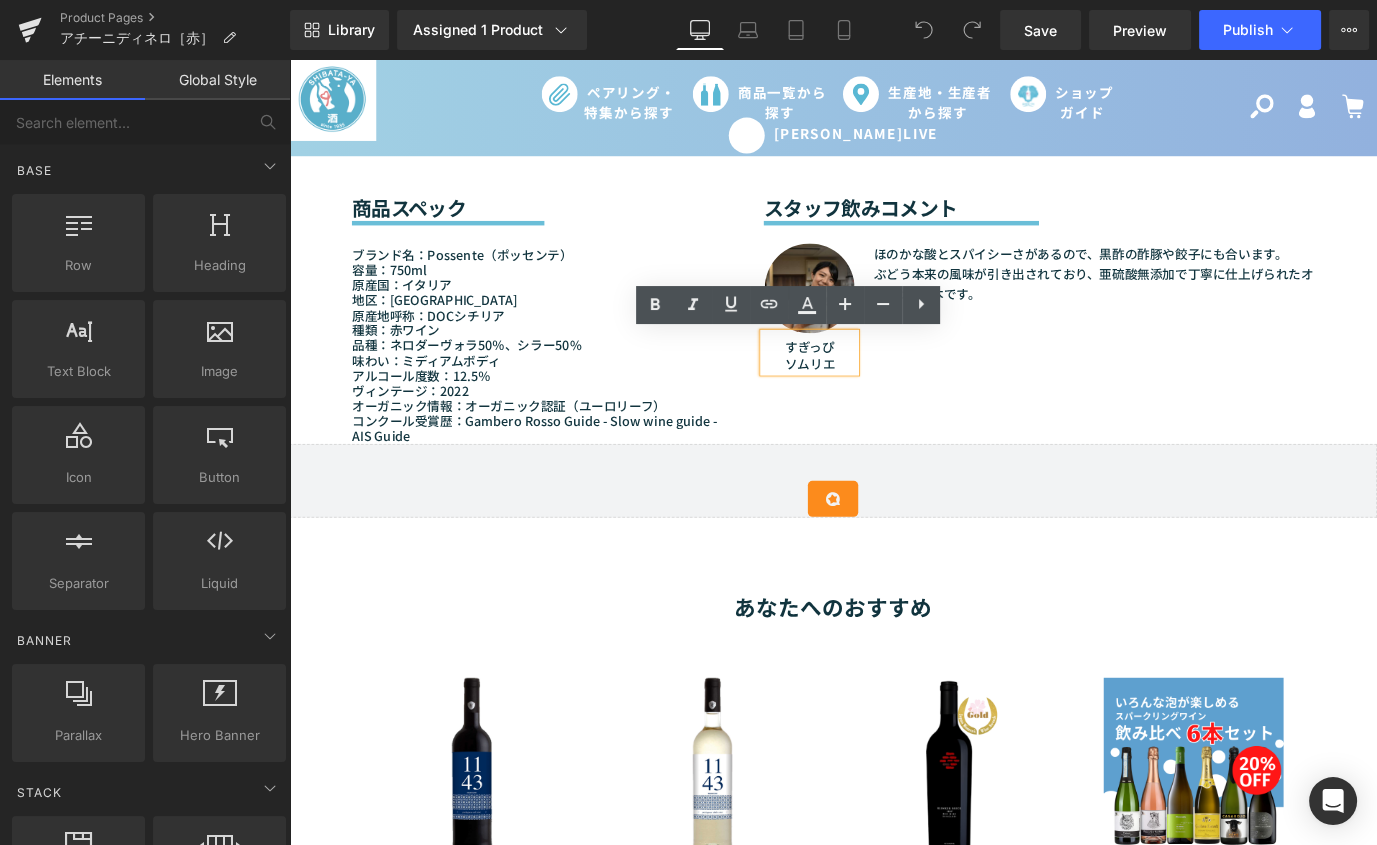 click on "すぎっぴ ソムリエ" at bounding box center (868, 385) 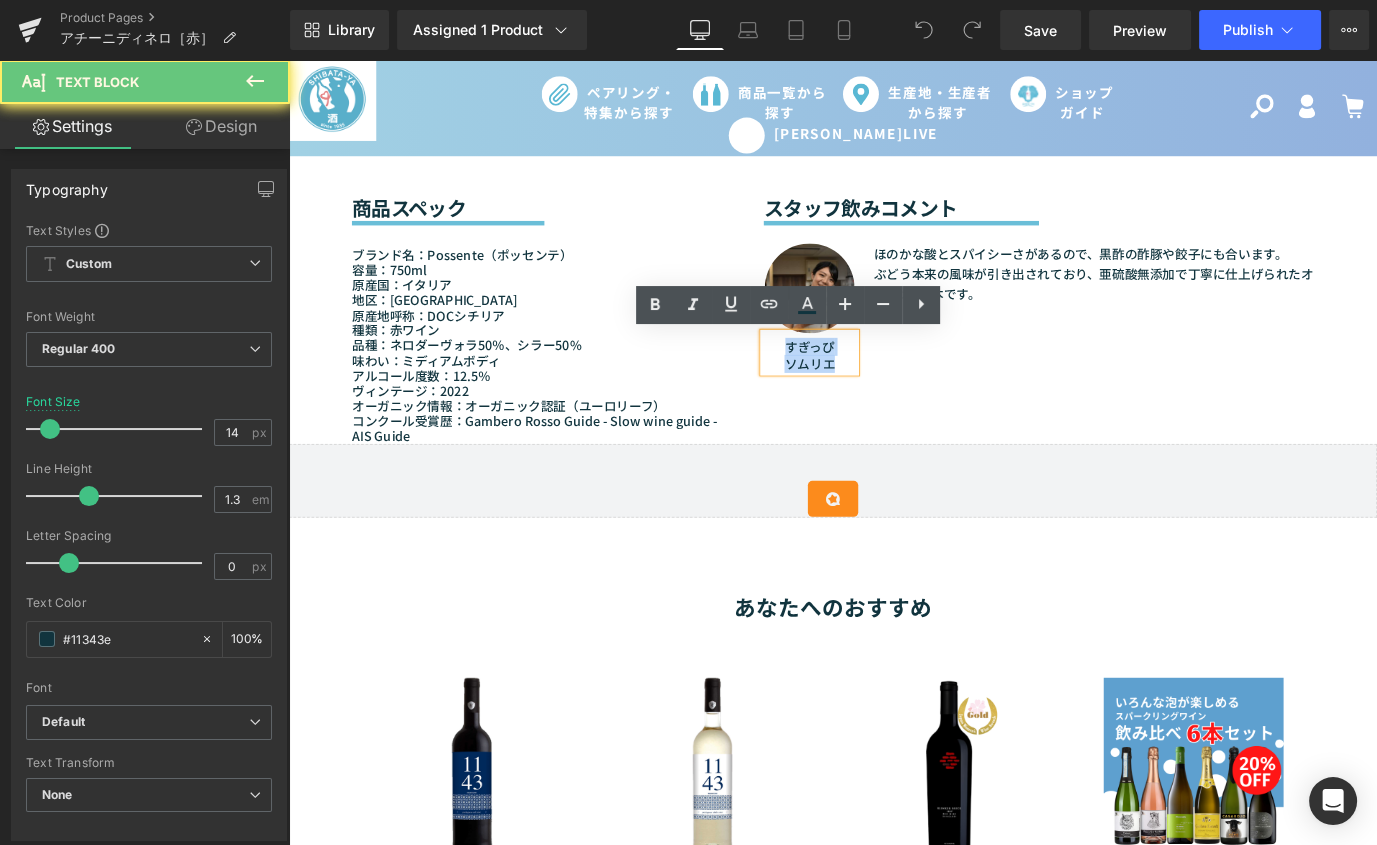 drag, startPoint x: 888, startPoint y: 393, endPoint x: 801, endPoint y: 363, distance: 92.02717 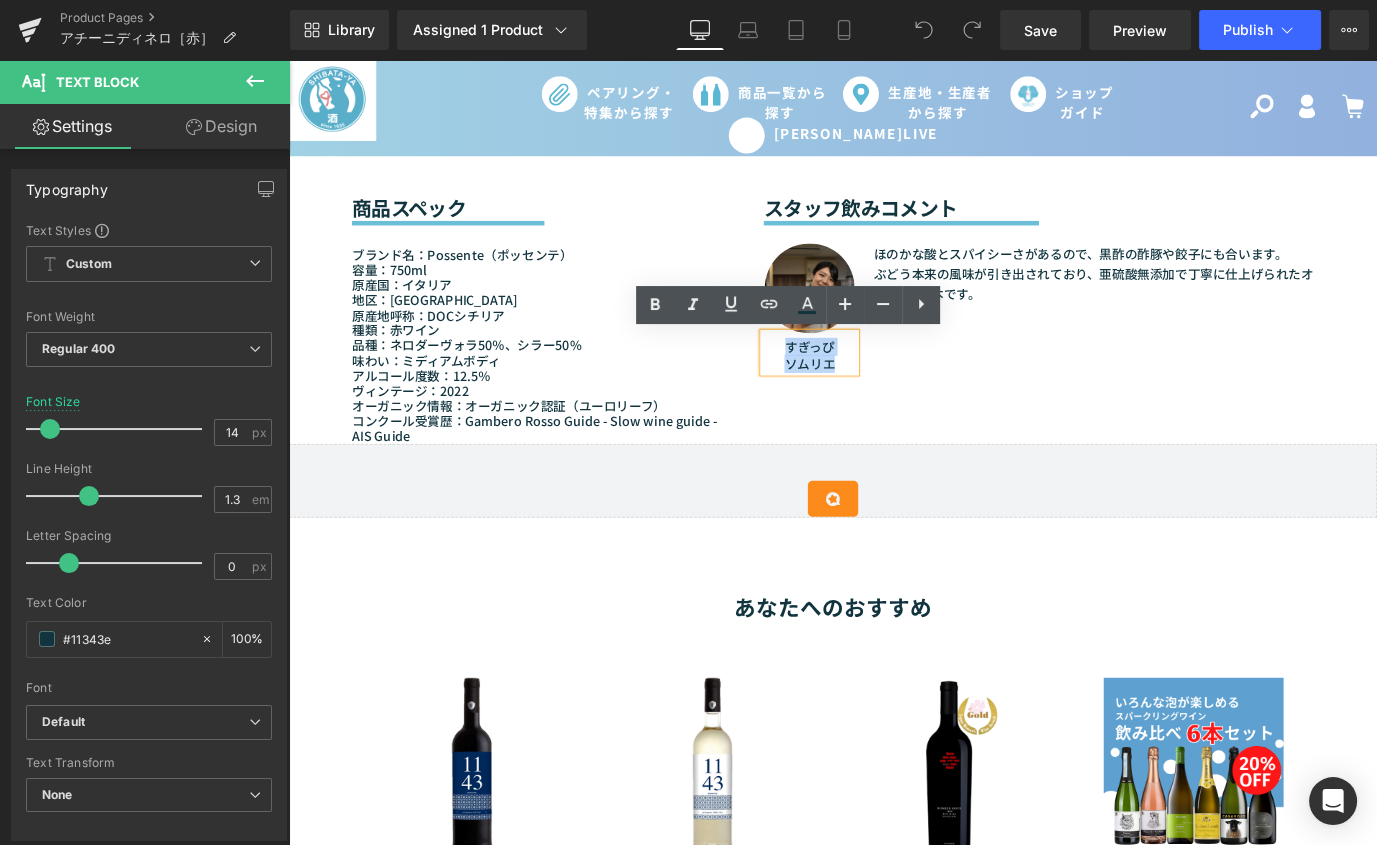 paste 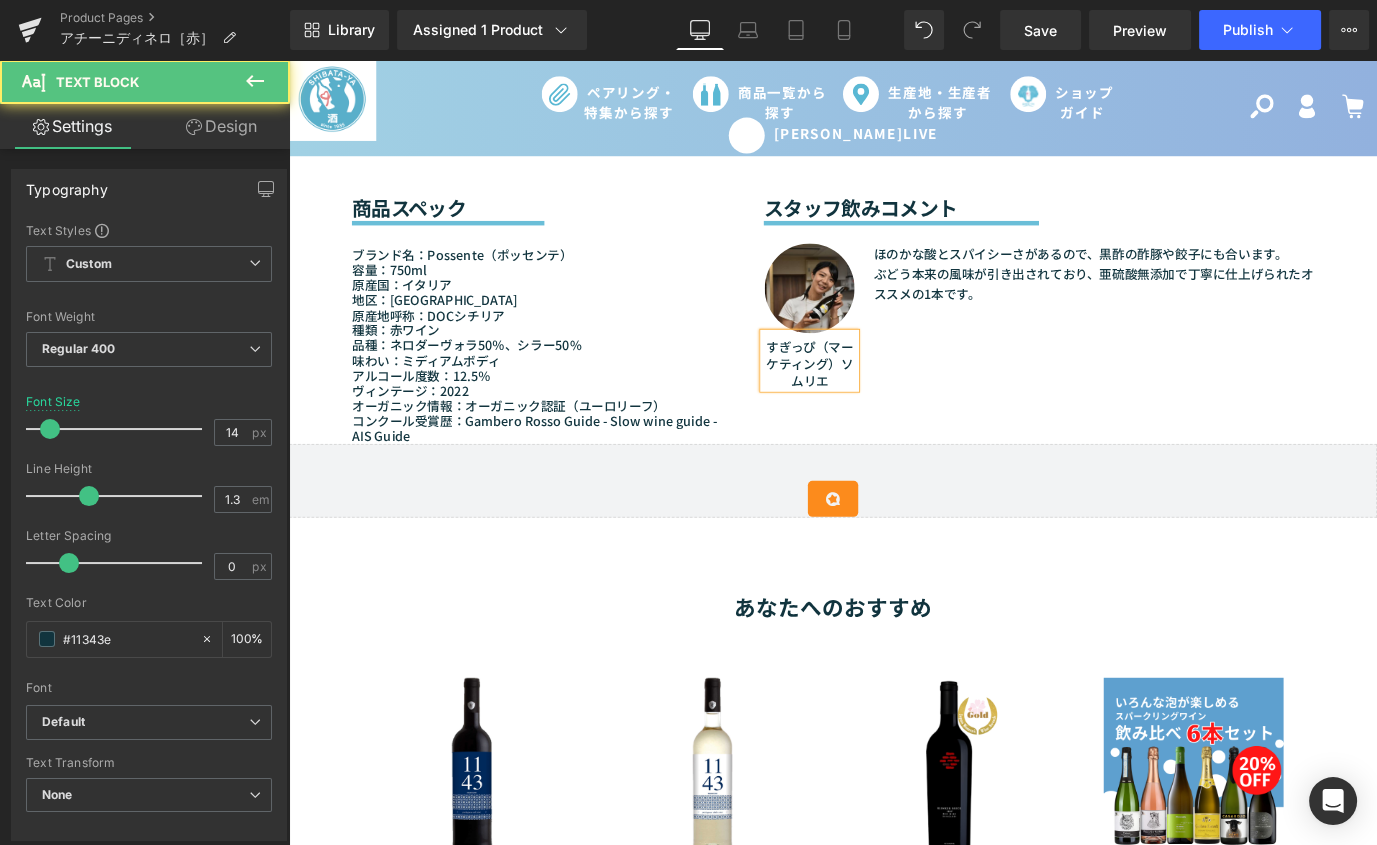 click on "すぎっぴ（マーケティング）ソムリエ" at bounding box center [868, 394] 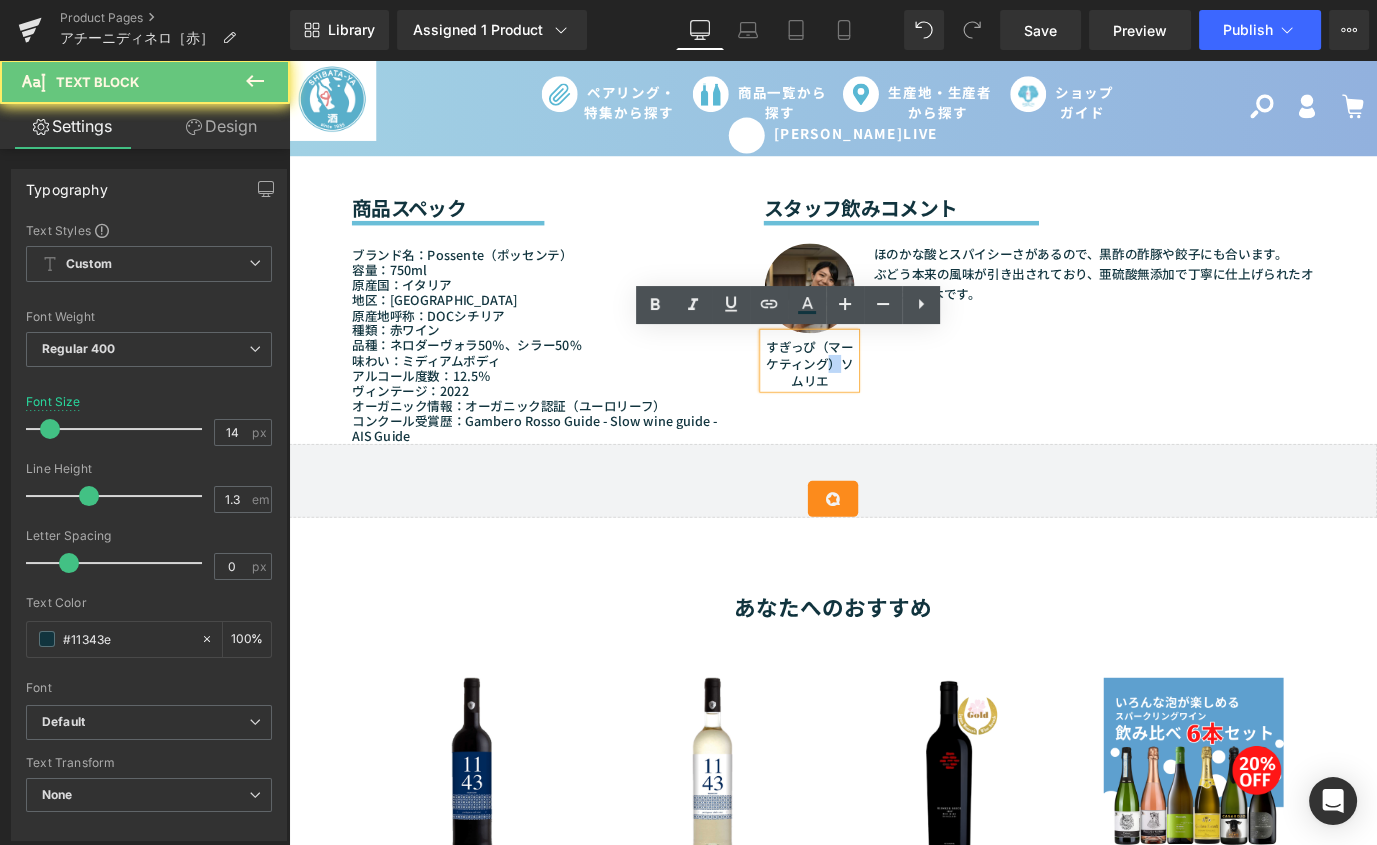 click on "すぎっぴ（マーケティング）ソムリエ" at bounding box center (868, 394) 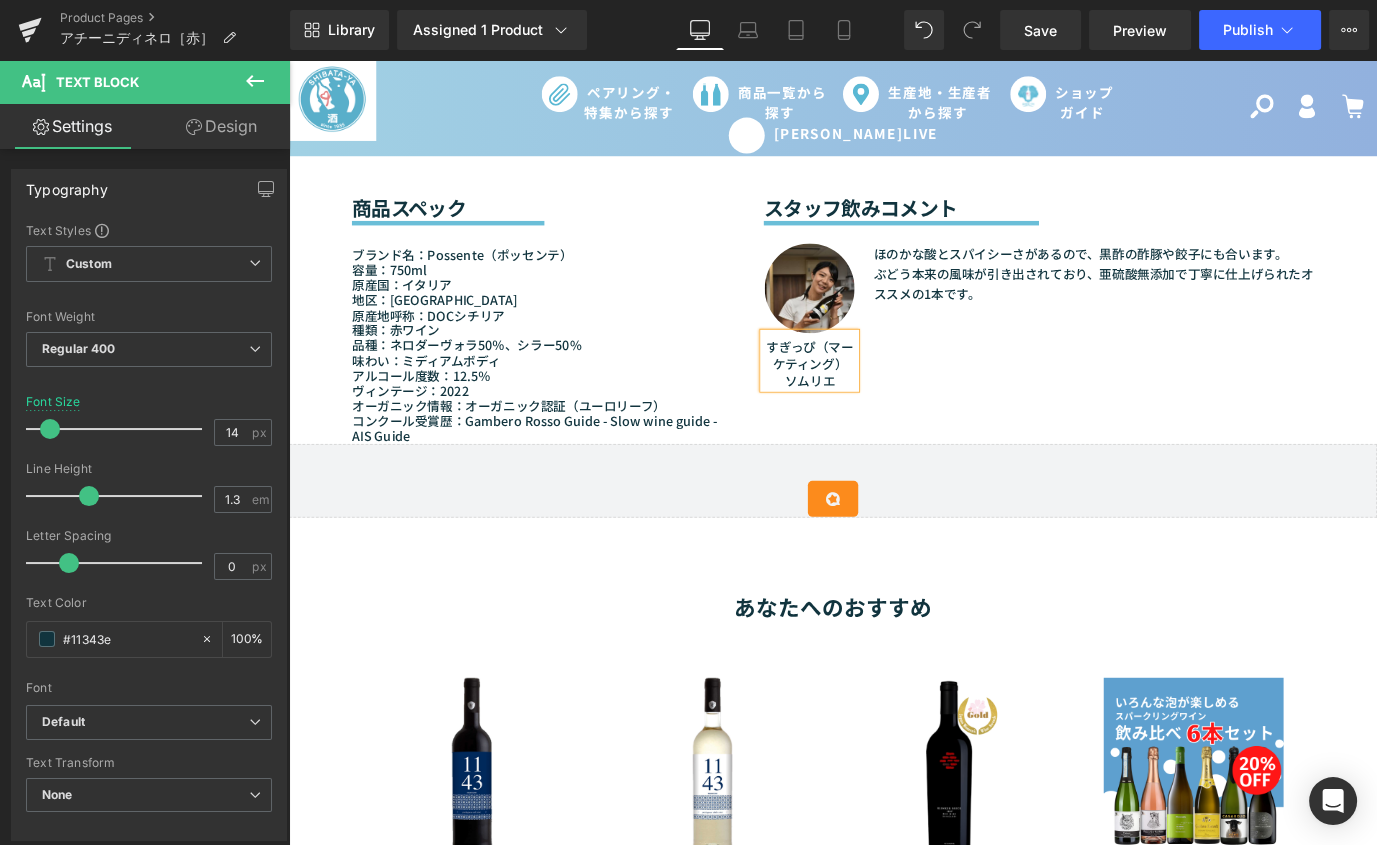 click on "商品スペック Heading         Separator         ブランド名：Possente（ポッセンテ） 容量：750ml 原産国：[GEOGRAPHIC_DATA] 地区：[GEOGRAPHIC_DATA] 原産地呼称：DOCシチリア 種類：赤ワイン 品種：ネロダーヴォラ50％、シラー50% 味わい：ミディアムボディ アルコール度数：12.5％ ヴィンテージ：2022 オーガニック情報：オーガニック認証（ユーロリーフ） コンクール受賞歴：Gambero Rosso Guide - Slow wine guide - AIS Guide Text Block         スタッフ飲みコメント Heading         Separator         Image         すぎっぴ（マーケティング） ソムリエ Text Block         ほのかな酸とスパイシーさがあるので、黒酢の酢豚や餃子にも合います。 ぶどう本来の風味が引き出されており、亜硫酸無添加で丁寧に仕上げられたオススメの1本です。 Text Block         Row         Row" at bounding box center [894, 309] 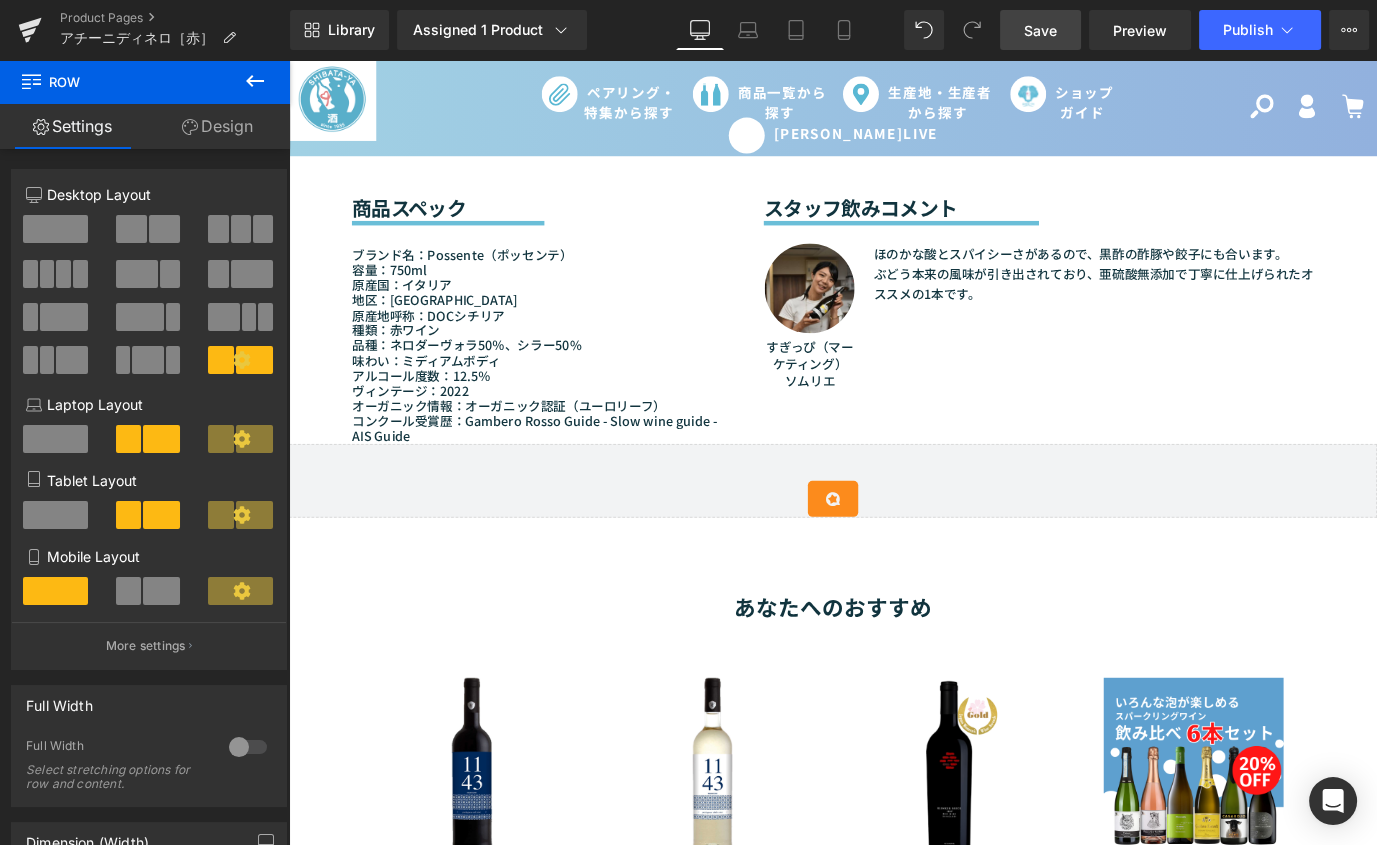 drag, startPoint x: 1059, startPoint y: 35, endPoint x: 700, endPoint y: 459, distance: 555.5691 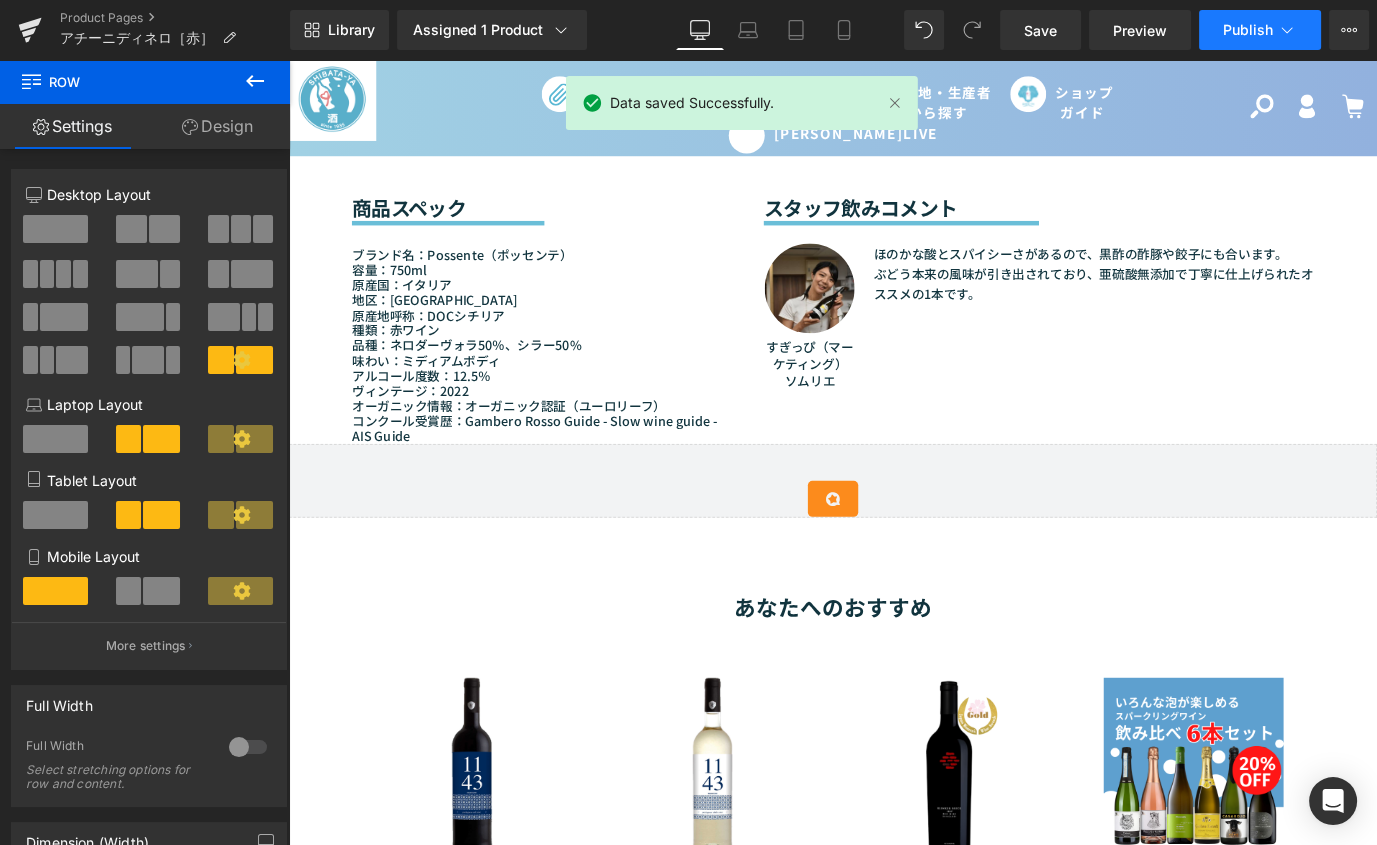 click on "Publish" at bounding box center (1248, 30) 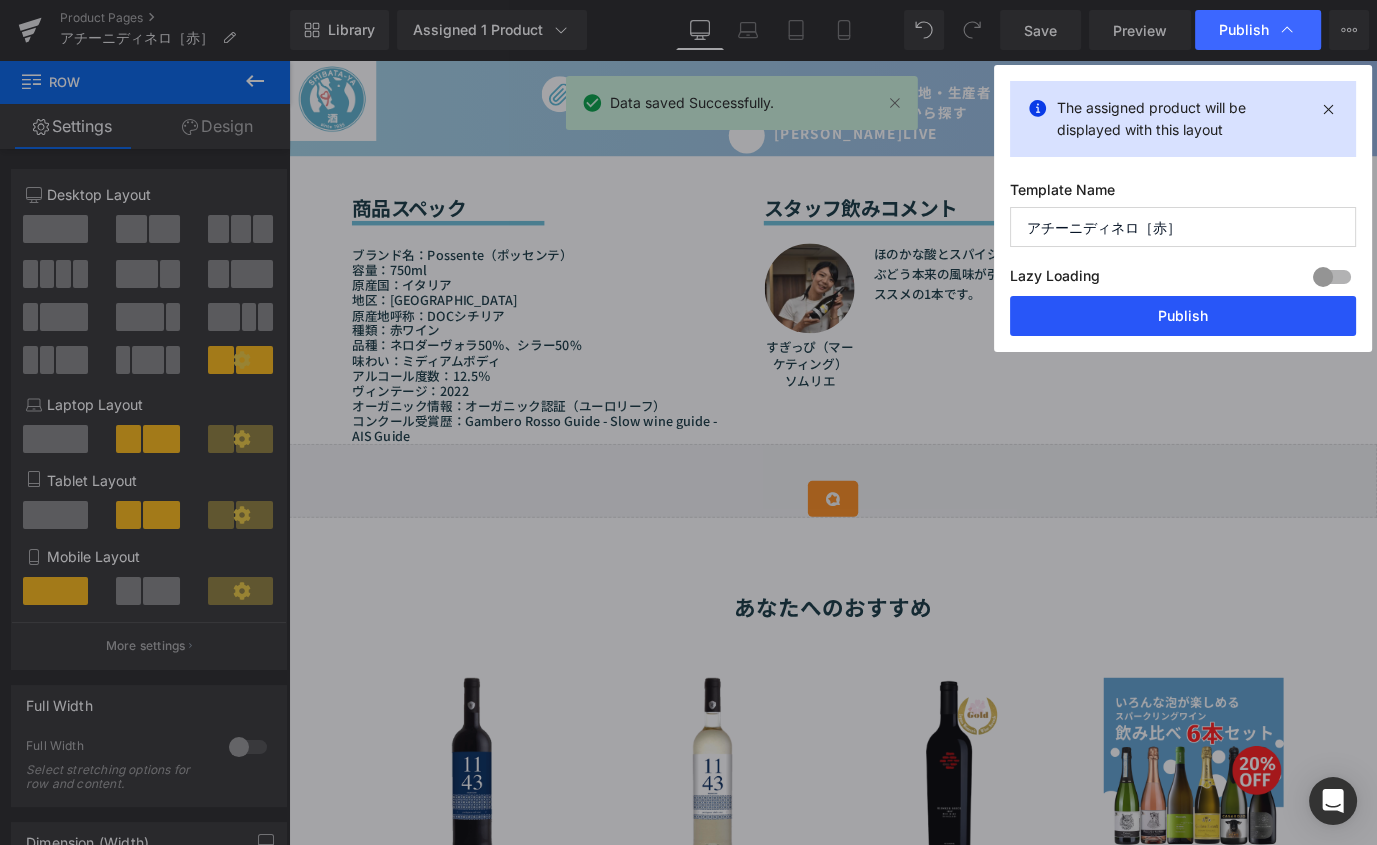drag, startPoint x: 1199, startPoint y: 319, endPoint x: 1168, endPoint y: 285, distance: 46.010868 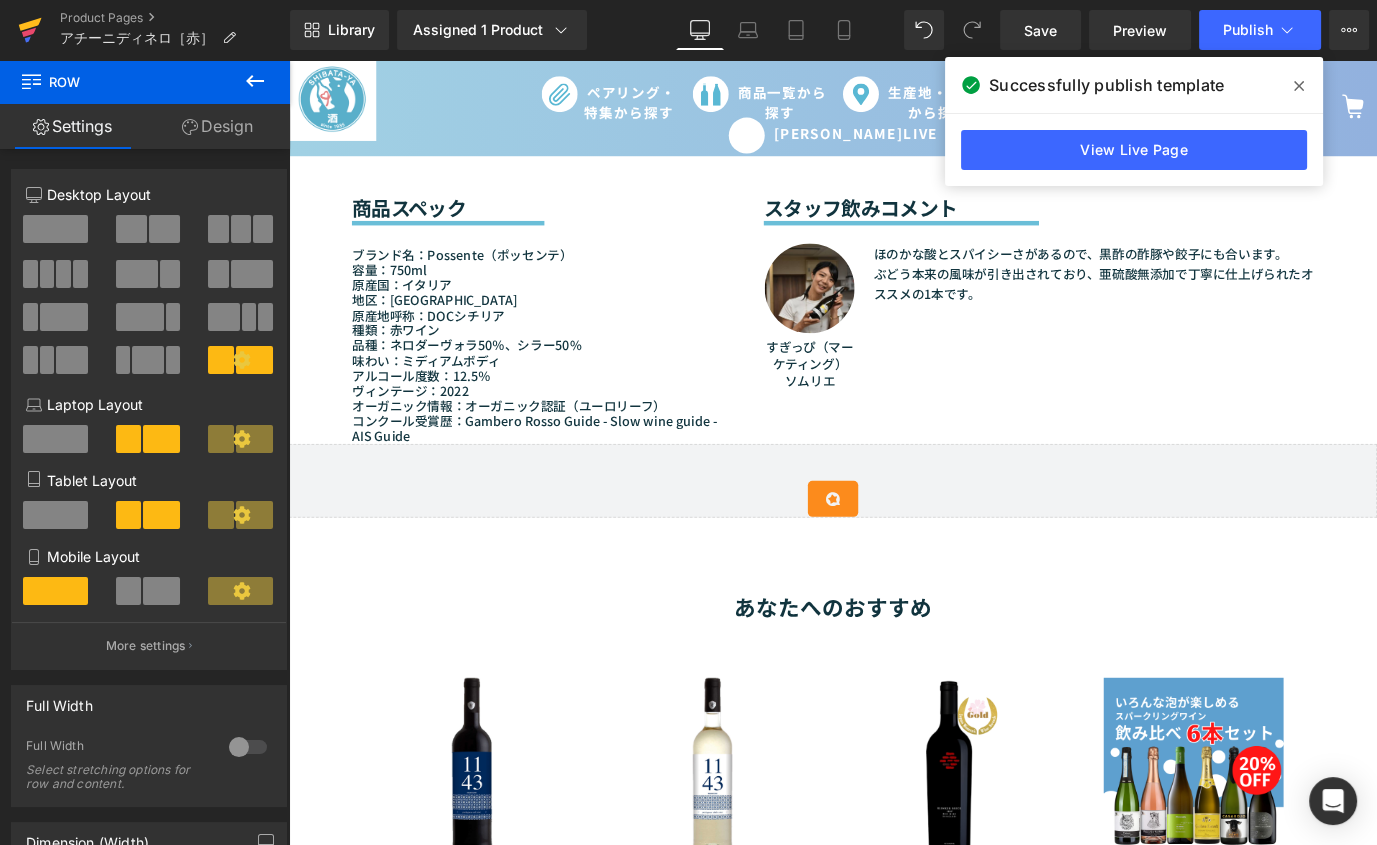 click 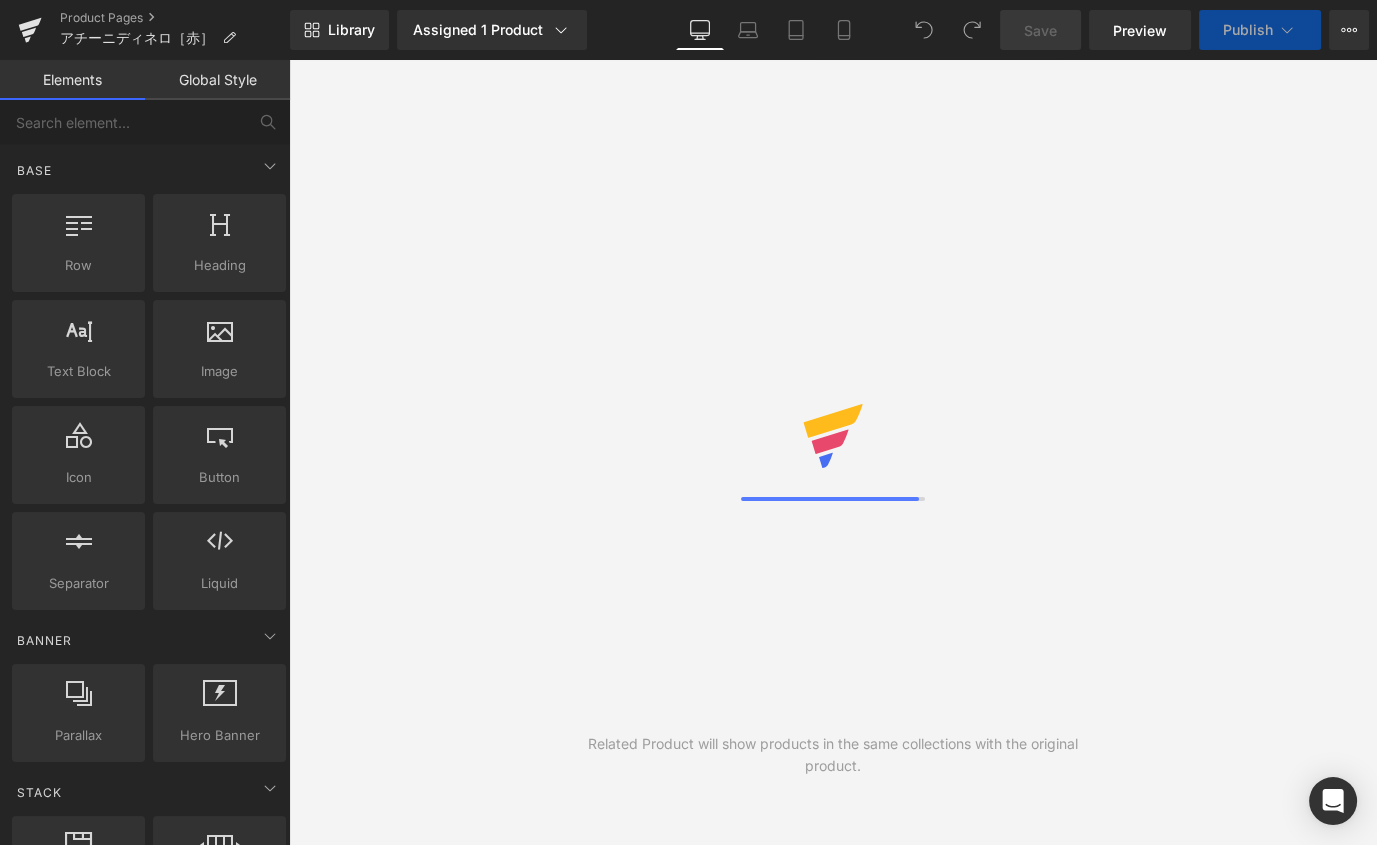 scroll, scrollTop: 0, scrollLeft: 0, axis: both 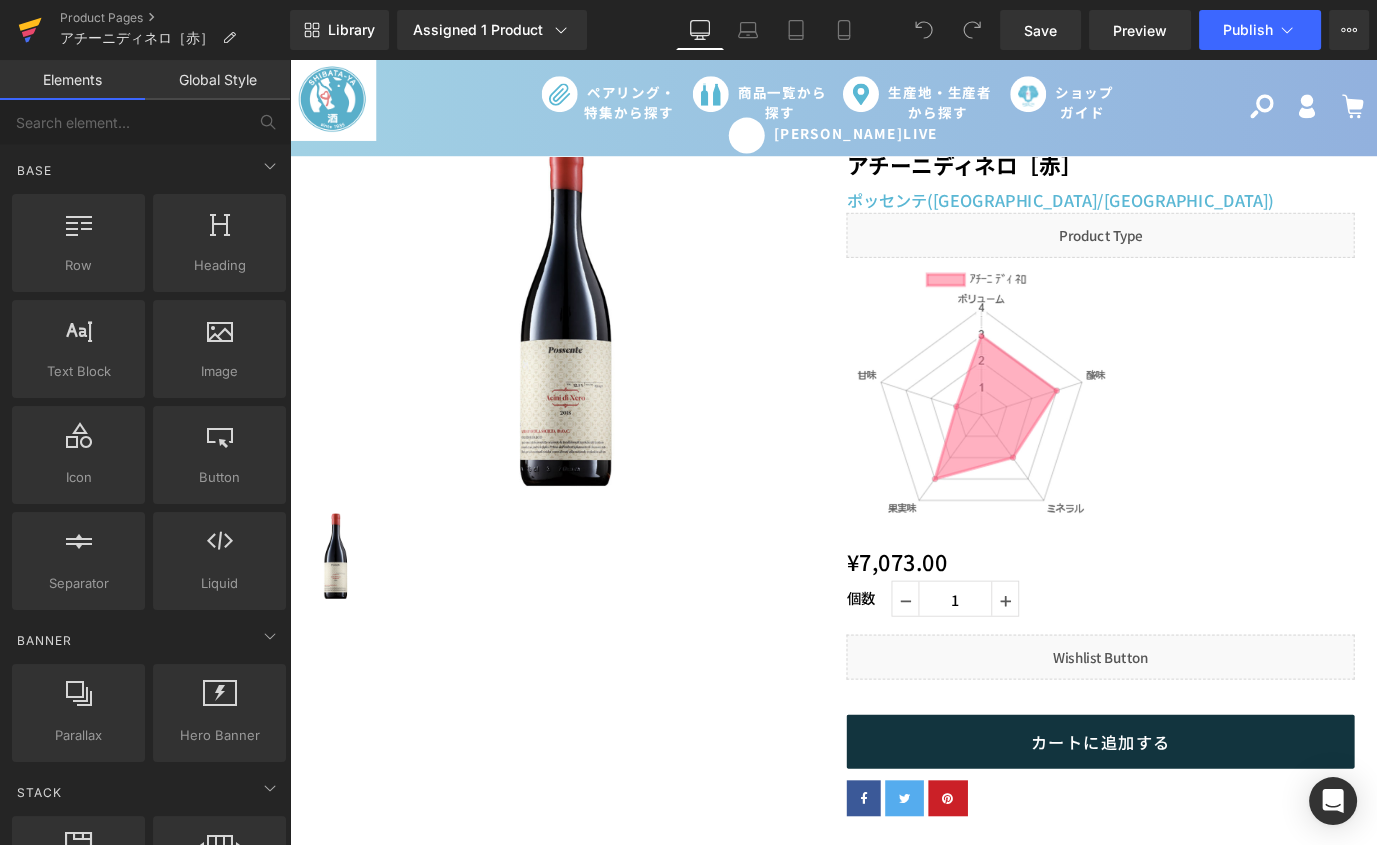 click 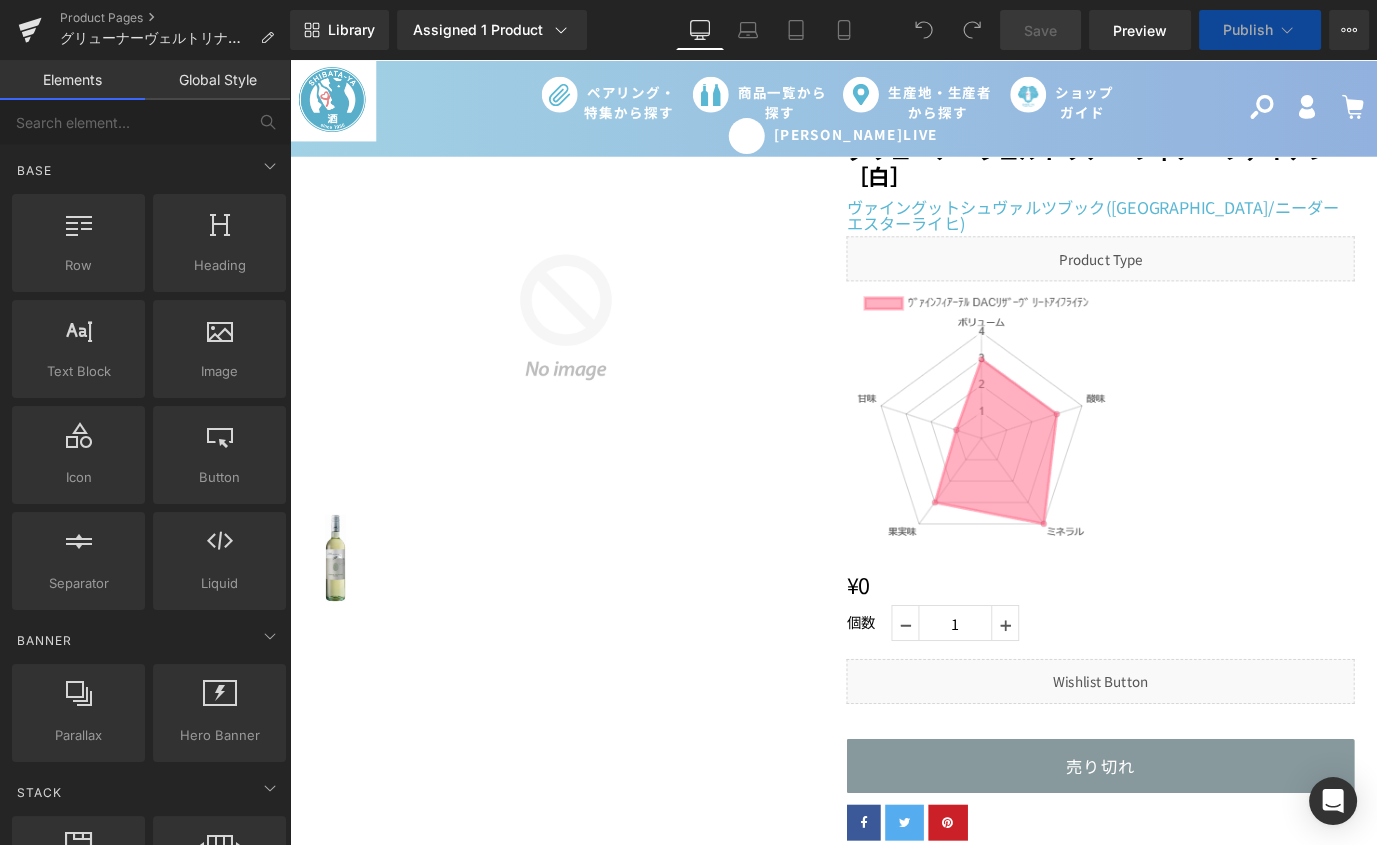 scroll, scrollTop: 0, scrollLeft: 0, axis: both 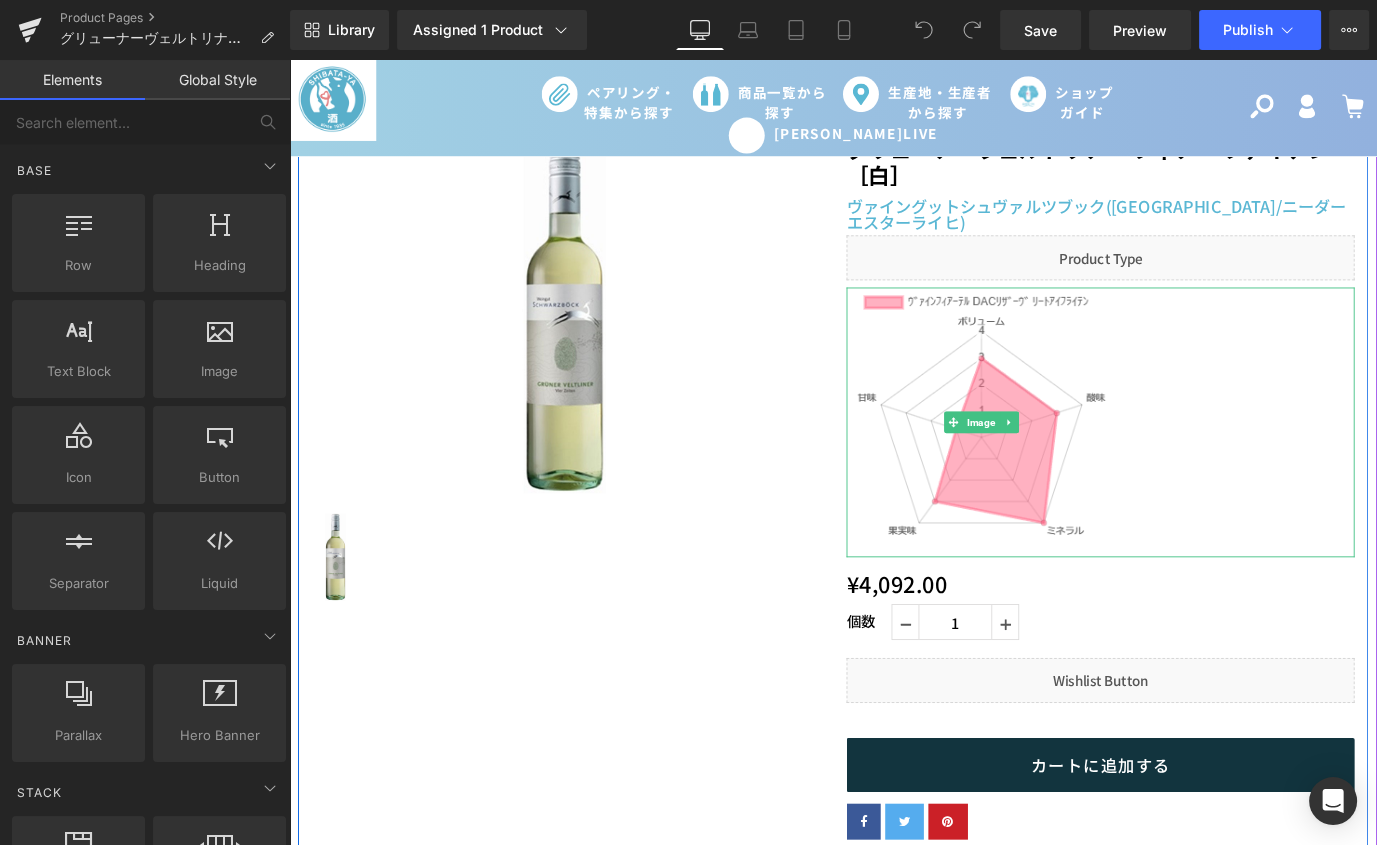 click at bounding box center (1059, 463) 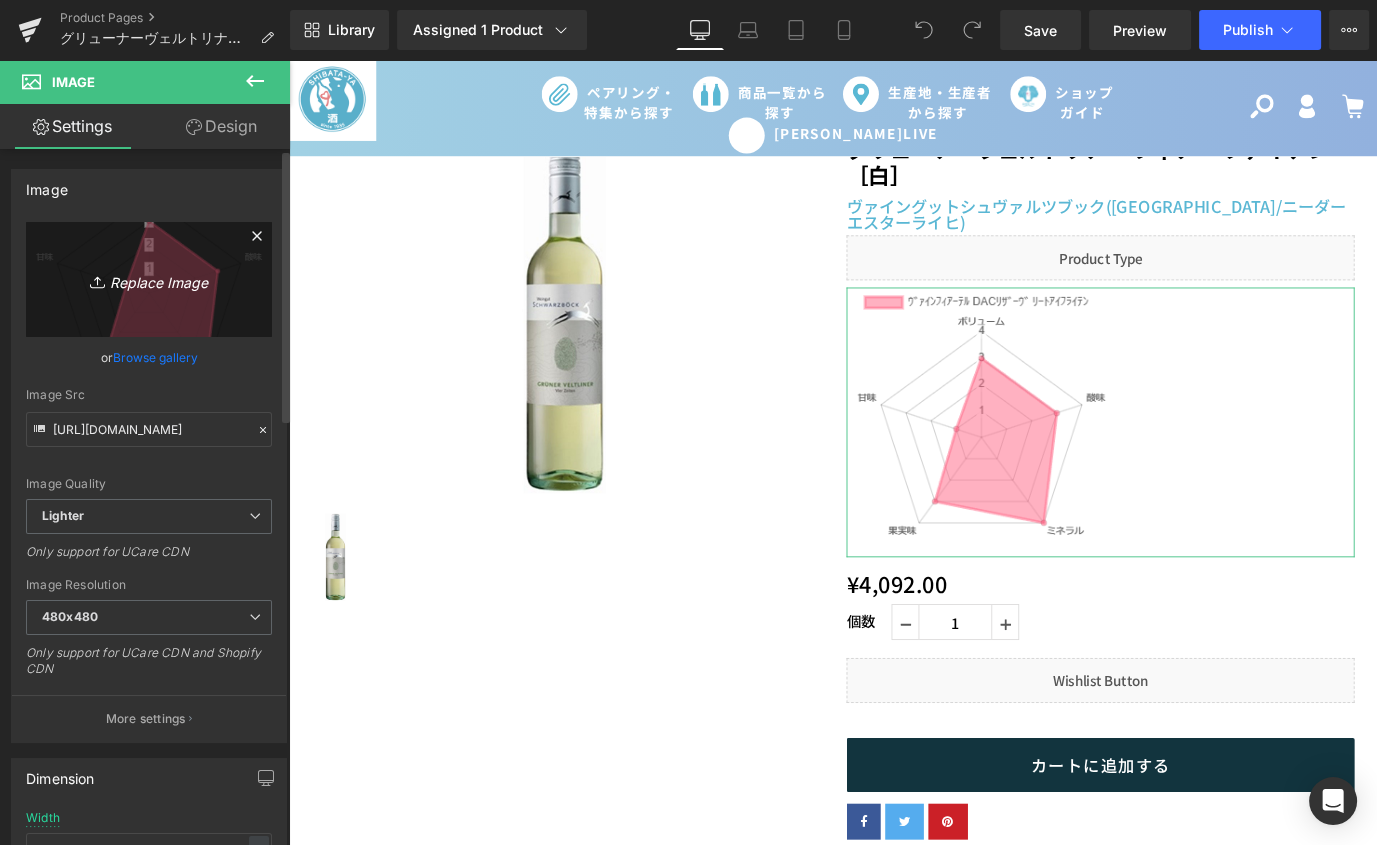 click on "Replace Image" at bounding box center [149, 279] 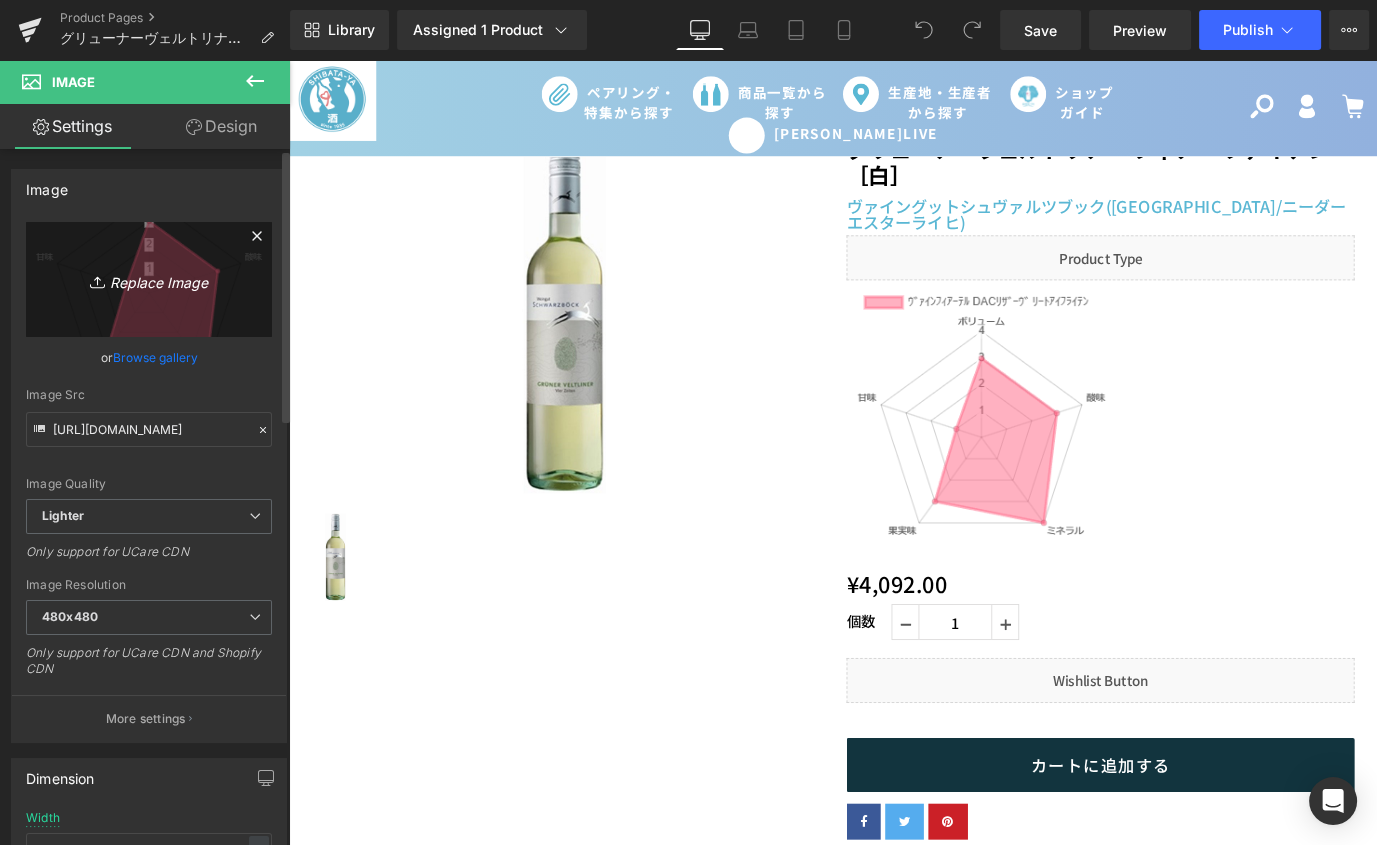 type on "C:\fakepath\ｸﾞﾘｭｰﾅｰﾌｪﾙﾄﾘﾅｰ-ﾌｨｱｰ-ﾂｧｲﾃﾝ.jpg" 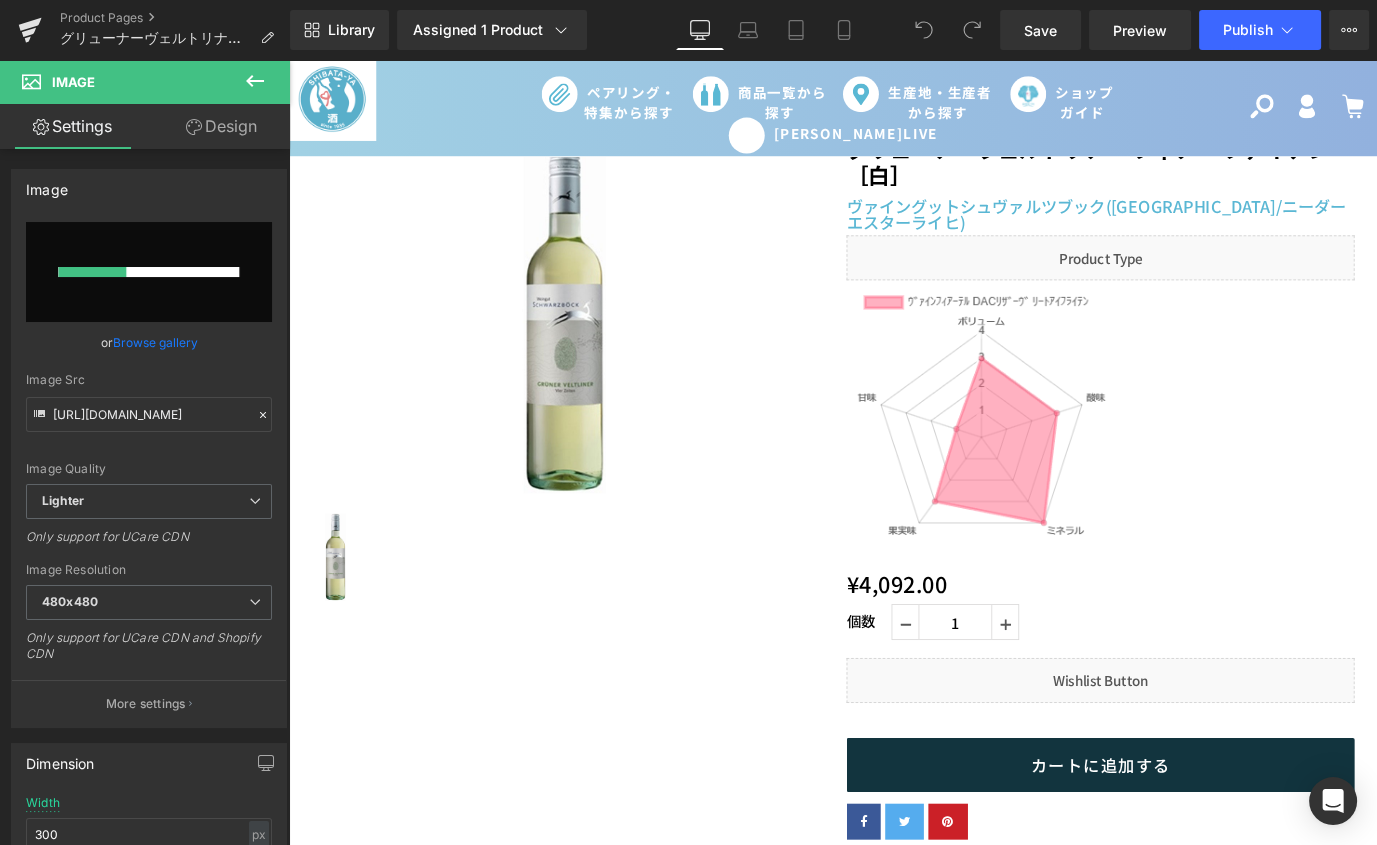 type 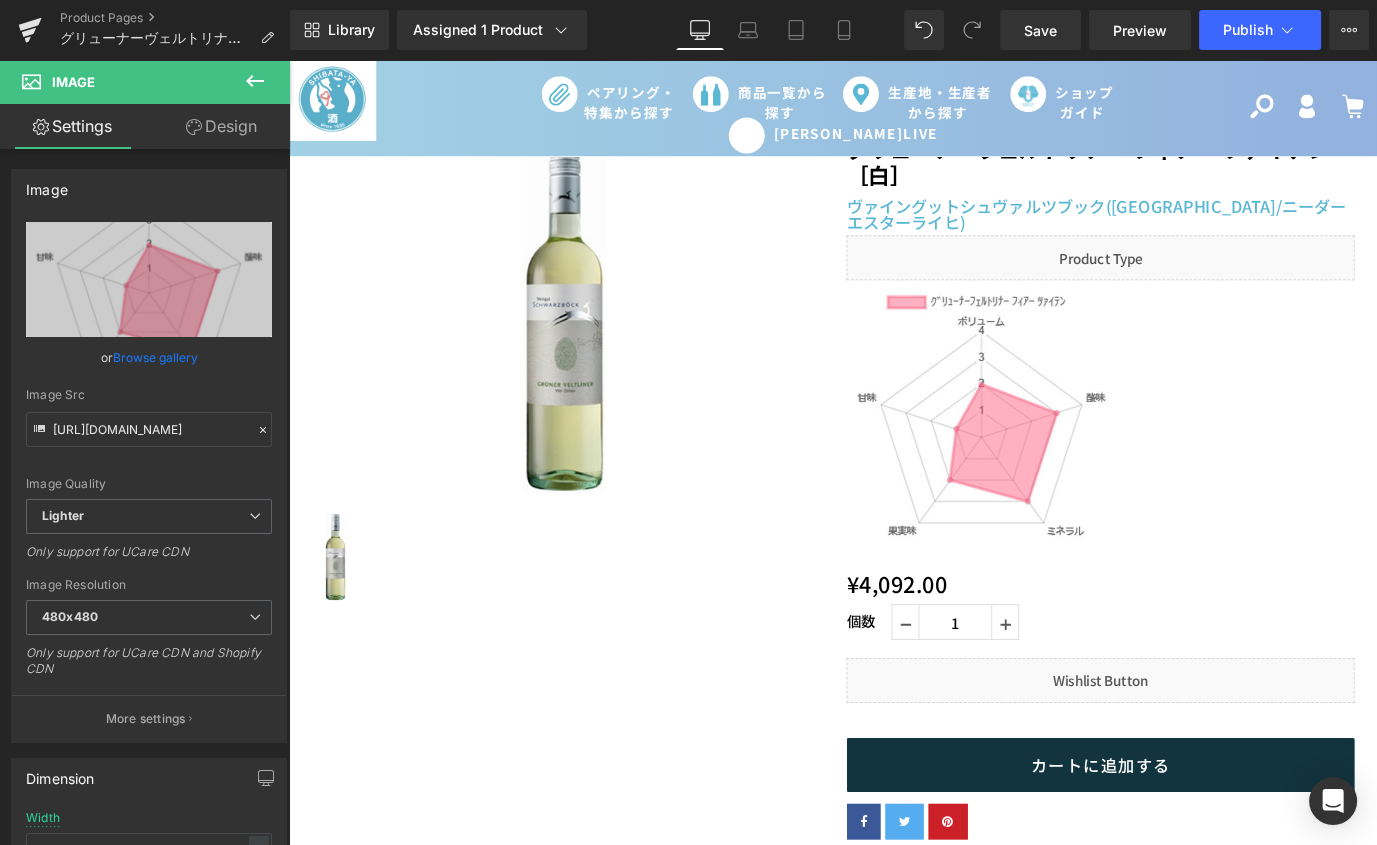 type on "[URL][DOMAIN_NAME]" 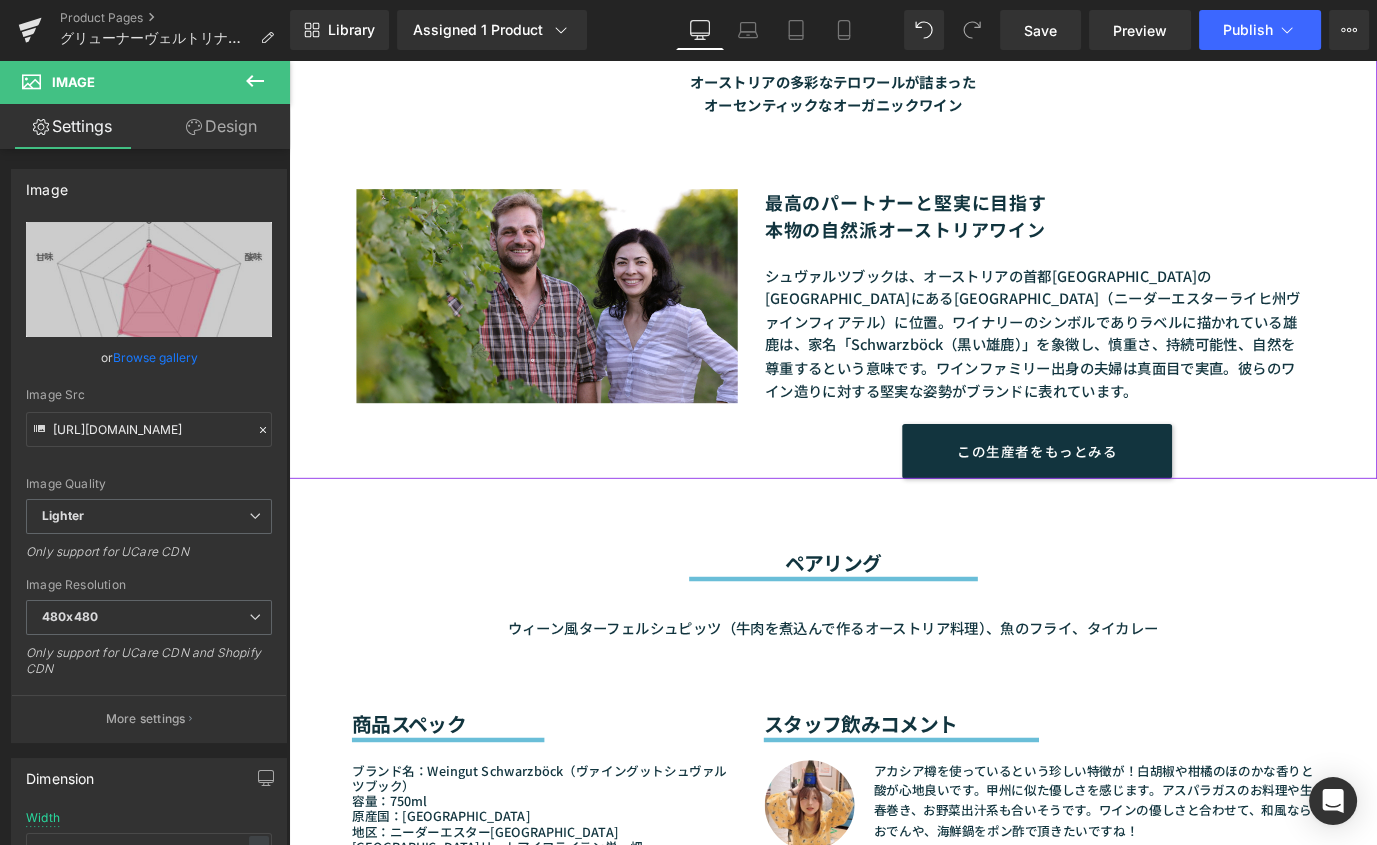 scroll, scrollTop: 1547, scrollLeft: 0, axis: vertical 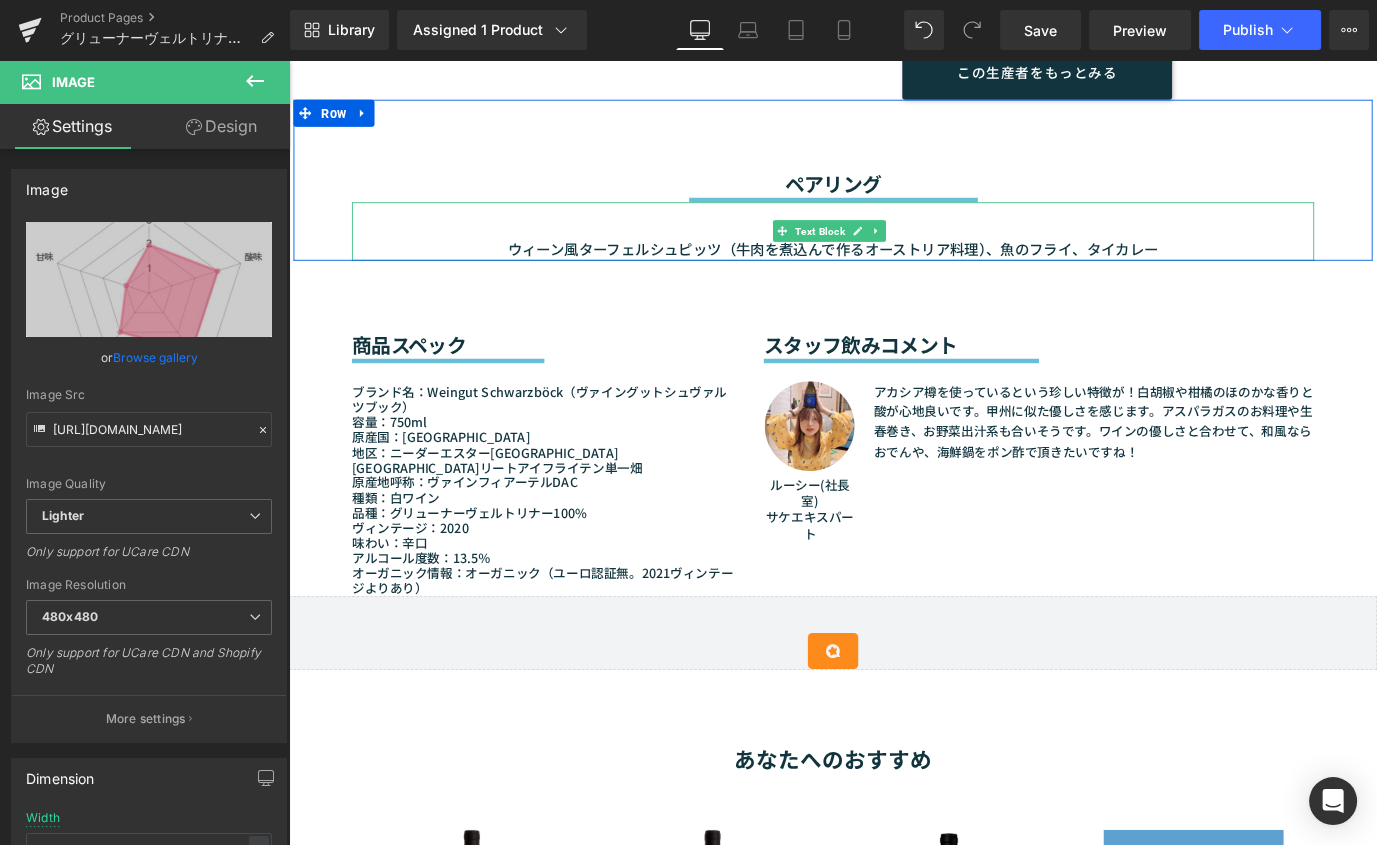 click on "ウィーン風ターフェルシュピッツ（牛肉を煮込んで作るオーストリア料理）、魚のフライ、タイカレー" at bounding box center [894, 271] 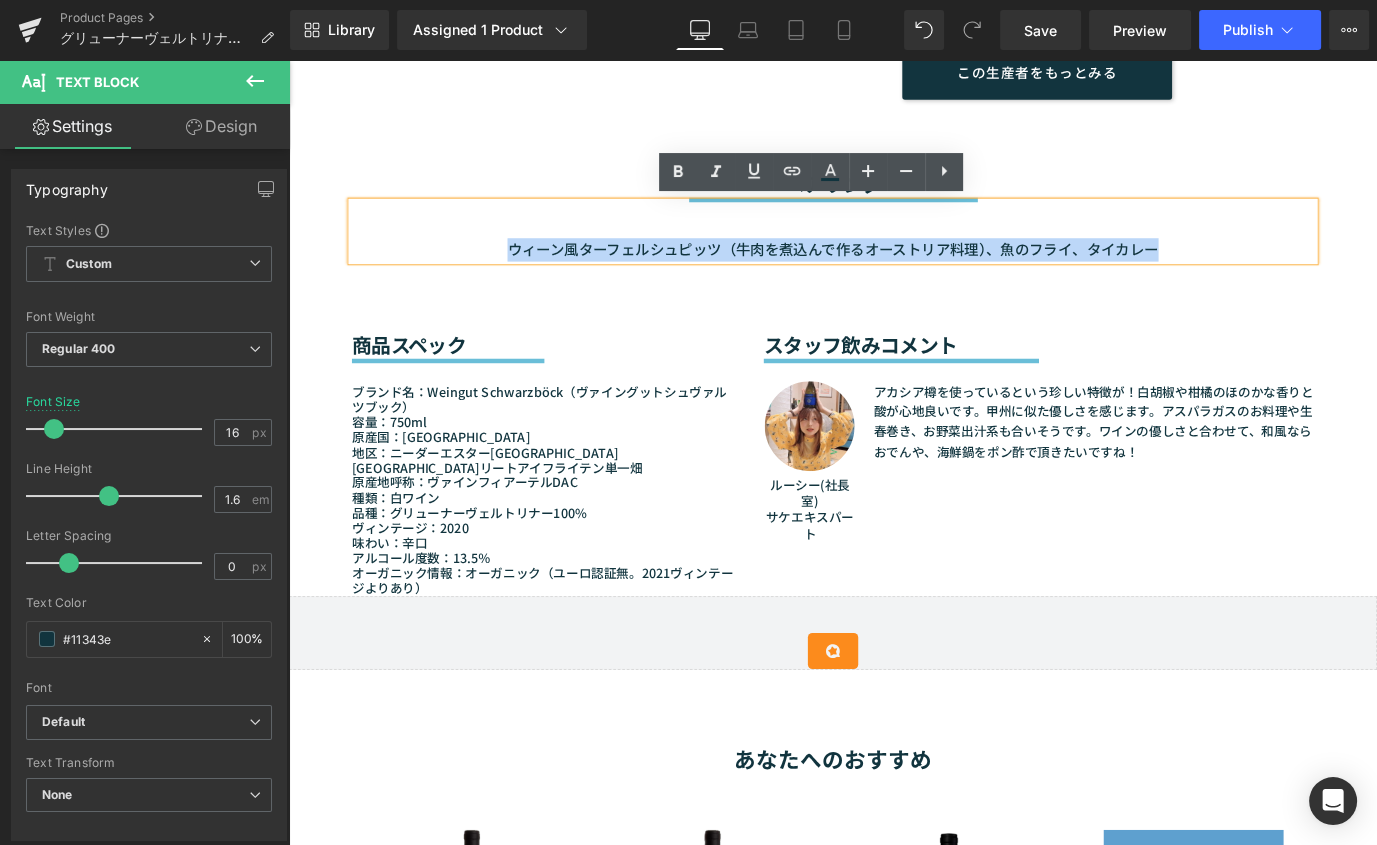 drag, startPoint x: 1266, startPoint y: 273, endPoint x: 66, endPoint y: 276, distance: 1200.0038 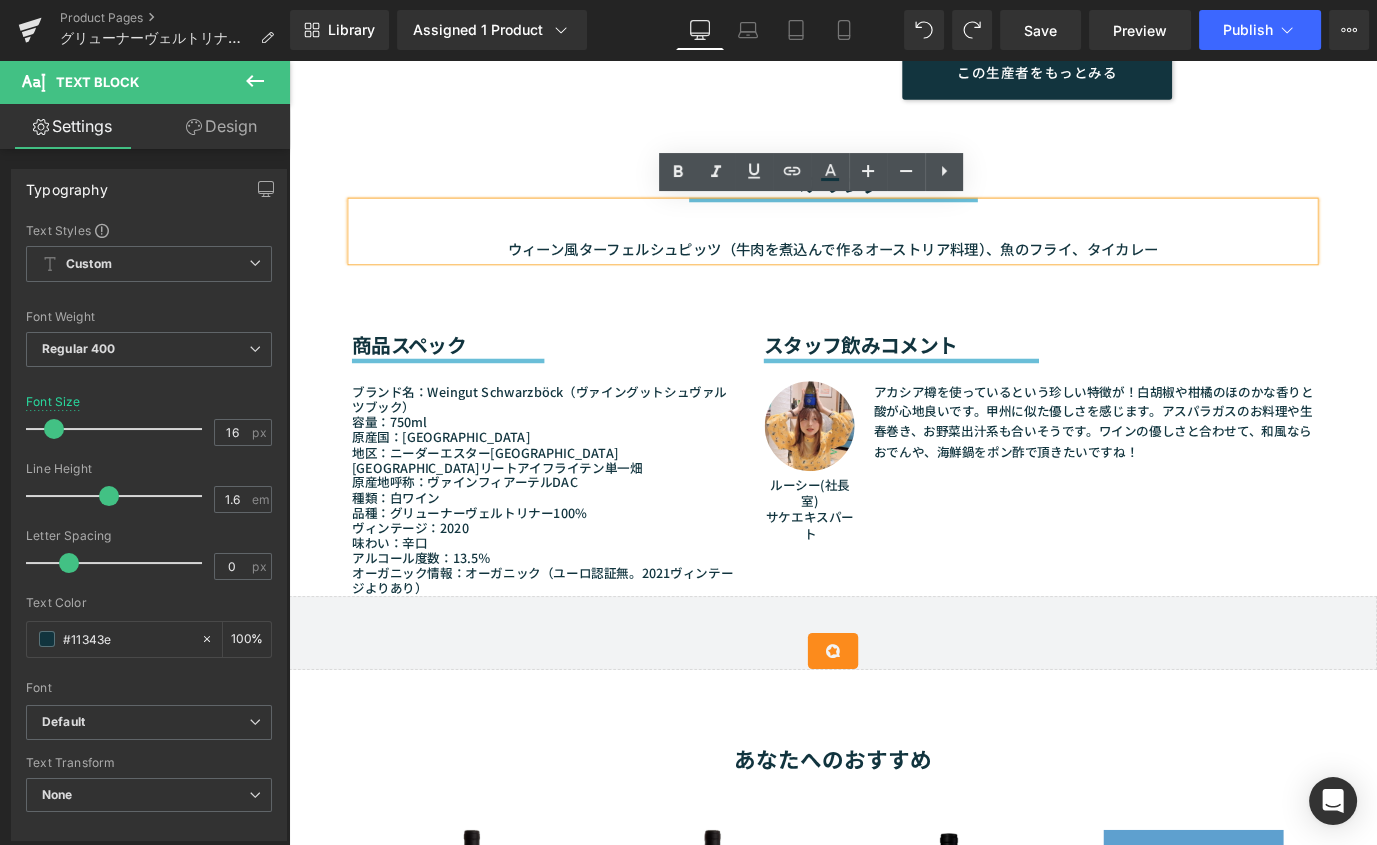 click on "ウィーン風ターフェルシュピッツ（牛肉を煮込んで作るオーストリア料理）、魚のフライ、タイカレー" at bounding box center (894, 251) 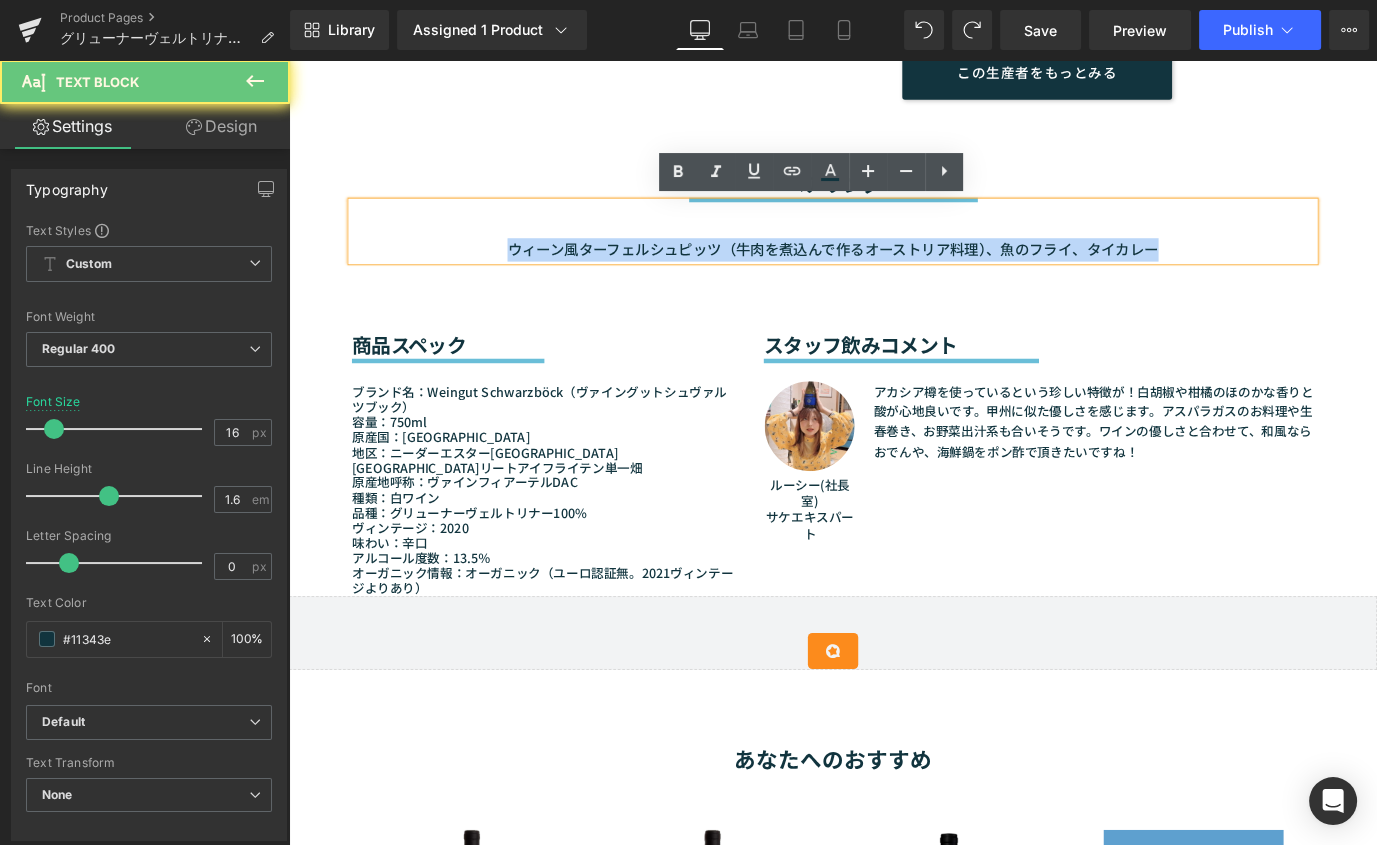 drag, startPoint x: 1277, startPoint y: 274, endPoint x: 72, endPoint y: 276, distance: 1205.0017 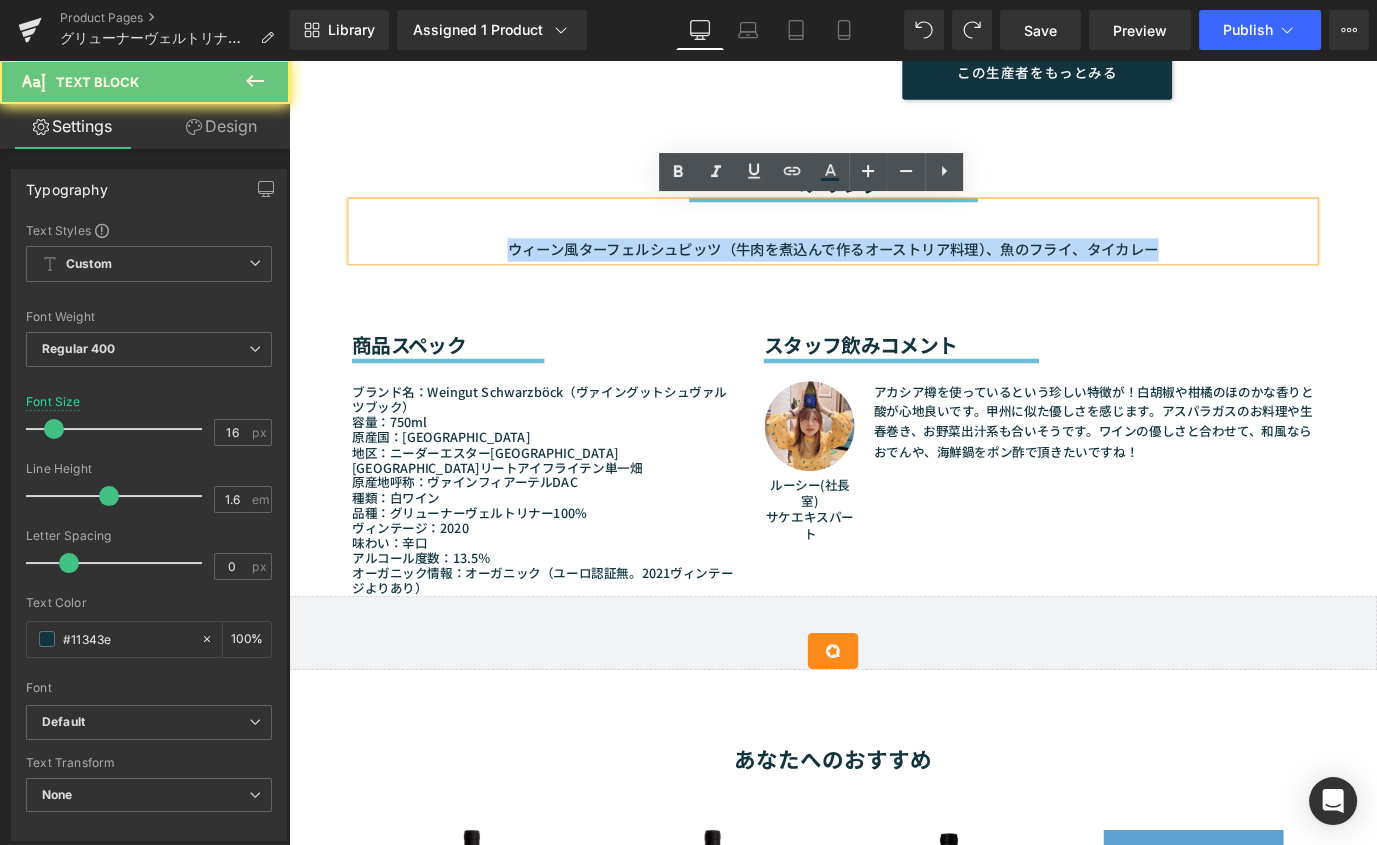 click on "Sale Off
(P) Image" at bounding box center (894, 1002) 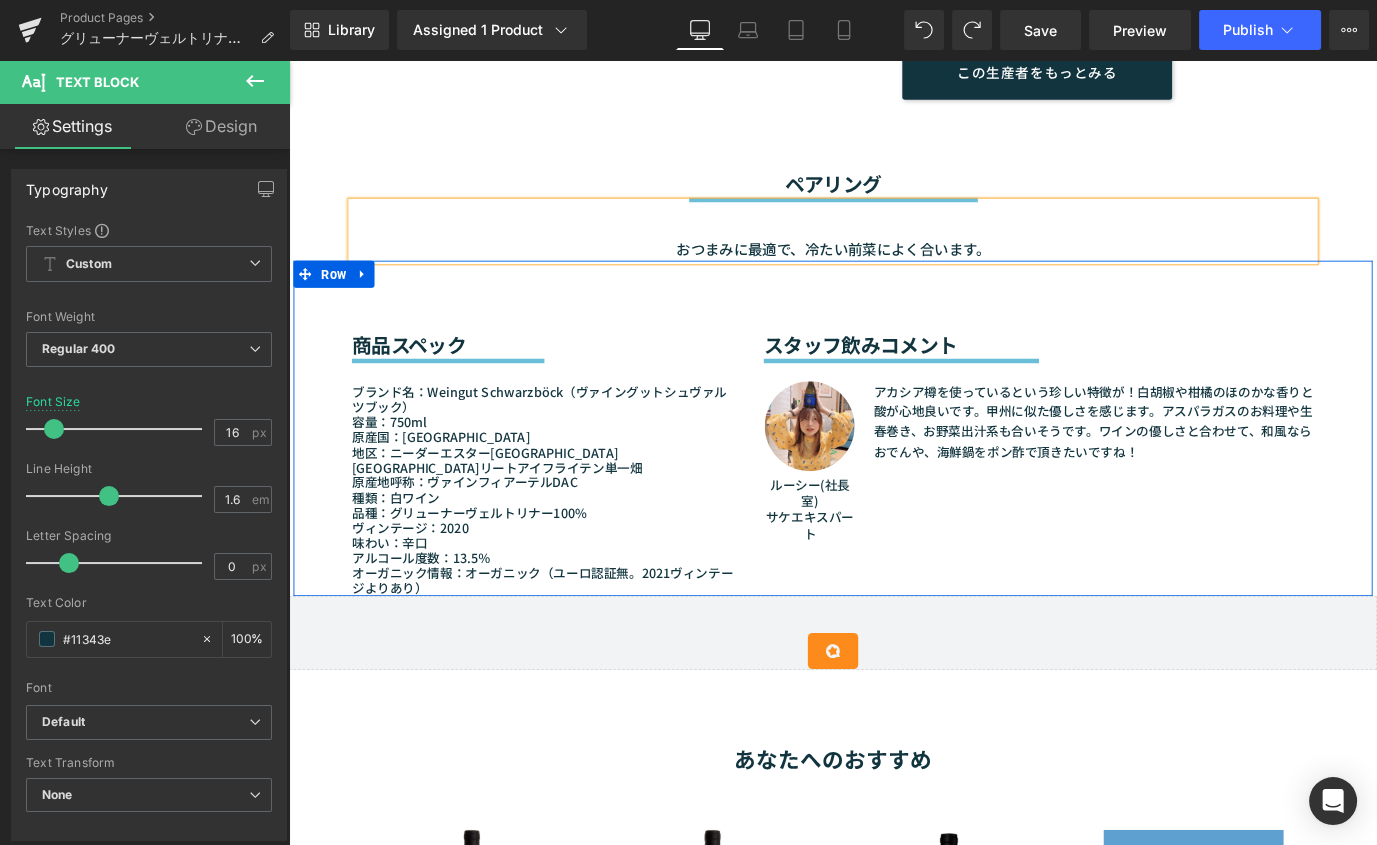 click on "商品スペック Heading         Separator         ブランド名：Weingut Schwarzböck（ヴァイングットシュヴァルツブック） 容量：750ml 原産国：[GEOGRAPHIC_DATA] 地区：[GEOGRAPHIC_DATA]エスター[GEOGRAPHIC_DATA][GEOGRAPHIC_DATA] リートアイフライテン単一畑 原産地呼称：ヴァインフィアーテルDAC 種類：白ワイン 品種：グリューナーヴェルトリナー100% ヴィンテージ：[DATE] 味わい：辛口 アルコール度数：13.5％ オーガニック情報：オーガニック（ユーロ認証無。[DATE]ヴィンテージよりあり） Text Block         スタッフ飲みコメント Heading         Separator         Image         ルーシー(社長室) サケエキスパート Text Block         Text Block         Row         Row         50px" at bounding box center (894, 469) 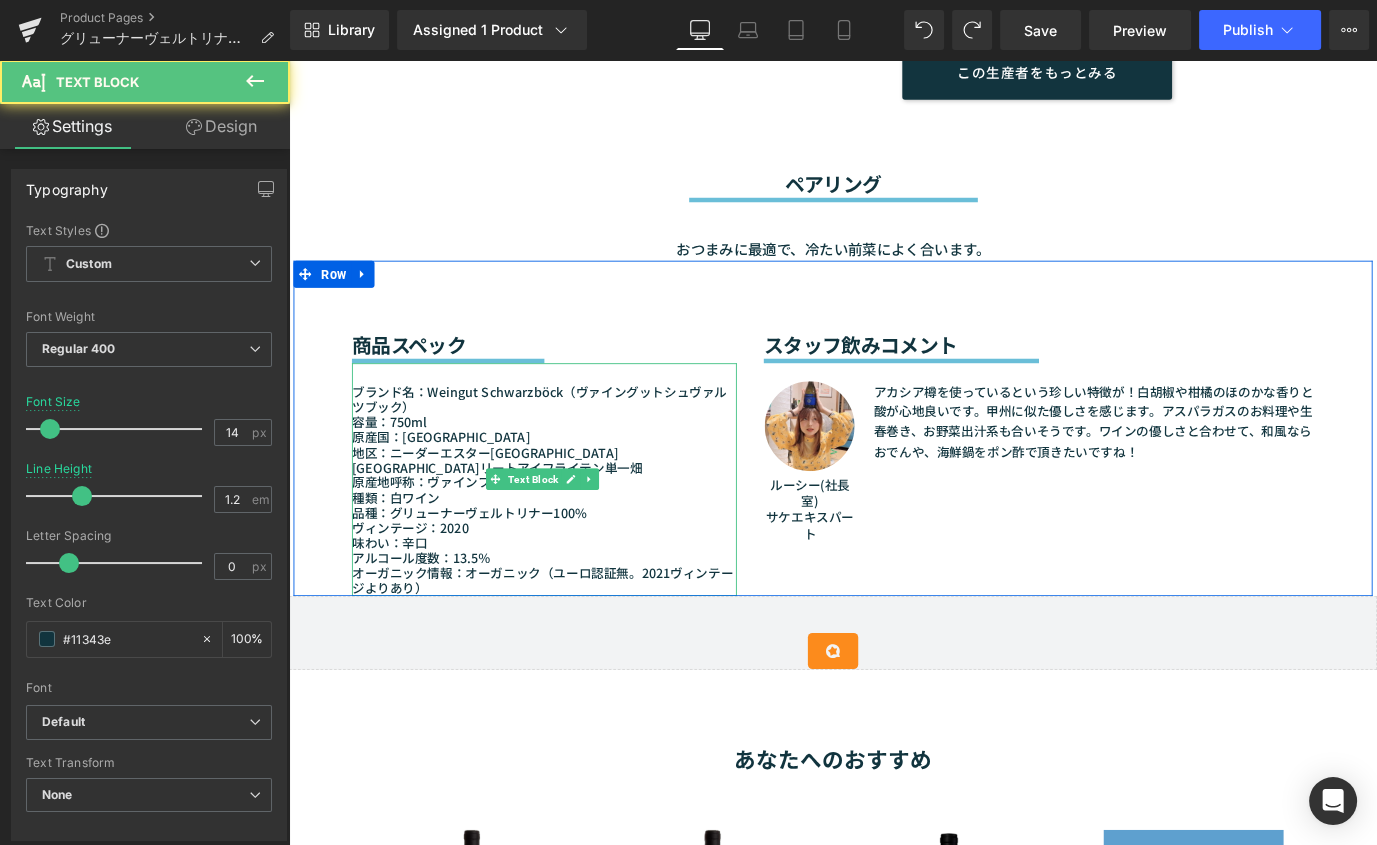 click on "地区：ニーダーエスター[GEOGRAPHIC_DATA][GEOGRAPHIC_DATA] リートアイフライテン単一畑" at bounding box center (573, 505) 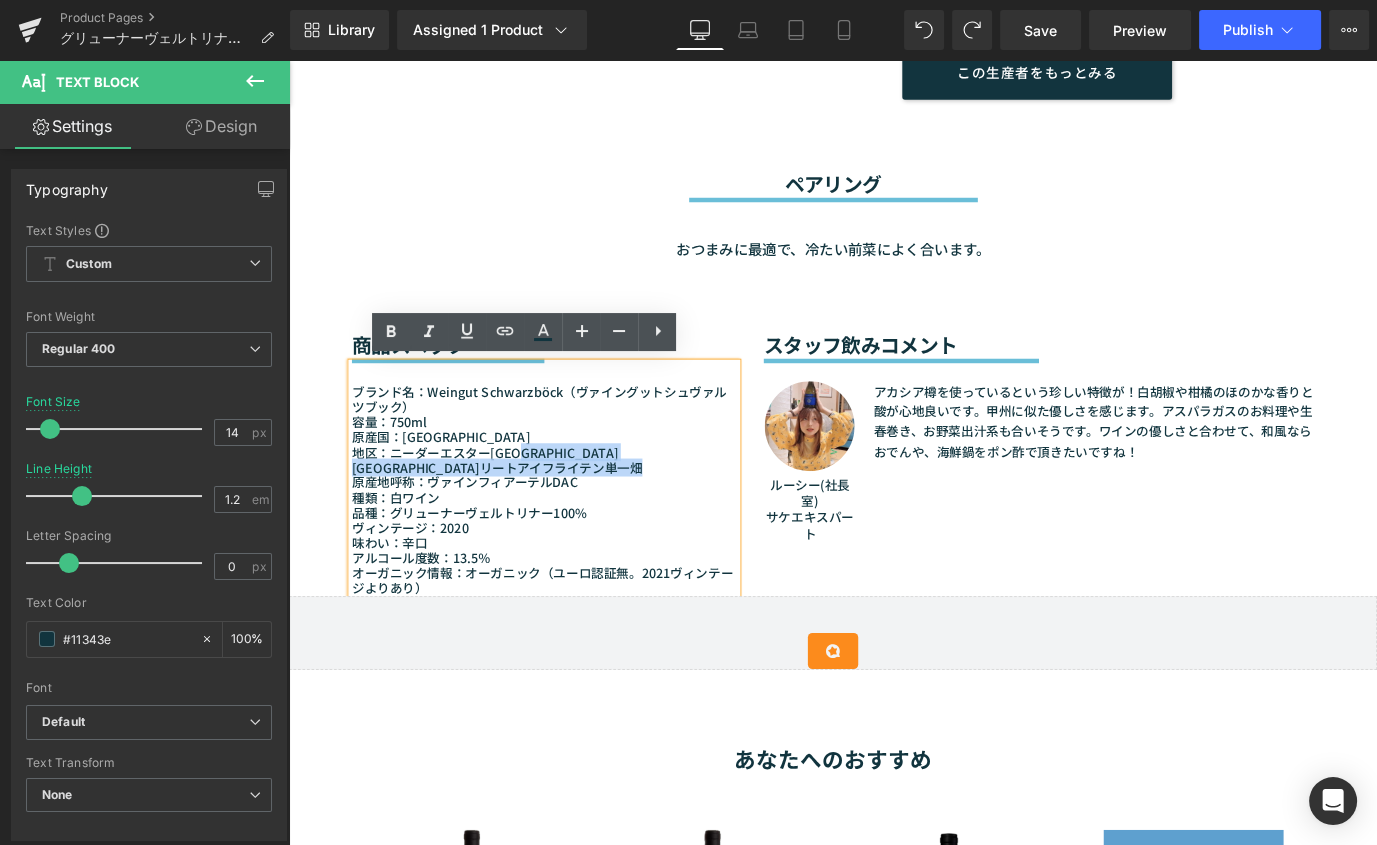 drag, startPoint x: 568, startPoint y: 496, endPoint x: 586, endPoint y: 506, distance: 20.59126 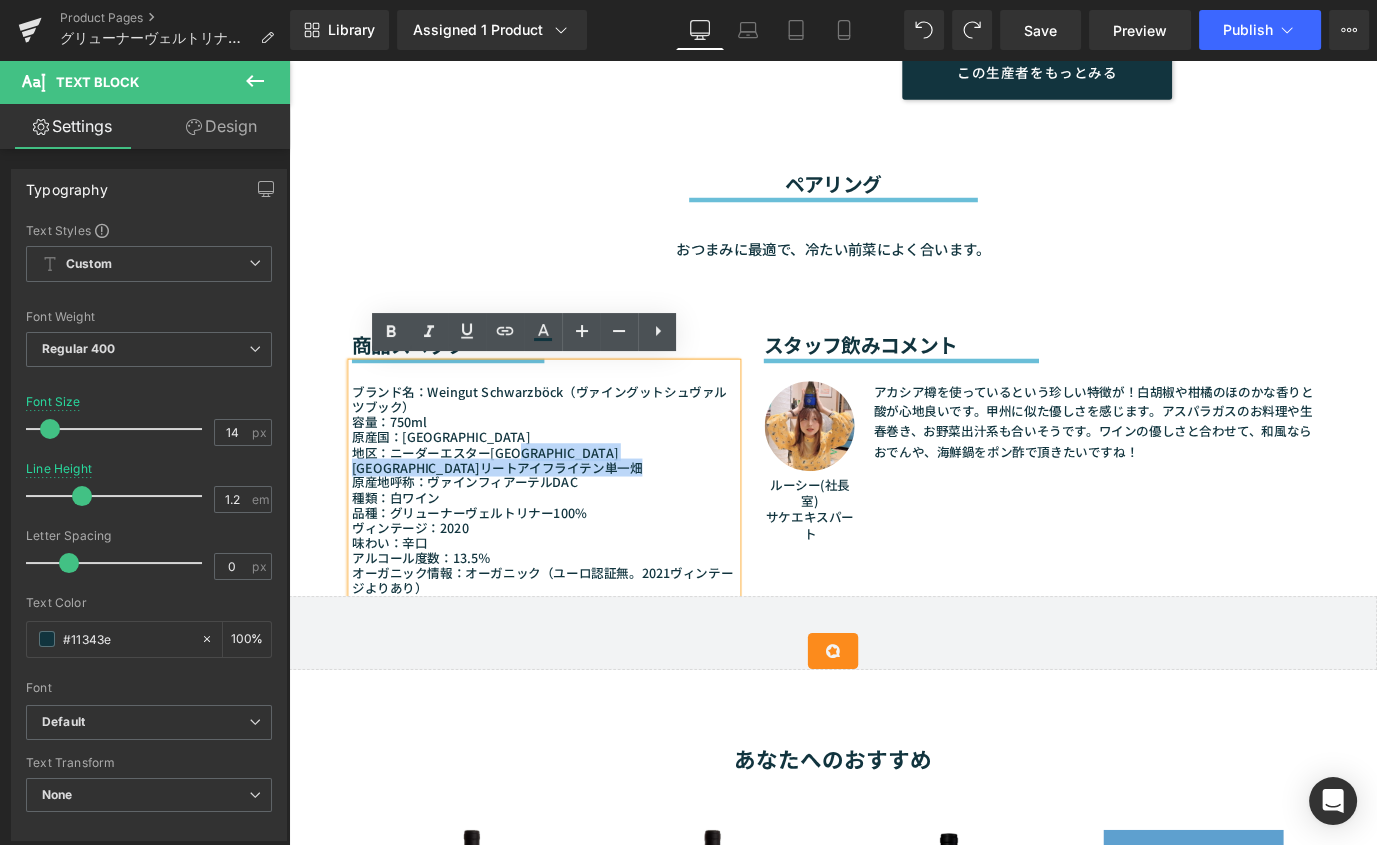 type 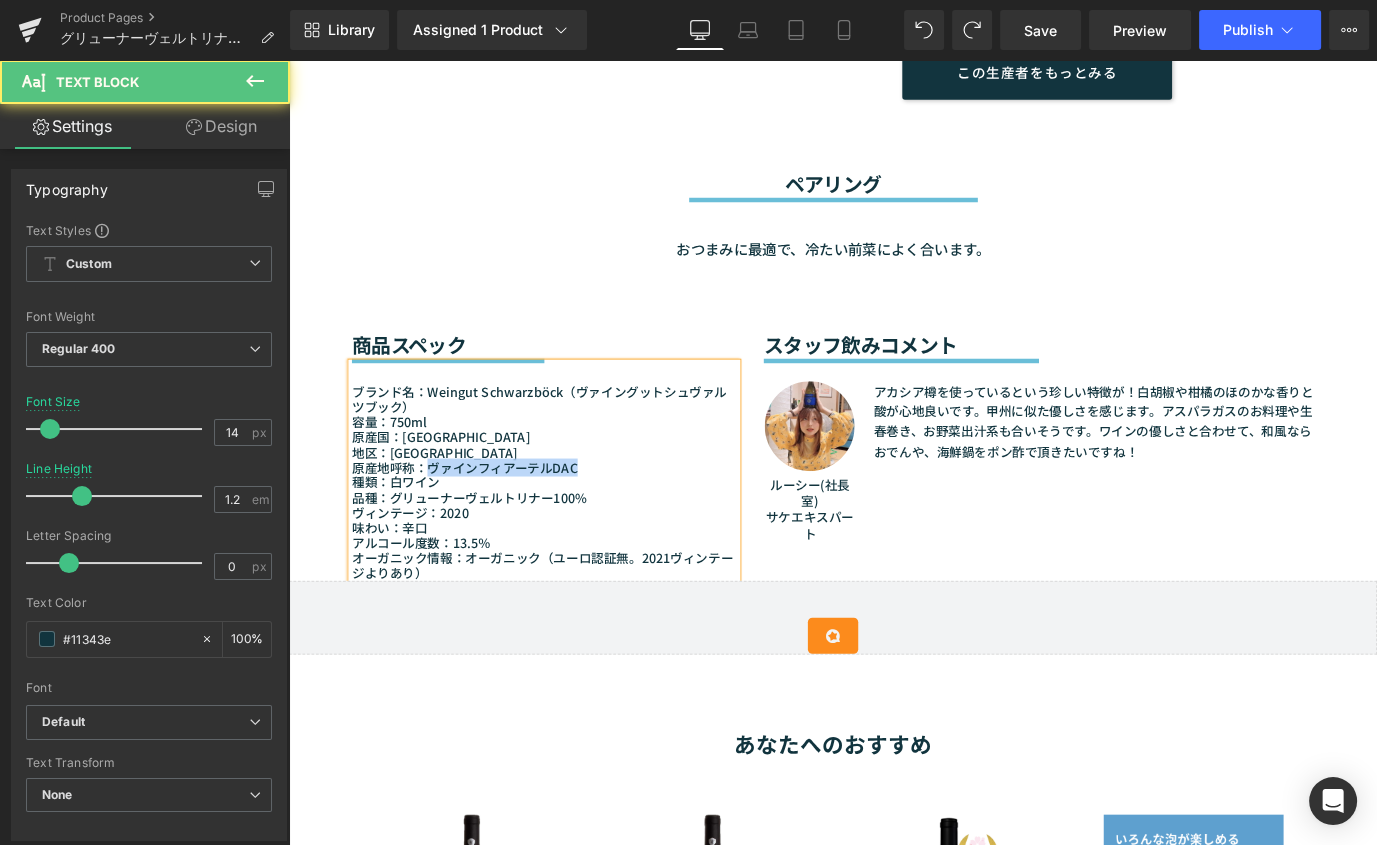 drag, startPoint x: 438, startPoint y: 510, endPoint x: 655, endPoint y: 510, distance: 217 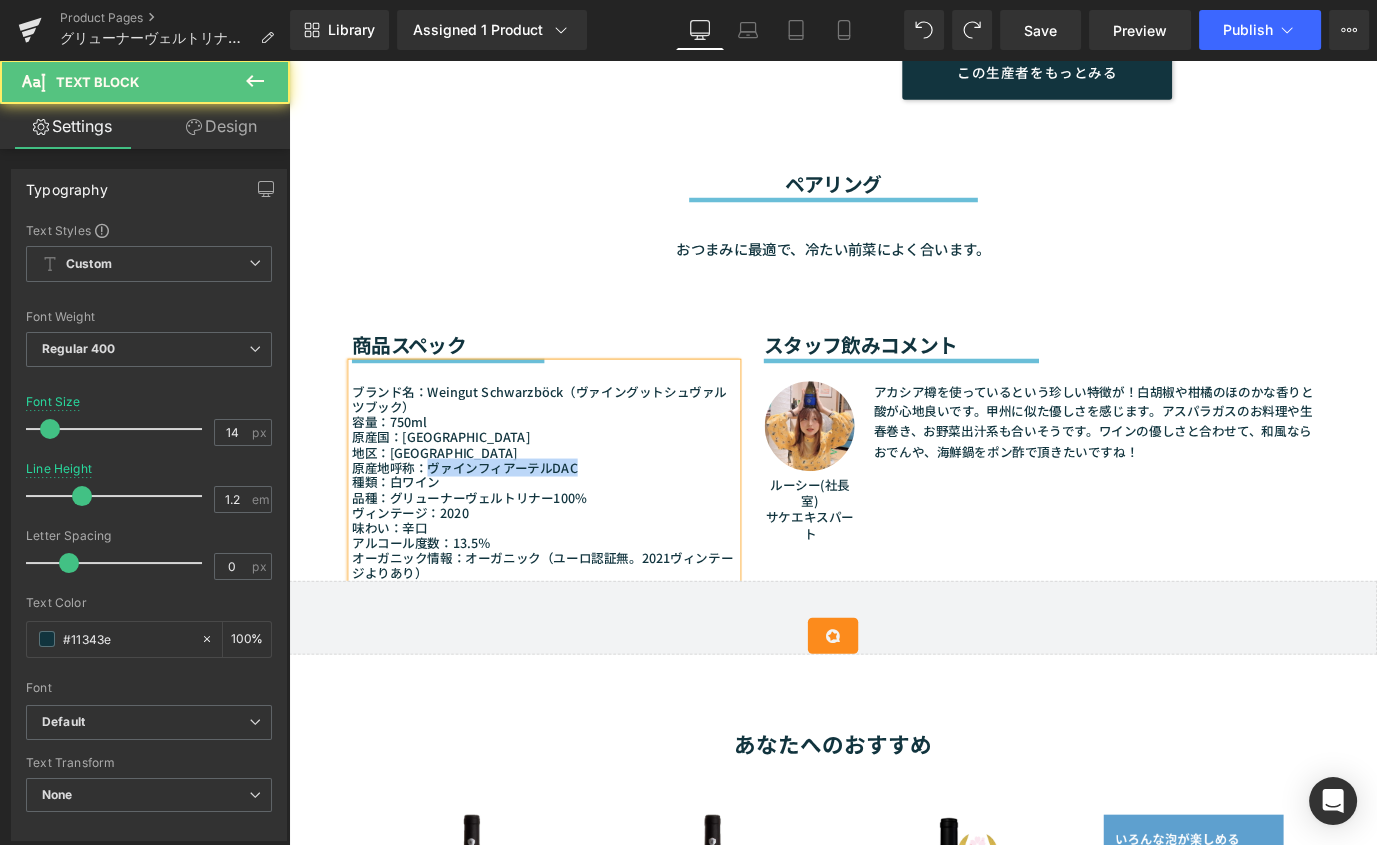 click on "原産地呼称：ヴァインフィアーテルDAC" at bounding box center [573, 513] 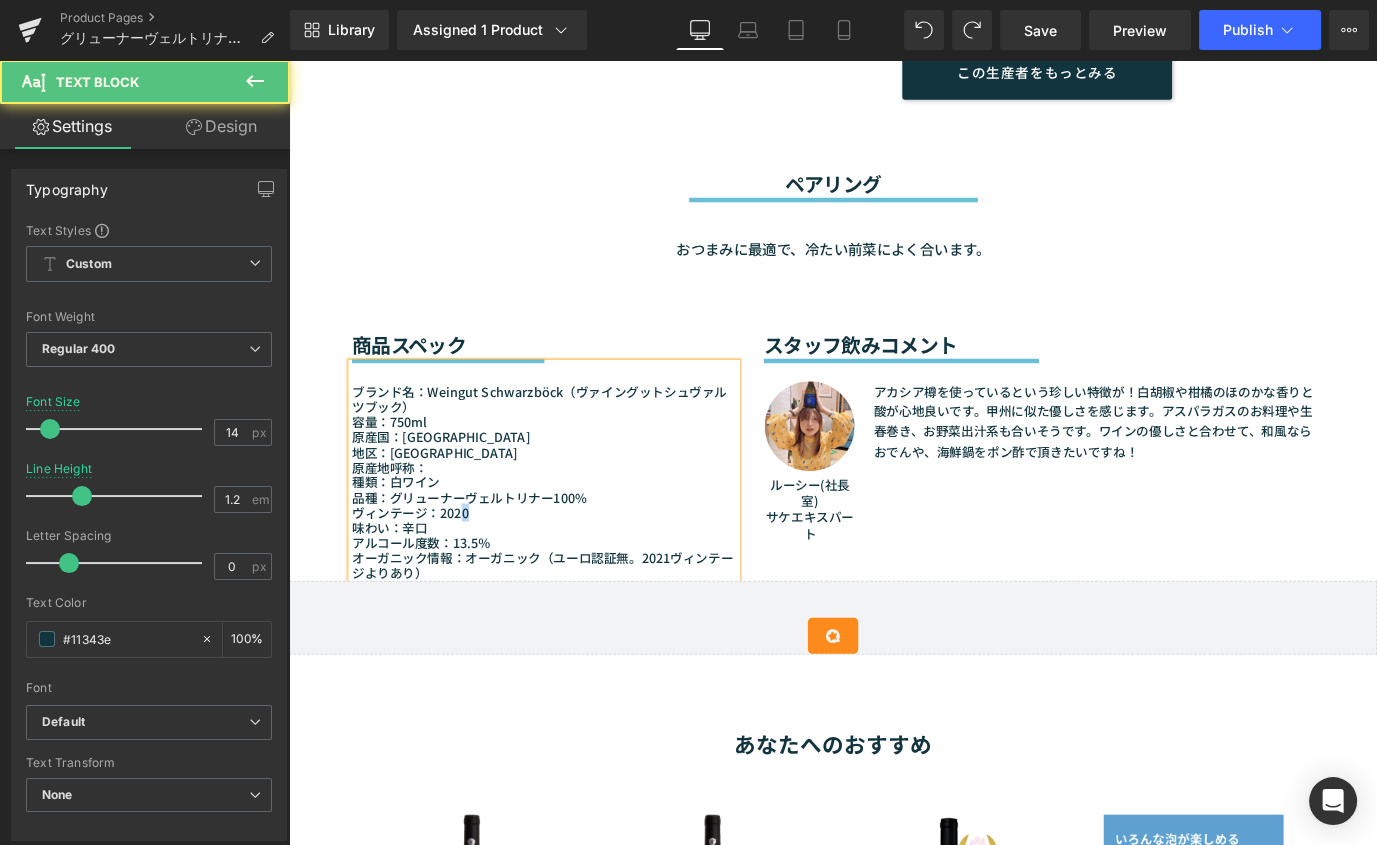 drag, startPoint x: 481, startPoint y: 560, endPoint x: 492, endPoint y: 562, distance: 11.18034 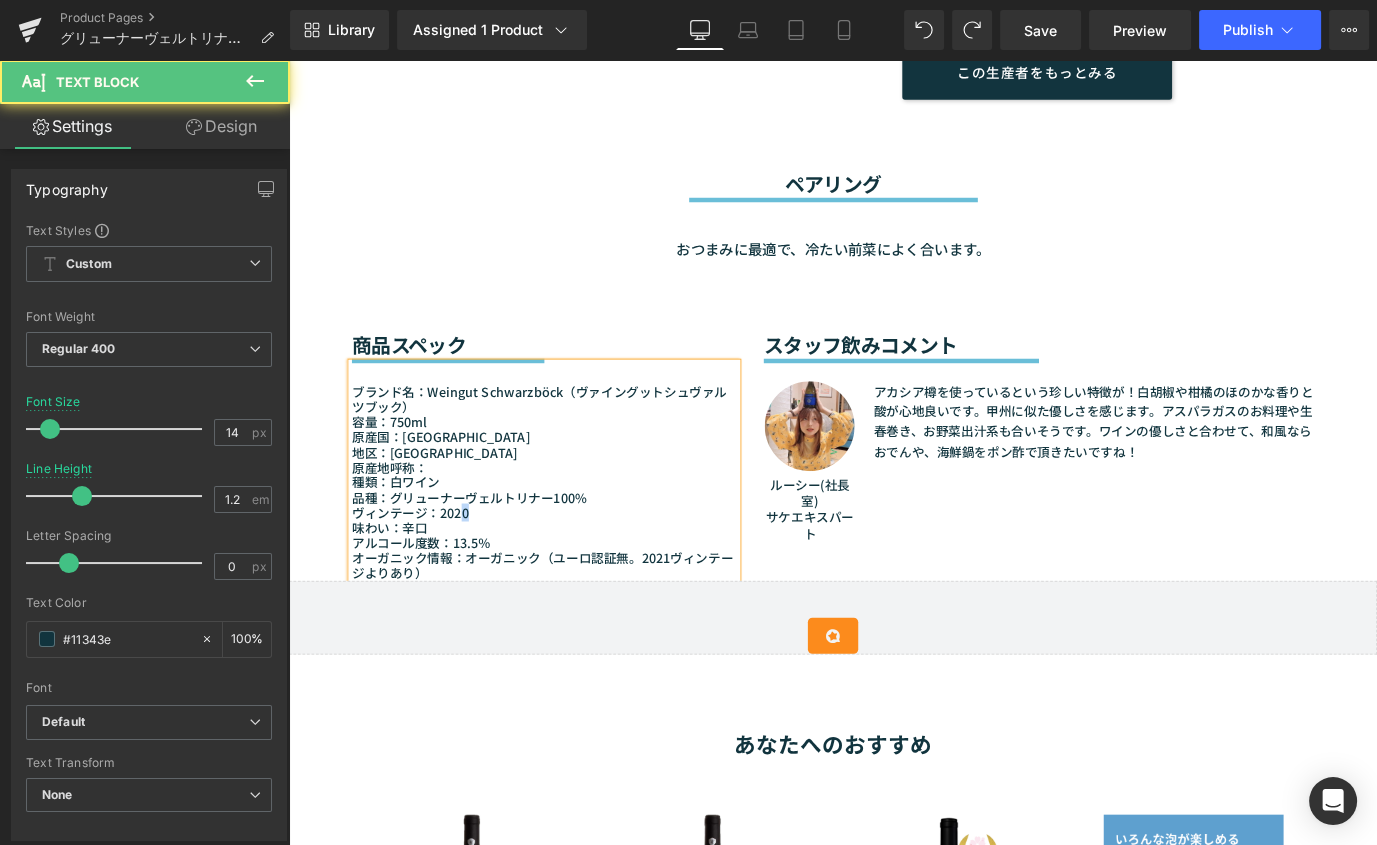 click on "ヴィンテージ：2020" at bounding box center [573, 563] 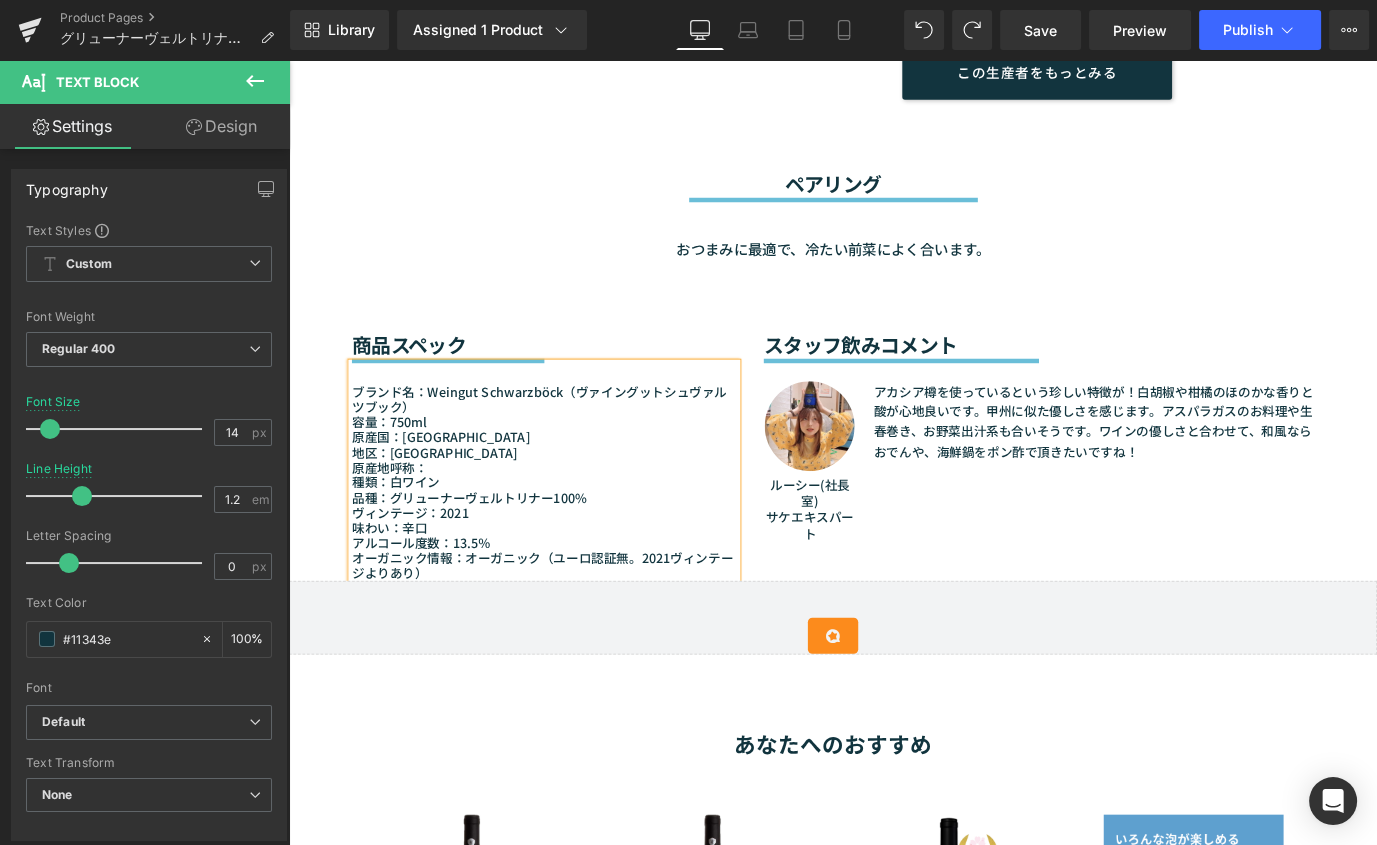 click on "種類：白ワイン" at bounding box center (573, 529) 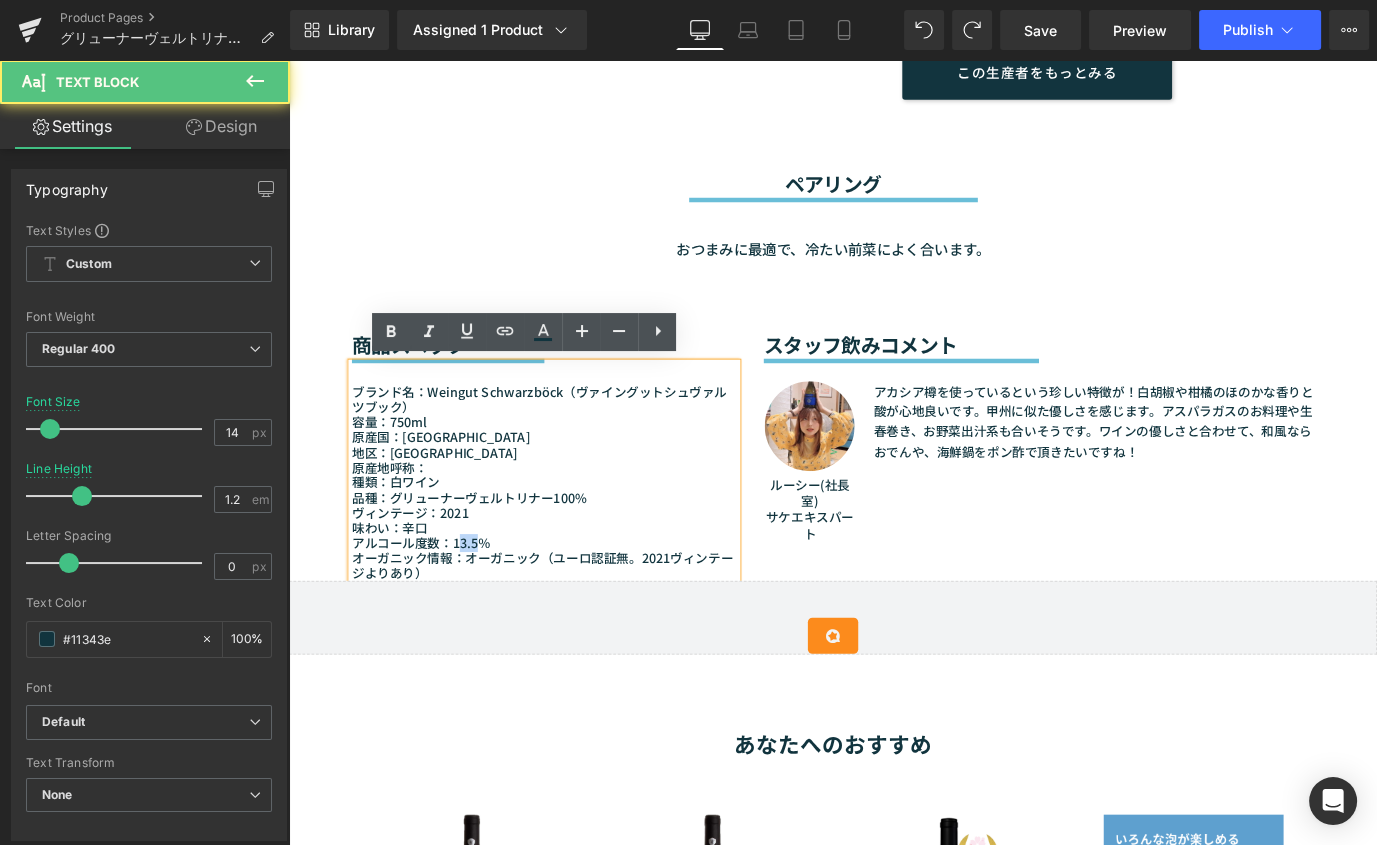 drag, startPoint x: 474, startPoint y: 598, endPoint x: 494, endPoint y: 598, distance: 20 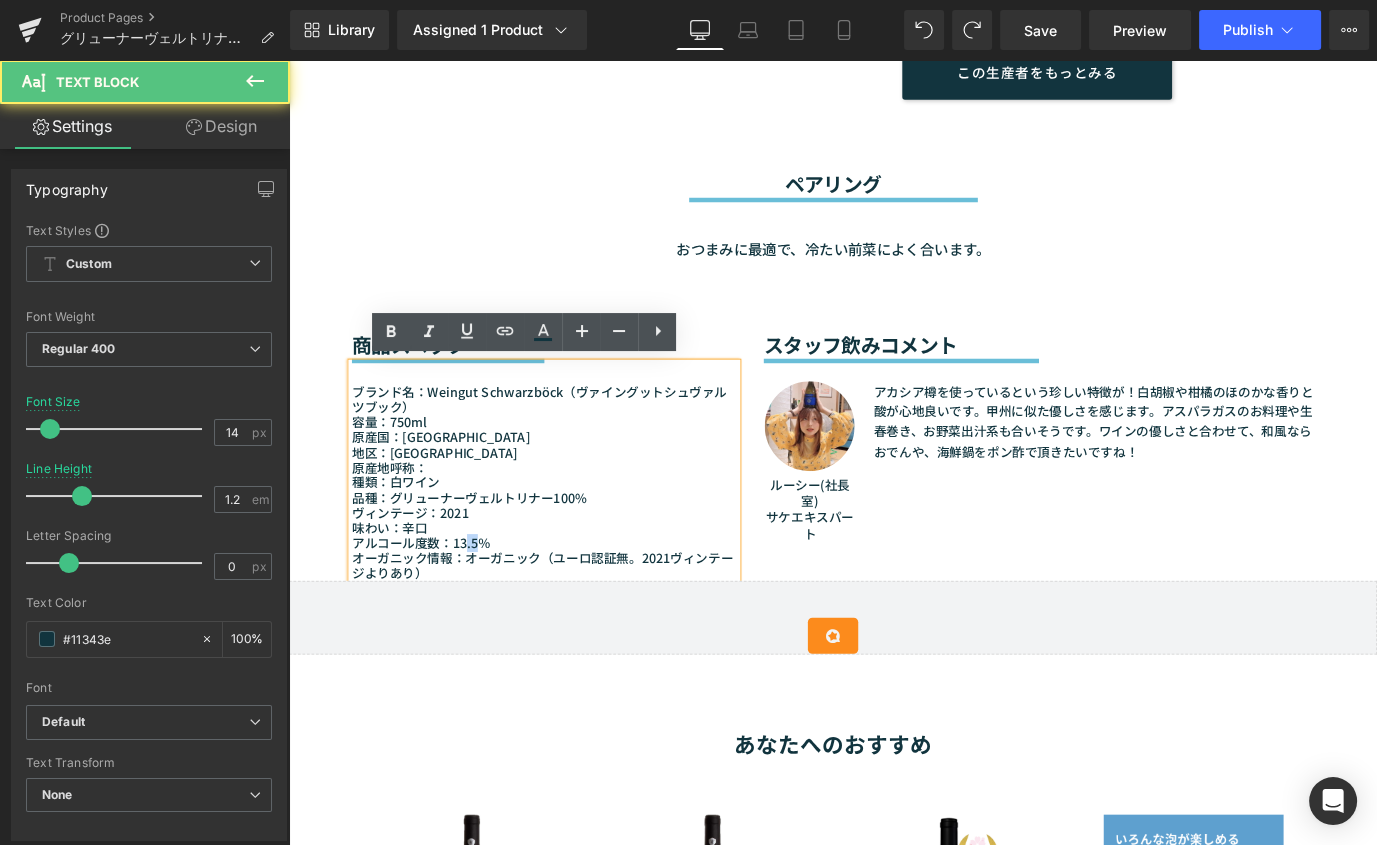 drag, startPoint x: 478, startPoint y: 596, endPoint x: 494, endPoint y: 598, distance: 16.124516 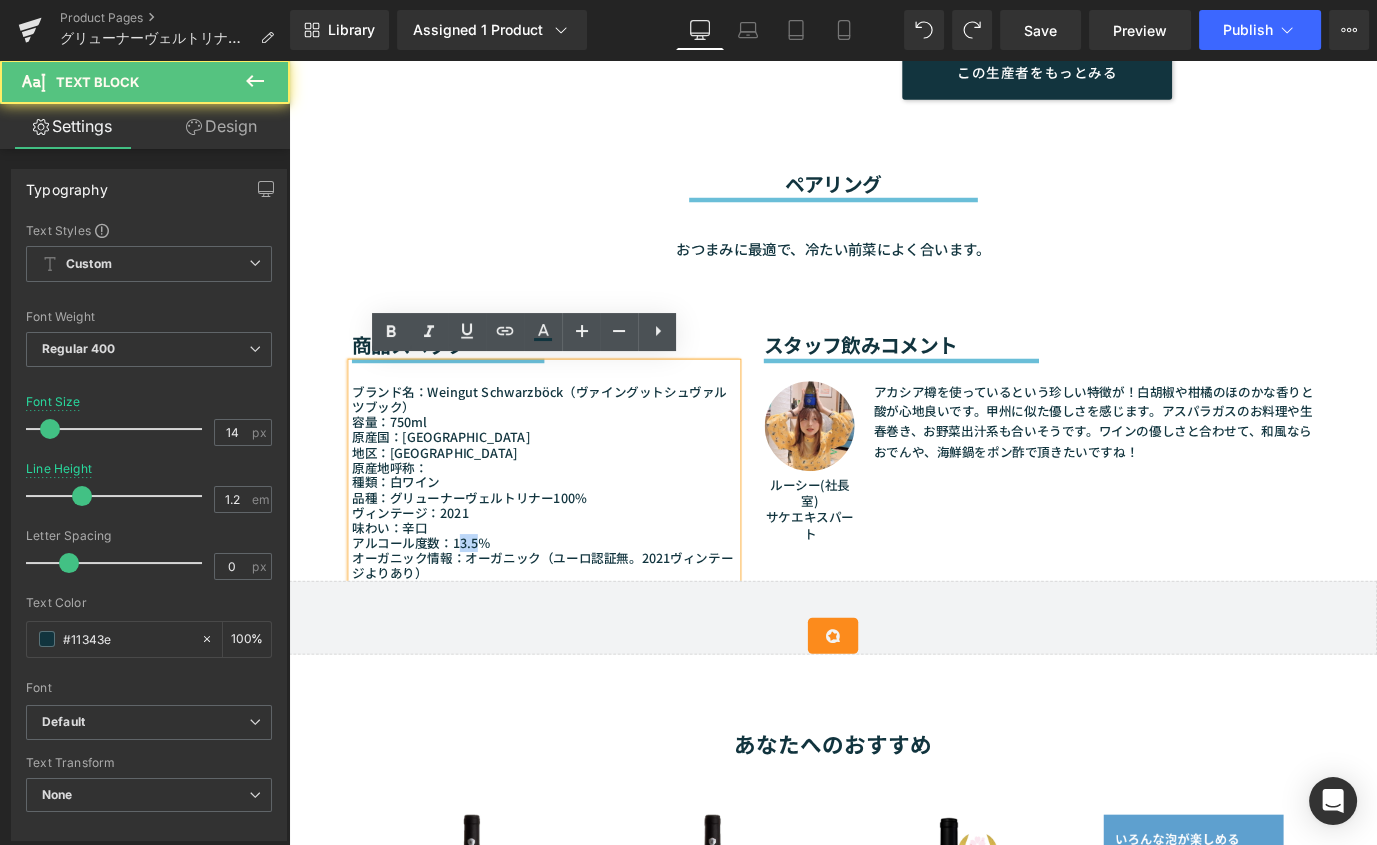 drag, startPoint x: 473, startPoint y: 599, endPoint x: 496, endPoint y: 594, distance: 23.537205 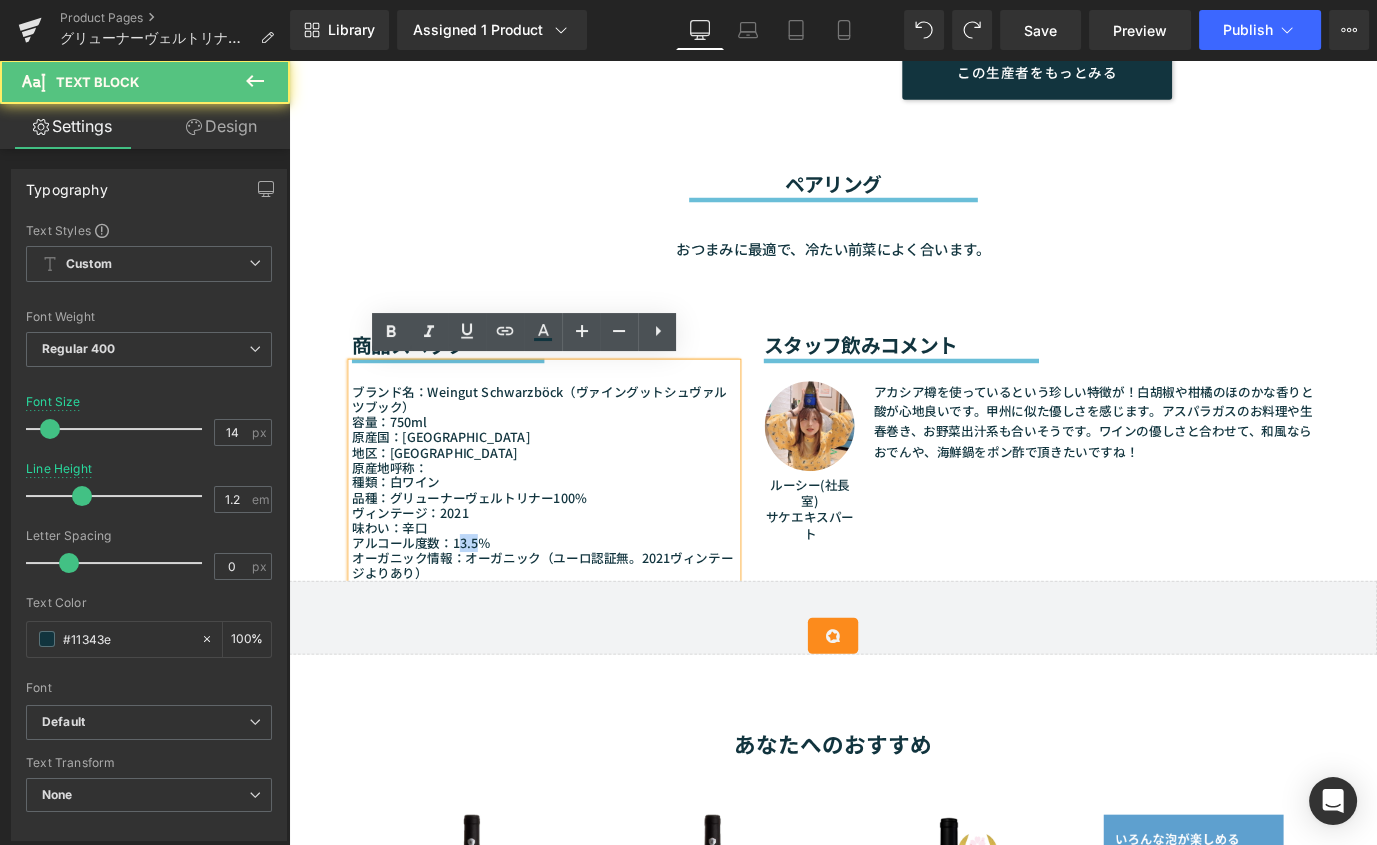 click on "アルコール度数：13.5％" at bounding box center [573, 597] 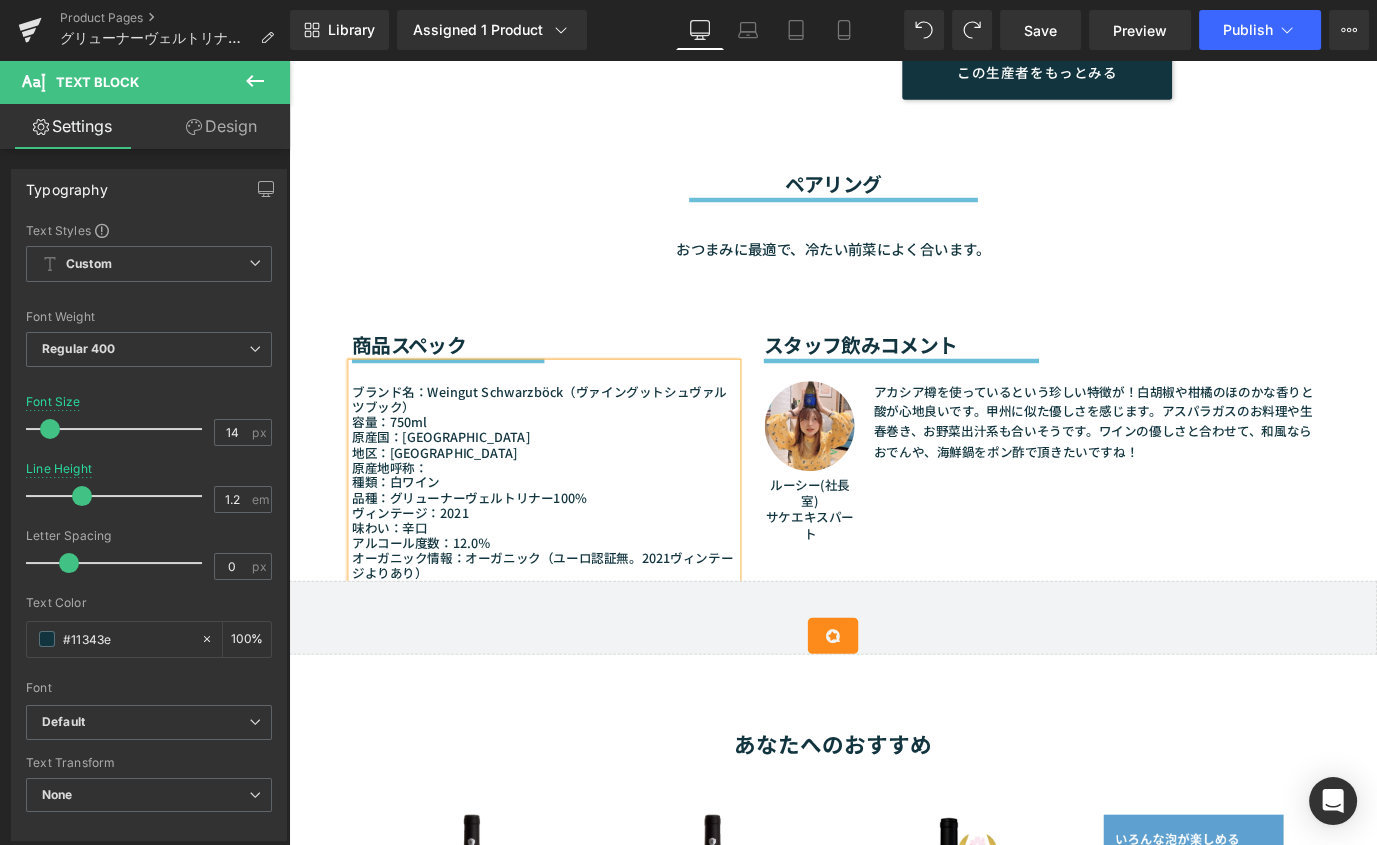 click on "品種：グリューナーヴェルトリナー100%" at bounding box center [573, 546] 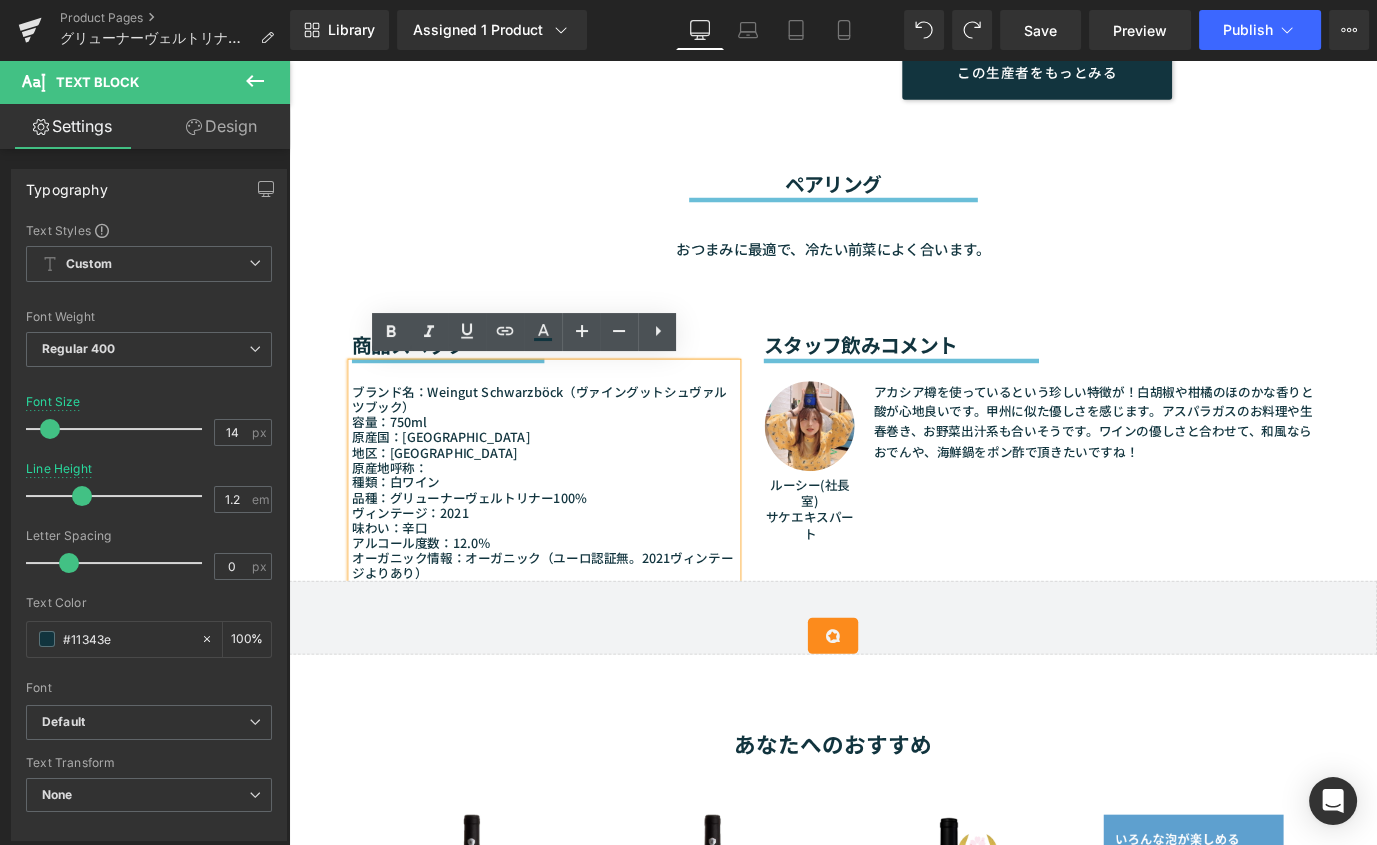 click on "オーガニック情報：オーガニック（ユーロ認証無。2021ヴィンテージよりあり）" at bounding box center (573, 622) 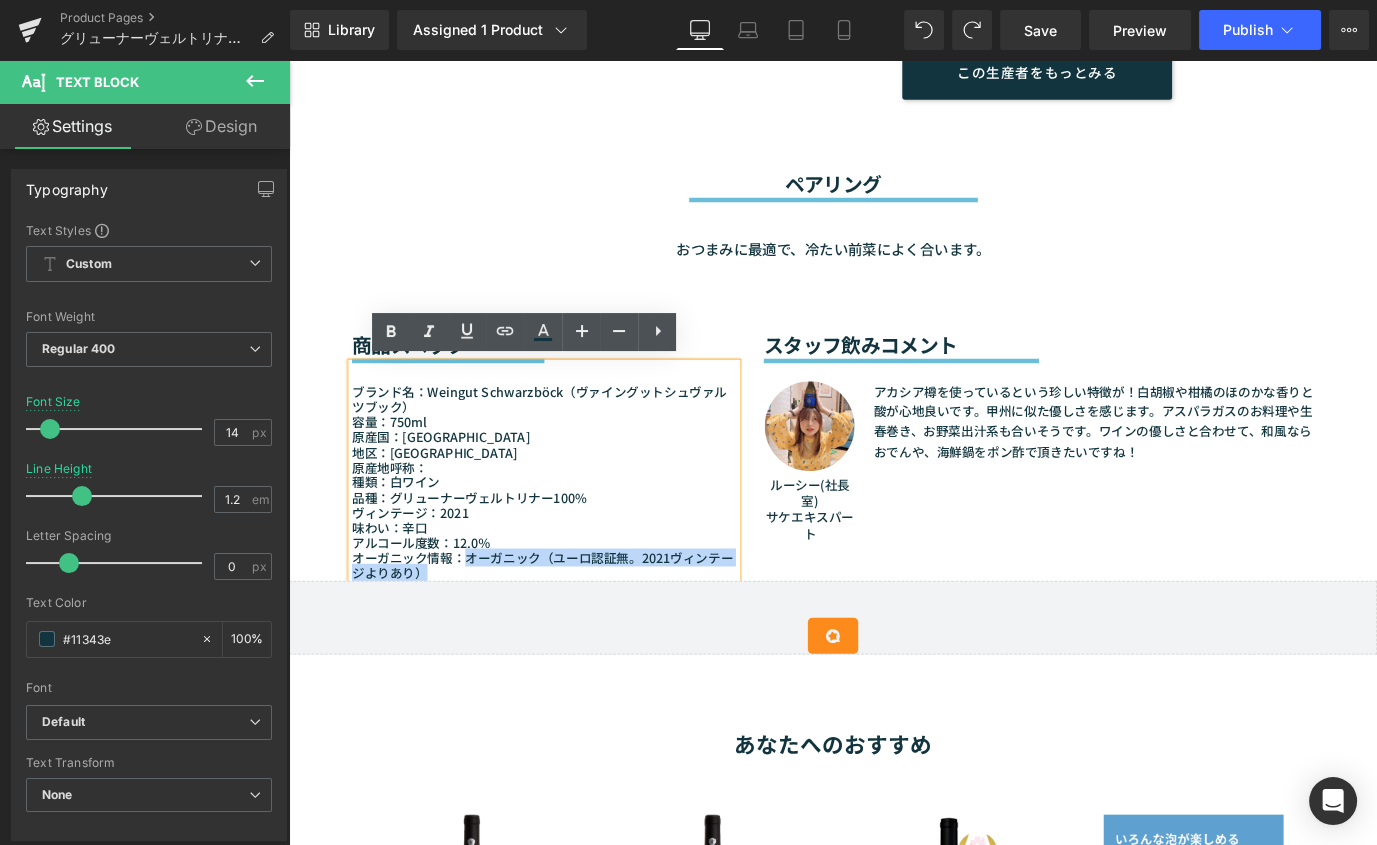 drag, startPoint x: 479, startPoint y: 609, endPoint x: 512, endPoint y: 628, distance: 38.078865 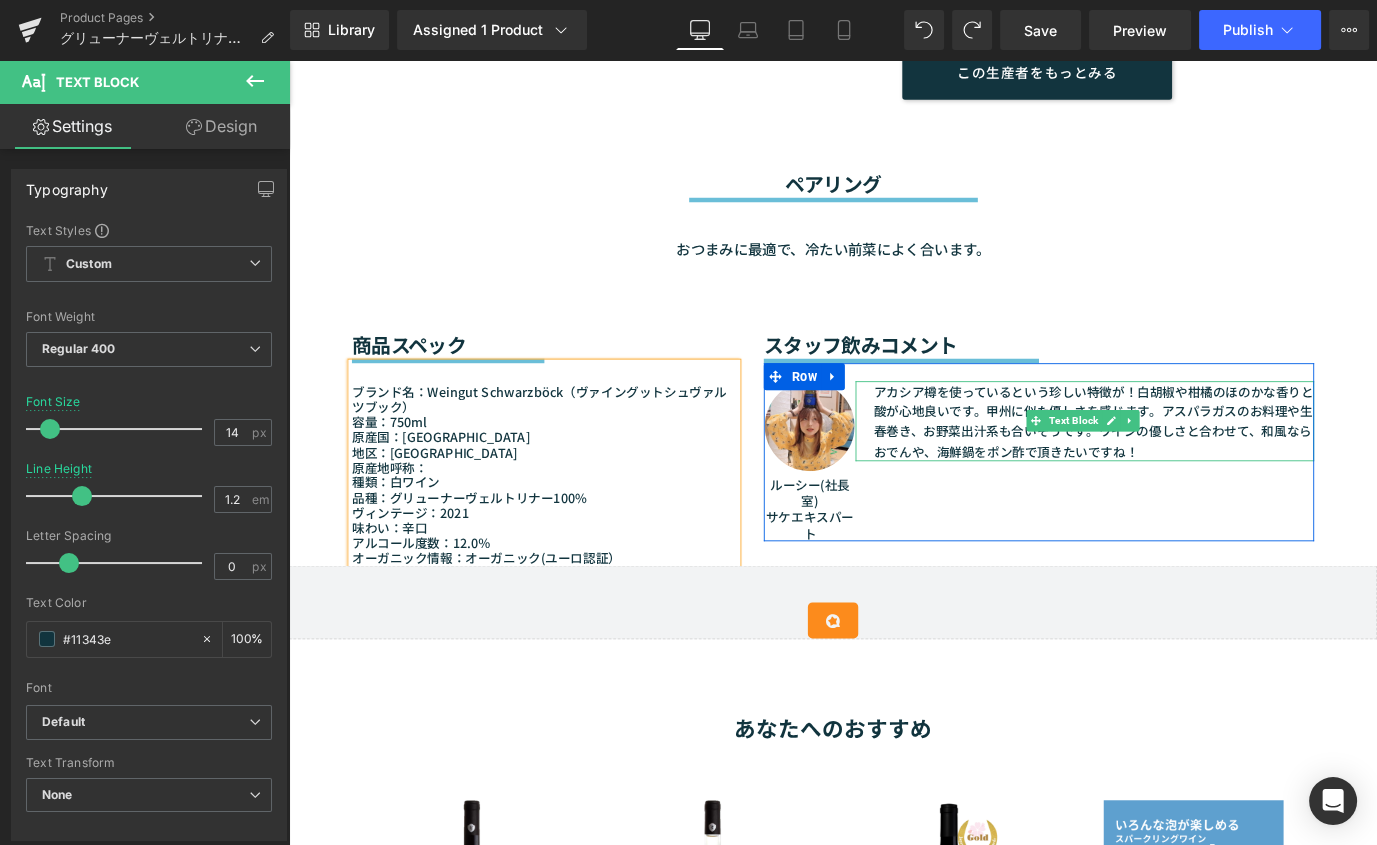 click on "アカシア樽を使っているという珍しい特徴が！白胡椒や柑橘のほのかな香りと酸が心地良いです。甲州に似た優しさを感じます。アスパラガスのお料理や生春巻き、お野菜出汁系も合いそうです。ワインの優しさと合わせて、和風ならおでんや、海鮮鍋をポン酢で頂きたいですね！" at bounding box center (1184, 462) 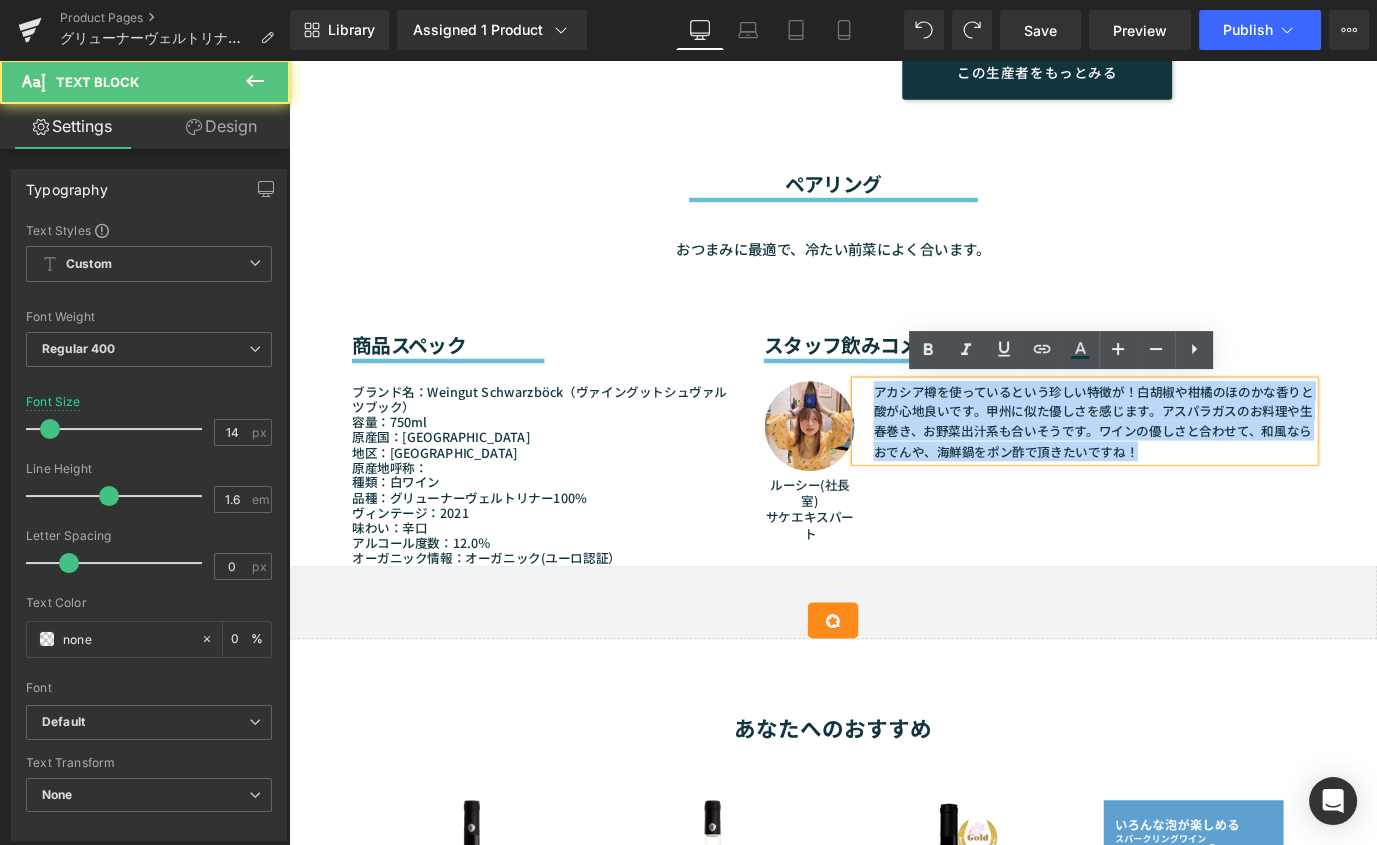 drag, startPoint x: 927, startPoint y: 428, endPoint x: 1372, endPoint y: 499, distance: 450.62845 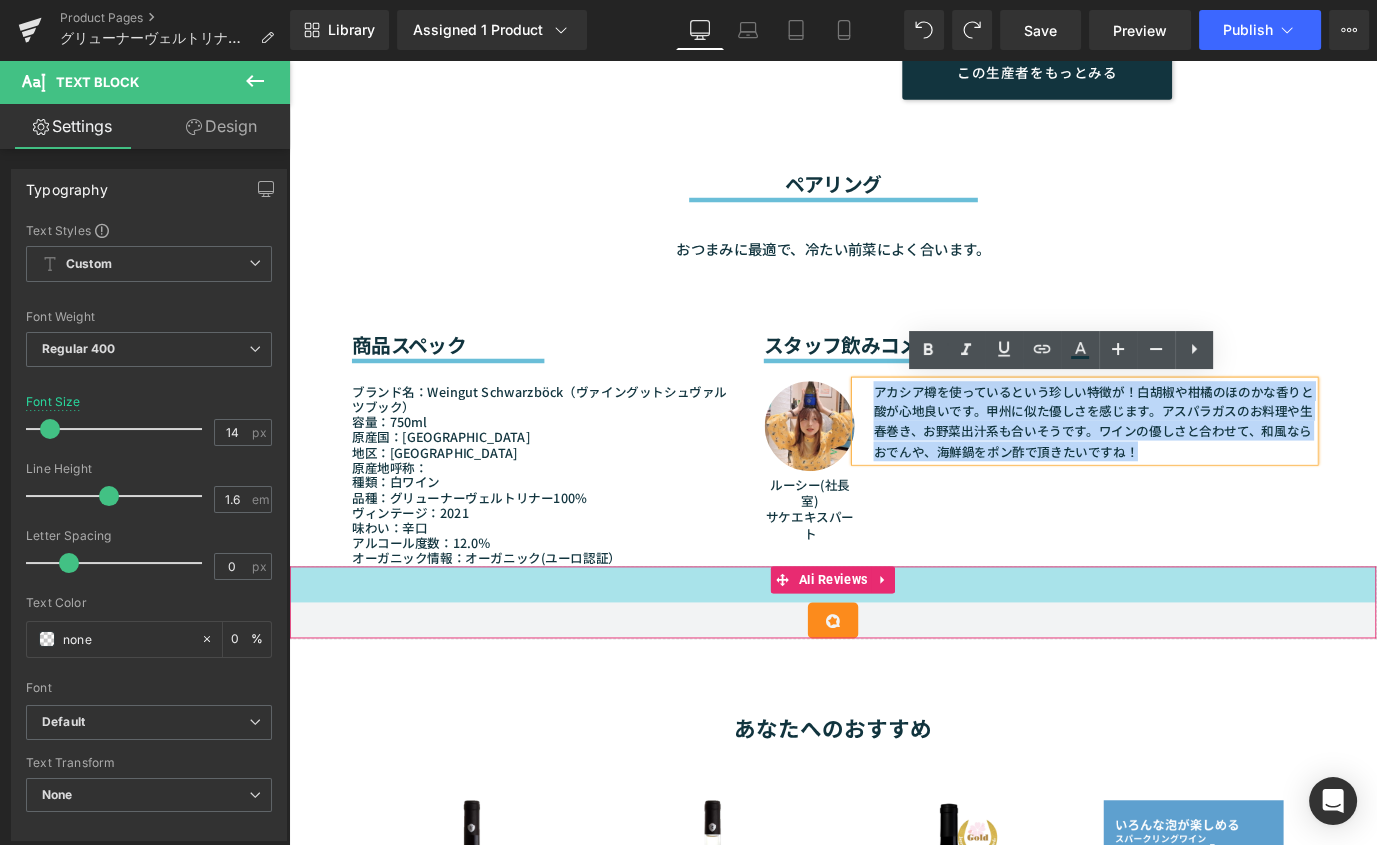 paste 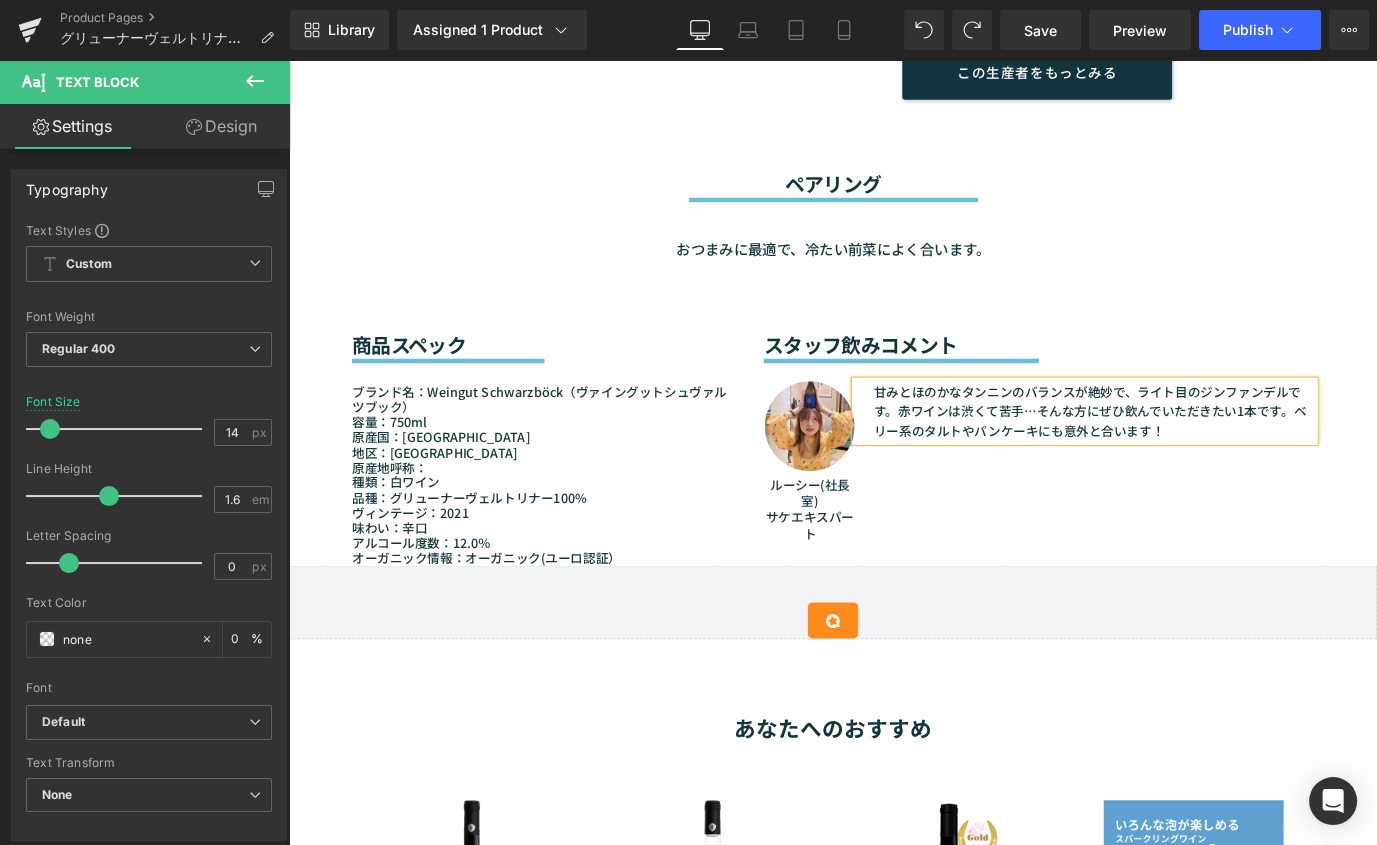 click on "Image         ルーシー(社長室) サケエキスパート Text Block         甘みとほのかなタンニンのバランスが絶妙で、ライト目のジンファンデルです。赤ワインは渋くて苦手…そんな方にぜひ飲んでいただきたい1本です。ベリー系のタルトやパンケーキにも意外と合います！ Text Block         Row" at bounding box center (1123, 496) 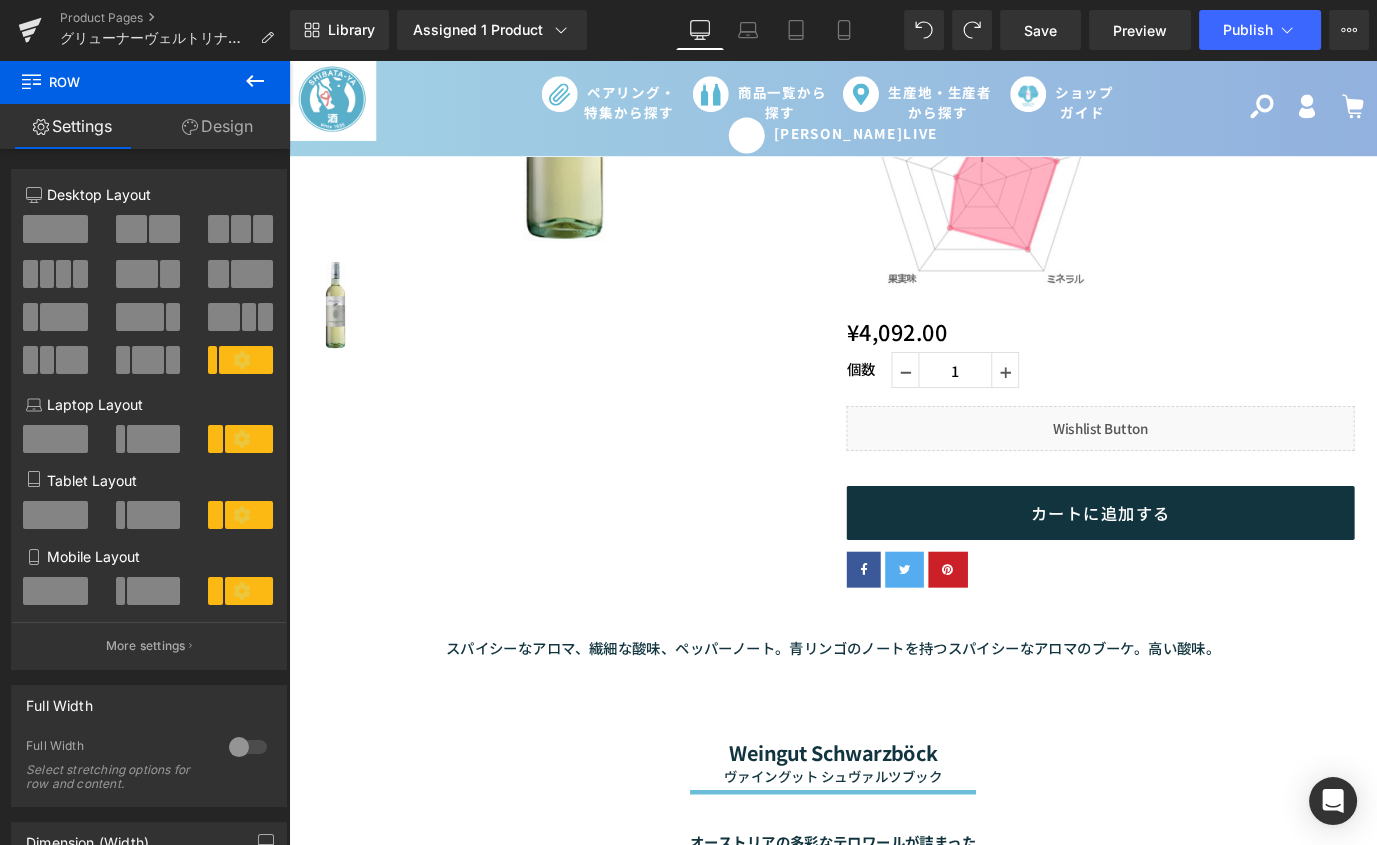 scroll, scrollTop: 0, scrollLeft: 0, axis: both 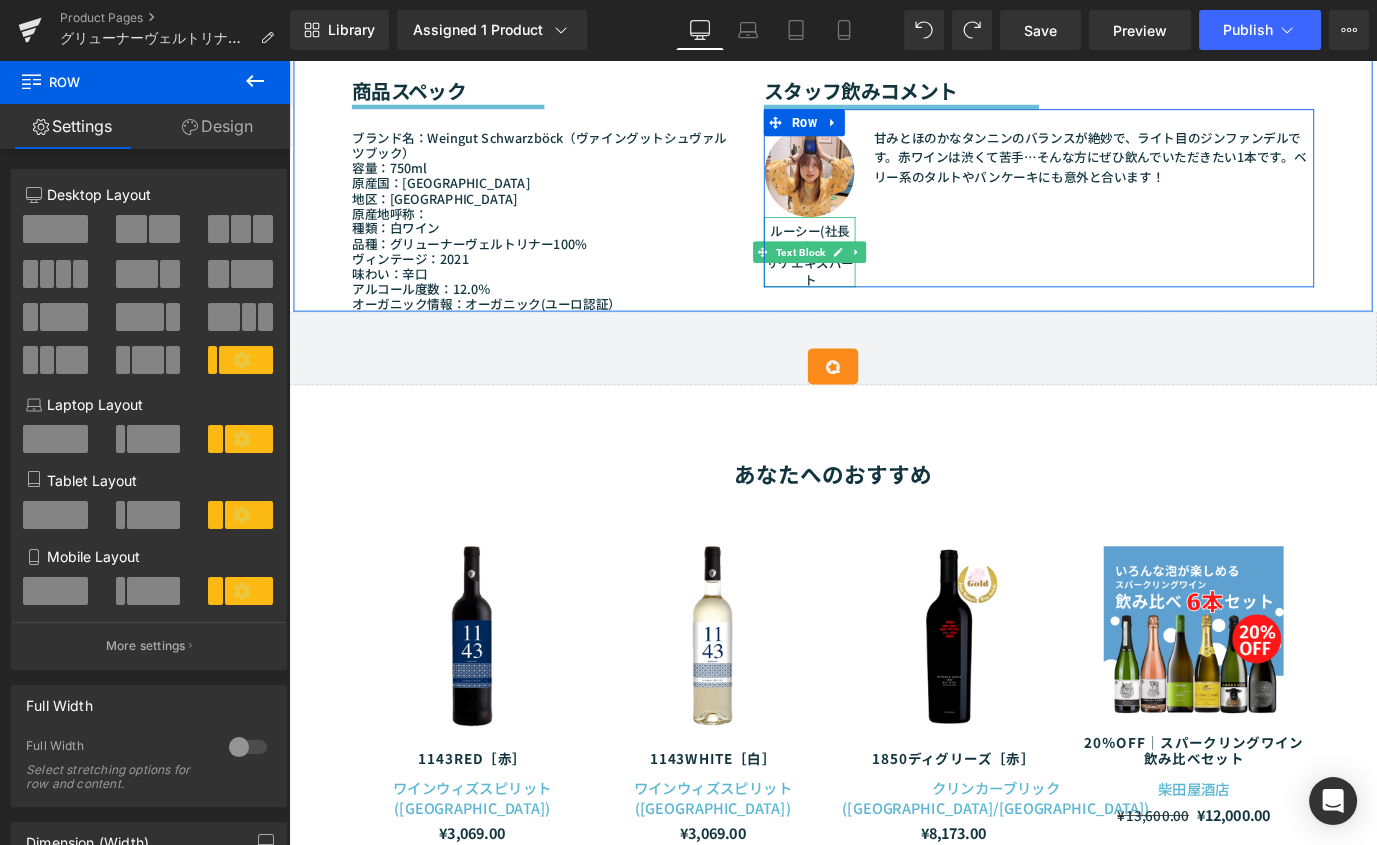 click on "ルーシー(社長室)" at bounding box center [868, 259] 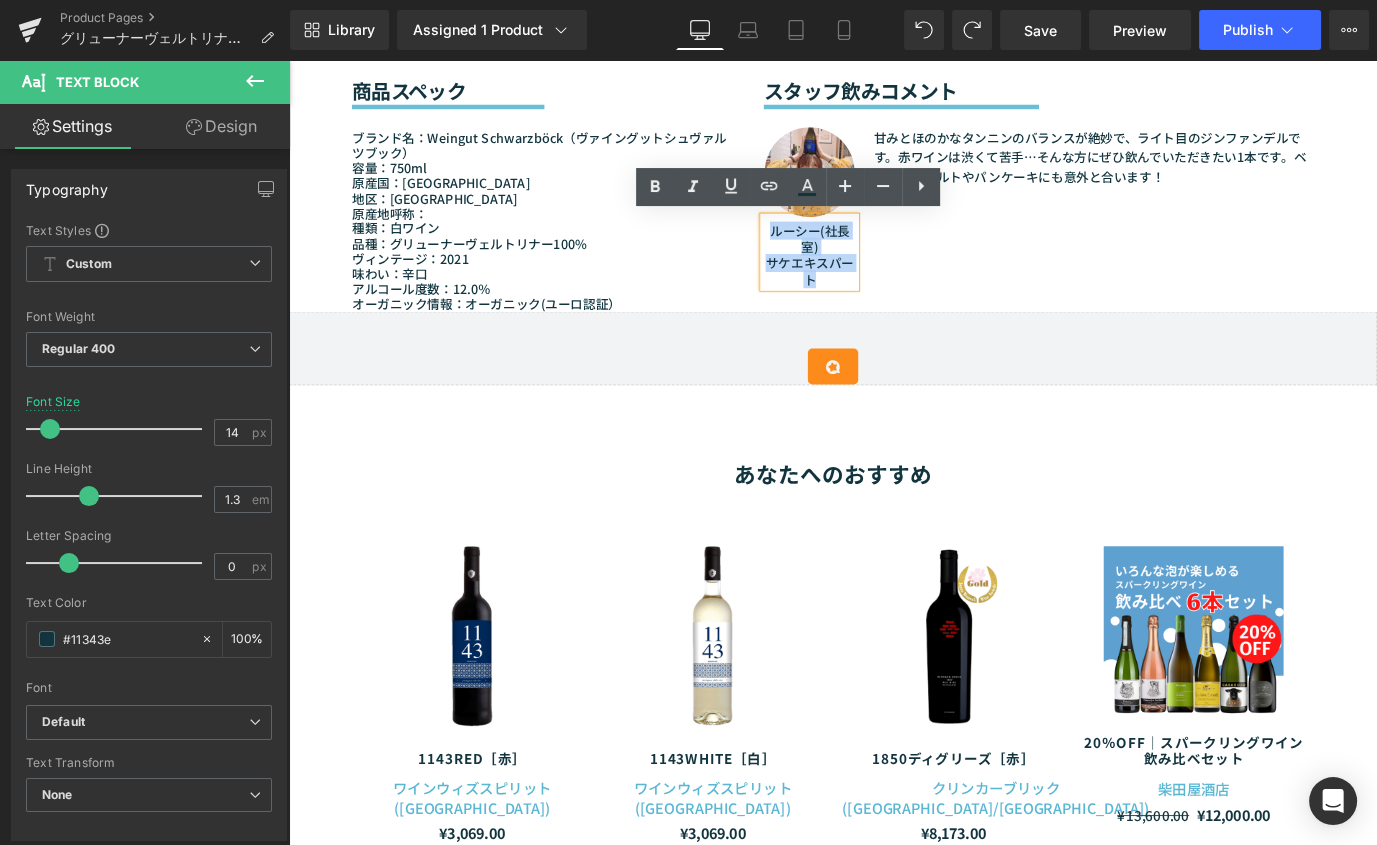 drag, startPoint x: 817, startPoint y: 253, endPoint x: 904, endPoint y: 311, distance: 104.56099 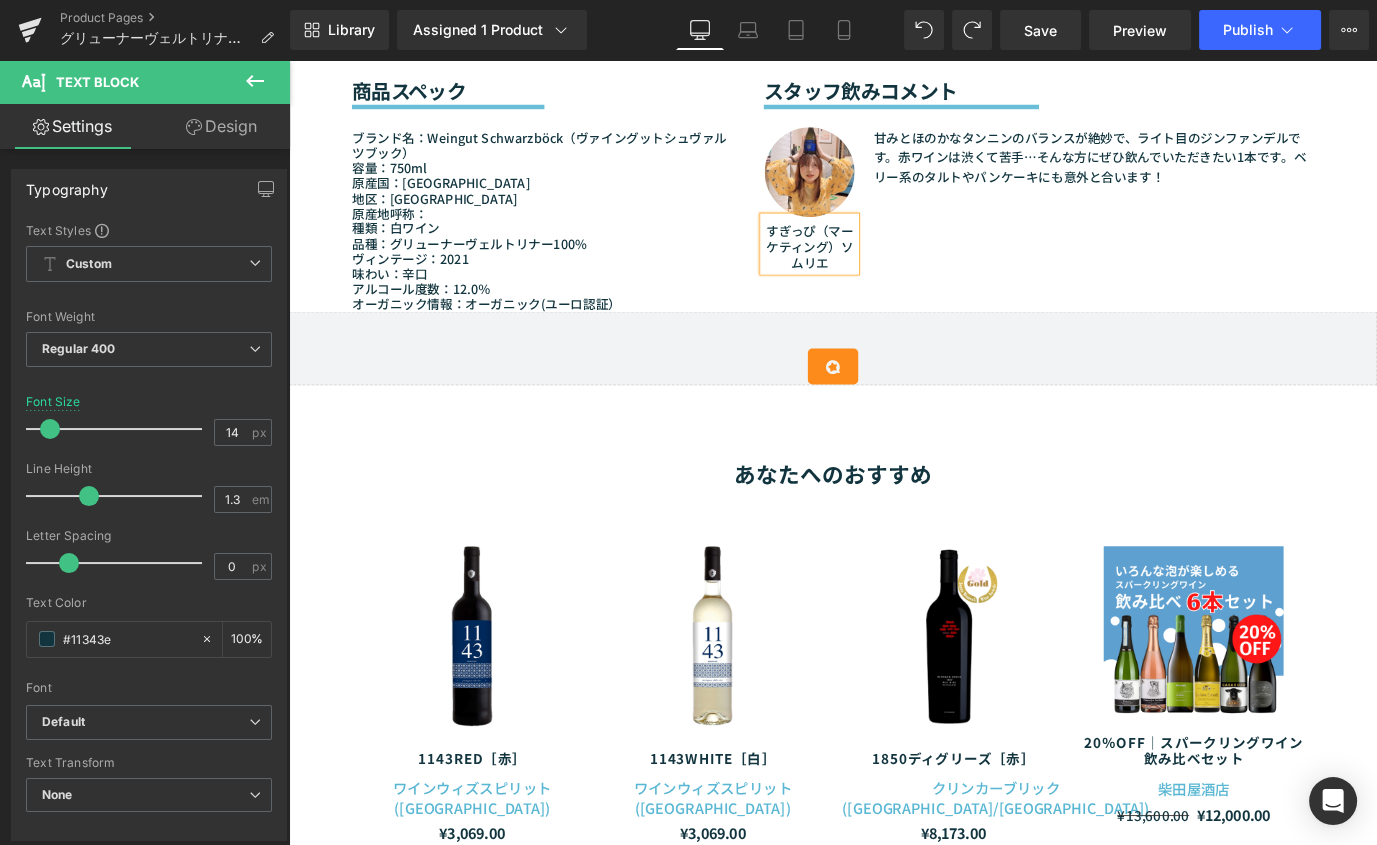 click on "すぎっぴ（マーケティング）ソムリエ" at bounding box center (868, 265) 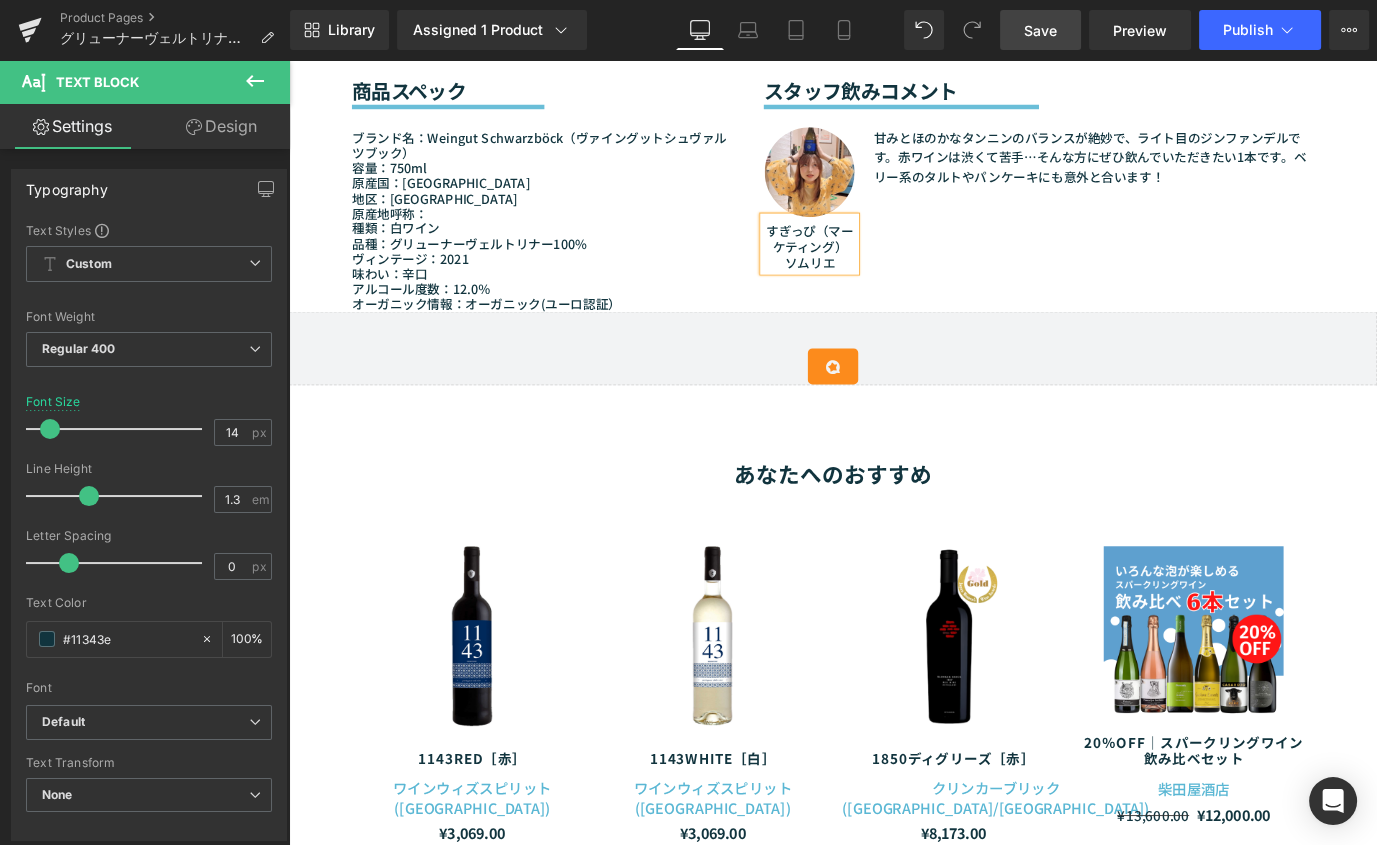 click on "Save" at bounding box center (1040, 30) 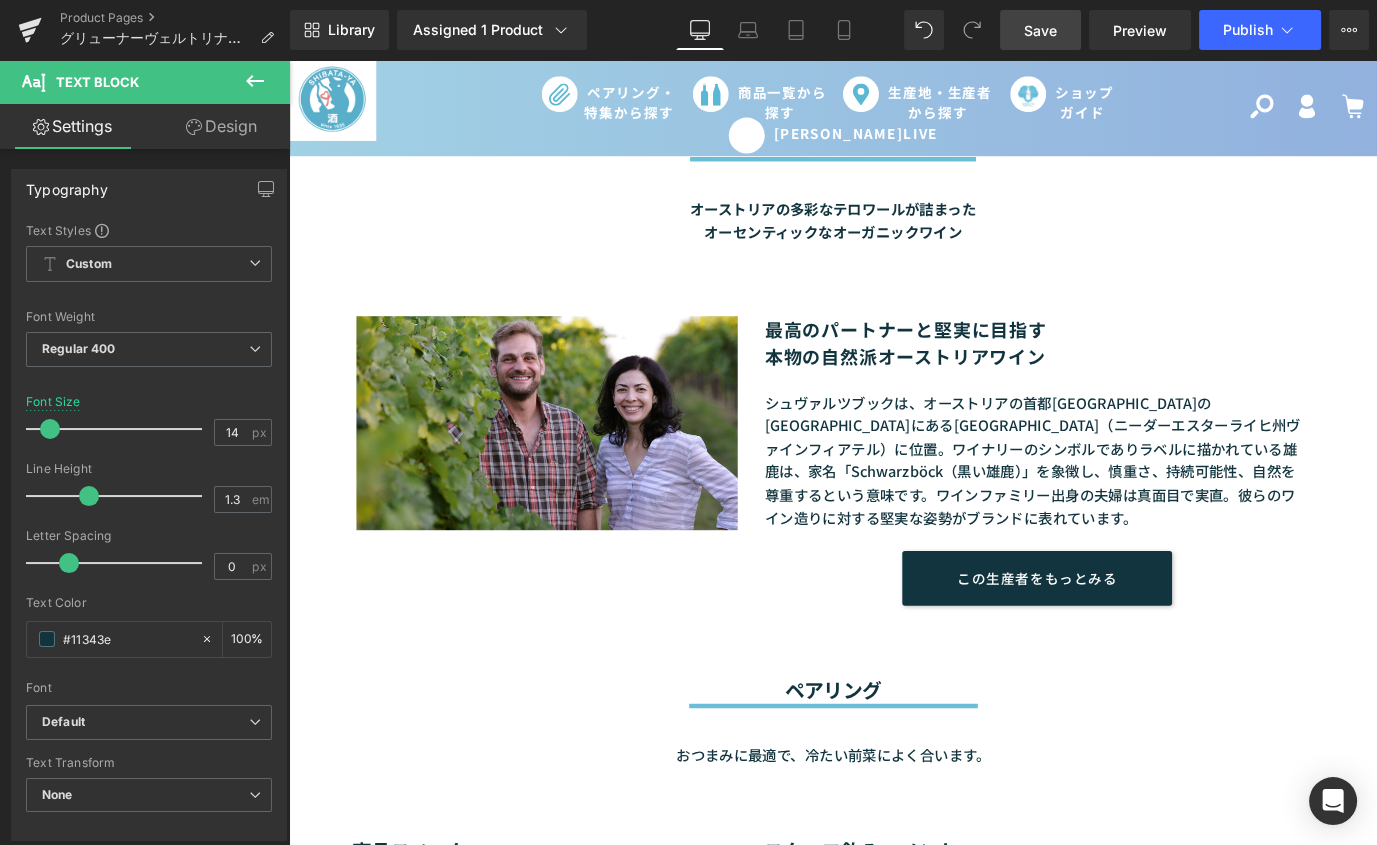 scroll, scrollTop: 422, scrollLeft: 0, axis: vertical 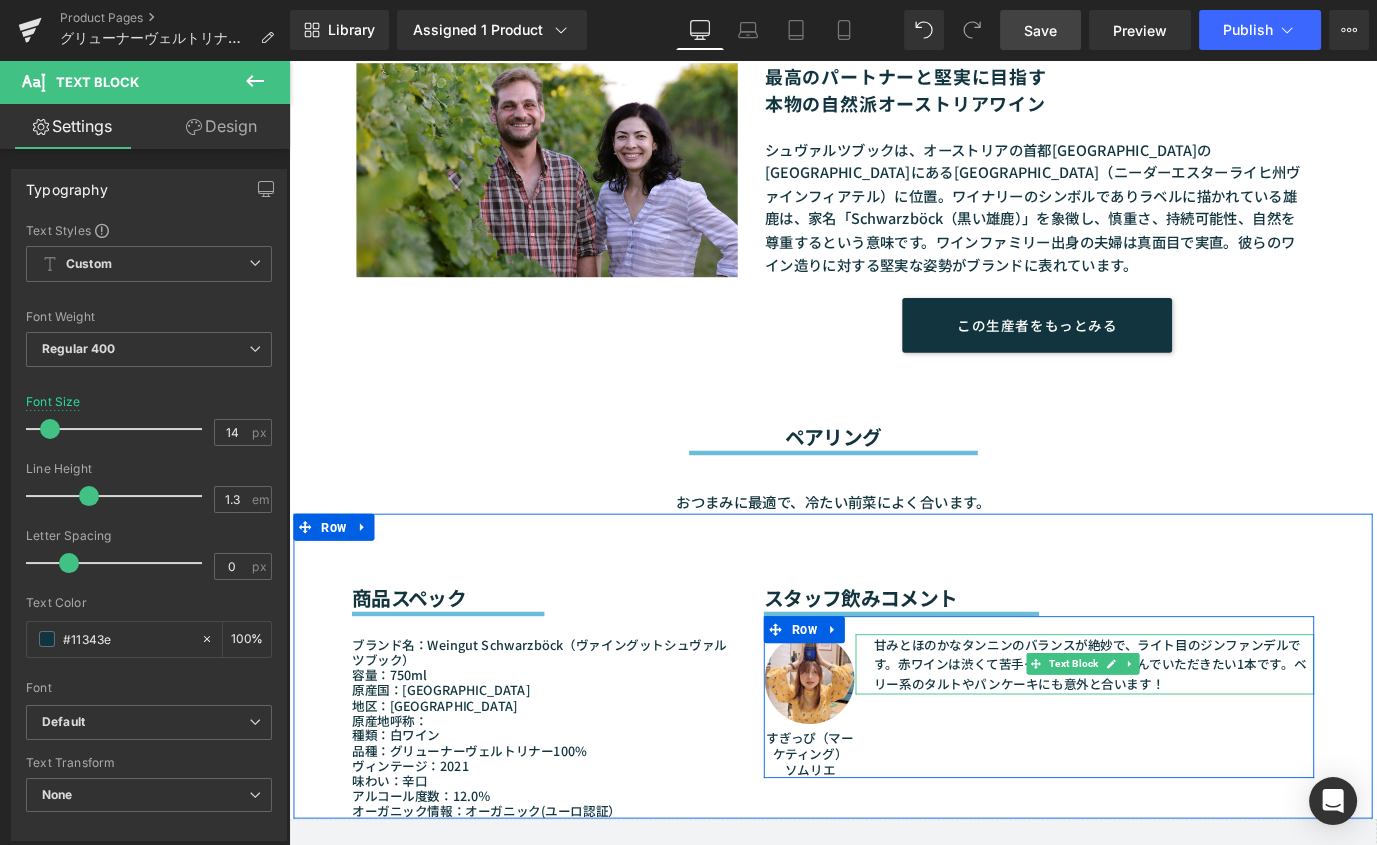 click on "甘みとほのかなタンニンのバランスが絶妙で、ライト目のジンファンデルです。赤ワインは渋くて苦手…そんな方にぜひ飲んでいただきたい1本です。ベリー系のタルトやパンケーキにも意外と合います！" at bounding box center (1184, 731) 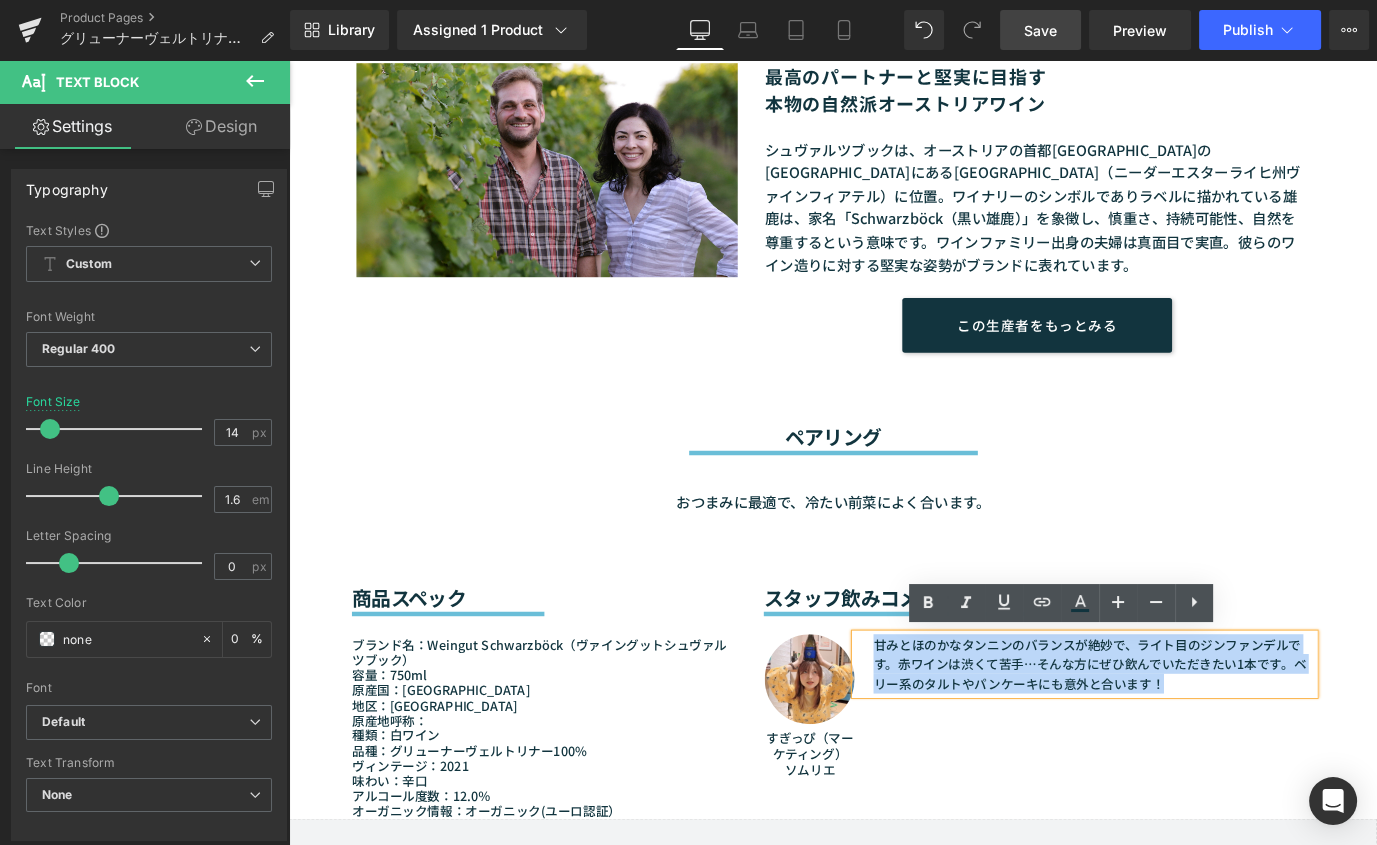 drag, startPoint x: 931, startPoint y: 705, endPoint x: 1331, endPoint y: 767, distance: 404.7765 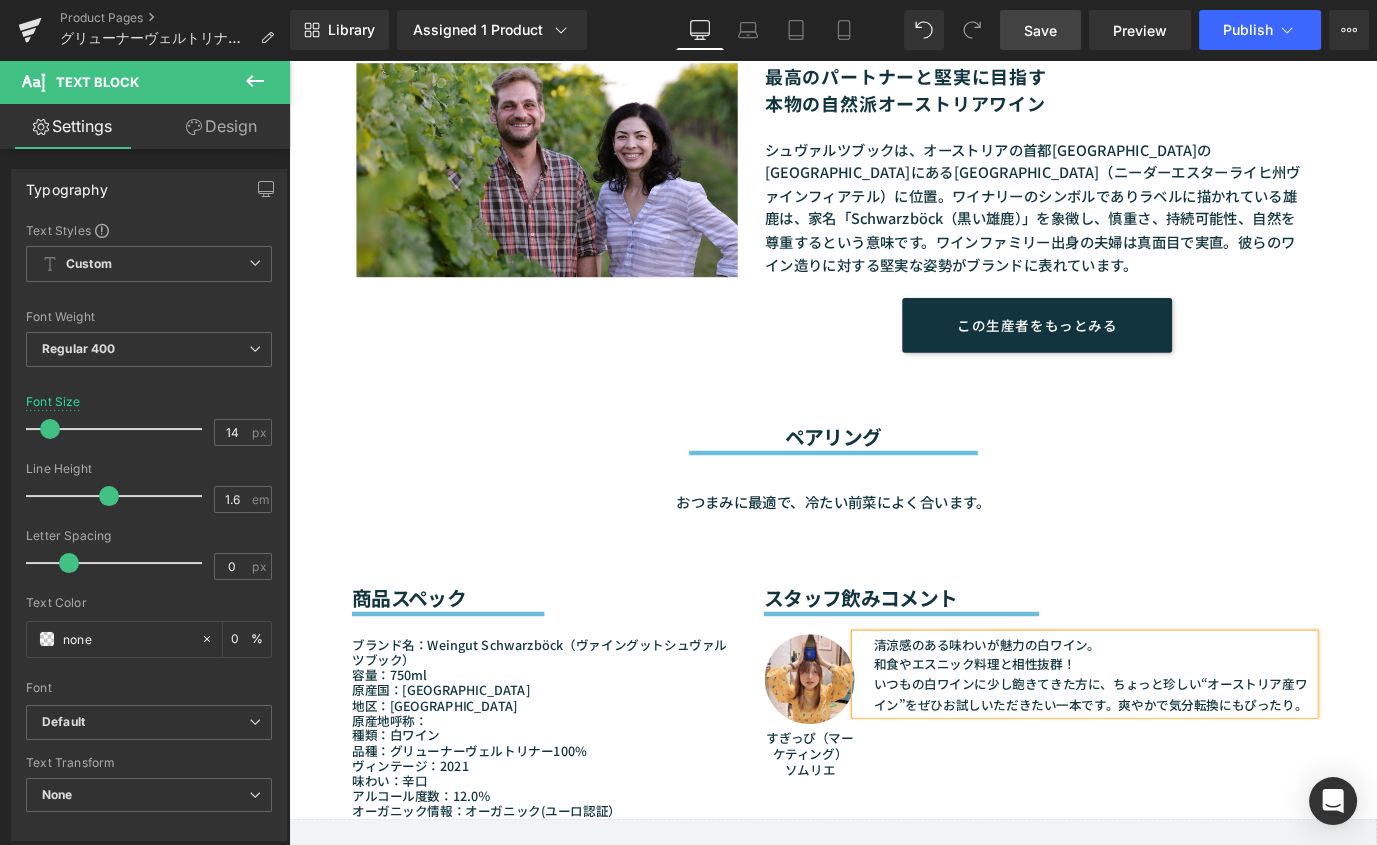 click on "商品スペック Heading         Separator         ブランド名：Weingut Schwarzböck（ヴァイングットシュヴァルツブック） 容量：750ml 原産国：オーストリア 地区：ニーダーエスターライヒ州 原産地呼称： 種類：白ワイン 品種：グリューナーヴェルトリナー100% ヴィンテージ：2021 味わい：辛口 アルコール度数：12.0％ オーガニック情報：オーガニック(ユーロ認証） Text Block         スタッフ飲みコメント Heading         Separator         Image         すぎっぴ（マーケティング） ソムリエ Text Block         清涼感のある味わいが魅力の白ワイン。 和食やエスニック料理と相性抜群！ いつもの白ワインに少し飽きてきた方に、ちょっと珍しい“オーストリア産ワイン”をぜひお試しいただきたい一本です。爽やかで気分転換にもぴったり。 Text Block         Row         Row         50px" at bounding box center [894, 733] 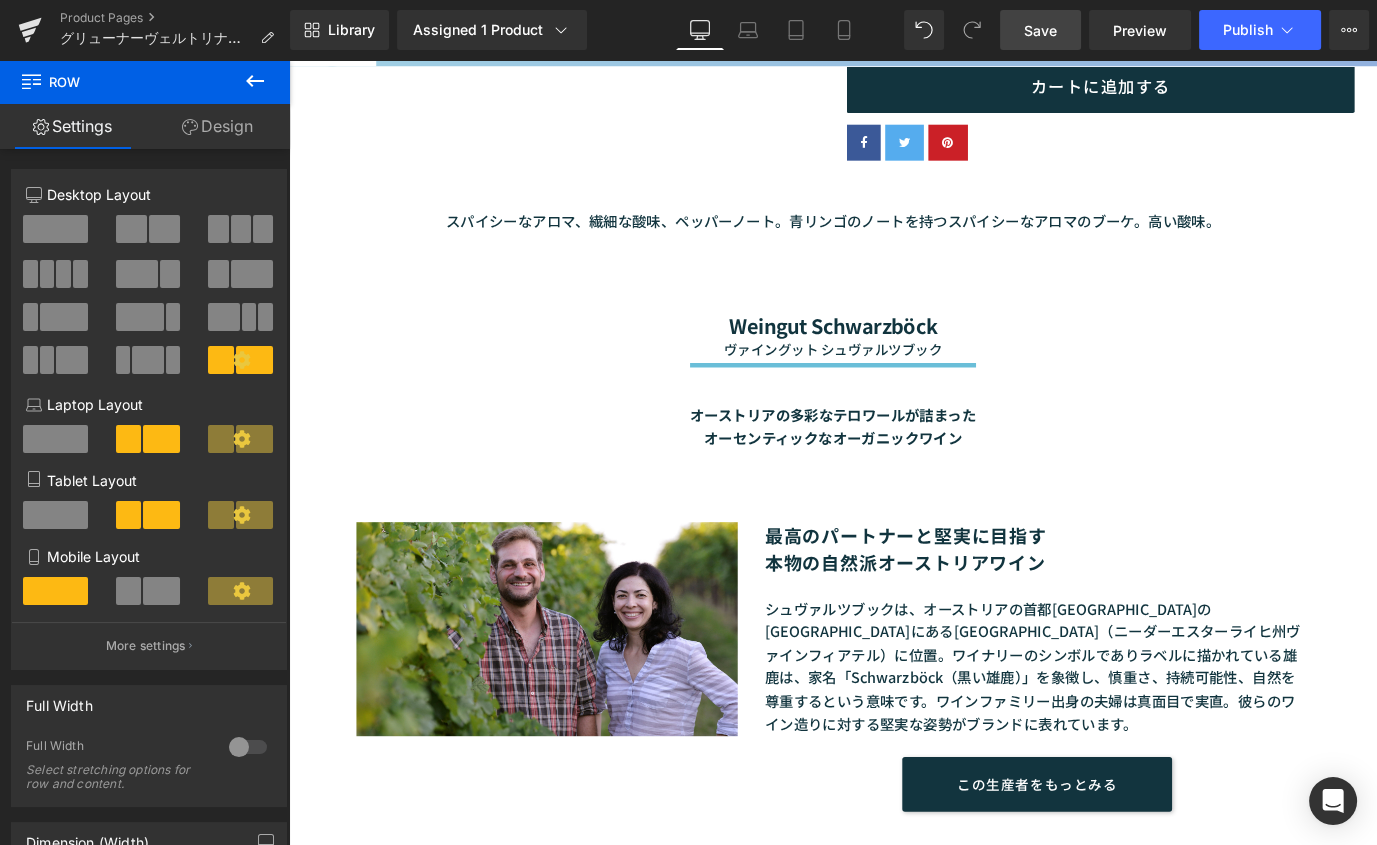scroll, scrollTop: 704, scrollLeft: 0, axis: vertical 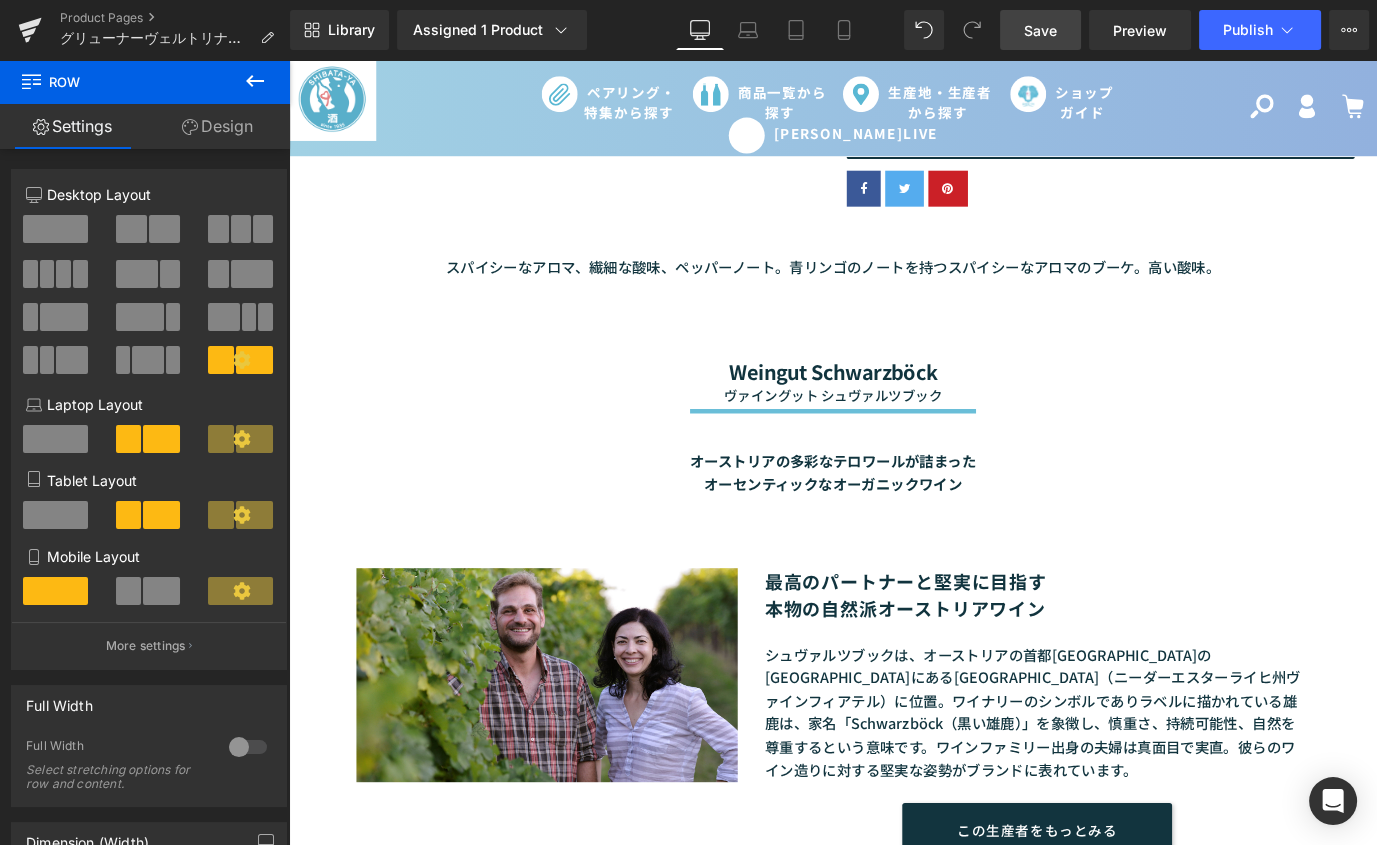 click on "Save" at bounding box center [1040, 30] 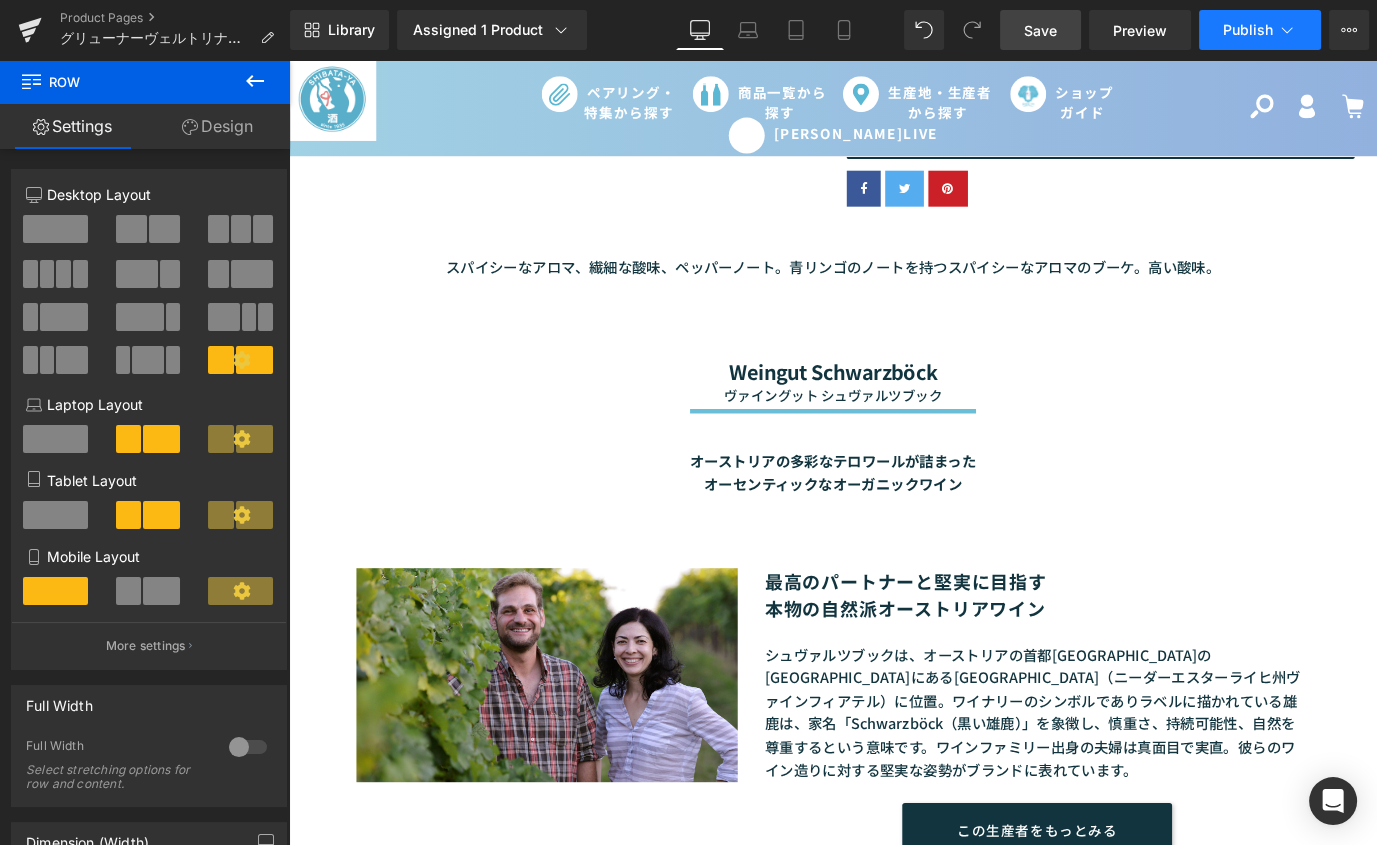click 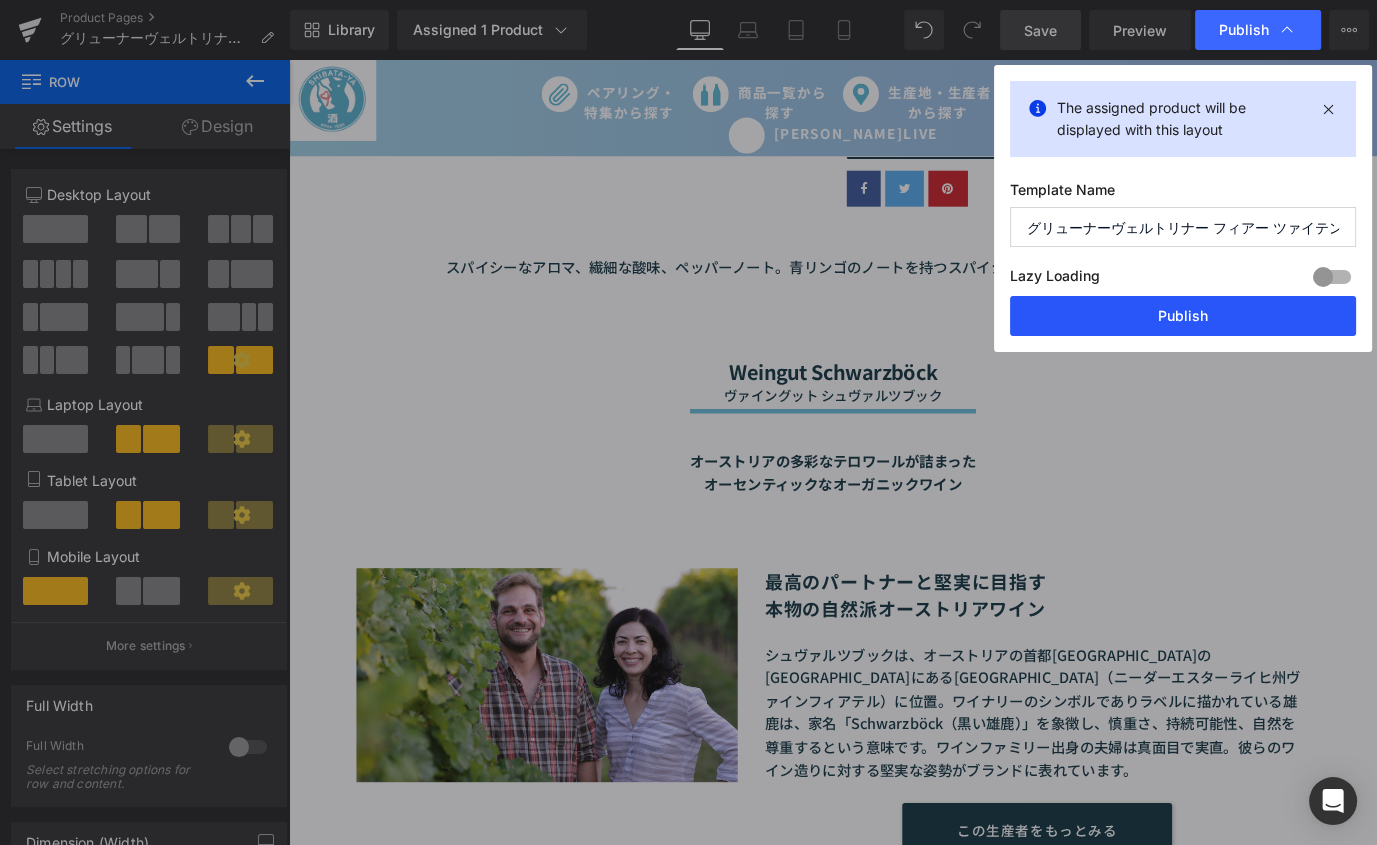 click on "Publish" at bounding box center [1183, 316] 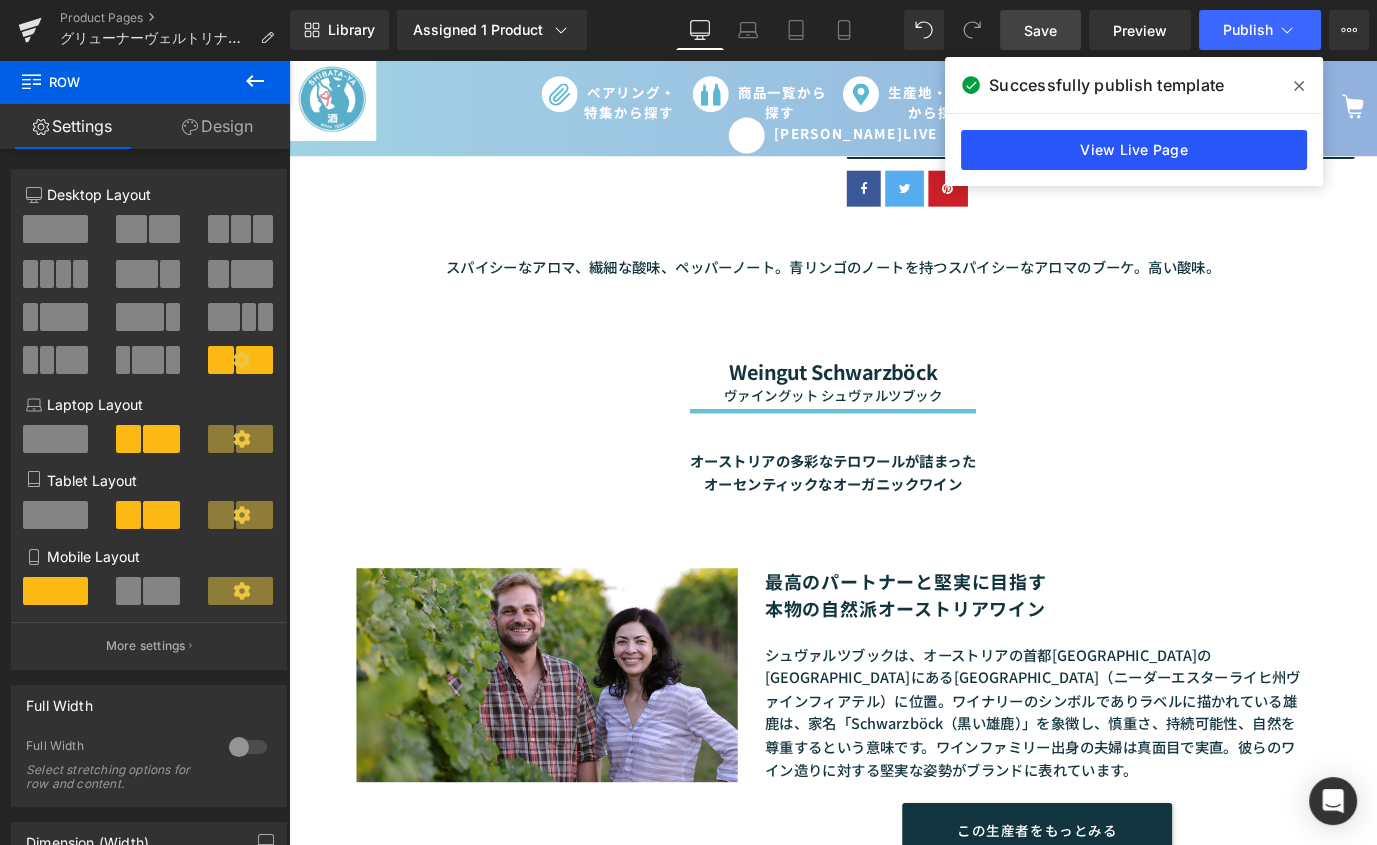 click on "View Live Page" at bounding box center (1134, 150) 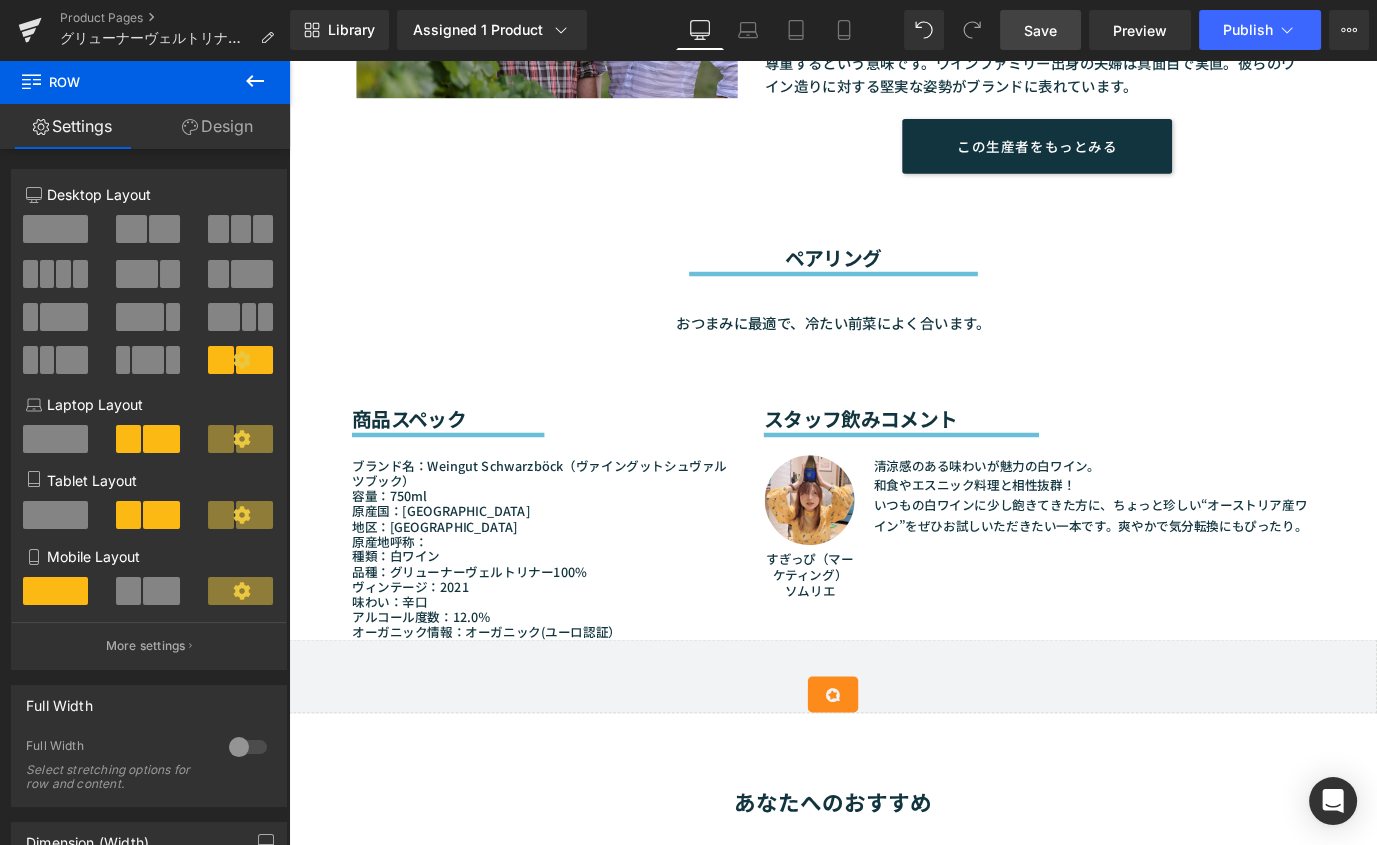 scroll, scrollTop: 1548, scrollLeft: 0, axis: vertical 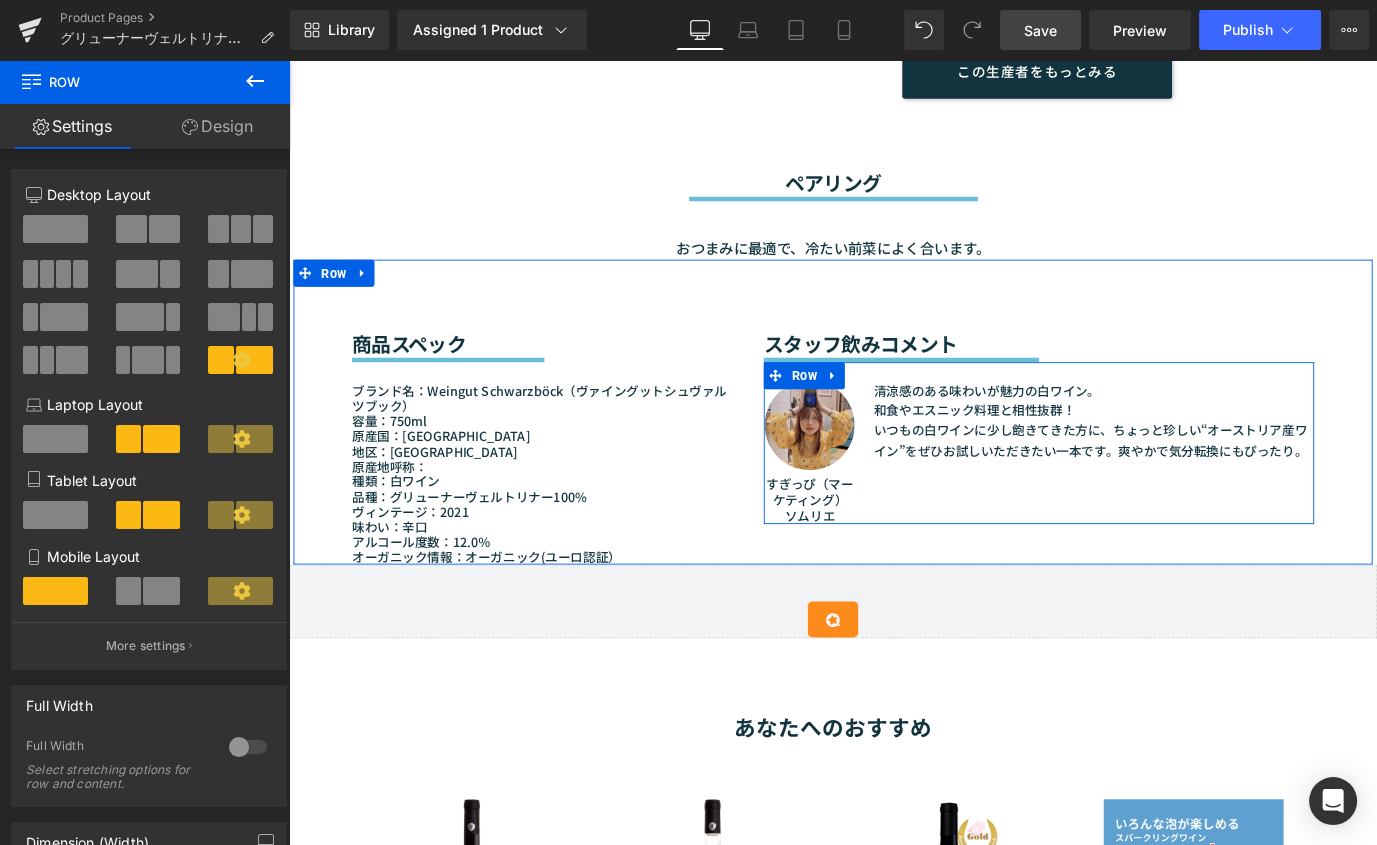 click at bounding box center (868, 466) 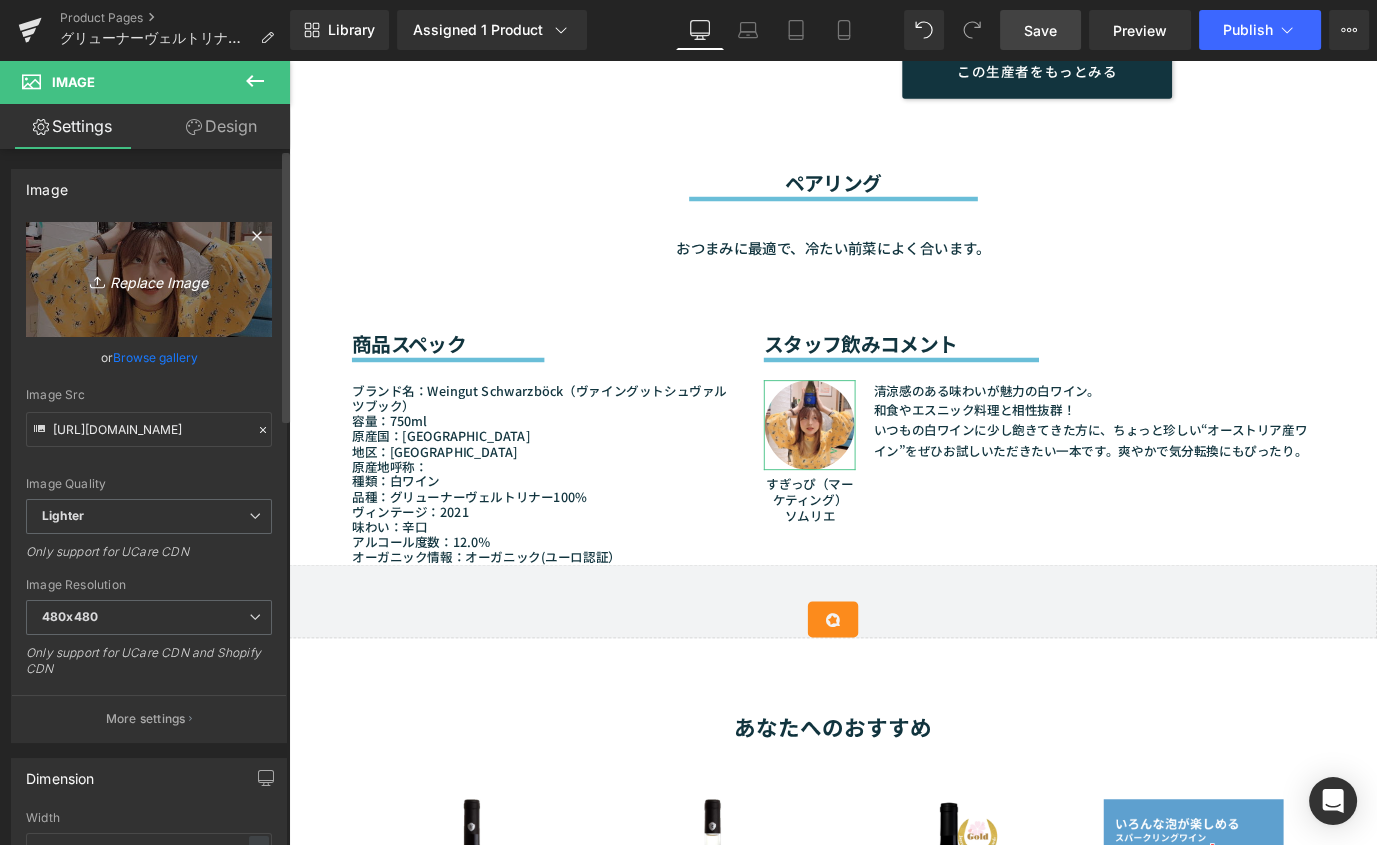 click on "Replace Image" at bounding box center (149, 279) 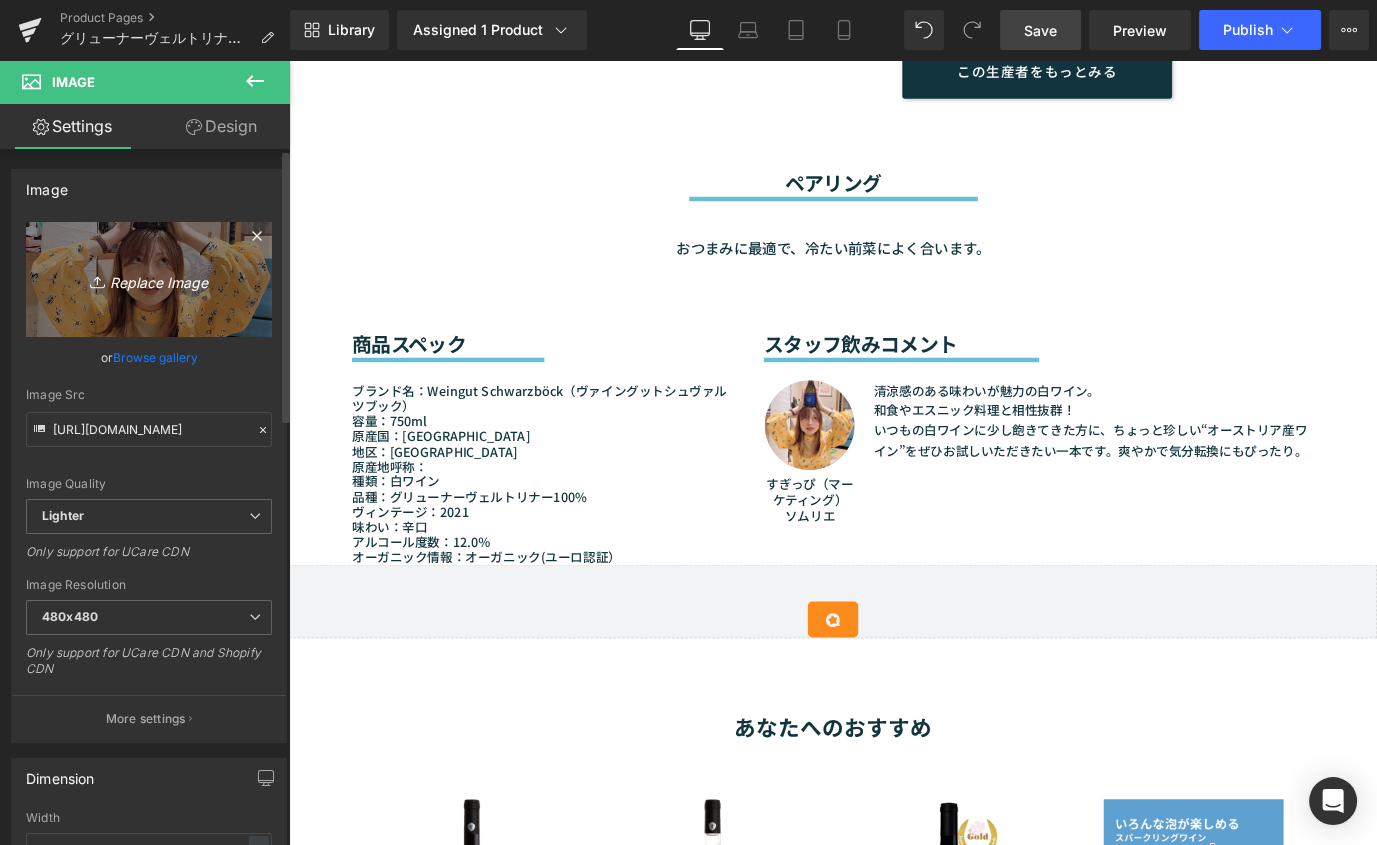 type on "C:\fakepath\杉井.jpg" 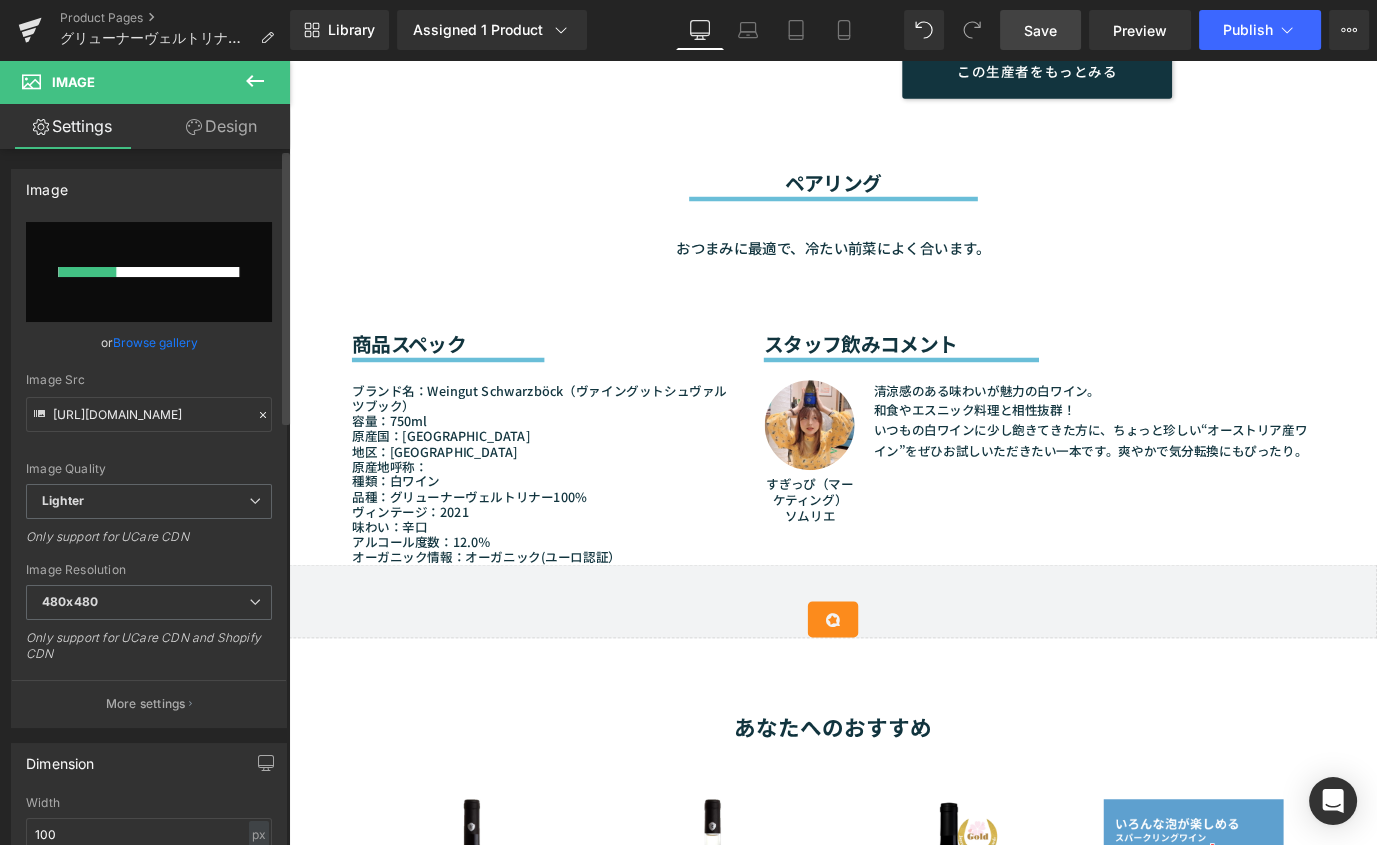 type 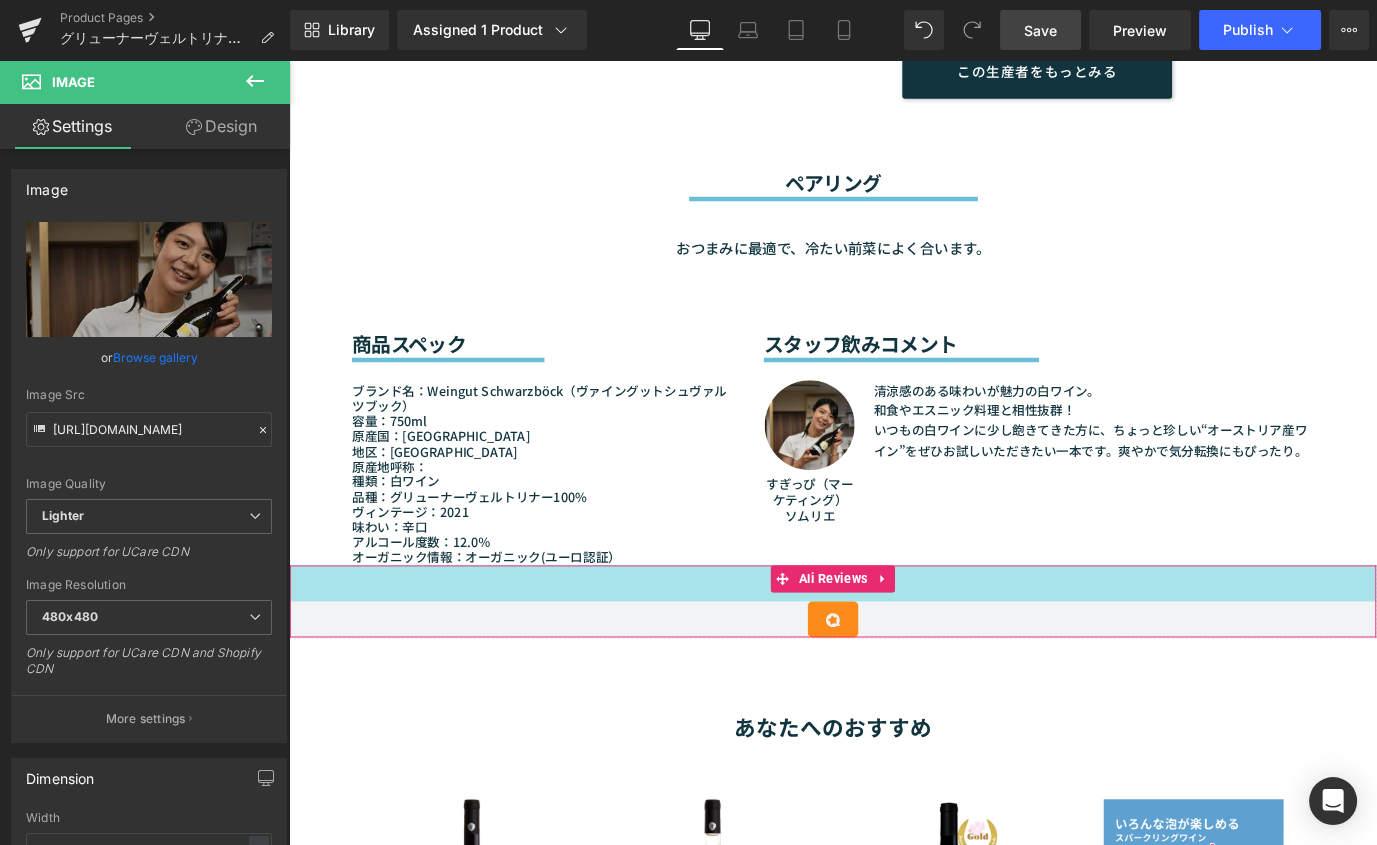 type on "https://ucarecdn.com/d81ca053-95d8-4b6b-a0d5-3cee1a92f4a4/-/format/auto/-/preview/480x480/-/quality/lighter/%E6%9D%89%E4%BA%95.jpg" 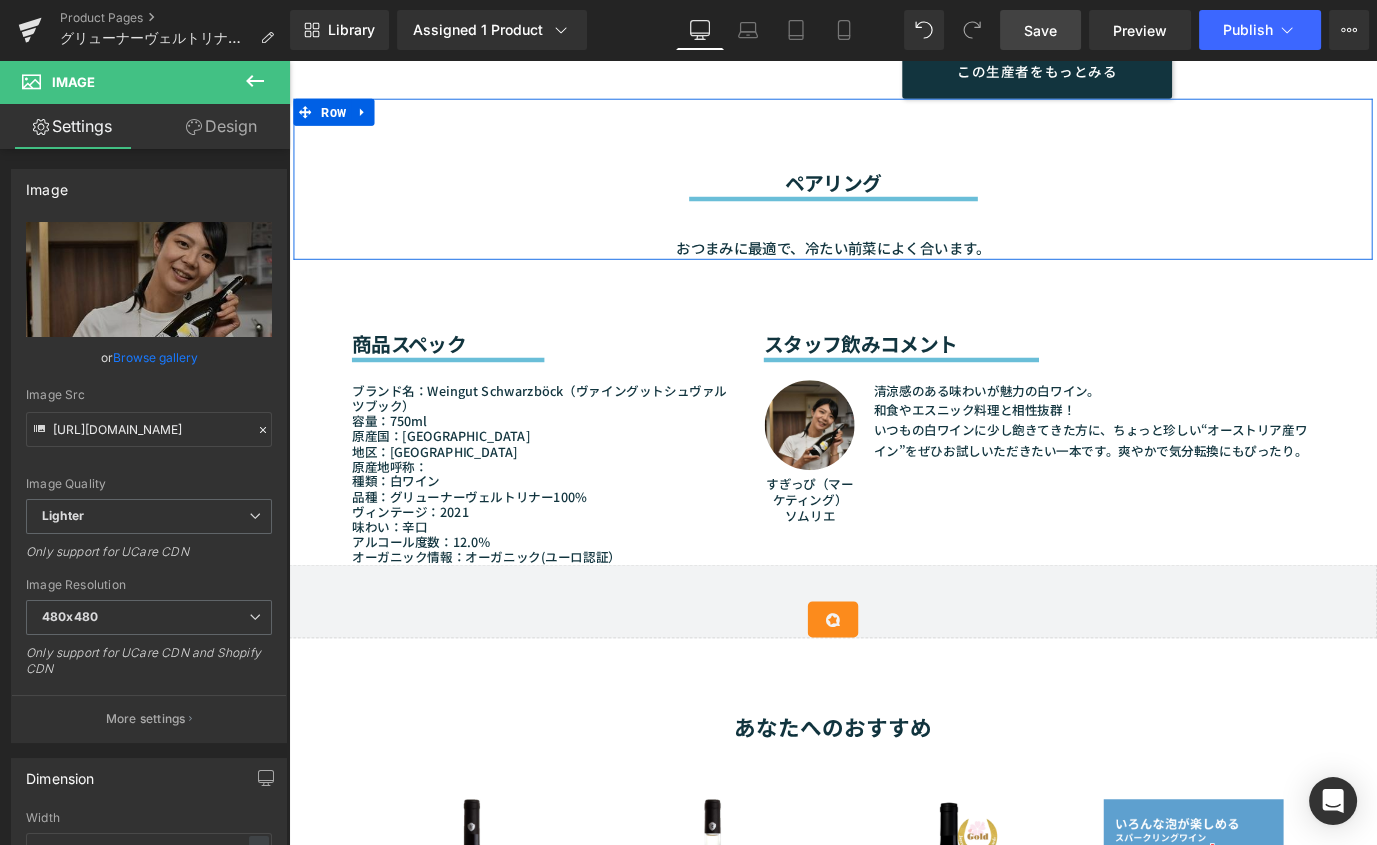 click on "ペアリング" at bounding box center (894, 196) 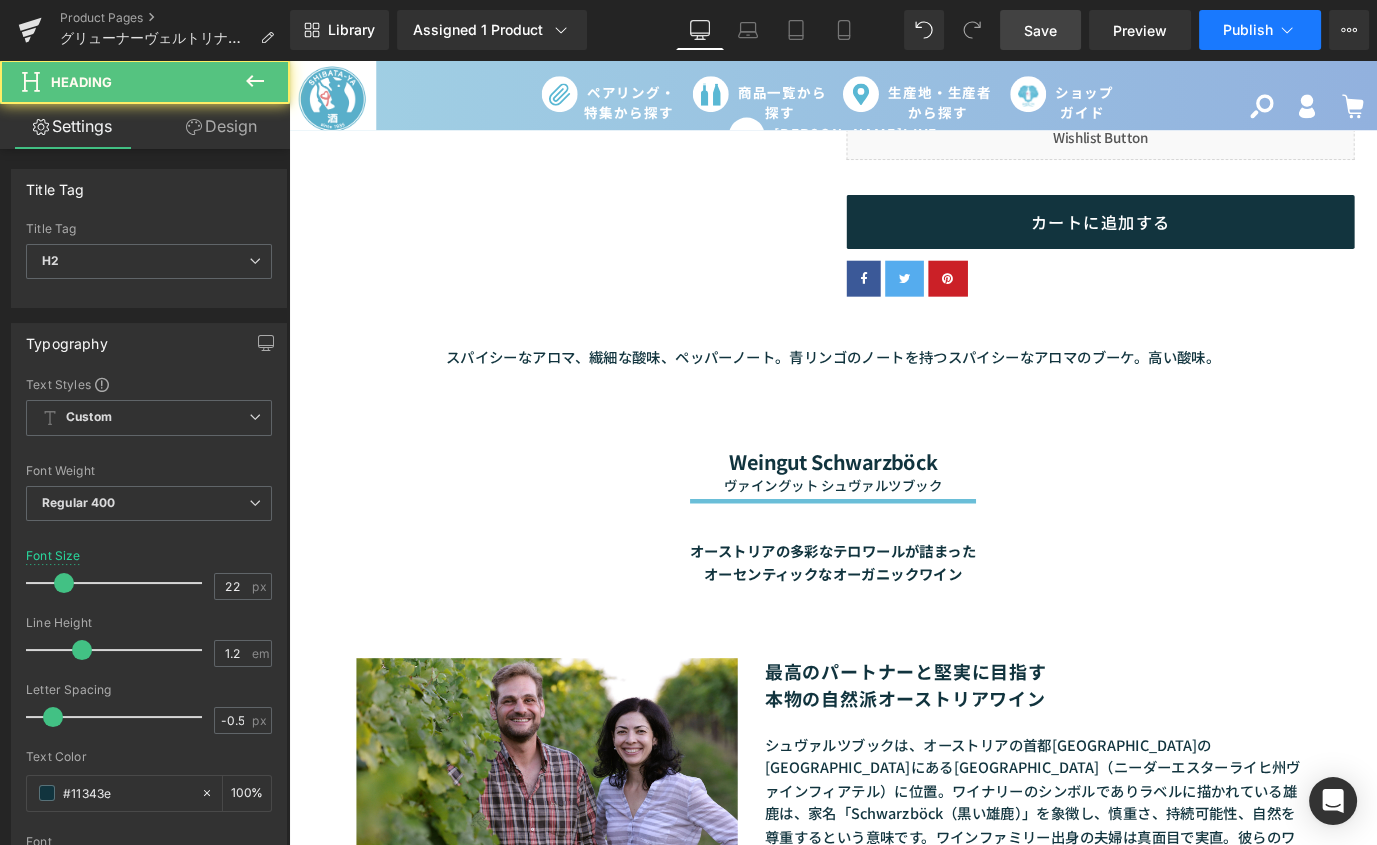 scroll, scrollTop: 563, scrollLeft: 0, axis: vertical 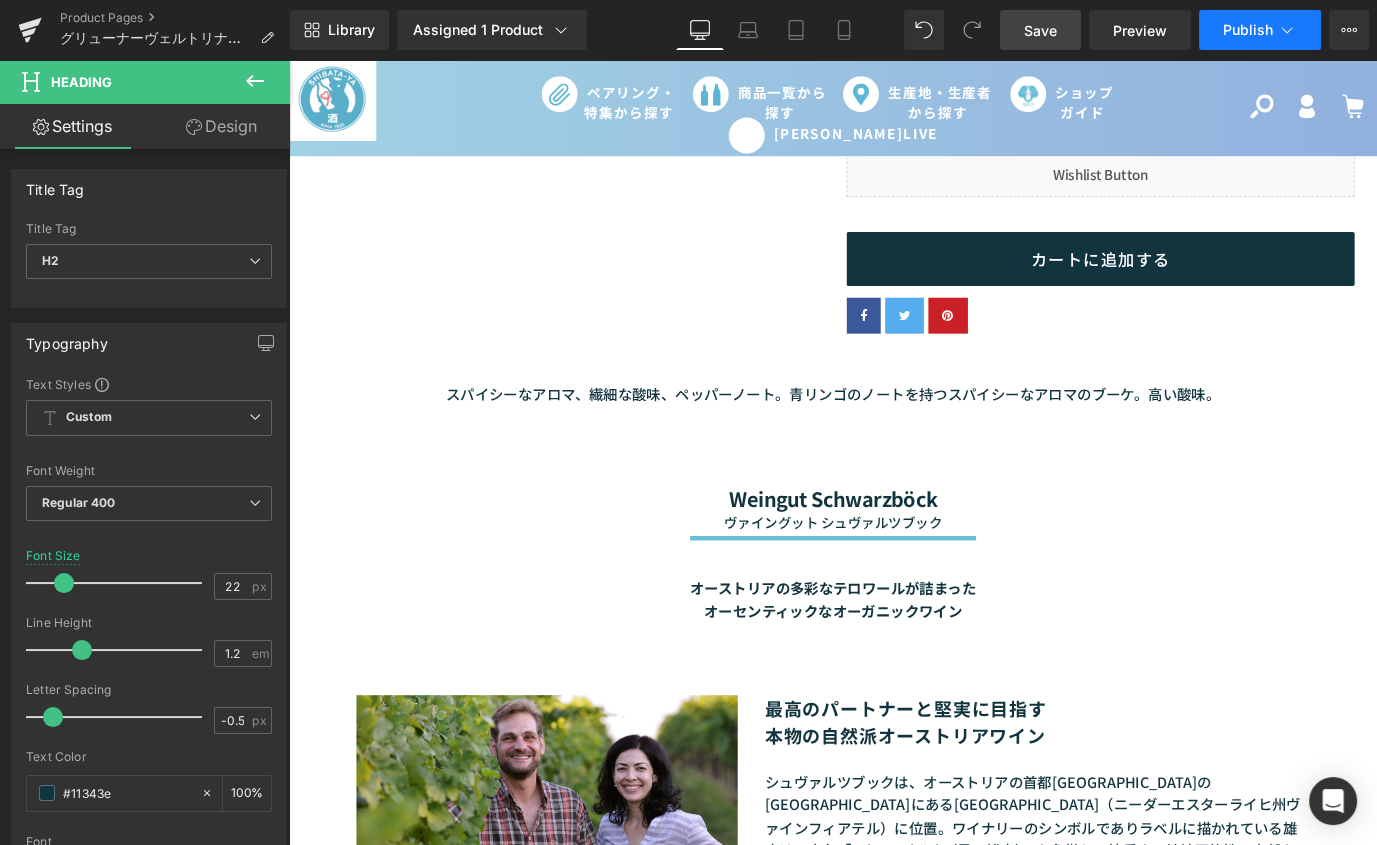 click on "Publish" at bounding box center [1260, 30] 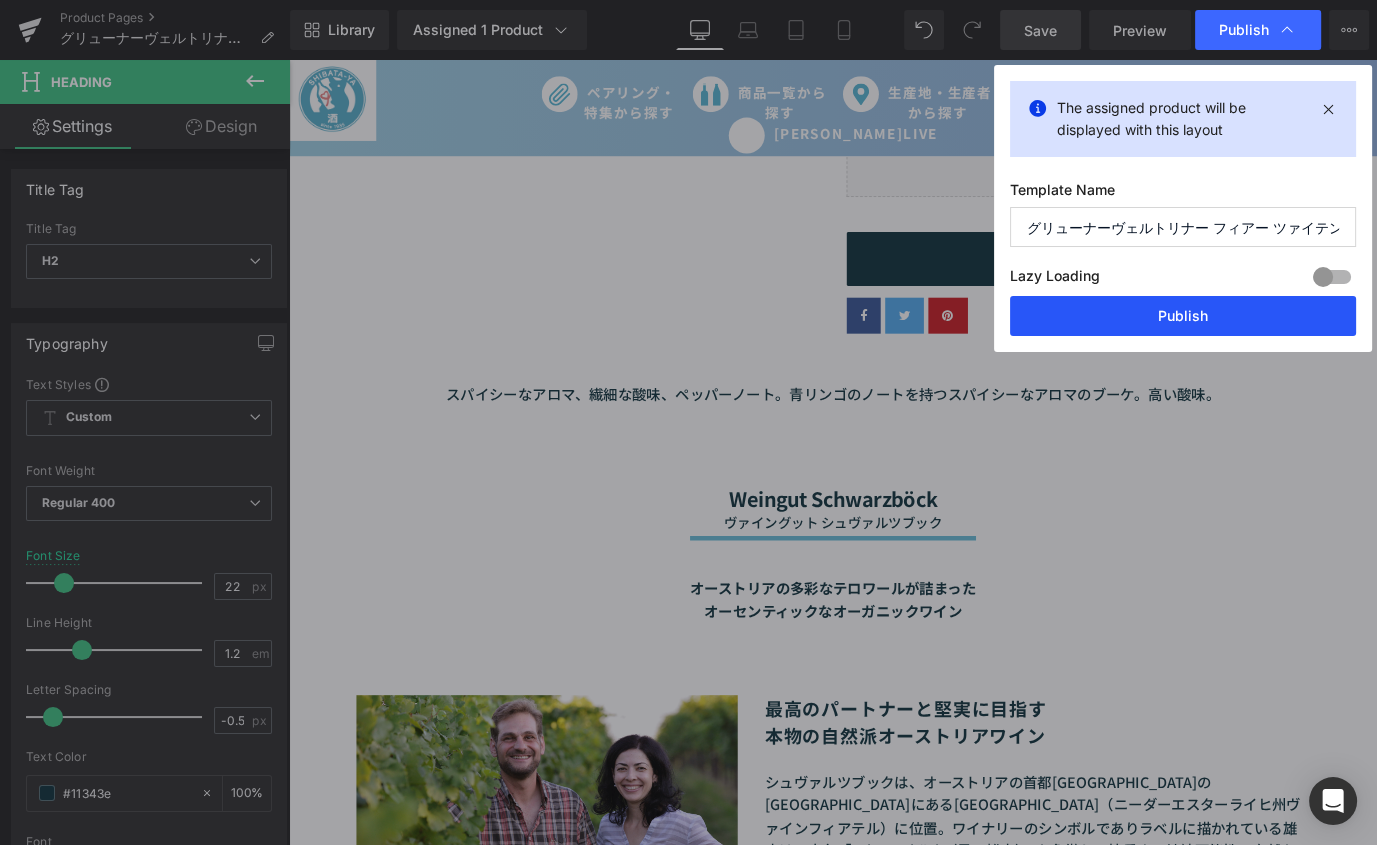 click on "Publish" at bounding box center [1183, 316] 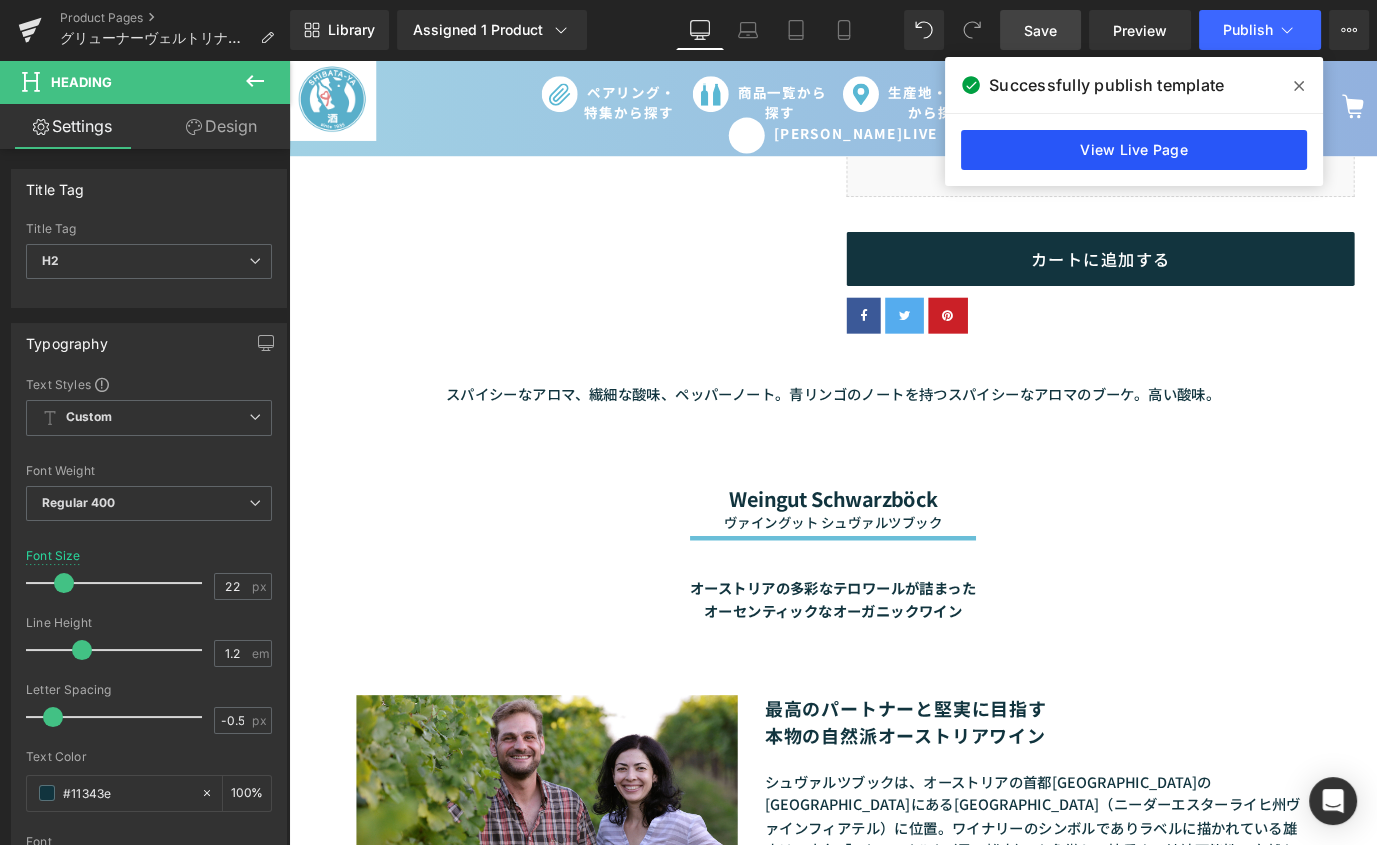click on "View Live Page" at bounding box center [1134, 150] 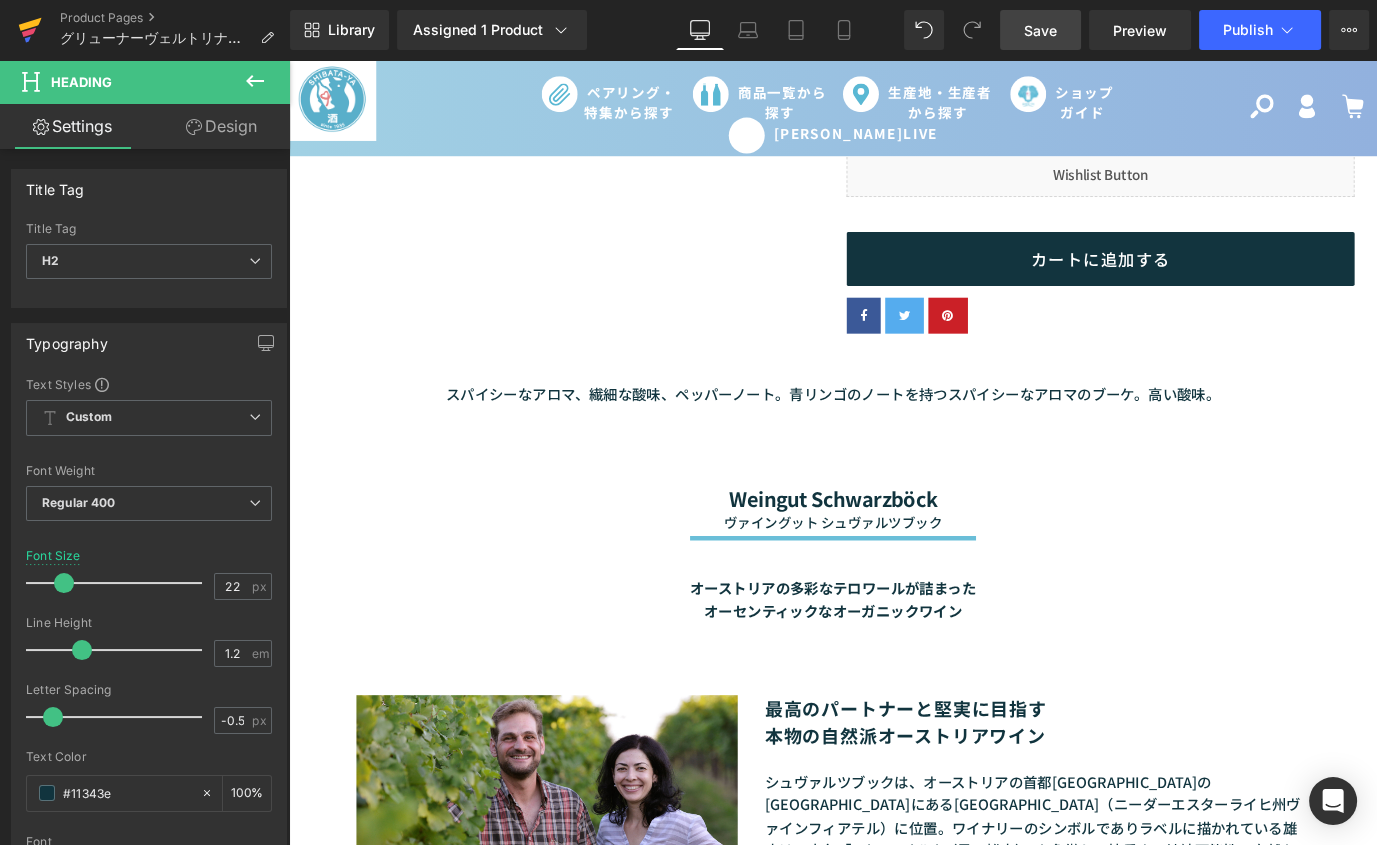 click 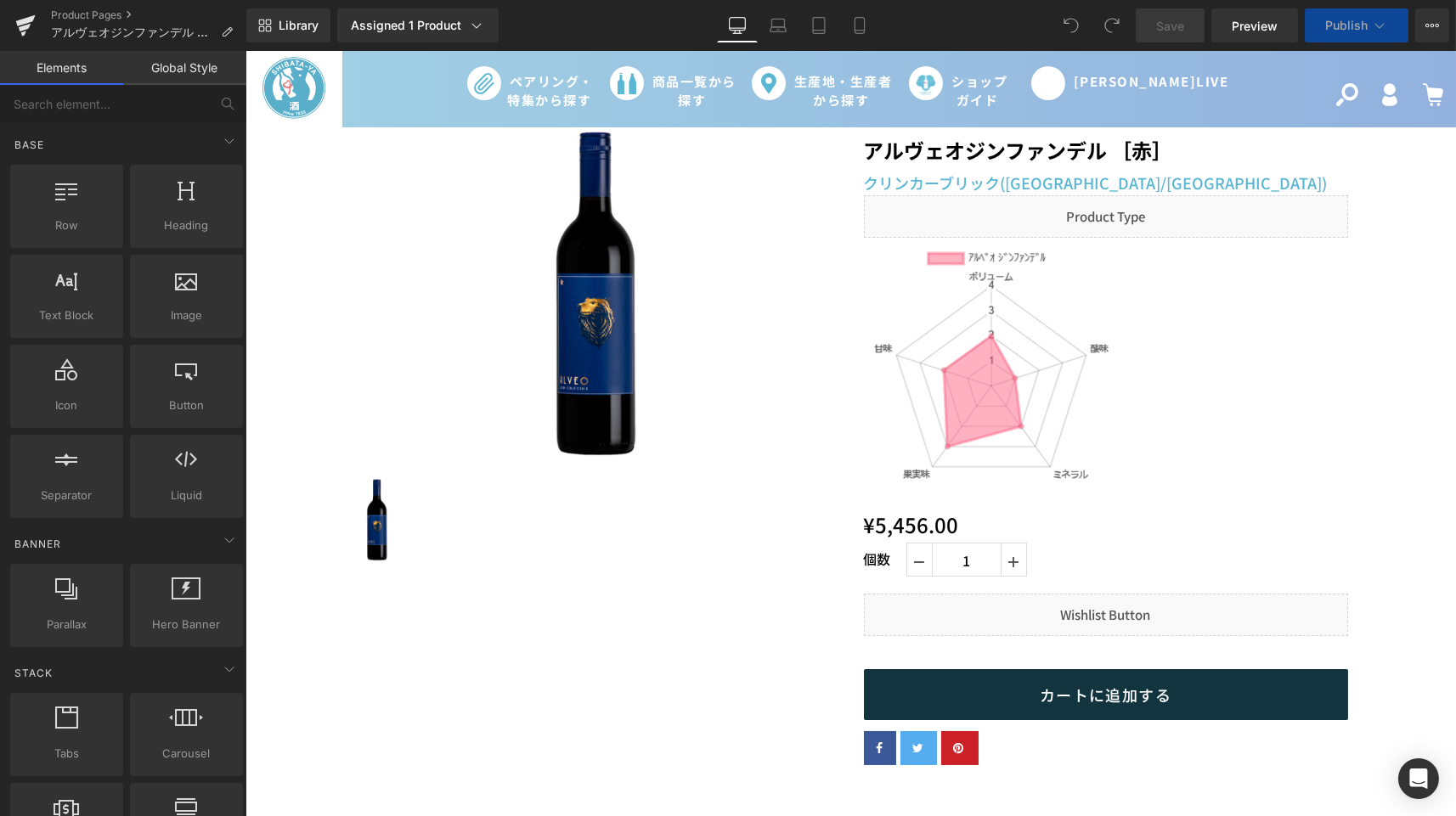 scroll, scrollTop: 0, scrollLeft: 0, axis: both 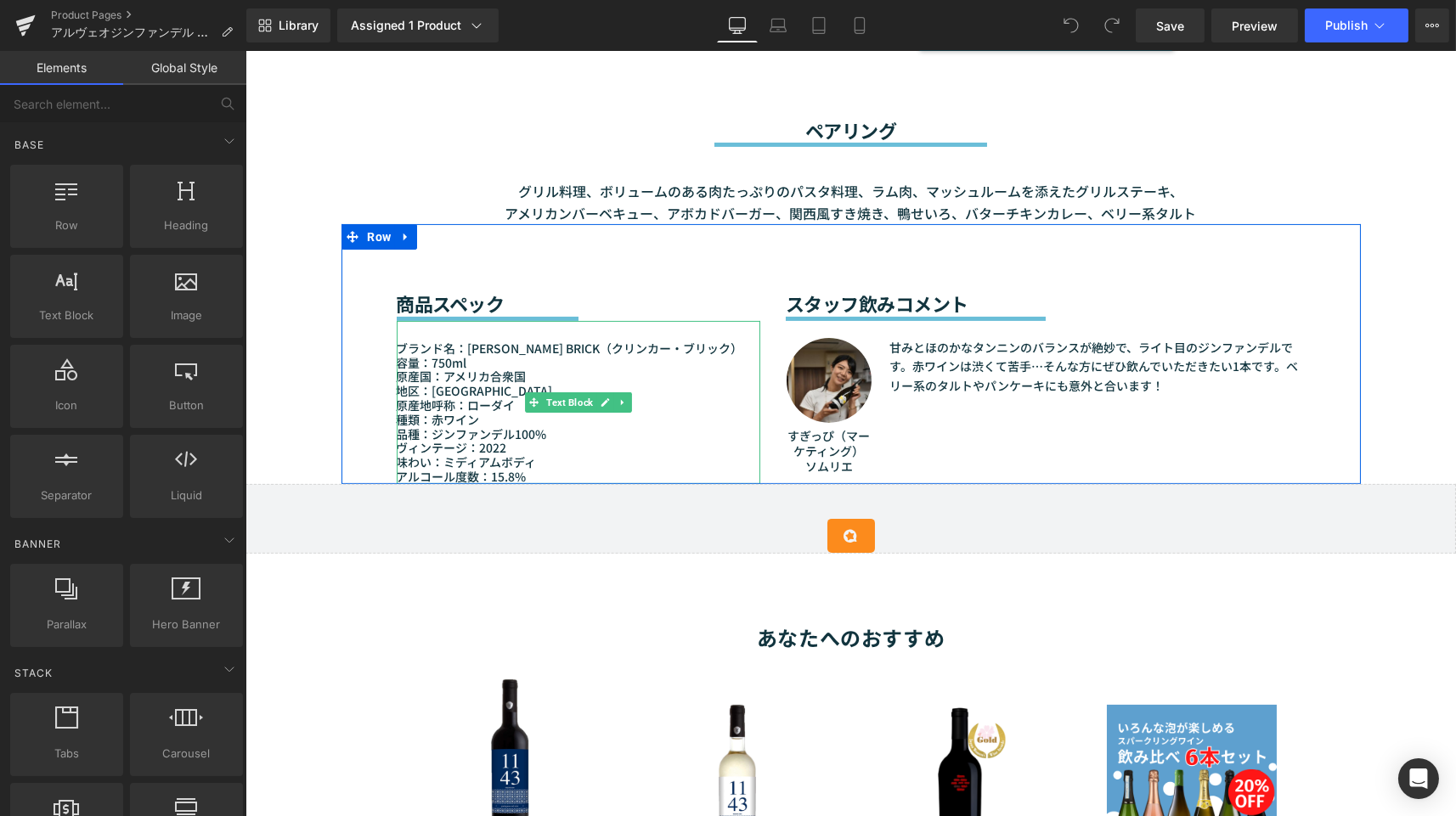 drag, startPoint x: 501, startPoint y: 476, endPoint x: 482, endPoint y: 476, distance: 19 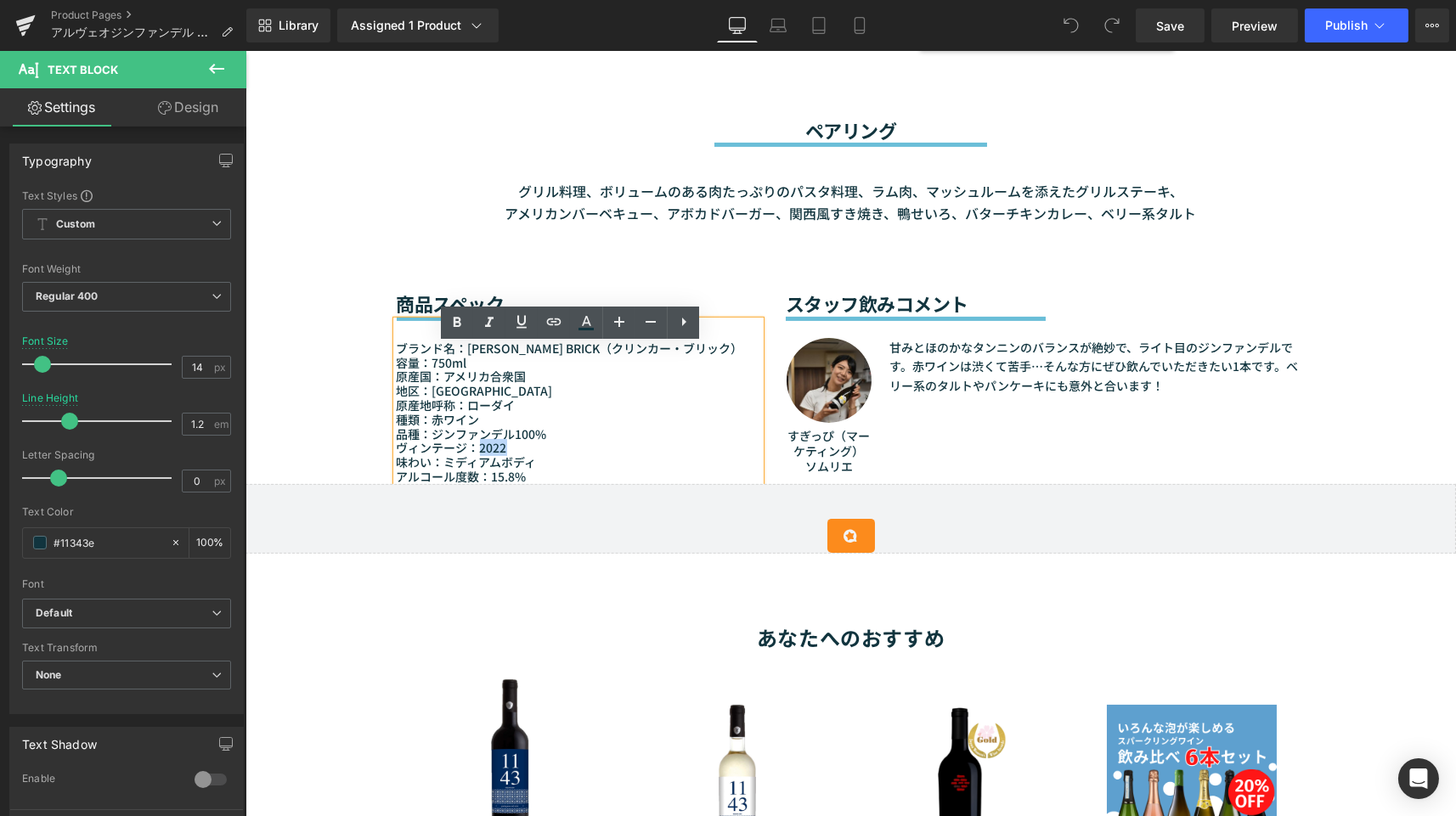 drag, startPoint x: 472, startPoint y: 476, endPoint x: 519, endPoint y: 476, distance: 47 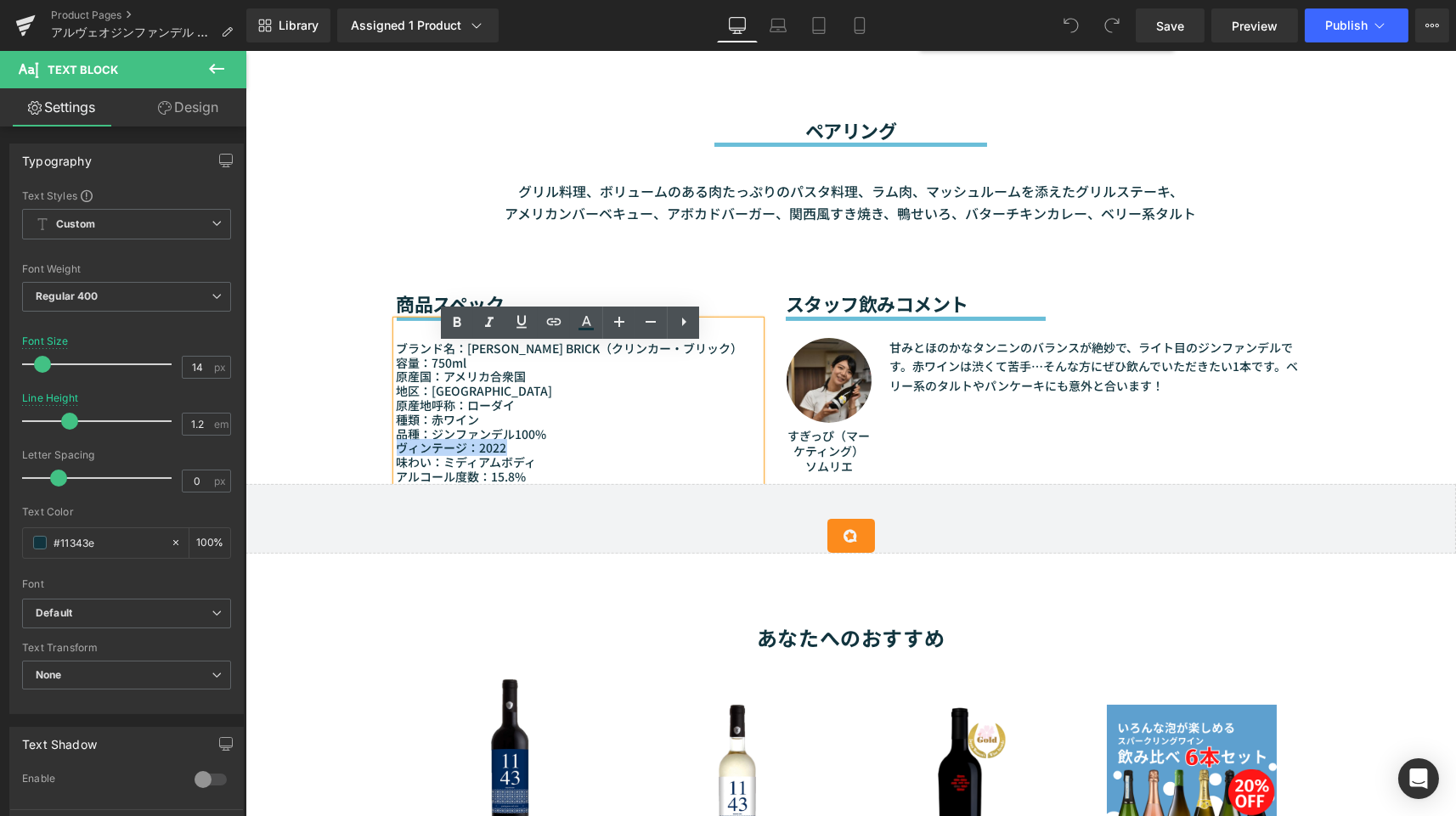 drag, startPoint x: 504, startPoint y: 474, endPoint x: 360, endPoint y: 473, distance: 144.00347 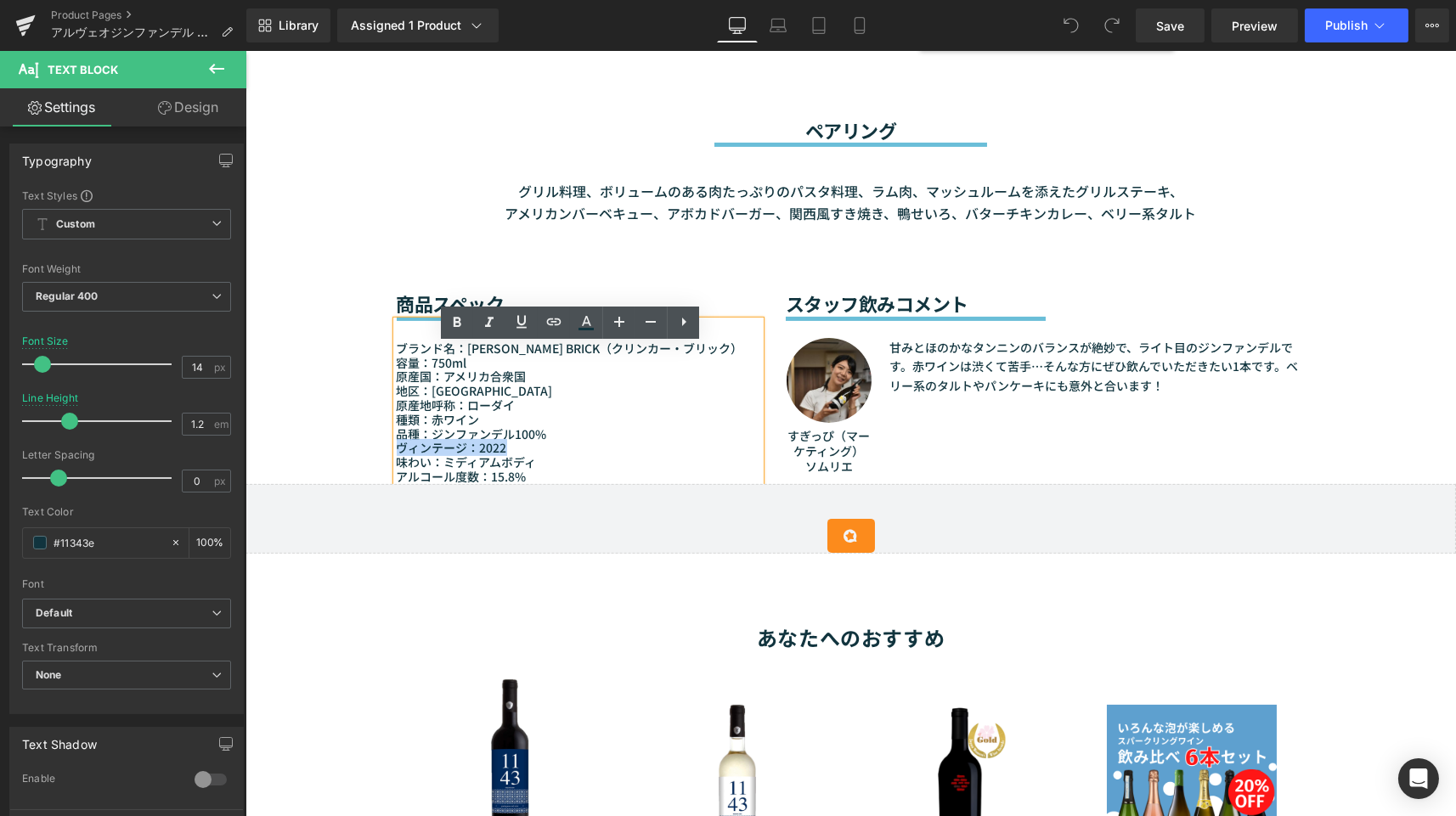 click on "商品スペック Heading         Separator         ブランド名：KLINKER BRICK（クリンカー・ブリック） 容量：750ml 原産国：アメリカ合衆国 地区：カリフォルニア 原産地呼称：ローダイ 種類：赤ワイン 品種：ジンファンデル100% ヴィンテージ：2022 味わい：ミディアムボディ アルコール度数：15.8% Text Block         スタッフ飲みコメント Heading         Separator         Image         すぎっぴ（マーケティング） ソムリエ Text Block         甘みとほのかなタンニンのバランスが絶妙で、ライト目のジンファンデルです。赤ワインは渋くて苦手…そんな方にぜひ飲んでいただきたい1本です。ベリー系のタルトやパンケーキにも意外と合います！ Text Block         Row         Row" at bounding box center (850, 353) 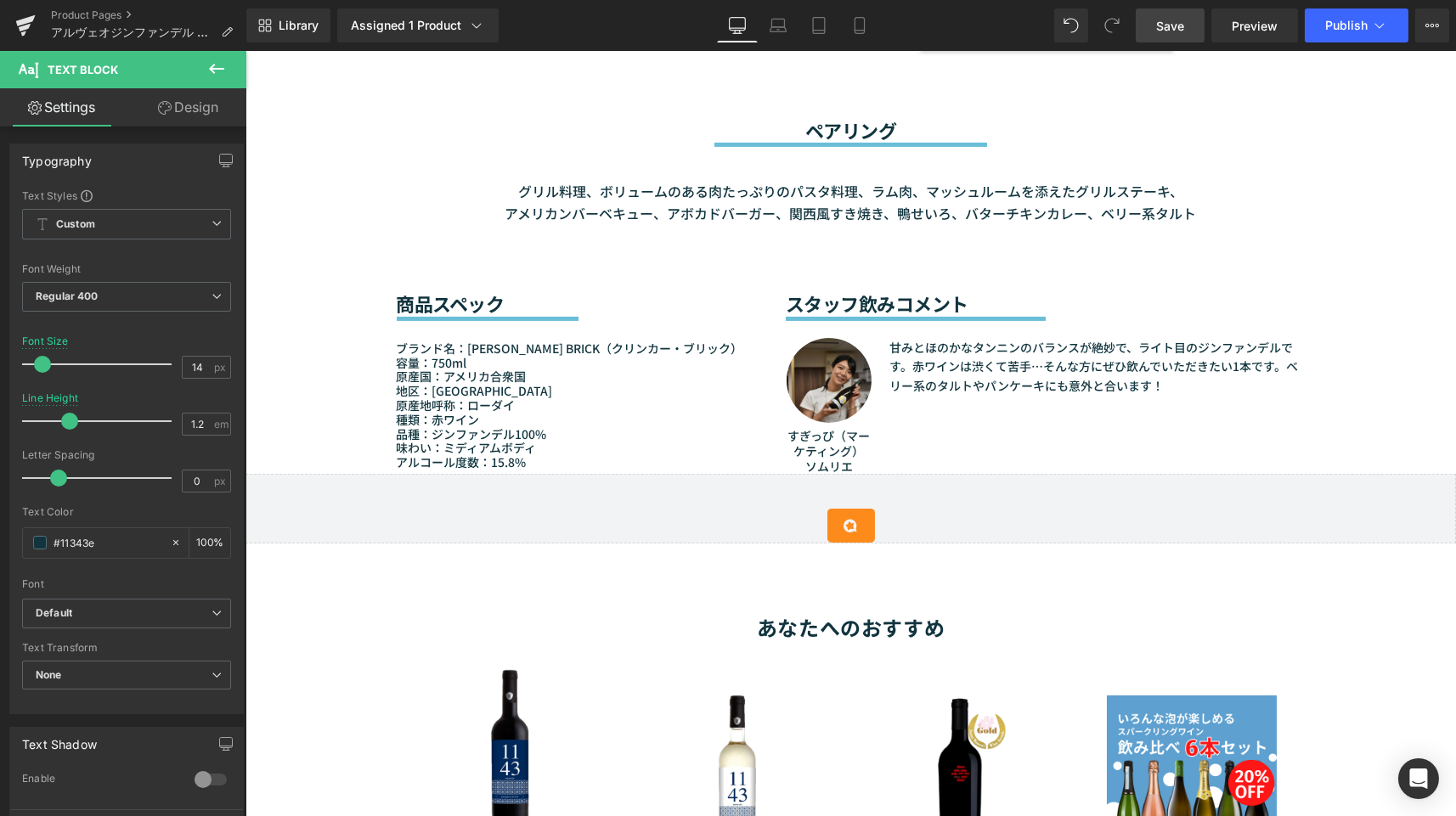 click on "Save" at bounding box center (1170, 25) 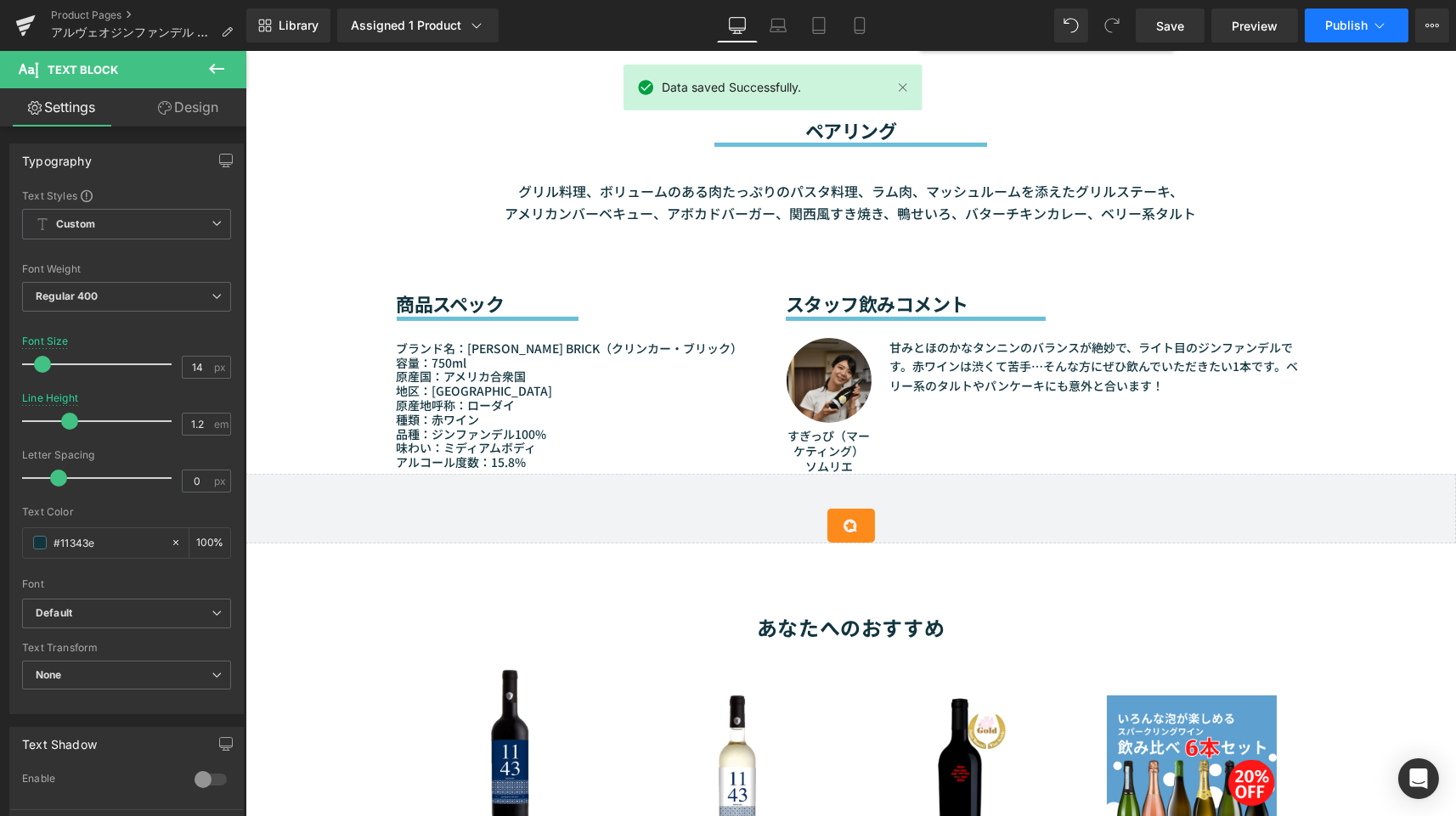 click on "Publish" at bounding box center [1346, 25] 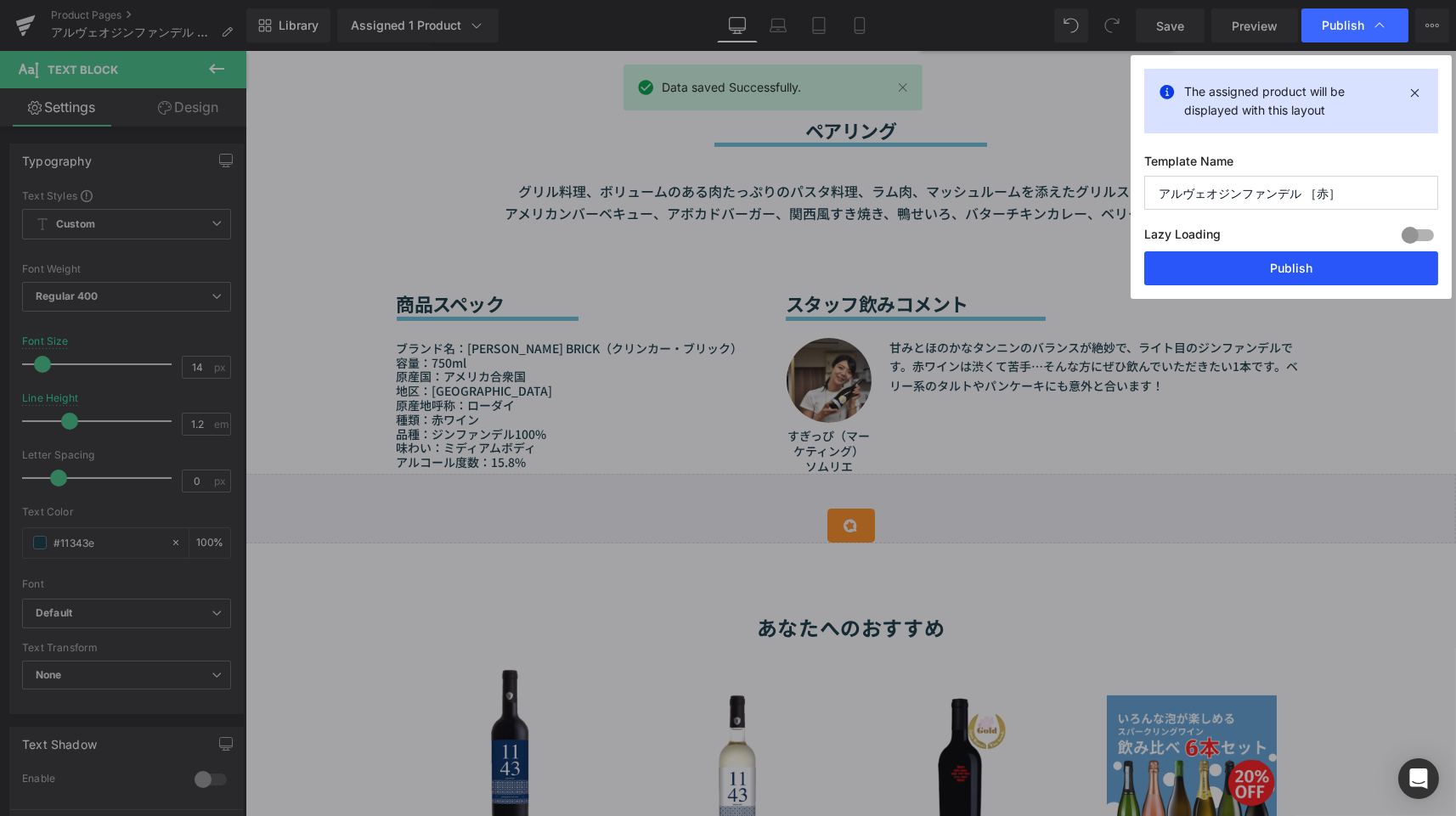 click on "Publish" at bounding box center (1291, 268) 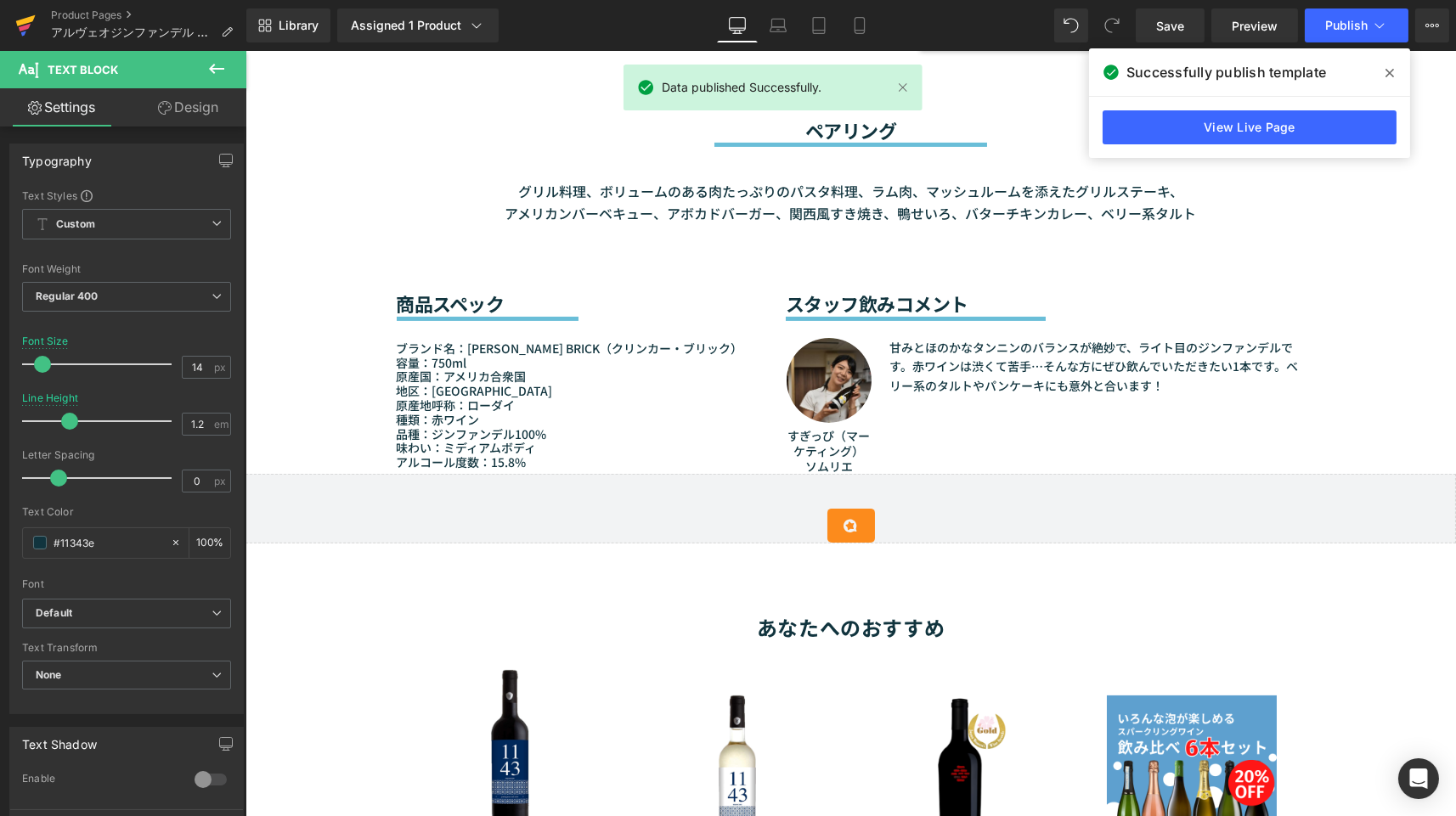 click 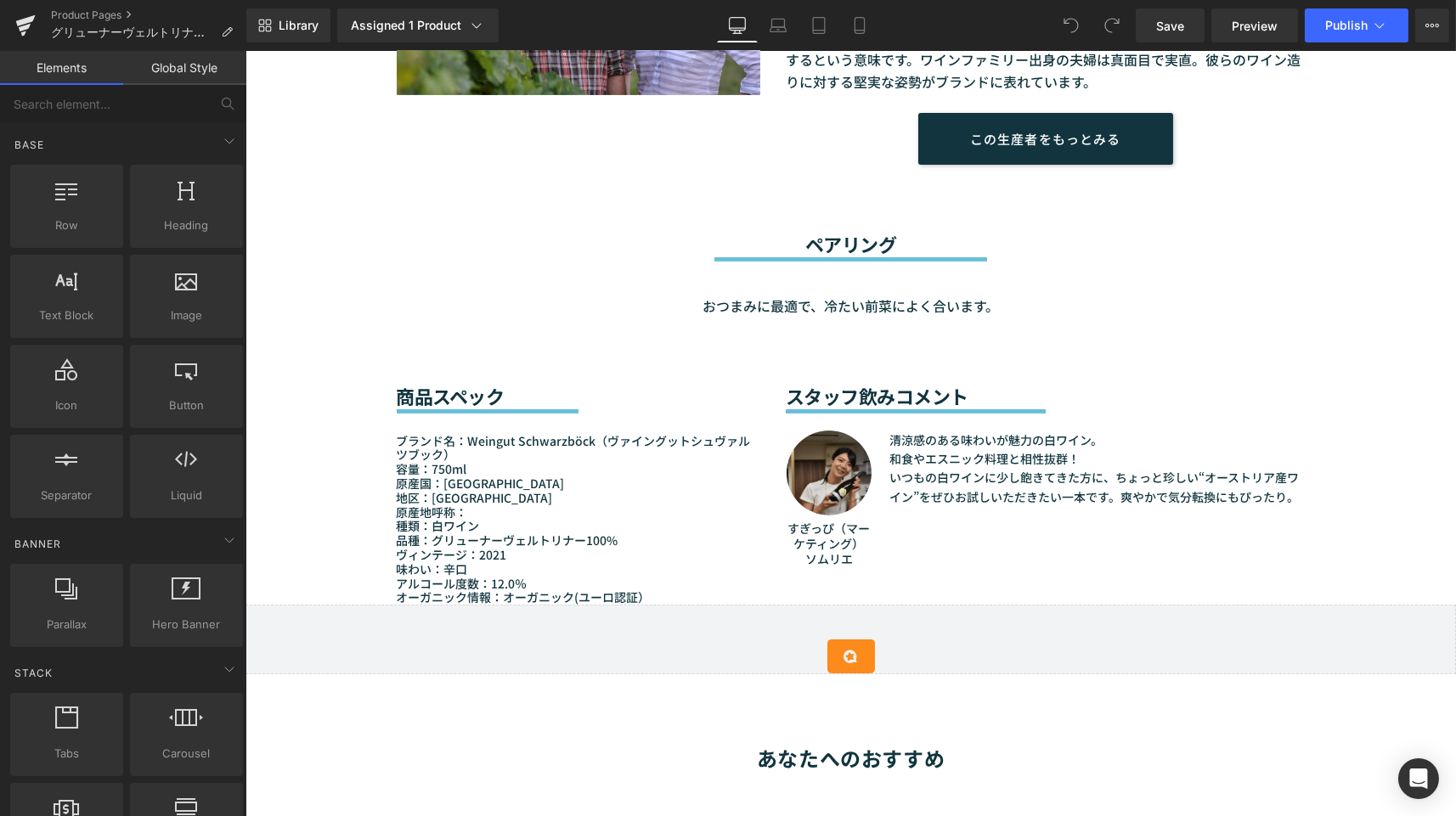 scroll, scrollTop: 1433, scrollLeft: 0, axis: vertical 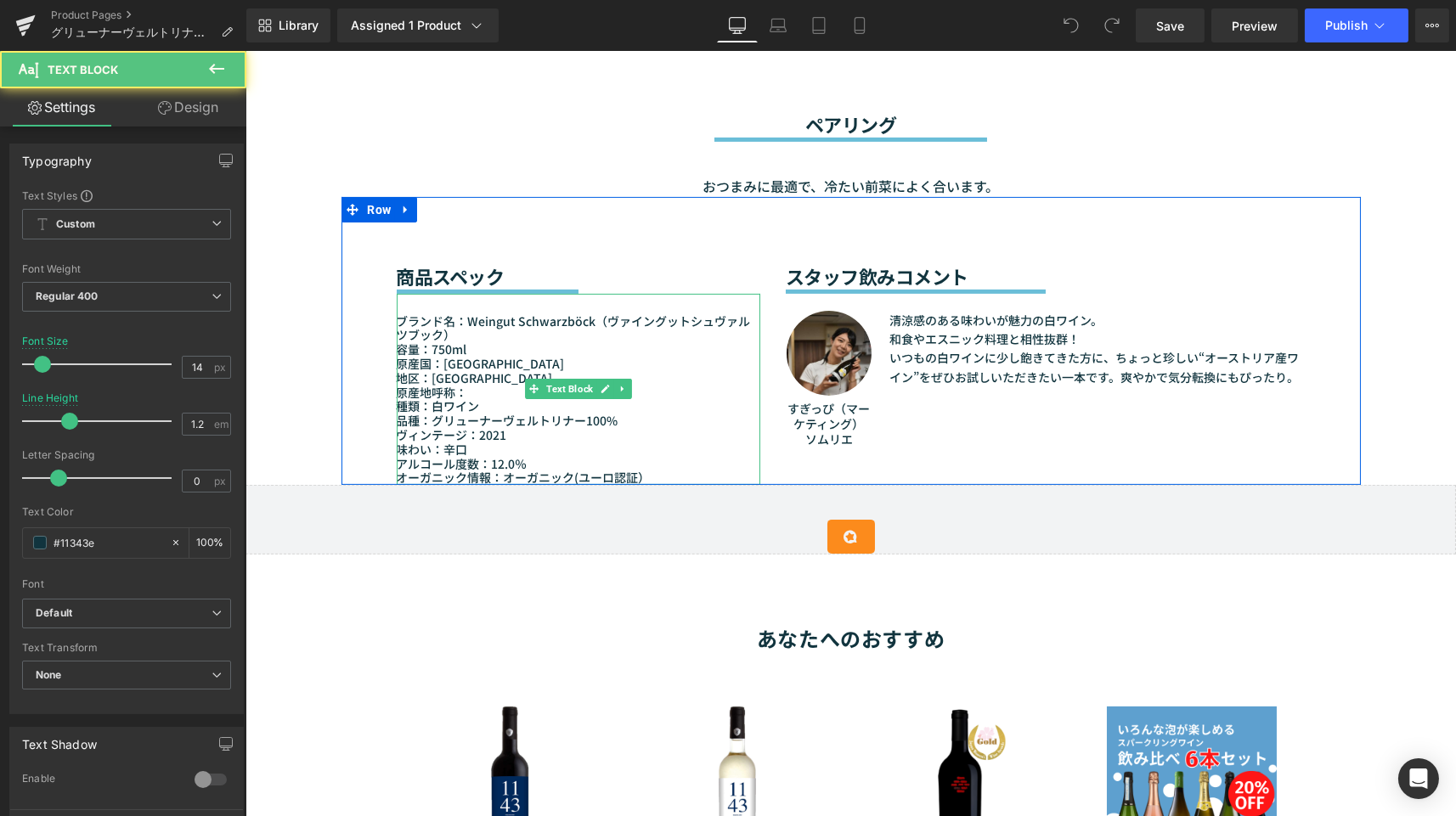 click on "ヴィンテージ：2021" at bounding box center [578, 435] 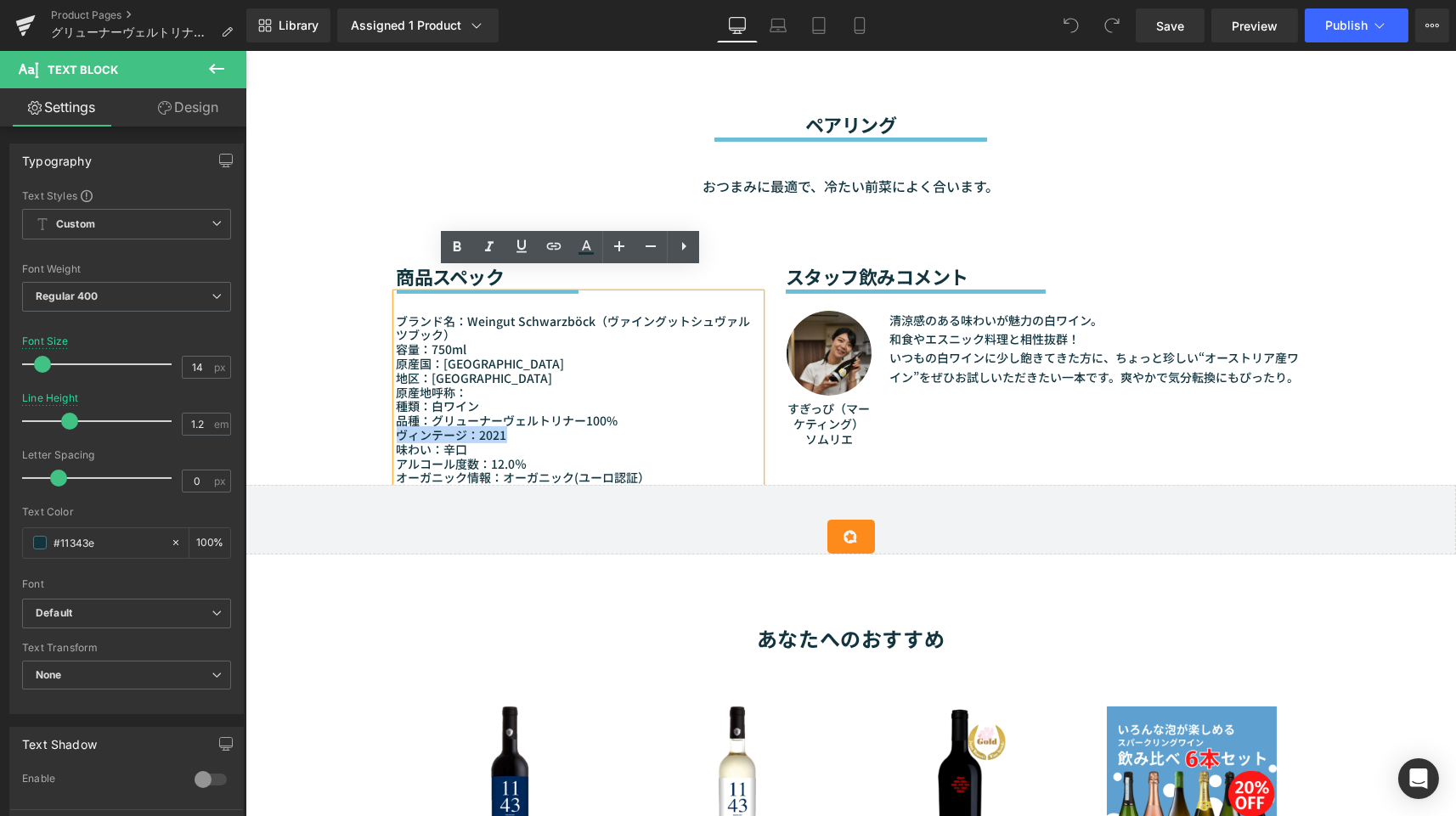 drag, startPoint x: 498, startPoint y: 409, endPoint x: 338, endPoint y: 407, distance: 160.0125 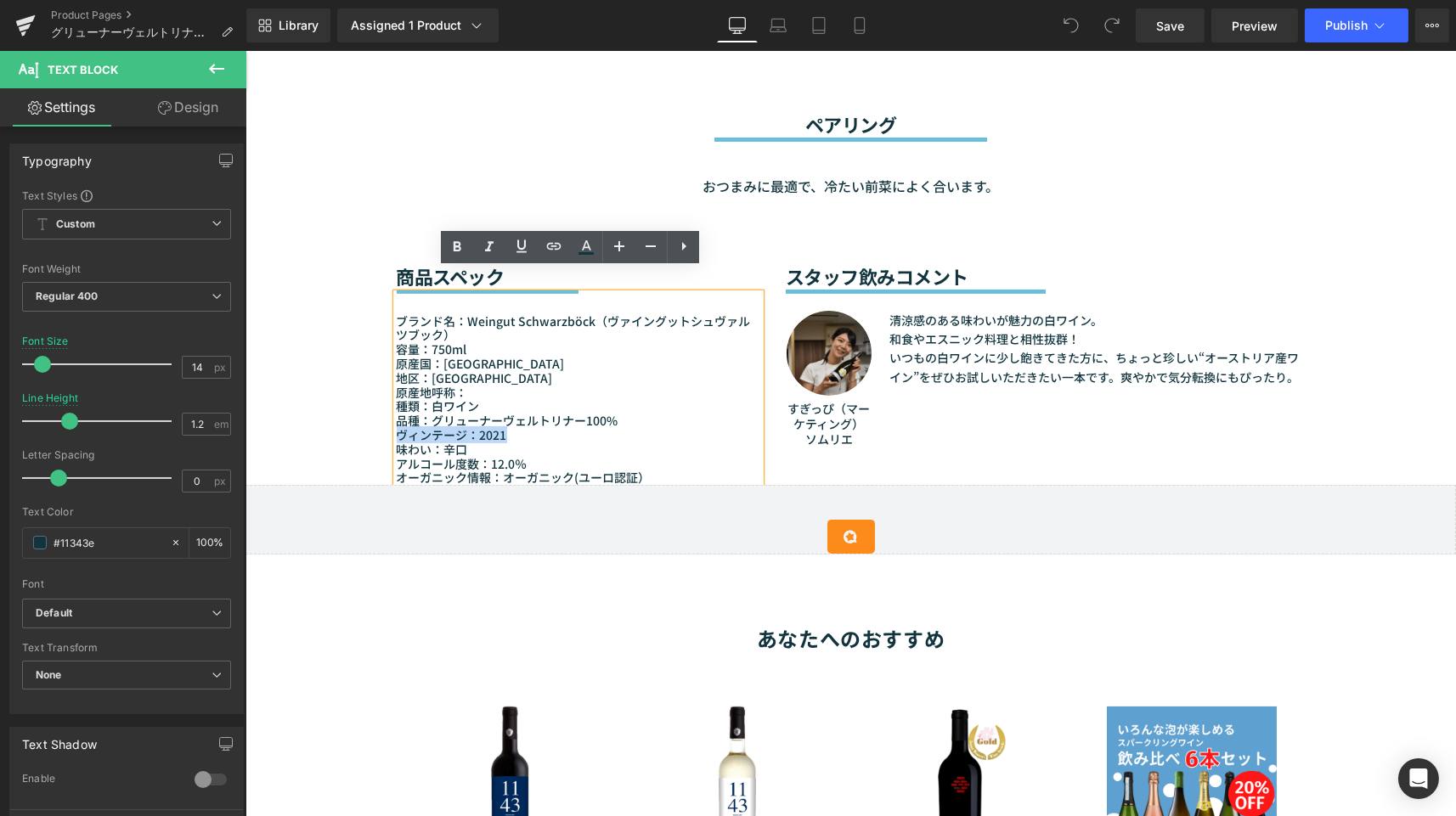 click on "商品スペック Heading         Separator         ブランド名：Weingut Schwarzböck（ヴァイングットシュヴァルツブック） 容量：750ml 原産国：[GEOGRAPHIC_DATA] 地区：ニーダーエスター[GEOGRAPHIC_DATA] 原産地呼称： 種類：白ワイン 品種：グリューナーヴェルトリナー100% ヴィンテージ：[DATE] 味わい：辛口 アルコール度数：12.0％ オーガニック情報：オーガニック(ユーロ認証） Text Block         スタッフ飲みコメント Heading         Separator         Image         すぎっぴ（マーケティング） ソムリエ Text Block         清涼感のある味わいが魅力の白ワイン。 和食やエスニック料理と相性抜群！ いつもの白ワインに少し飽きてきた方に、ちょっと珍しい“オーストリア産ワイン”をぜひお試しいただきたい一本です。爽やかで気分転換にもぴったり。 Text Block         Row         Row" at bounding box center [850, 340] 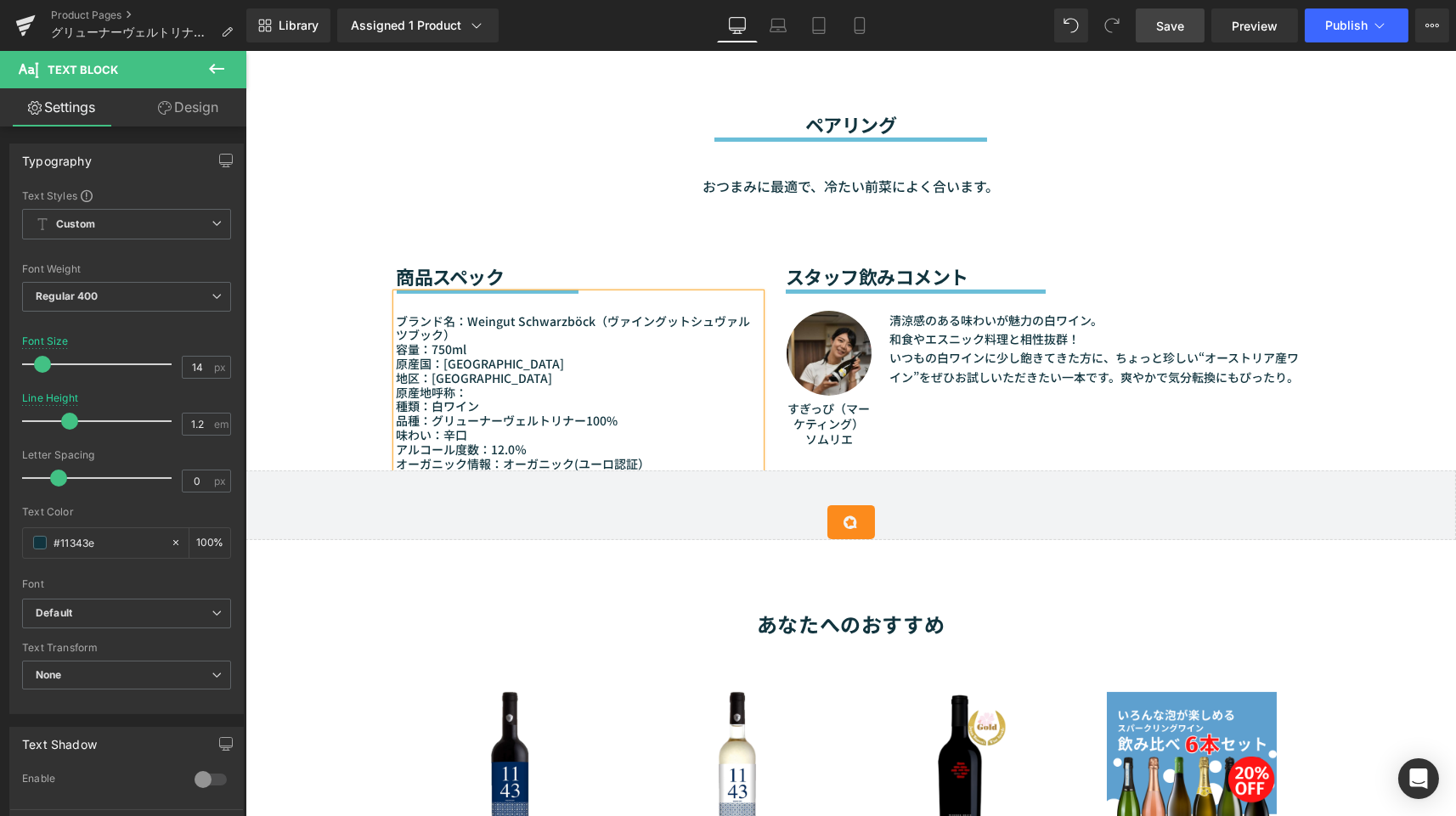 click on "Save" at bounding box center (1170, 25) 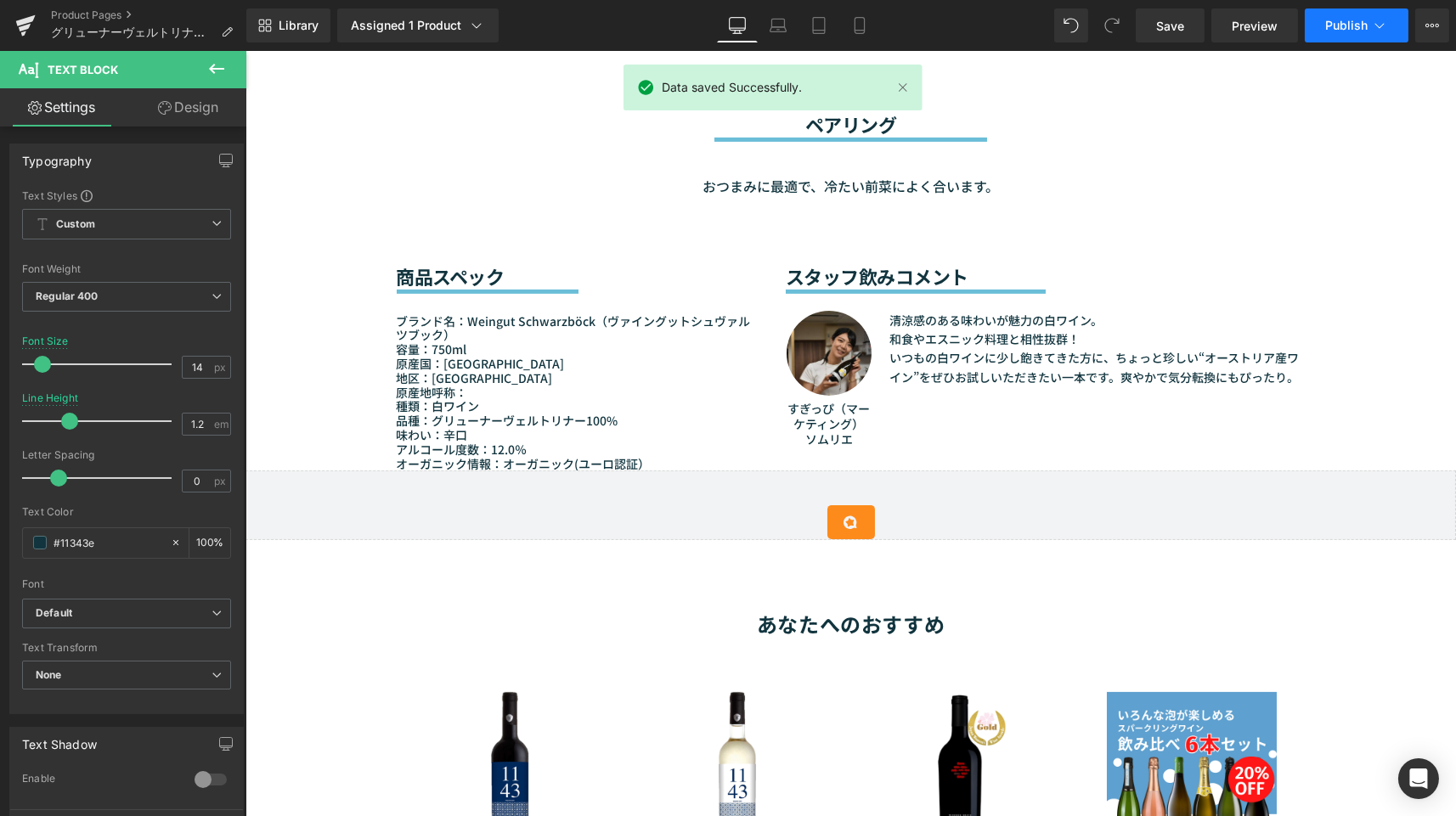 click on "Publish" at bounding box center (1346, 25) 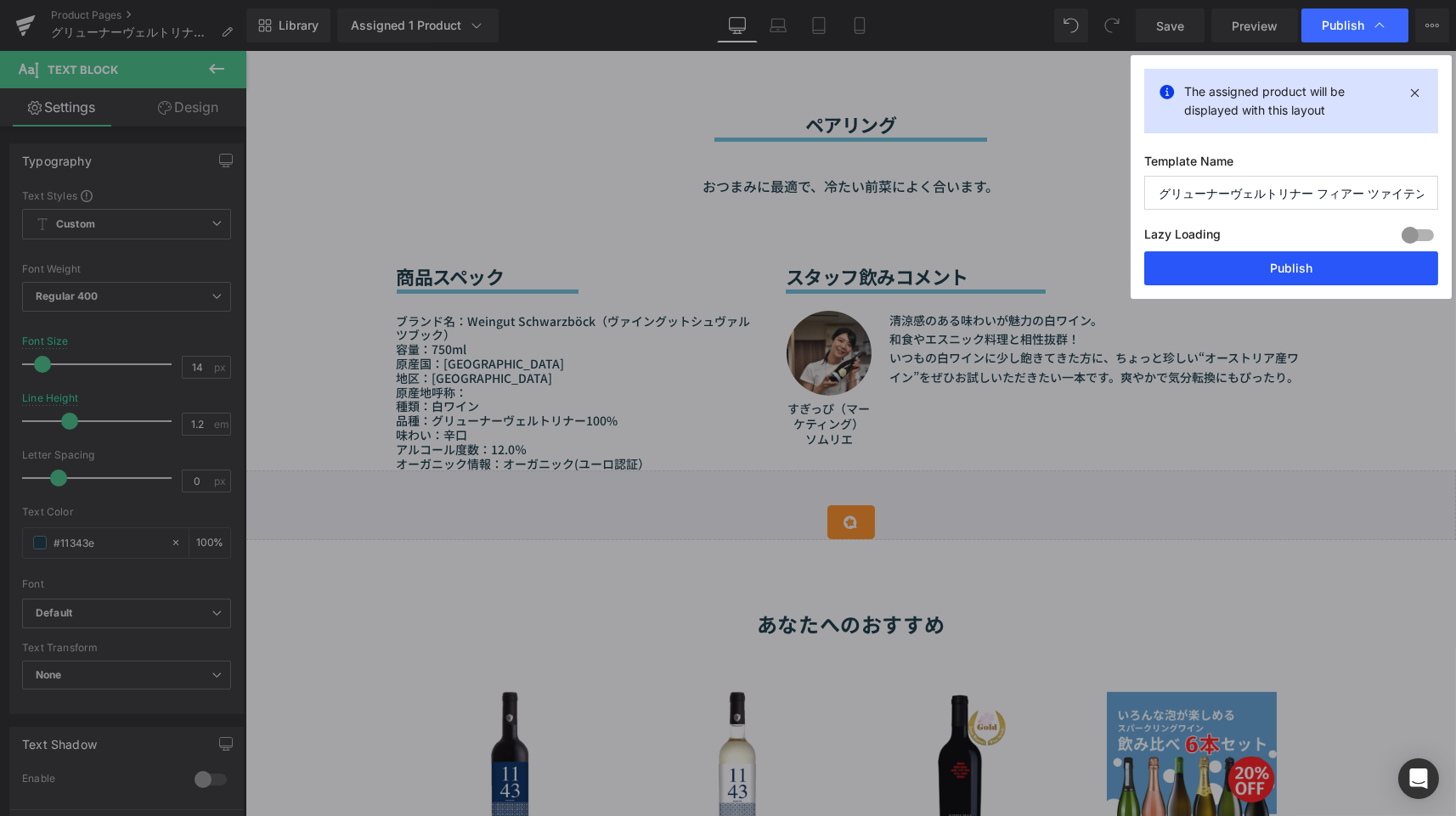 click on "Publish" at bounding box center (1291, 268) 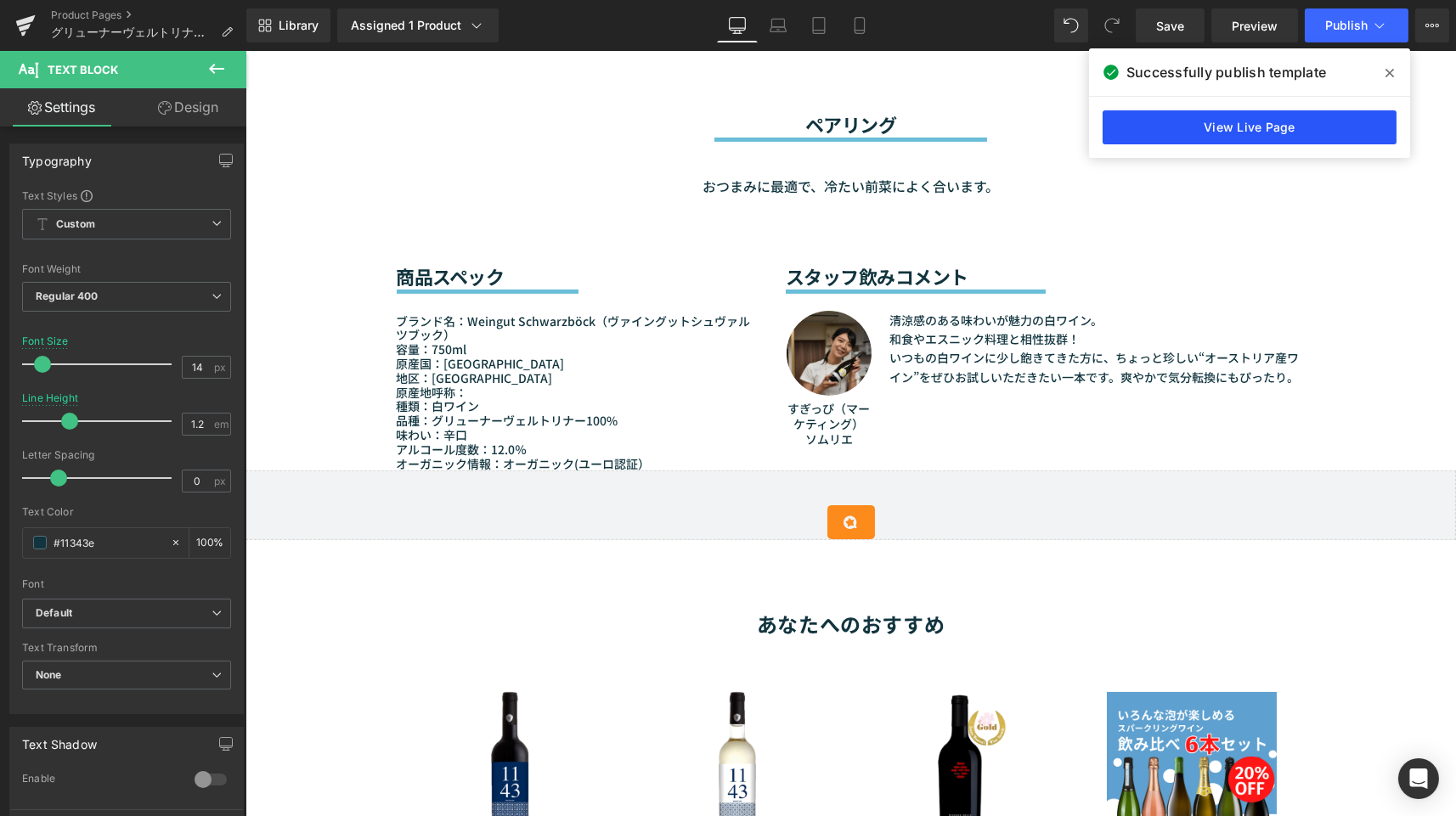 click on "View Live Page" at bounding box center [1250, 127] 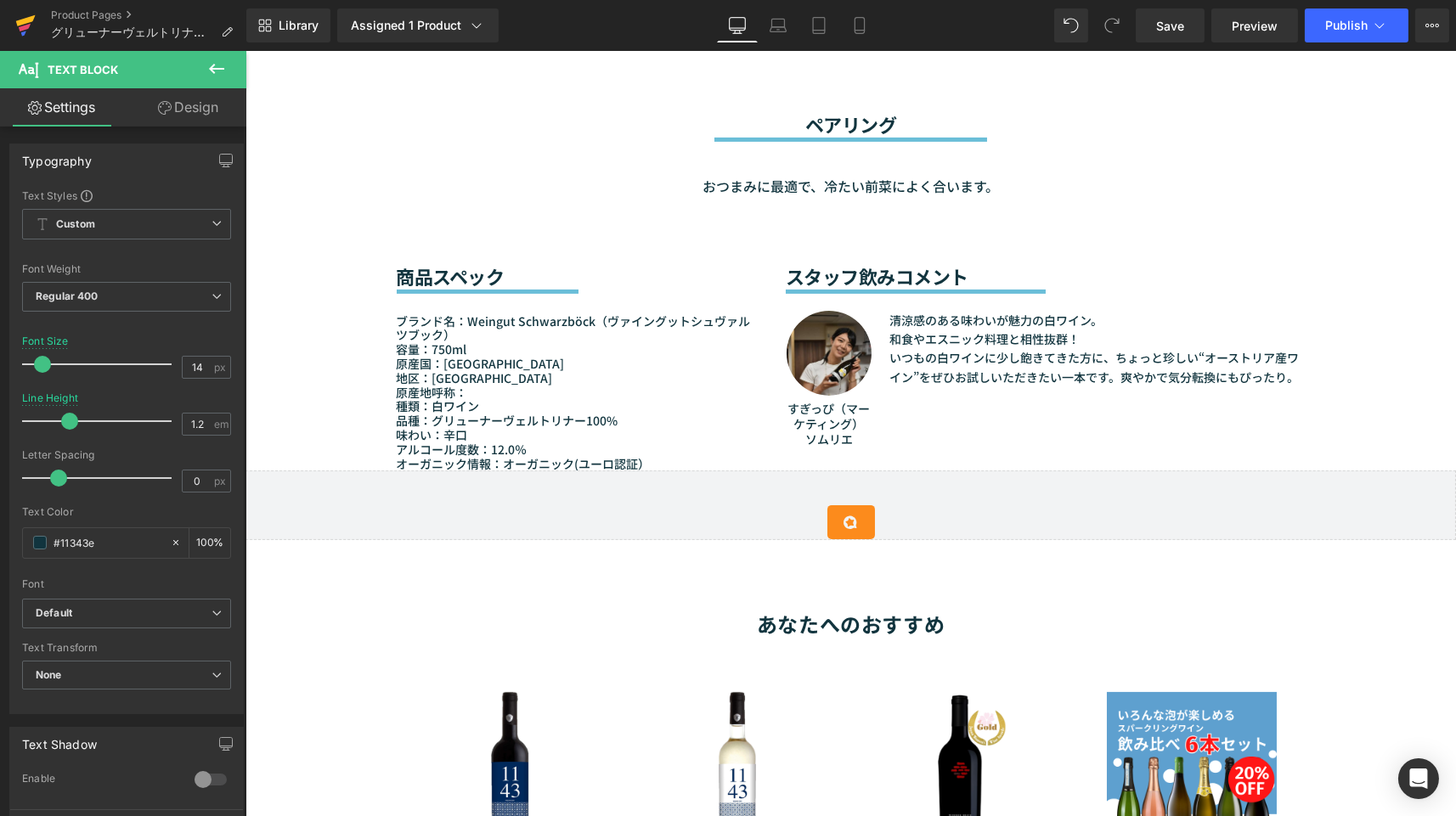 click 